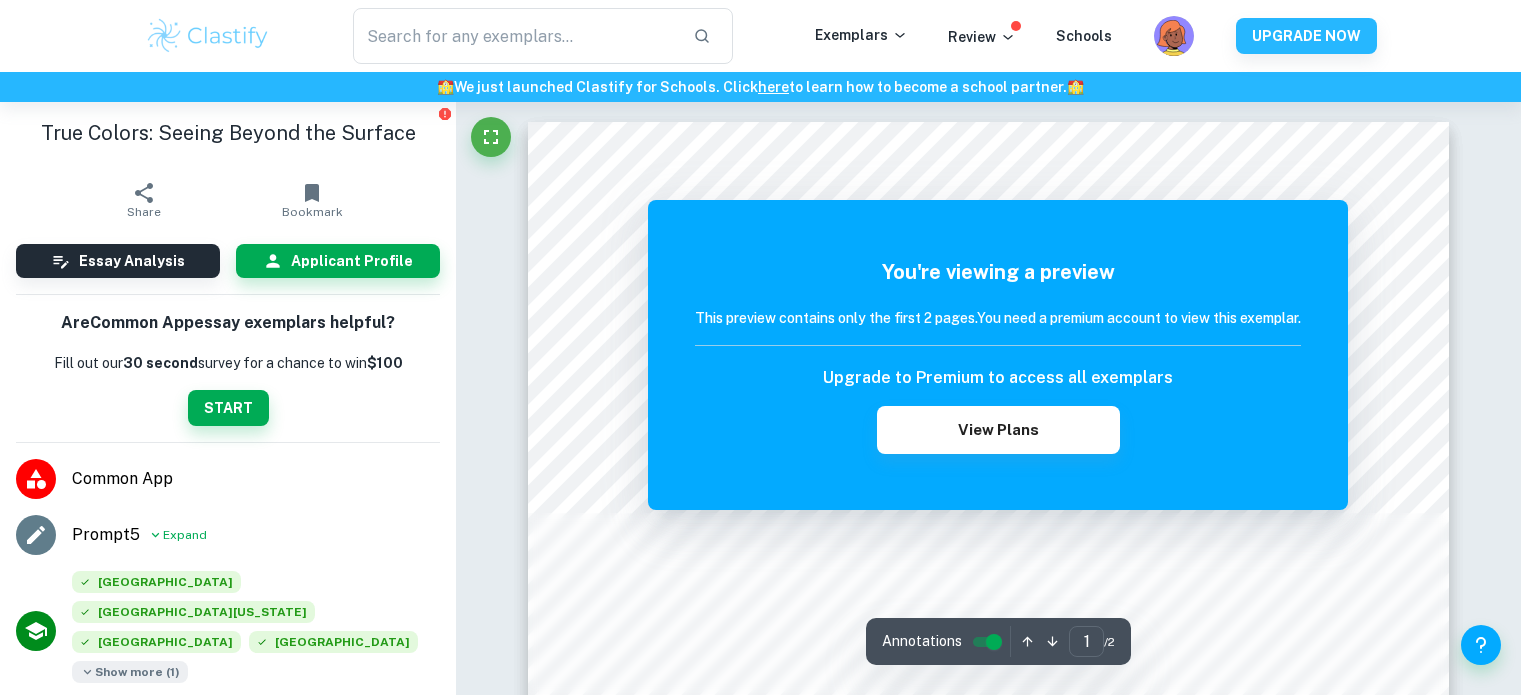 scroll, scrollTop: 0, scrollLeft: 0, axis: both 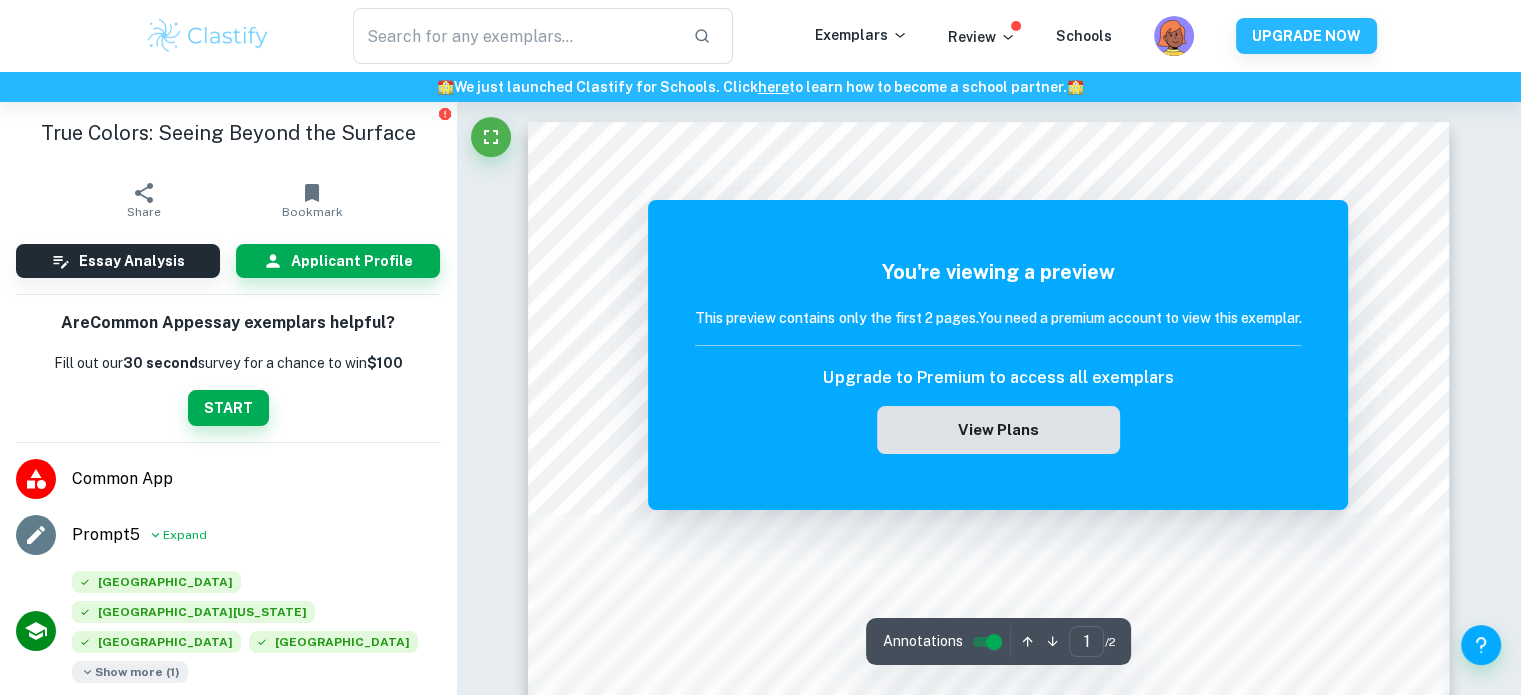 click on "View Plans" at bounding box center (998, 430) 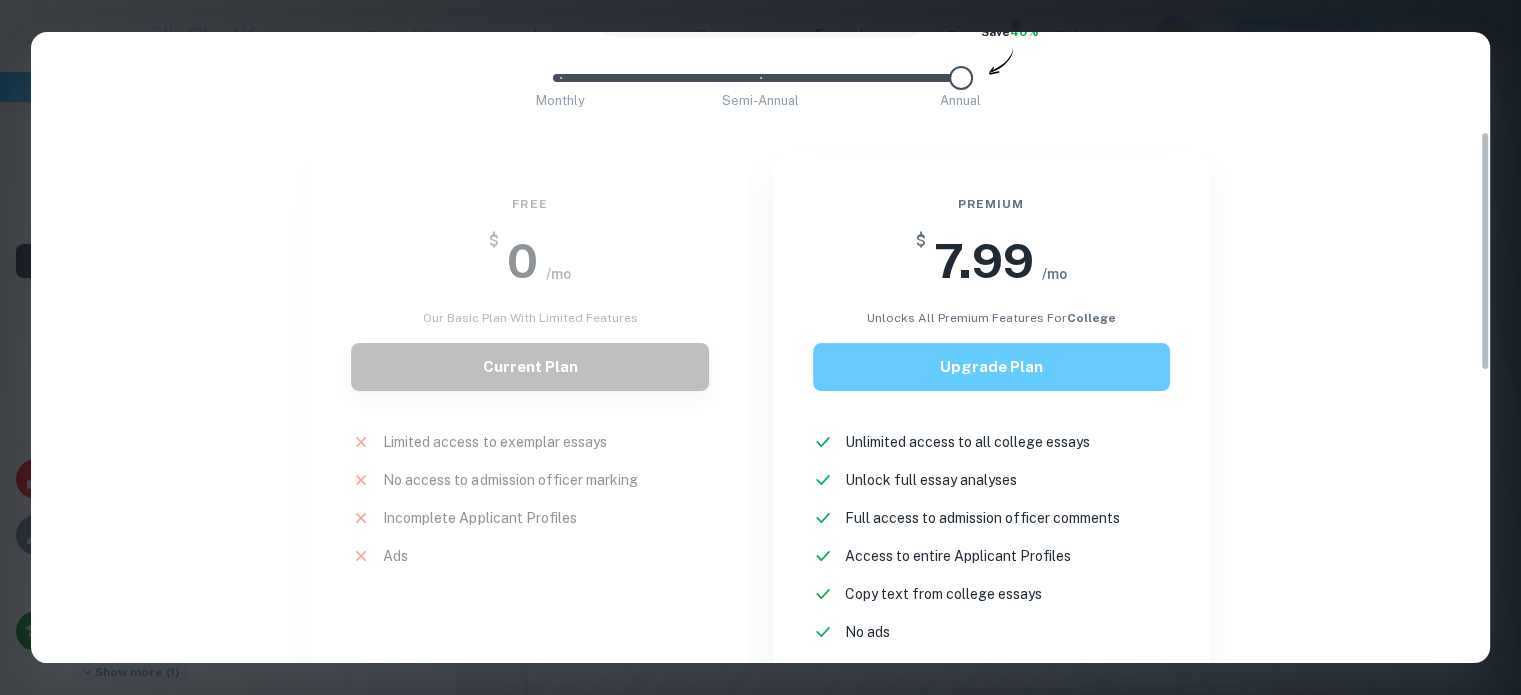 scroll, scrollTop: 0, scrollLeft: 0, axis: both 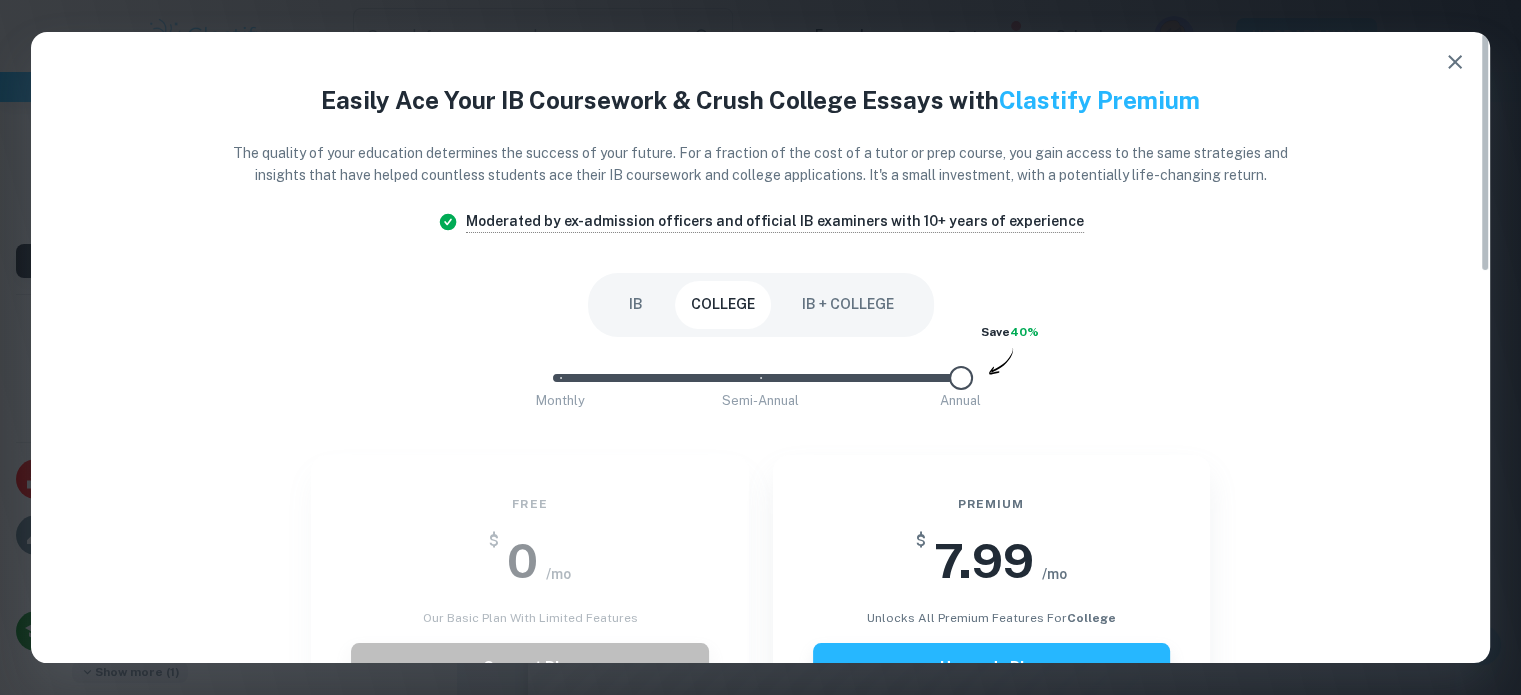 click on "IB" at bounding box center (636, 305) 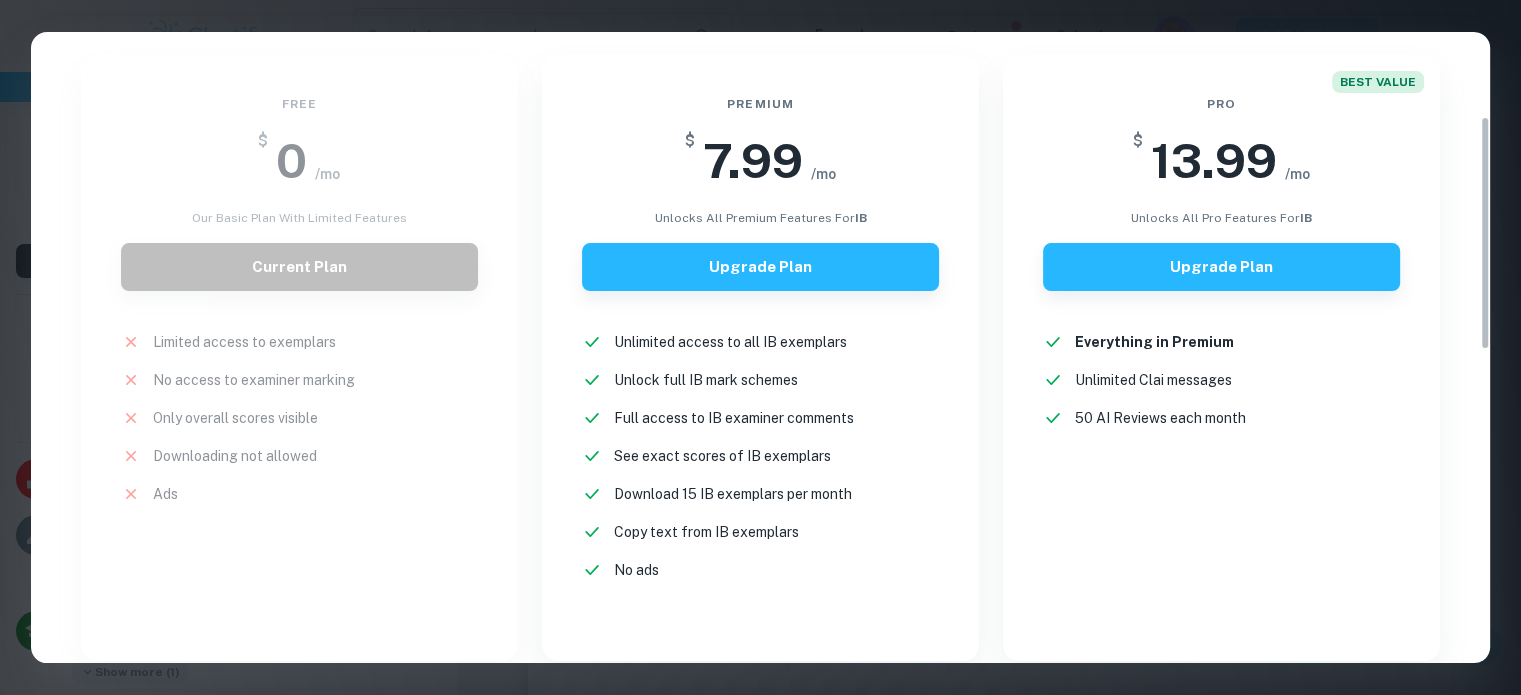 scroll, scrollTop: 0, scrollLeft: 0, axis: both 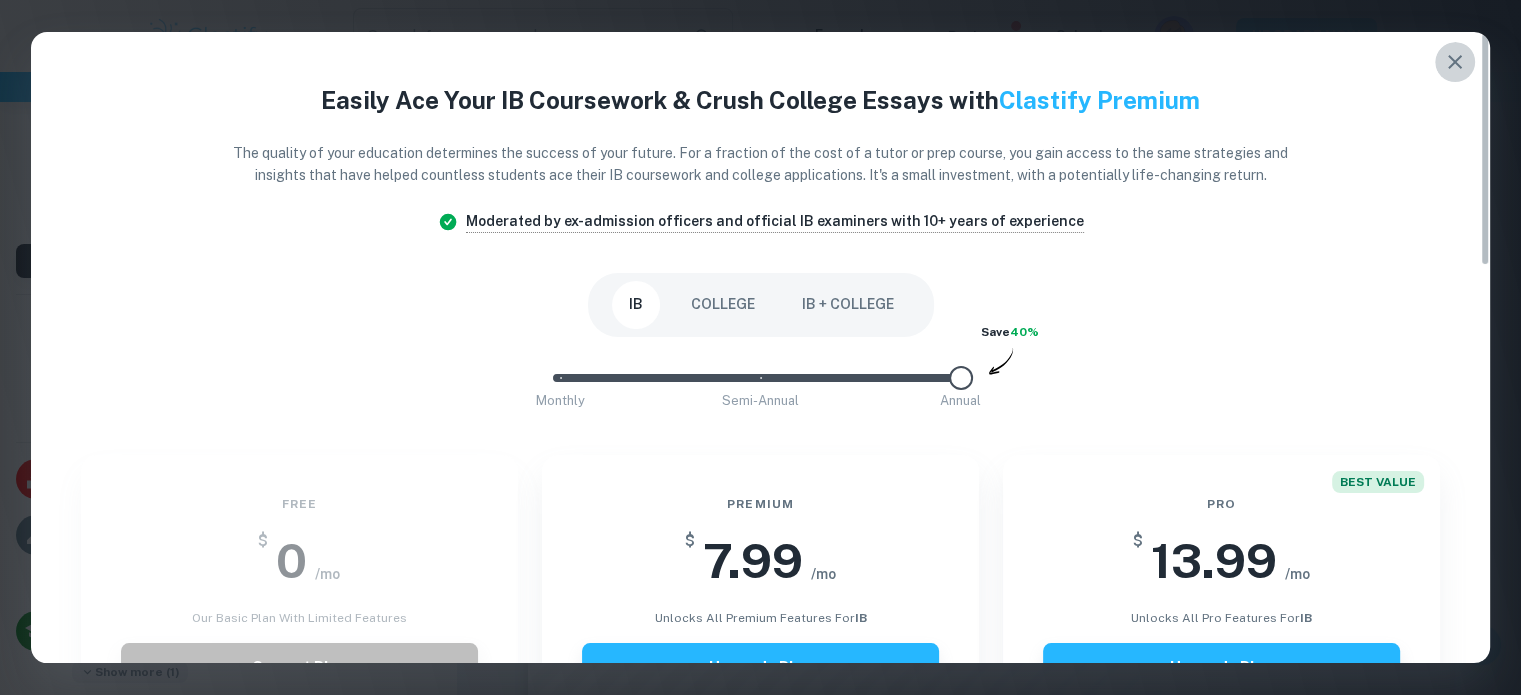 click 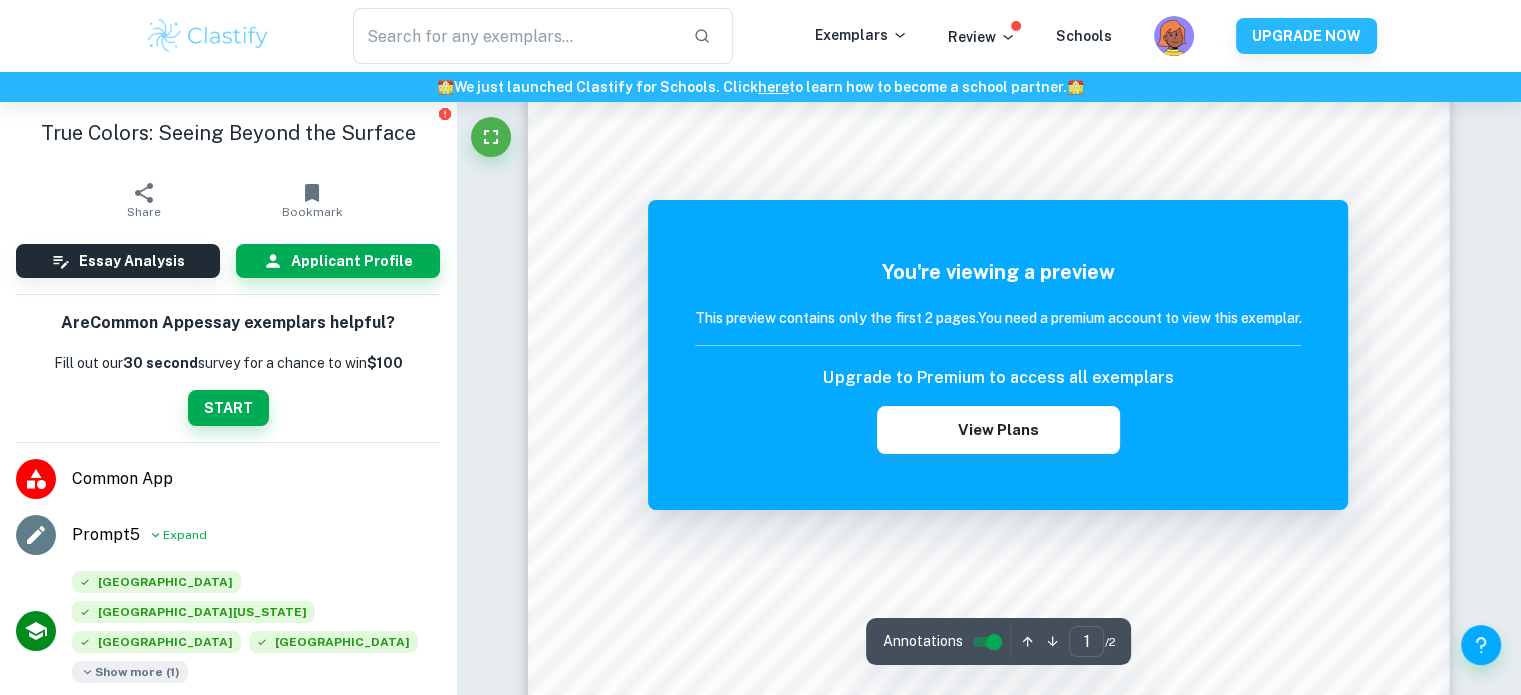 scroll, scrollTop: 300, scrollLeft: 0, axis: vertical 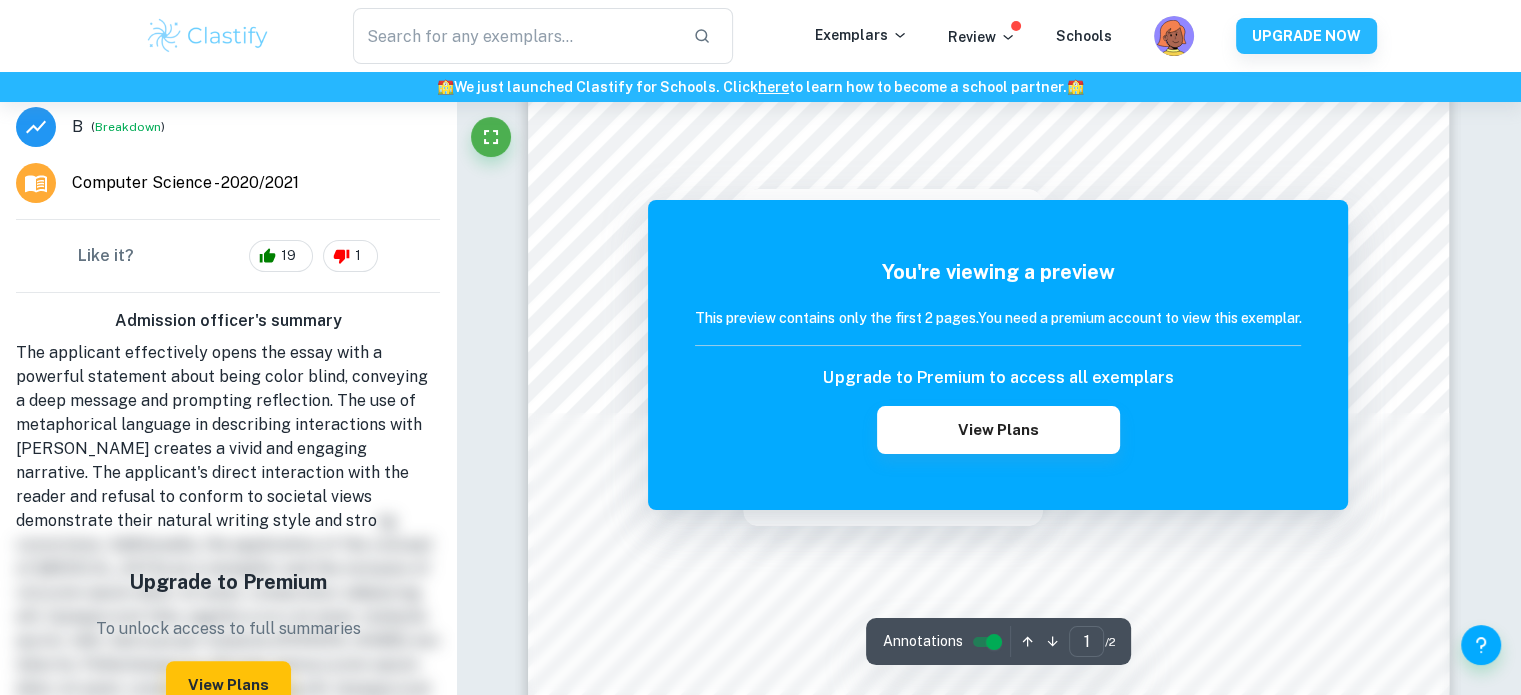 click at bounding box center [743, 172] 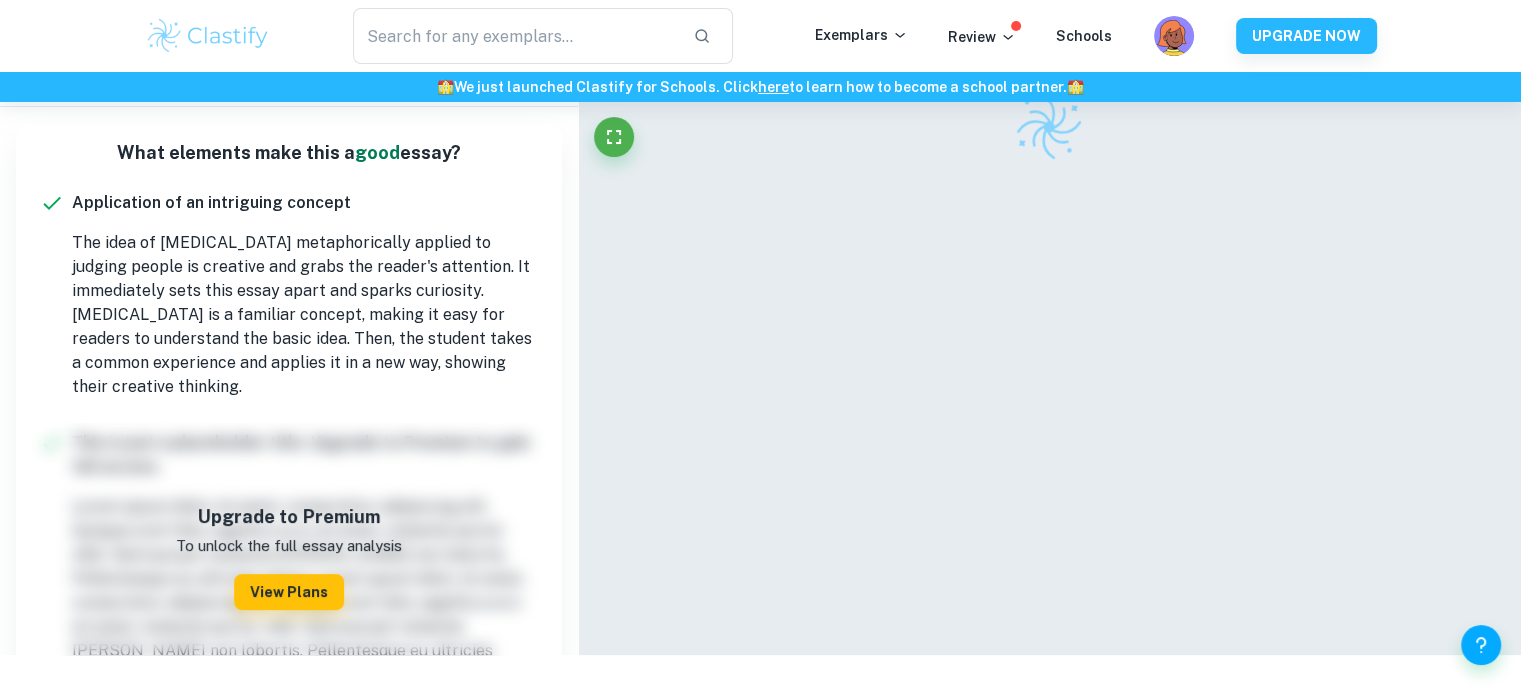 scroll, scrollTop: 0, scrollLeft: 0, axis: both 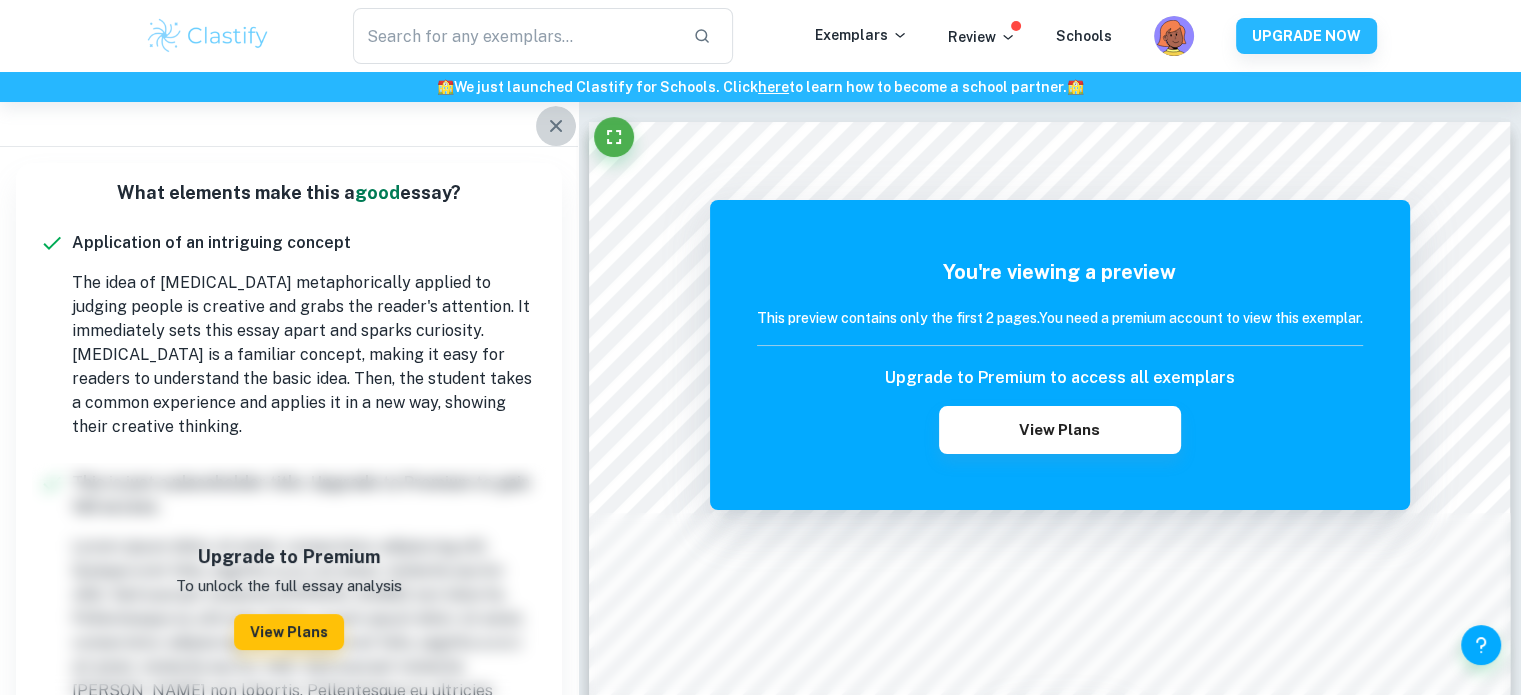 click at bounding box center [556, 126] 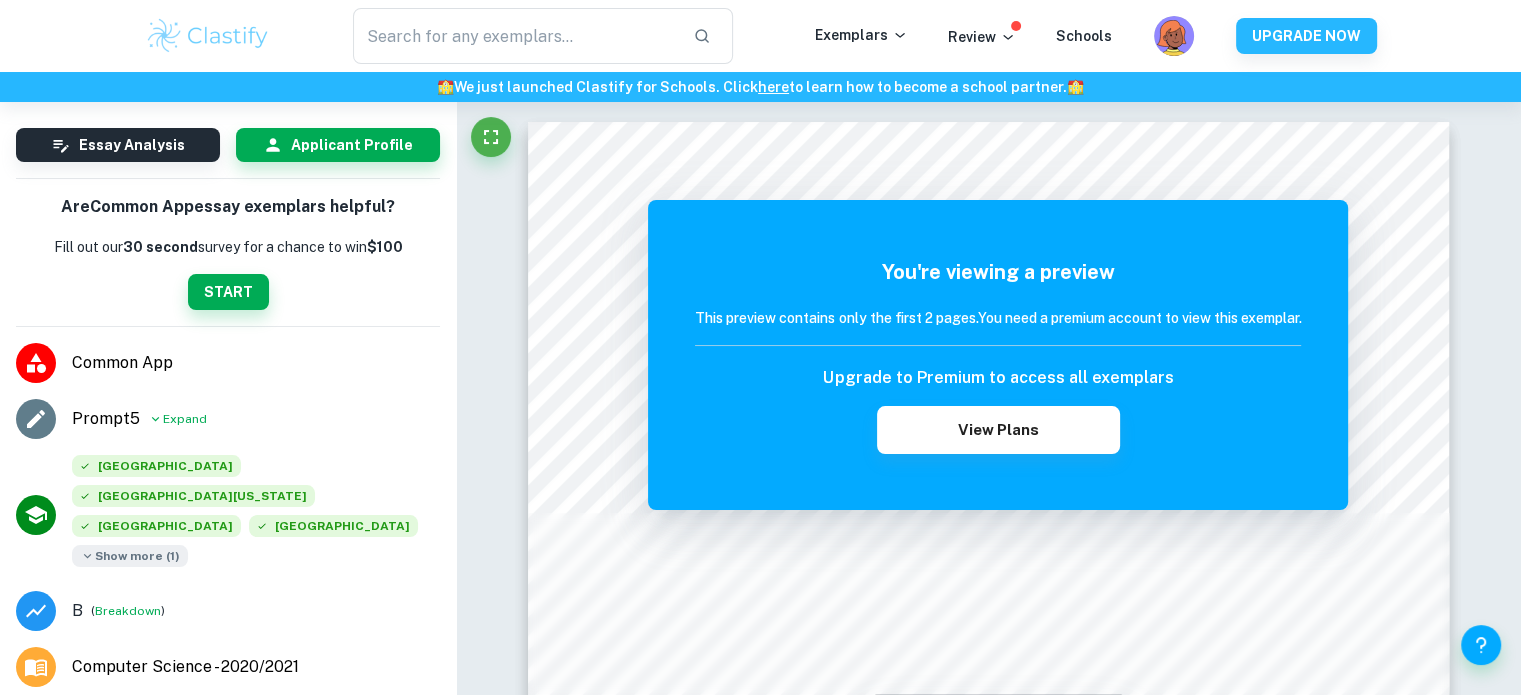 scroll, scrollTop: 300, scrollLeft: 0, axis: vertical 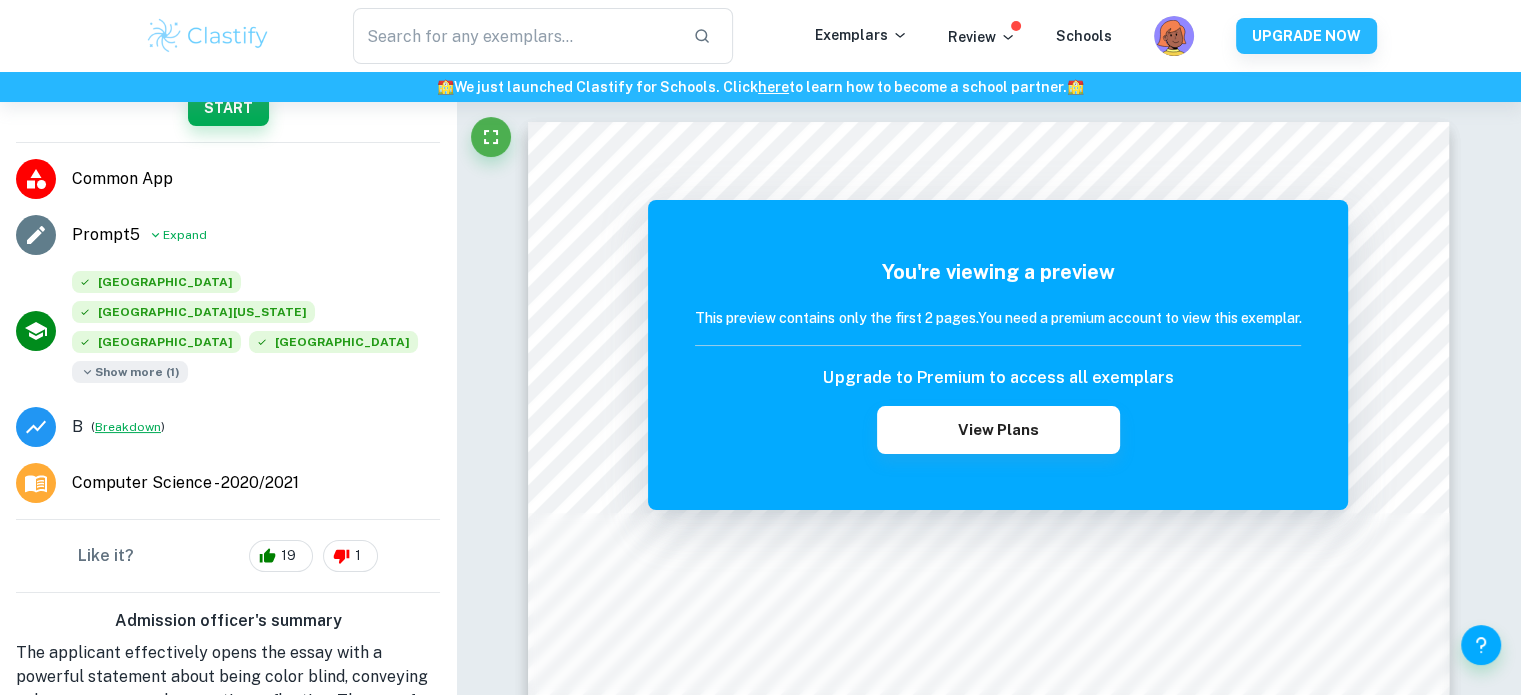 click on "Breakdown" at bounding box center (128, 427) 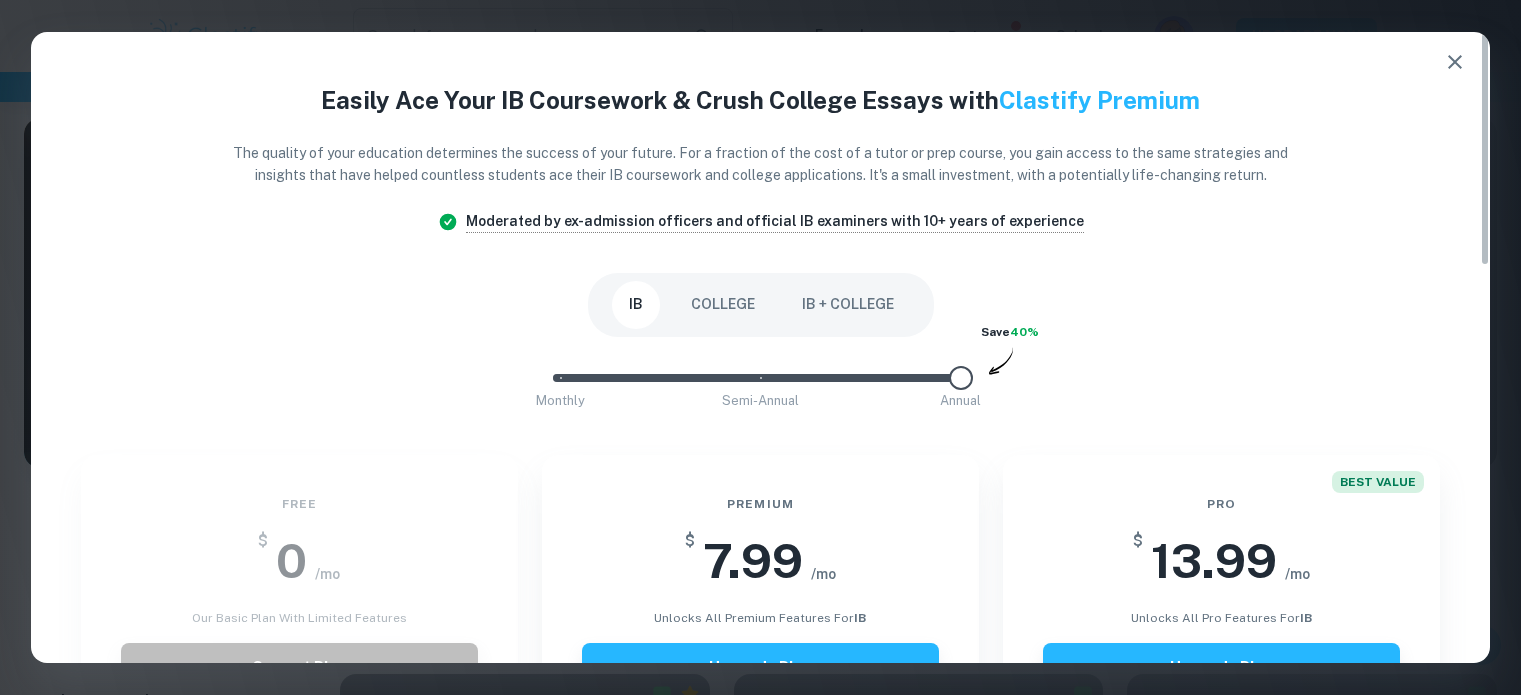scroll, scrollTop: 2571, scrollLeft: 0, axis: vertical 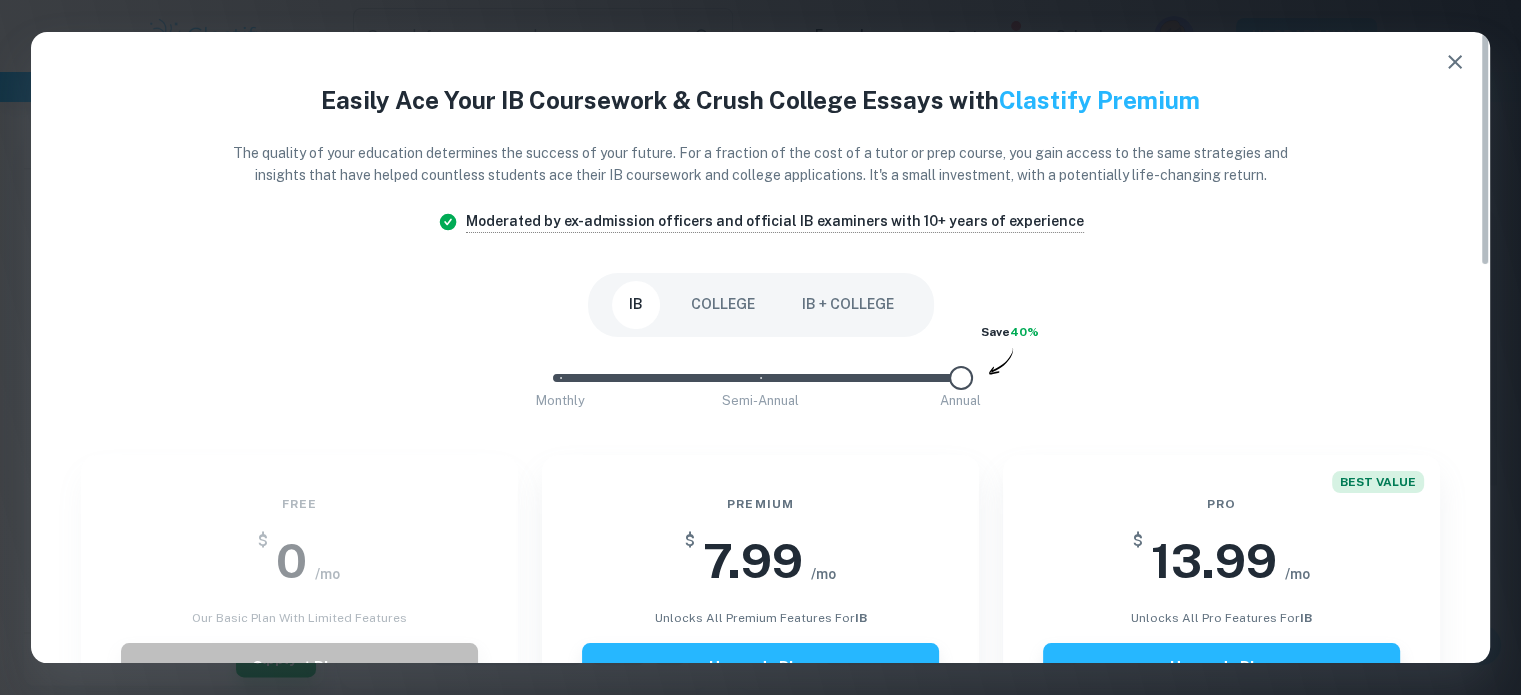 click on "COLLEGE" at bounding box center [723, 305] 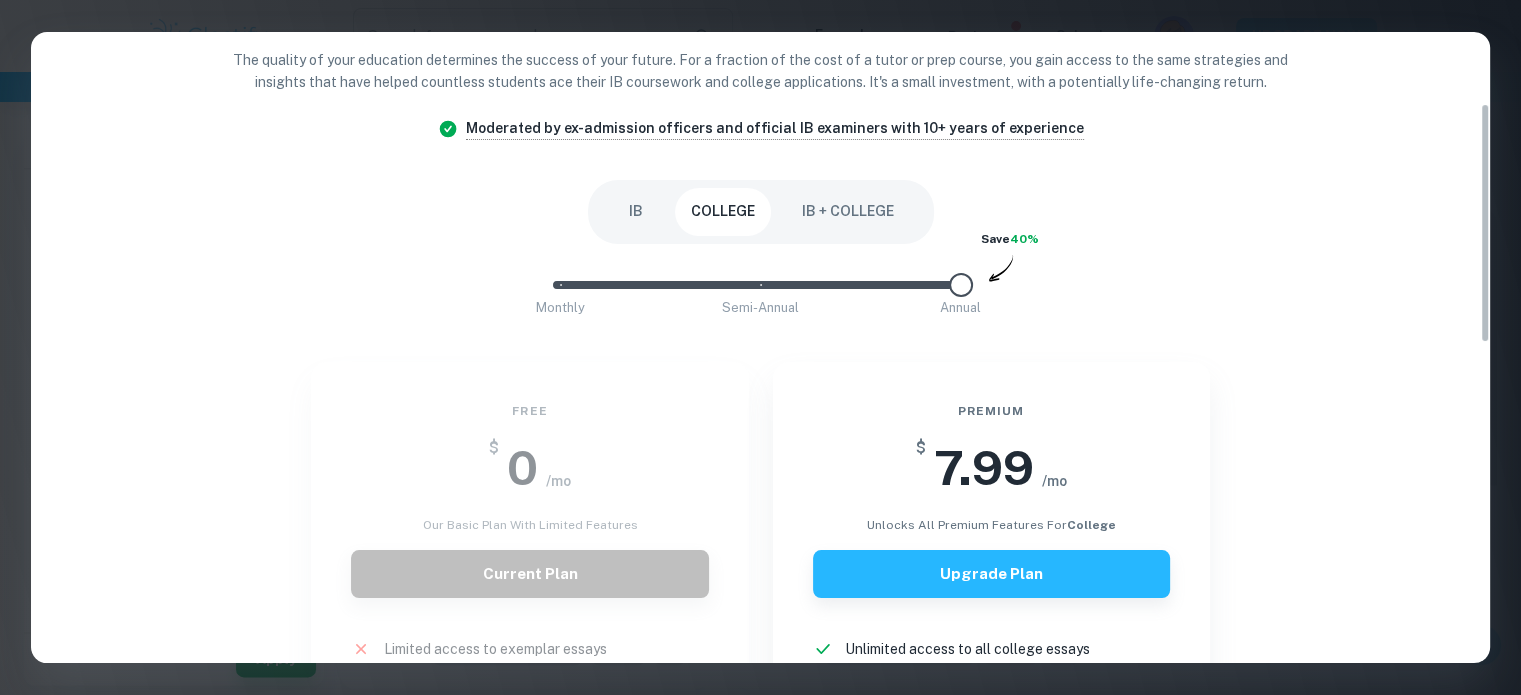 scroll, scrollTop: 200, scrollLeft: 0, axis: vertical 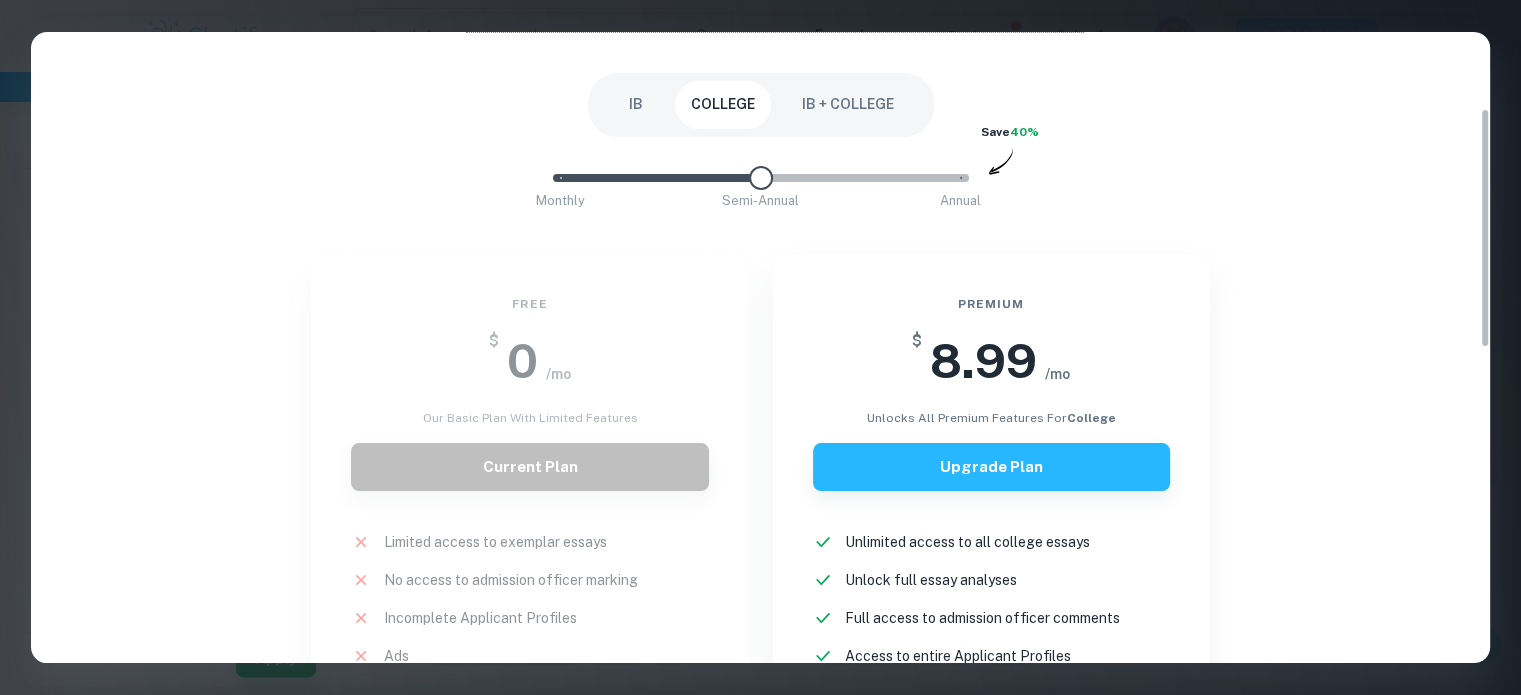 click at bounding box center [761, 178] 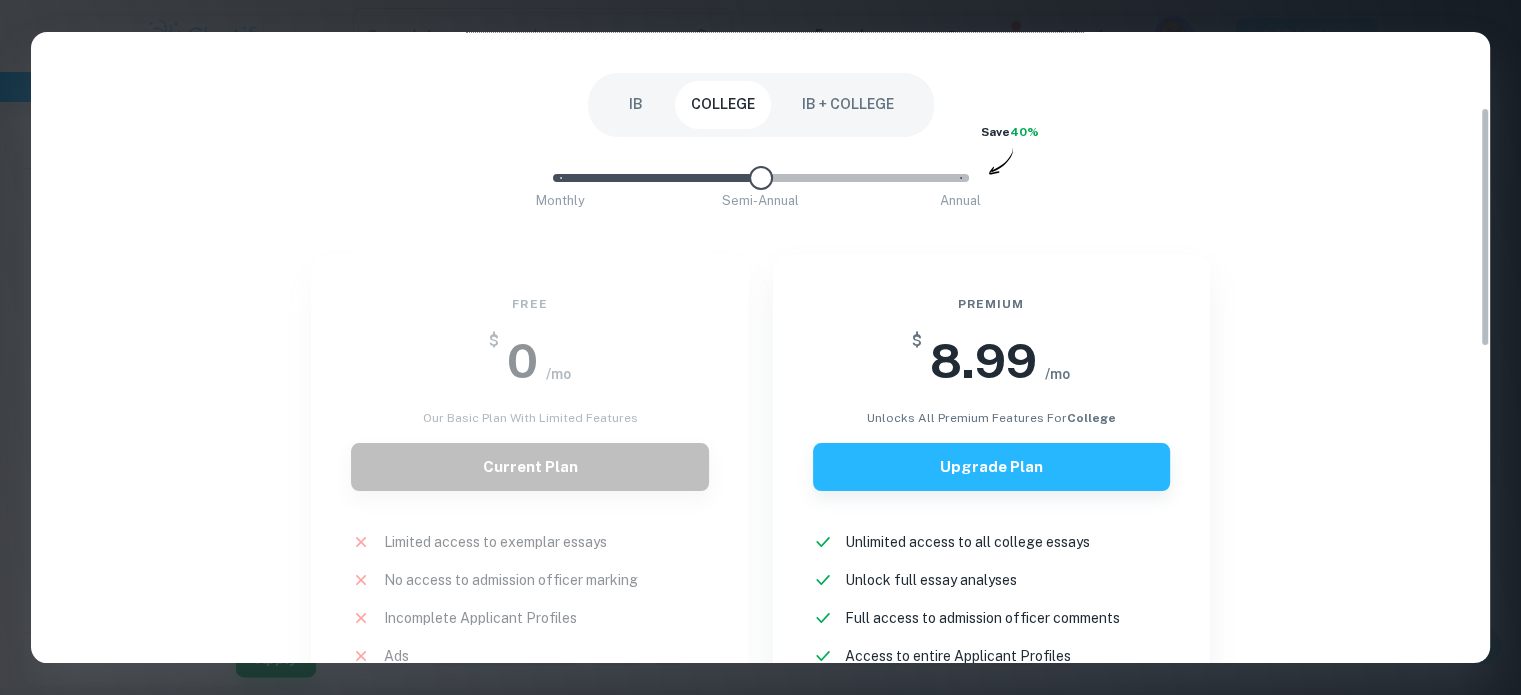 scroll, scrollTop: 0, scrollLeft: 0, axis: both 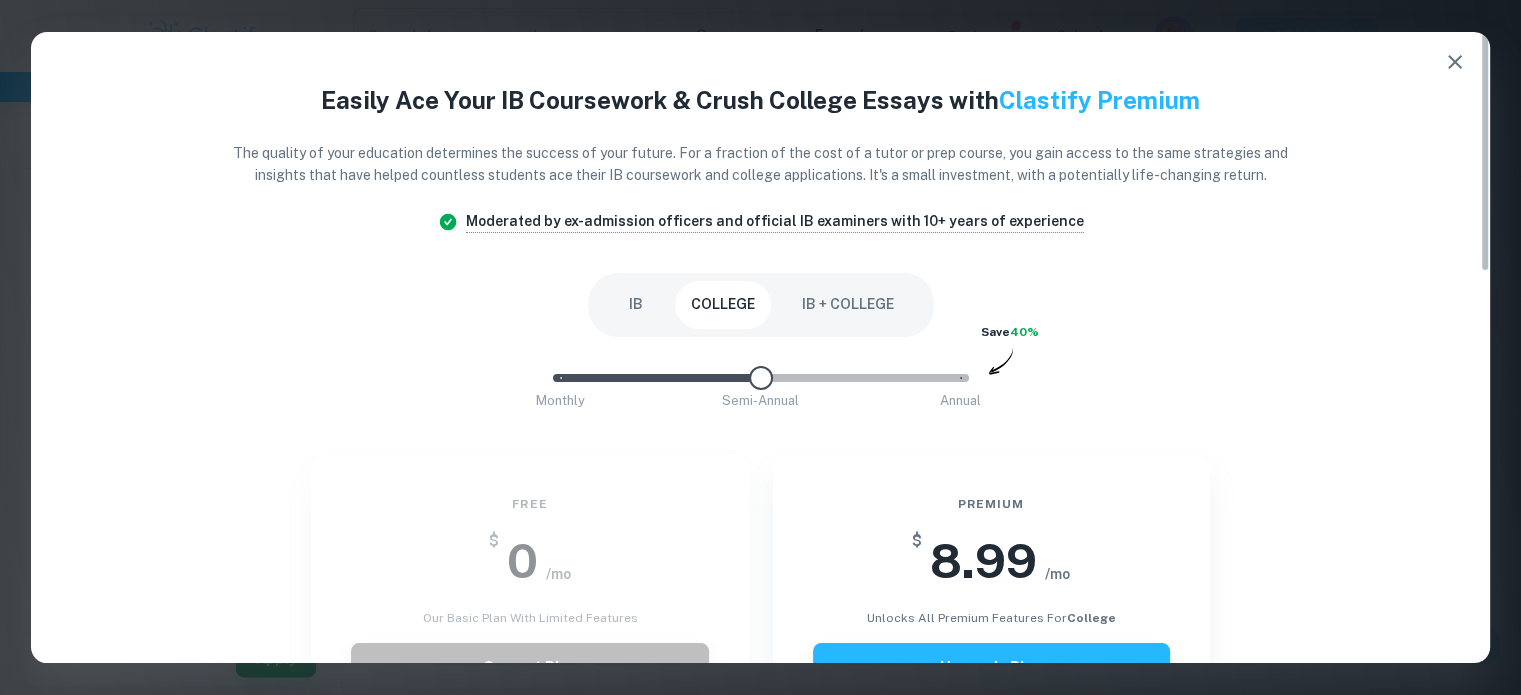 click on "IB" at bounding box center (636, 305) 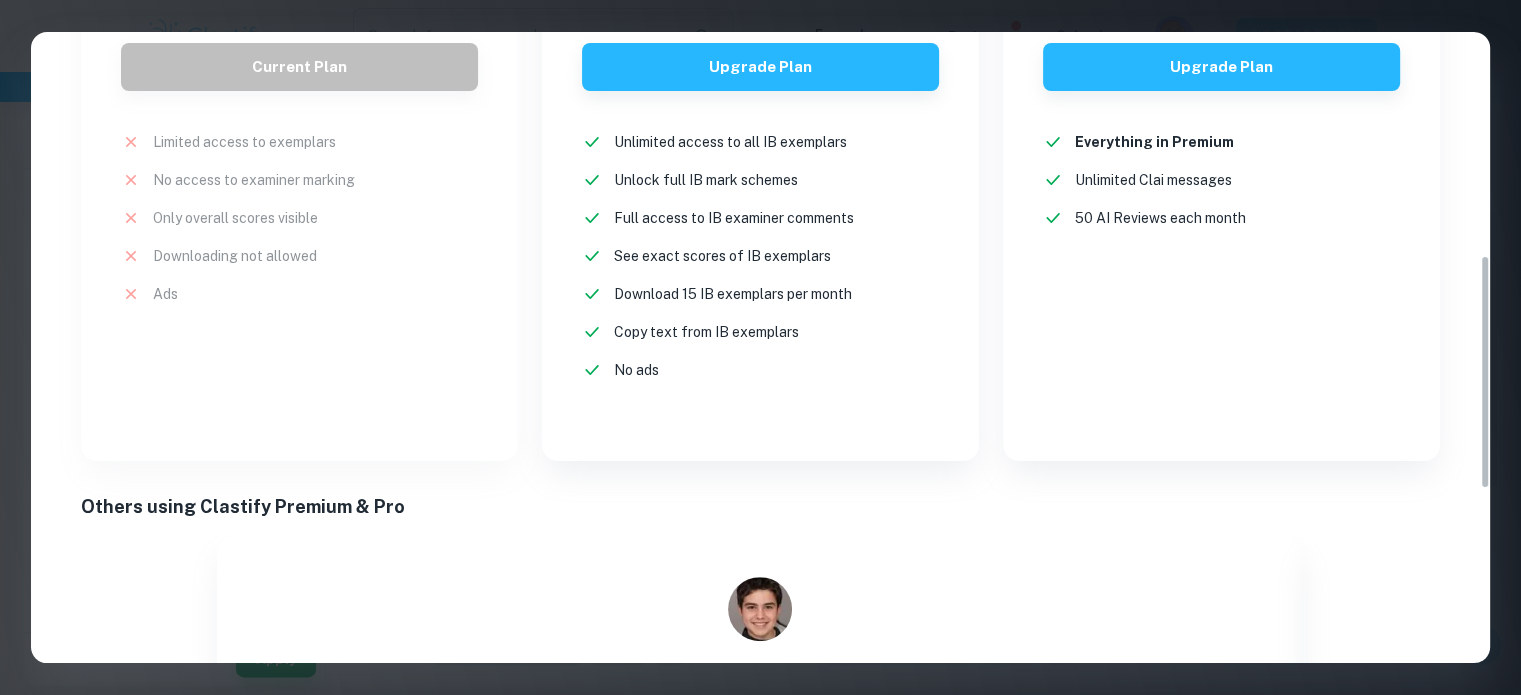 scroll, scrollTop: 100, scrollLeft: 0, axis: vertical 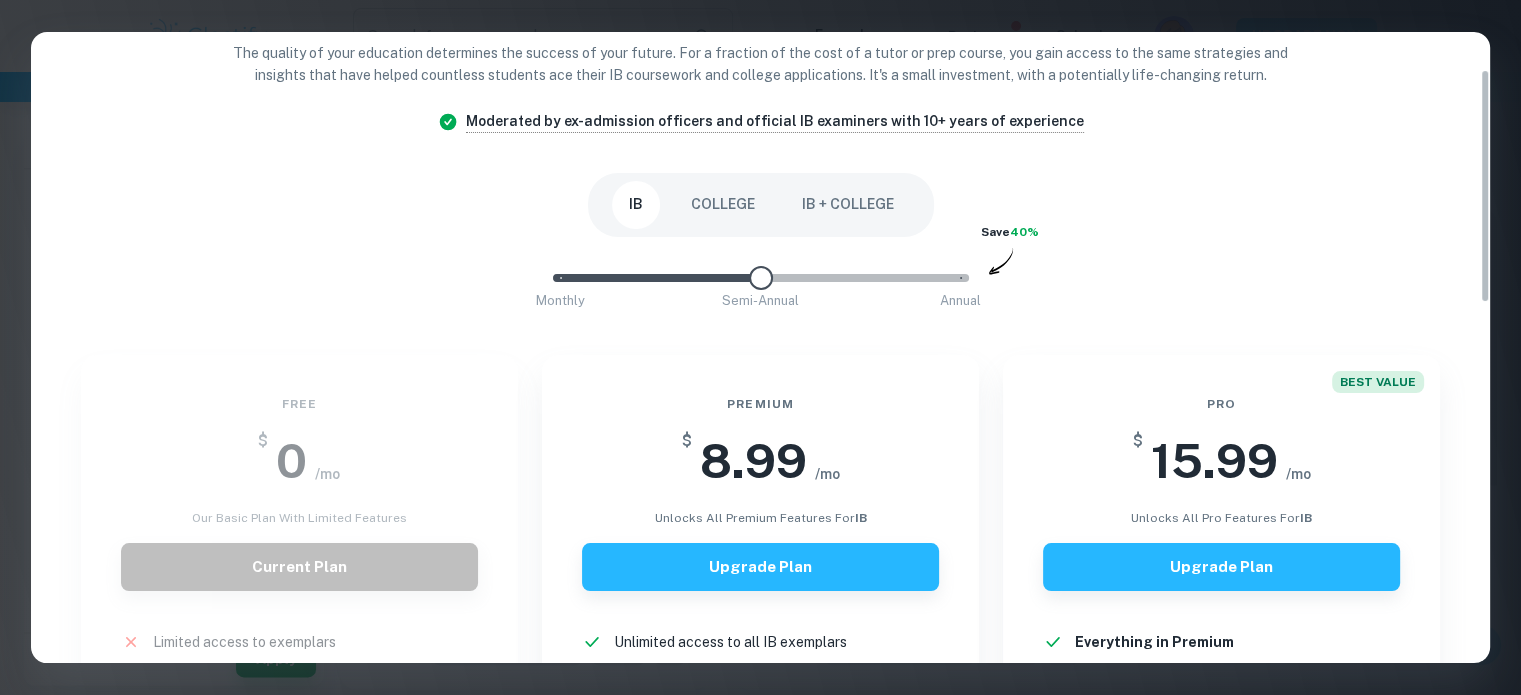 click on "COLLEGE" at bounding box center [723, 205] 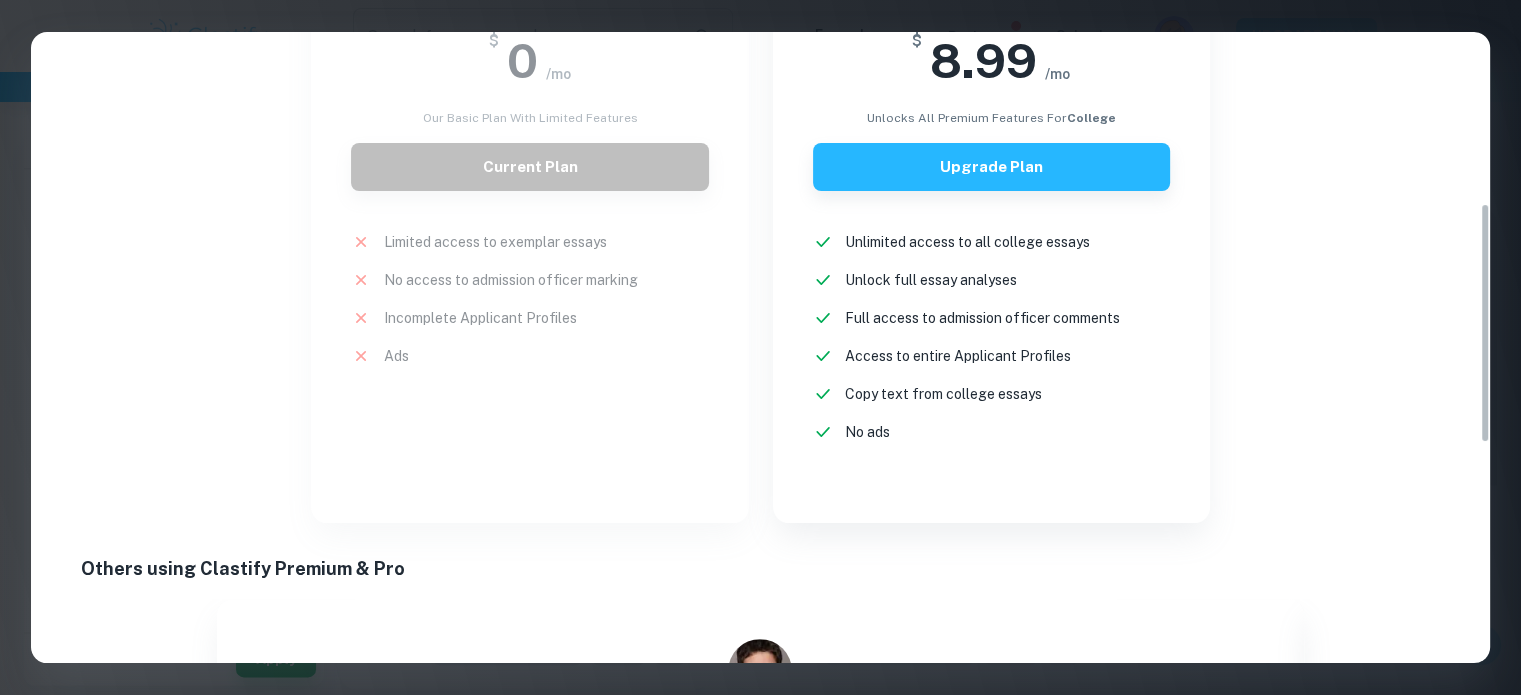 scroll, scrollTop: 100, scrollLeft: 0, axis: vertical 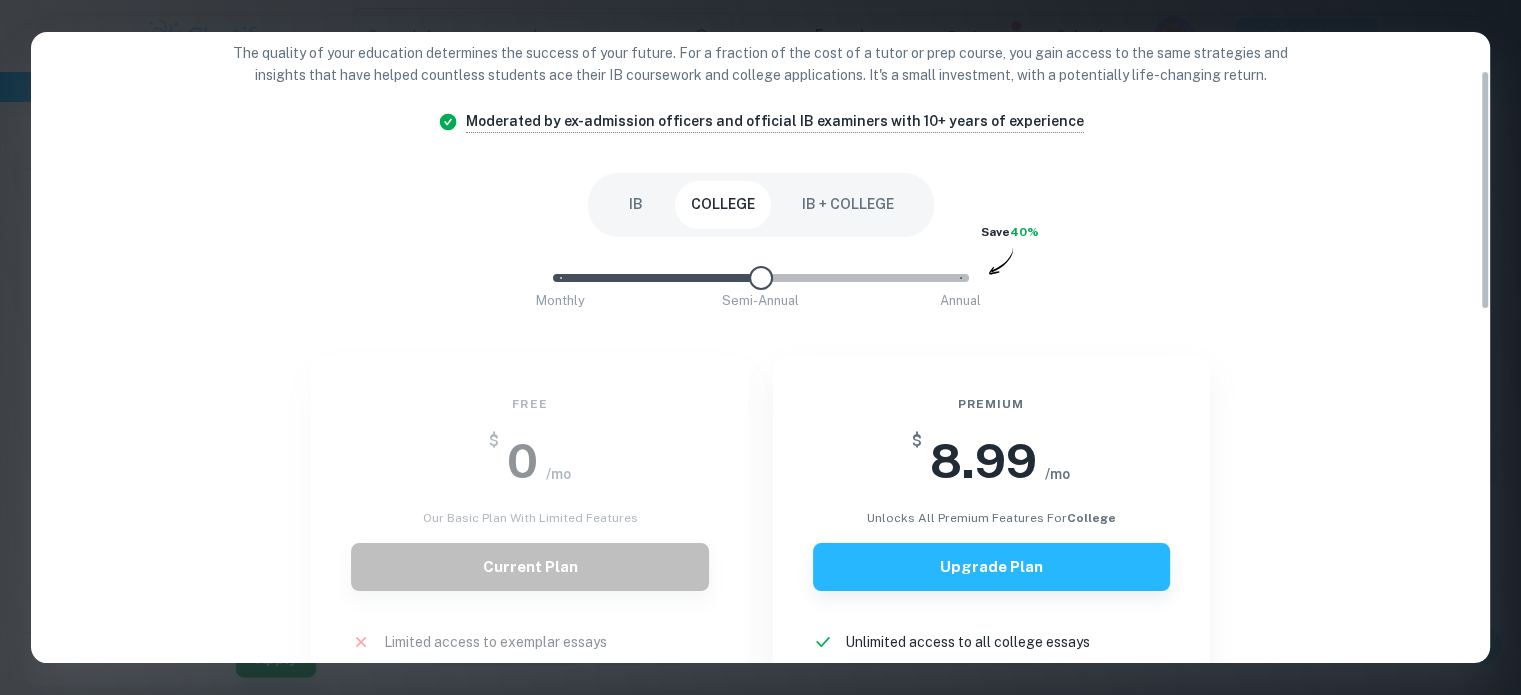 click on "Monthly Semi-Annual Annual" at bounding box center [761, 278] 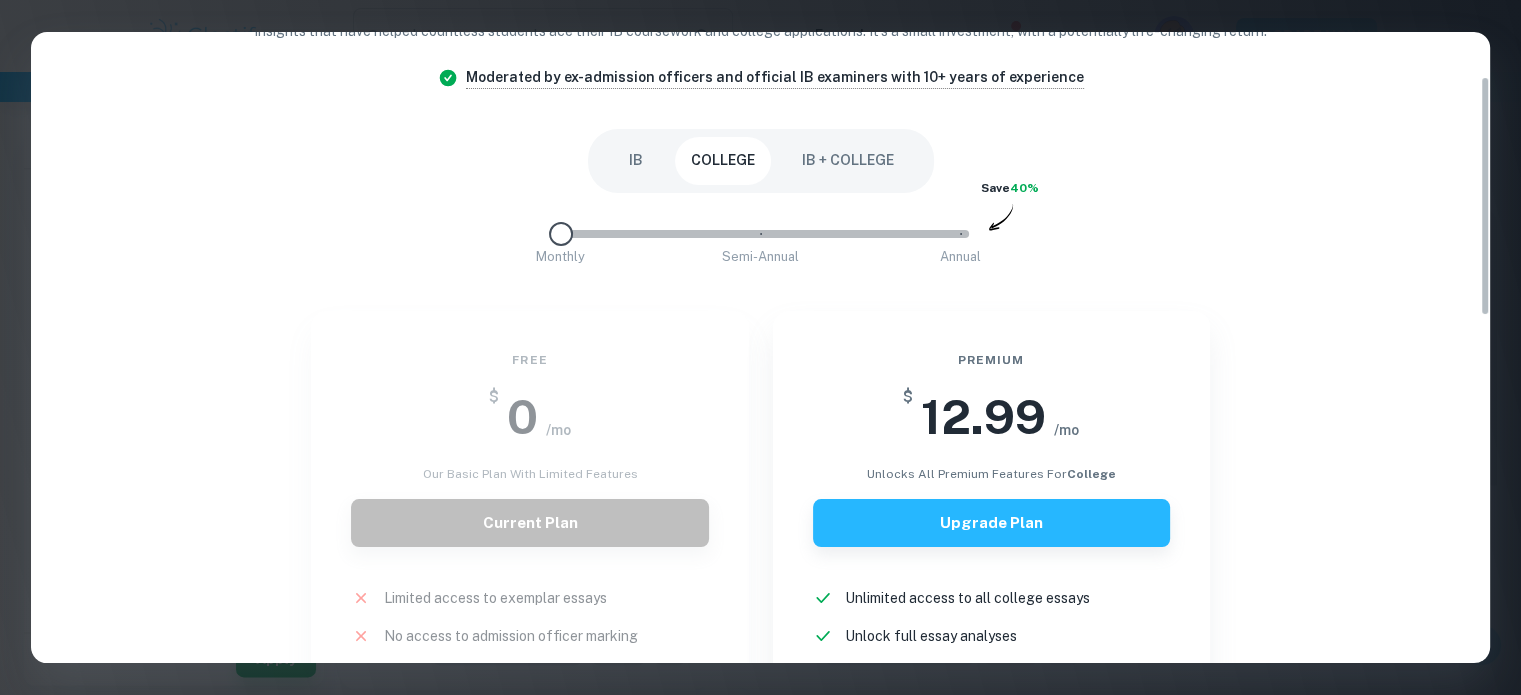 scroll, scrollTop: 100, scrollLeft: 0, axis: vertical 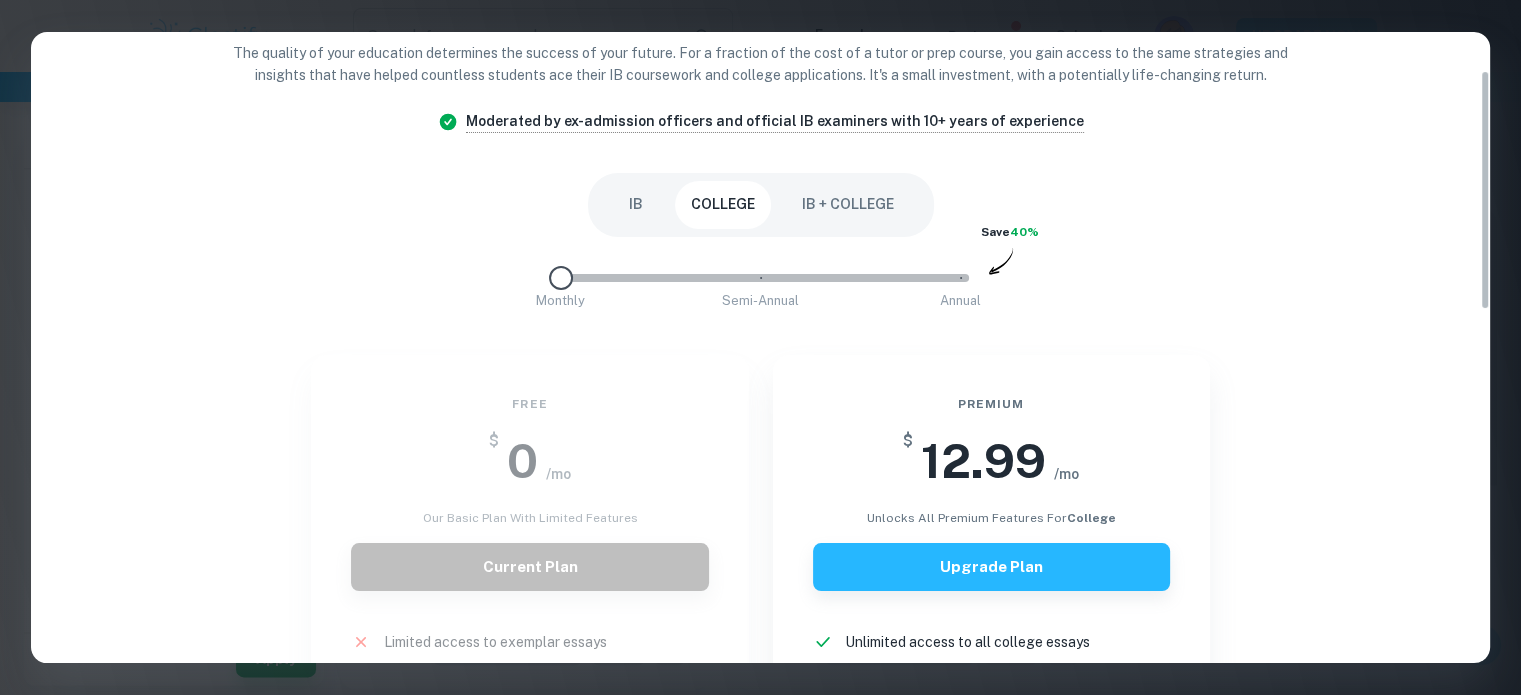 type on "1" 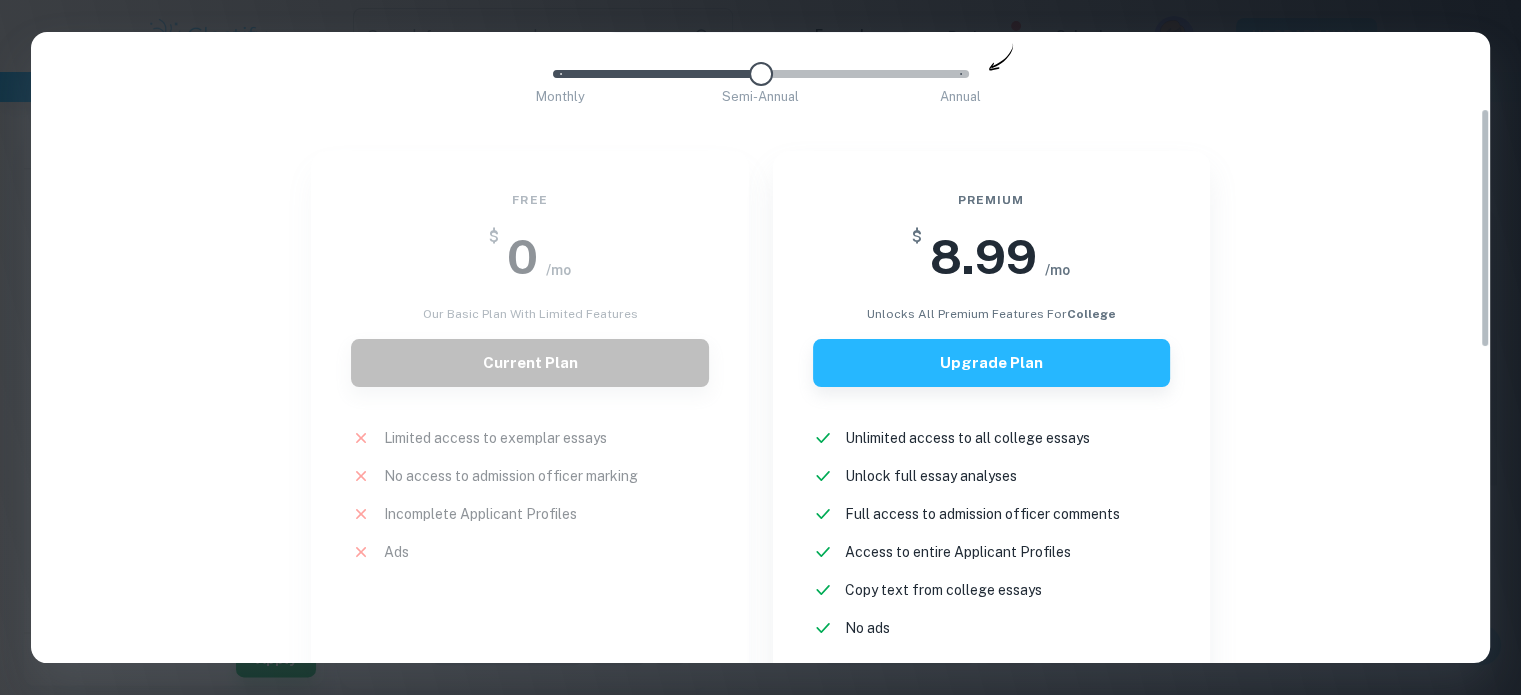 scroll, scrollTop: 200, scrollLeft: 0, axis: vertical 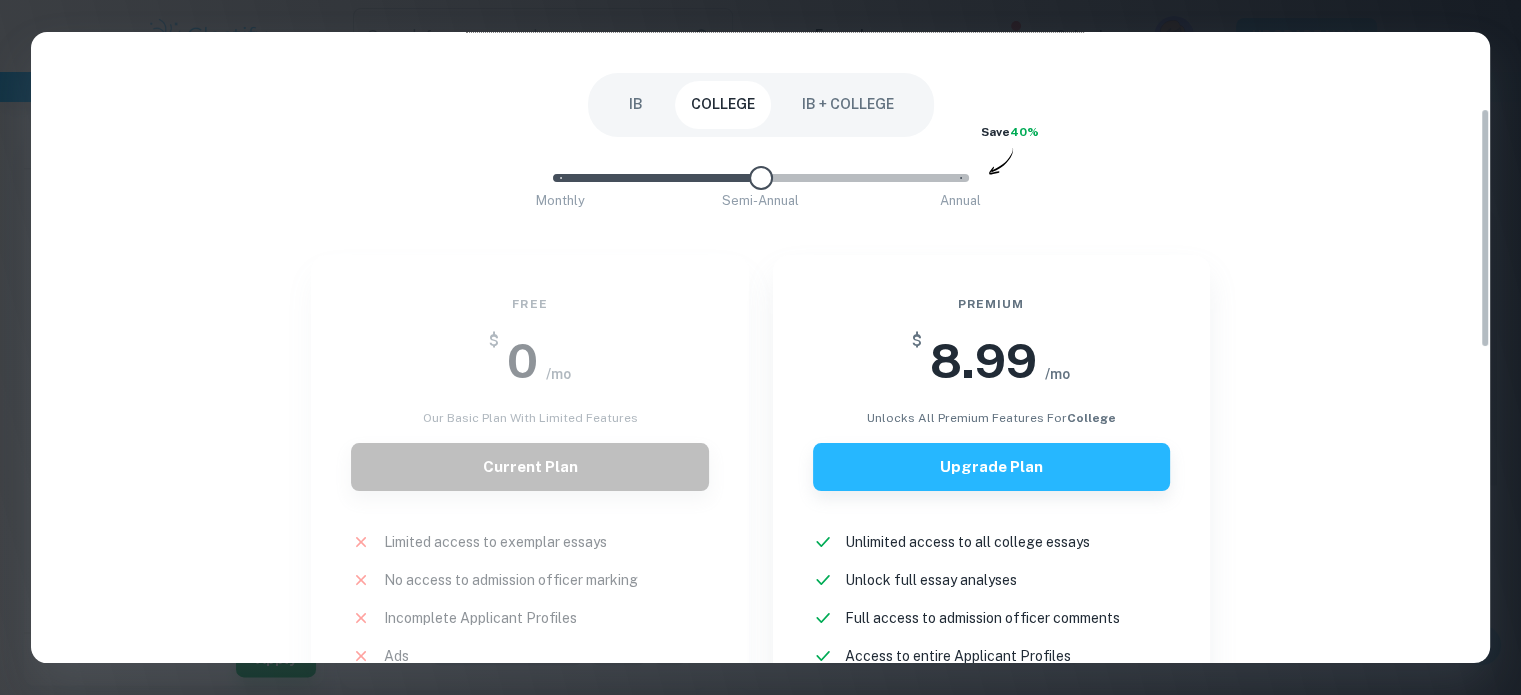click on "8.99" at bounding box center (983, 361) 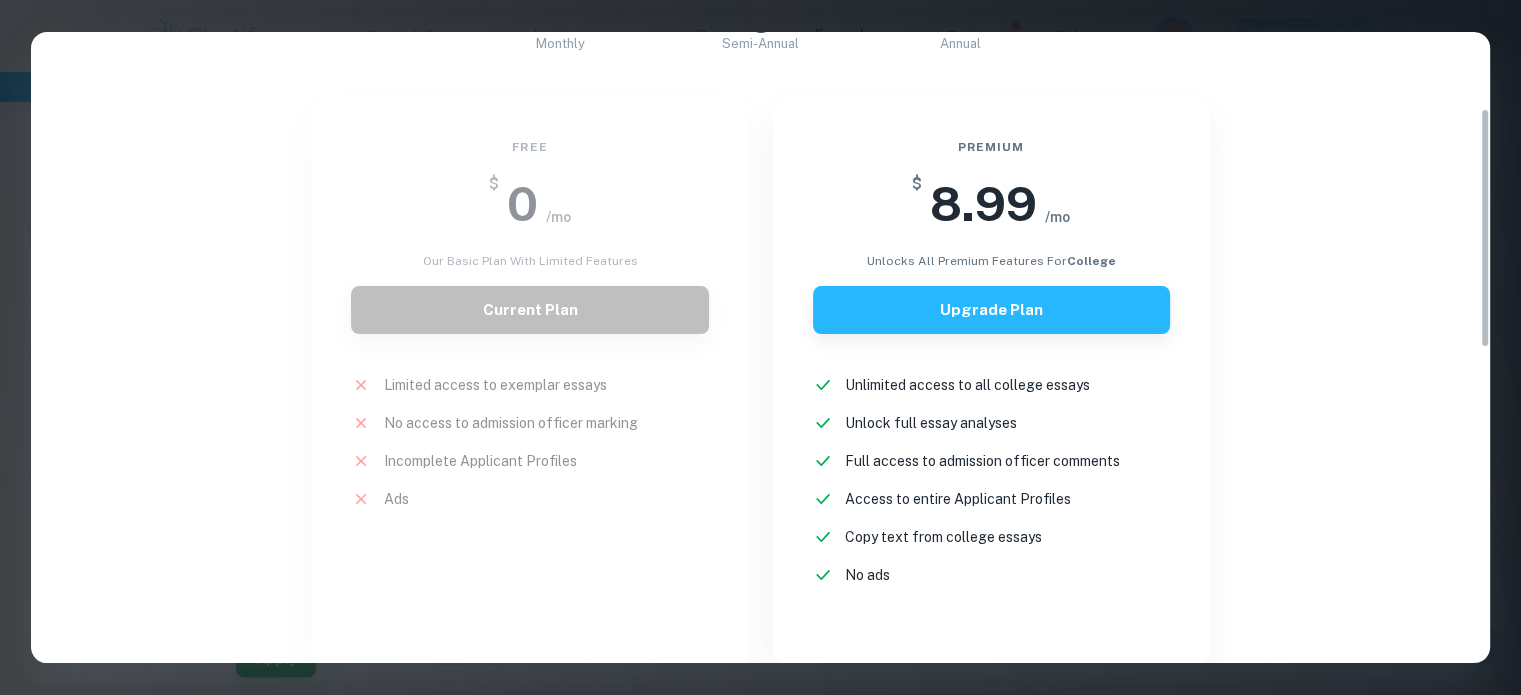 scroll, scrollTop: 200, scrollLeft: 0, axis: vertical 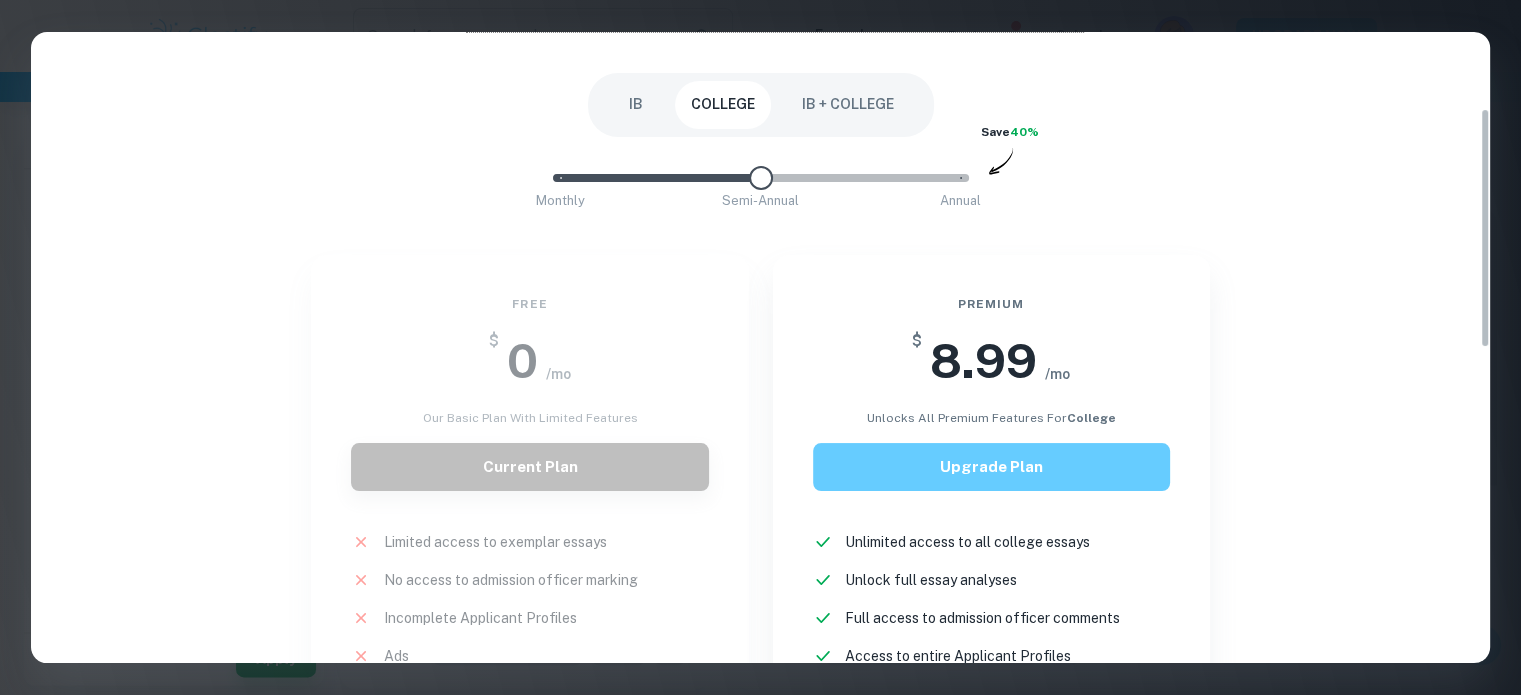 click on "Upgrade Plan" at bounding box center [991, 467] 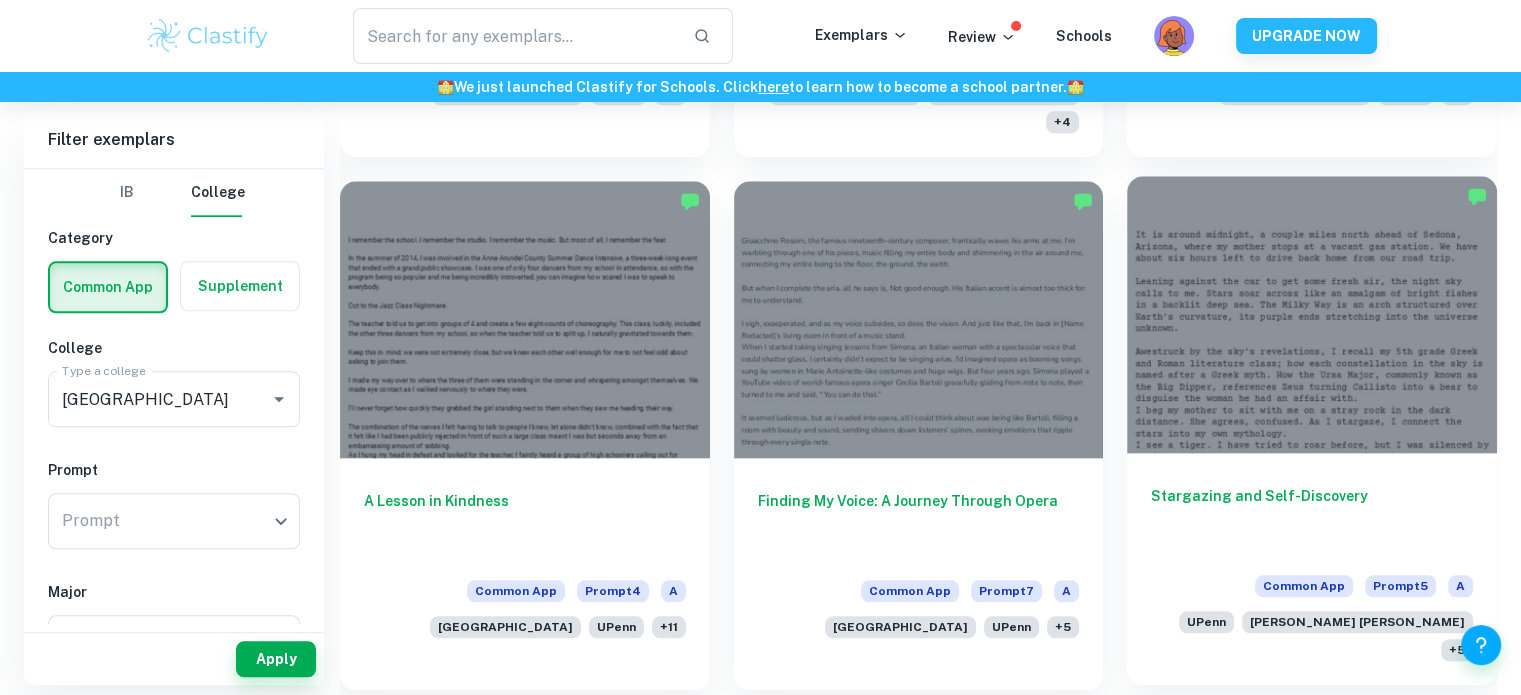 scroll, scrollTop: 2165, scrollLeft: 0, axis: vertical 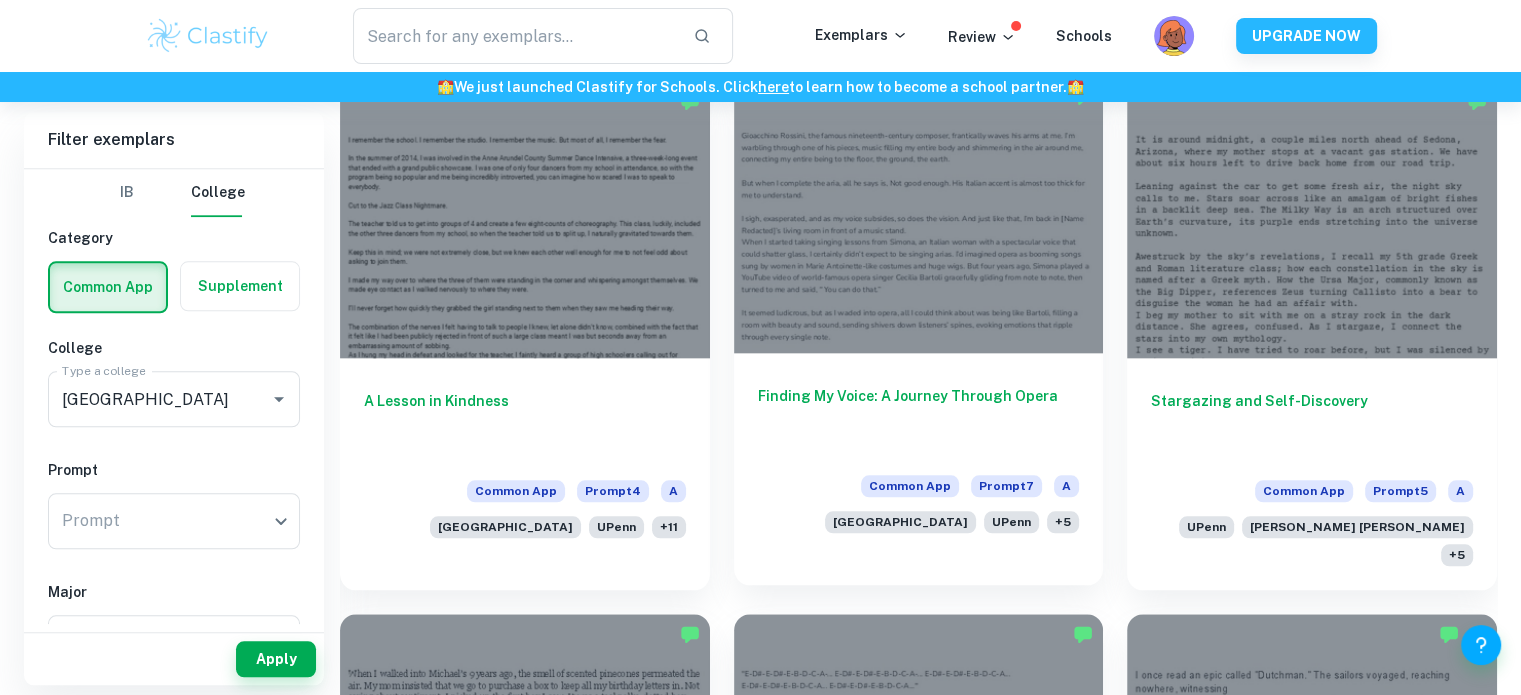 click on "Finding My Voice: A Journey Through Opera Common App Prompt  7 A [GEOGRAPHIC_DATA] UPenn + 5" at bounding box center [919, 455] 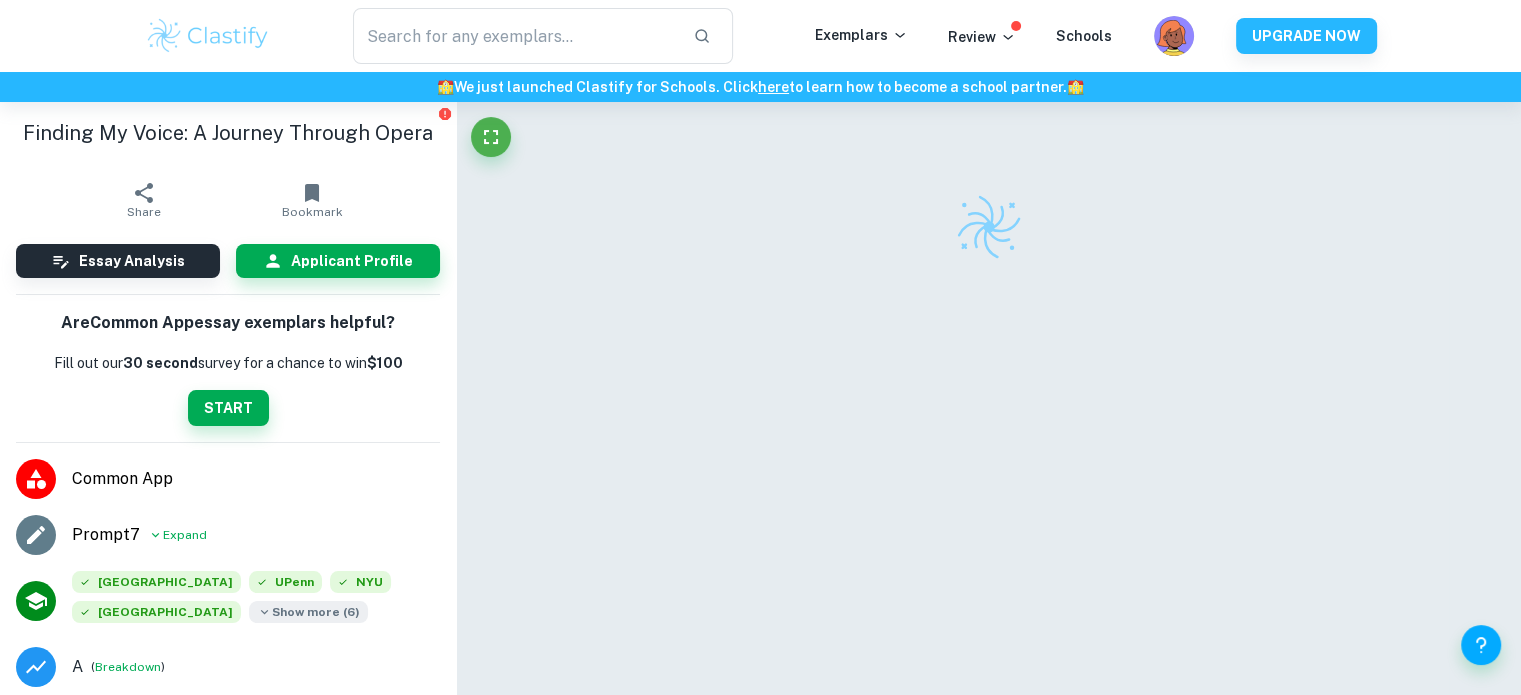 click on "Show more ( 6 )" at bounding box center (308, 612) 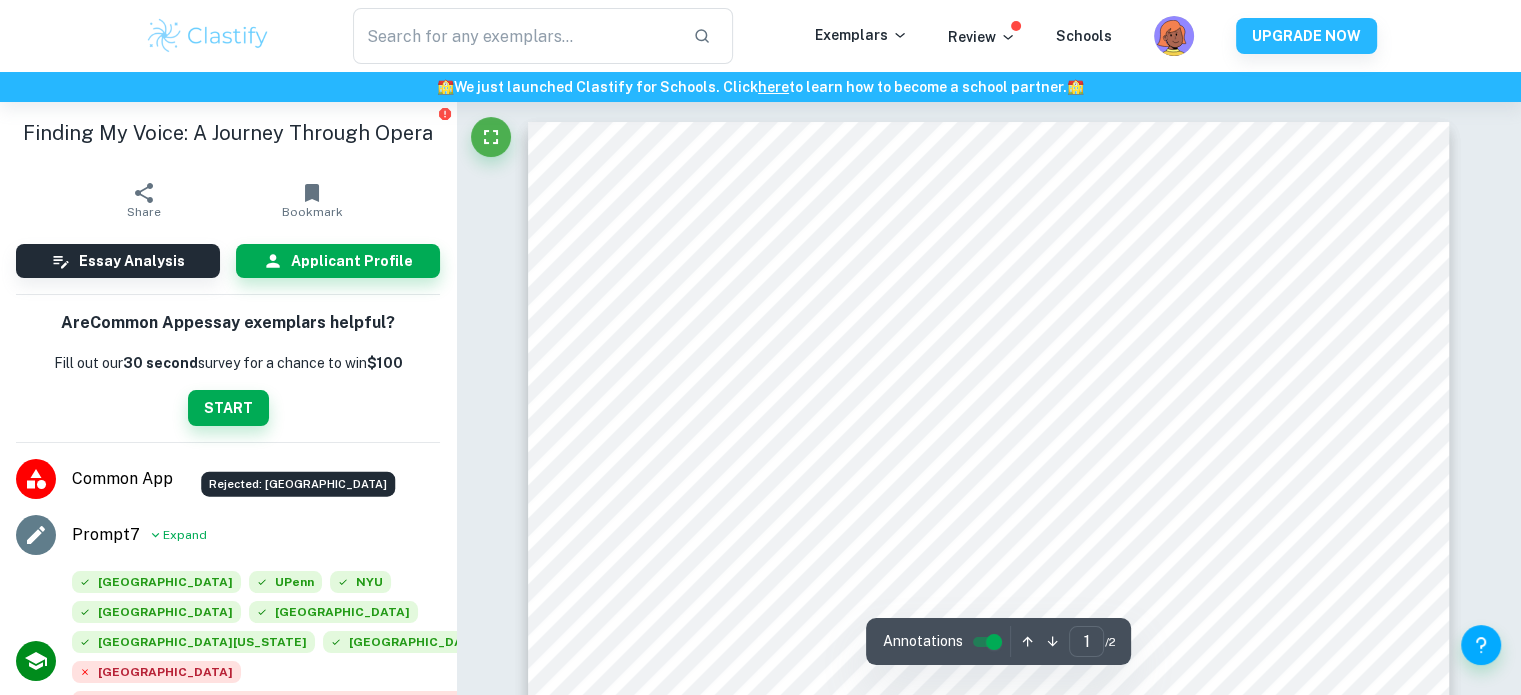 scroll, scrollTop: 400, scrollLeft: 0, axis: vertical 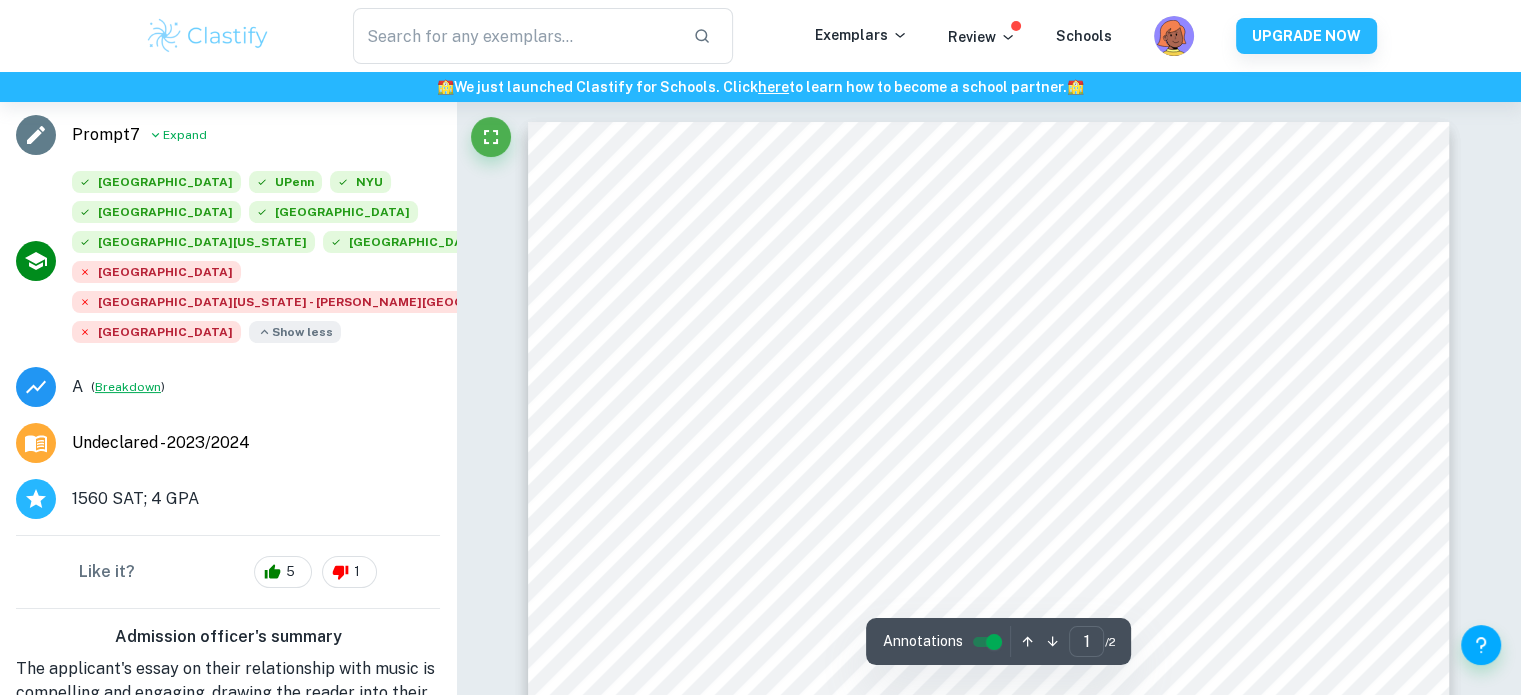 click on "Breakdown" at bounding box center [128, 387] 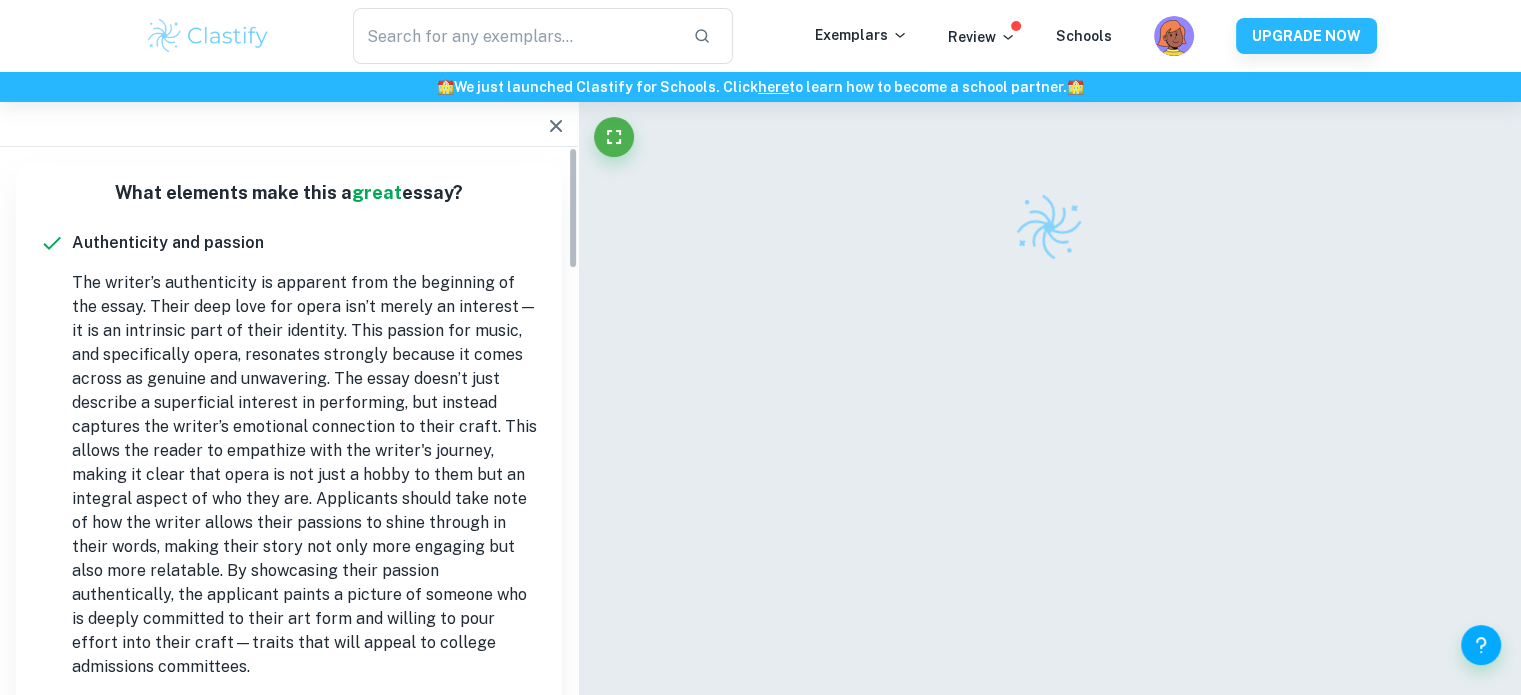 scroll, scrollTop: 0, scrollLeft: 0, axis: both 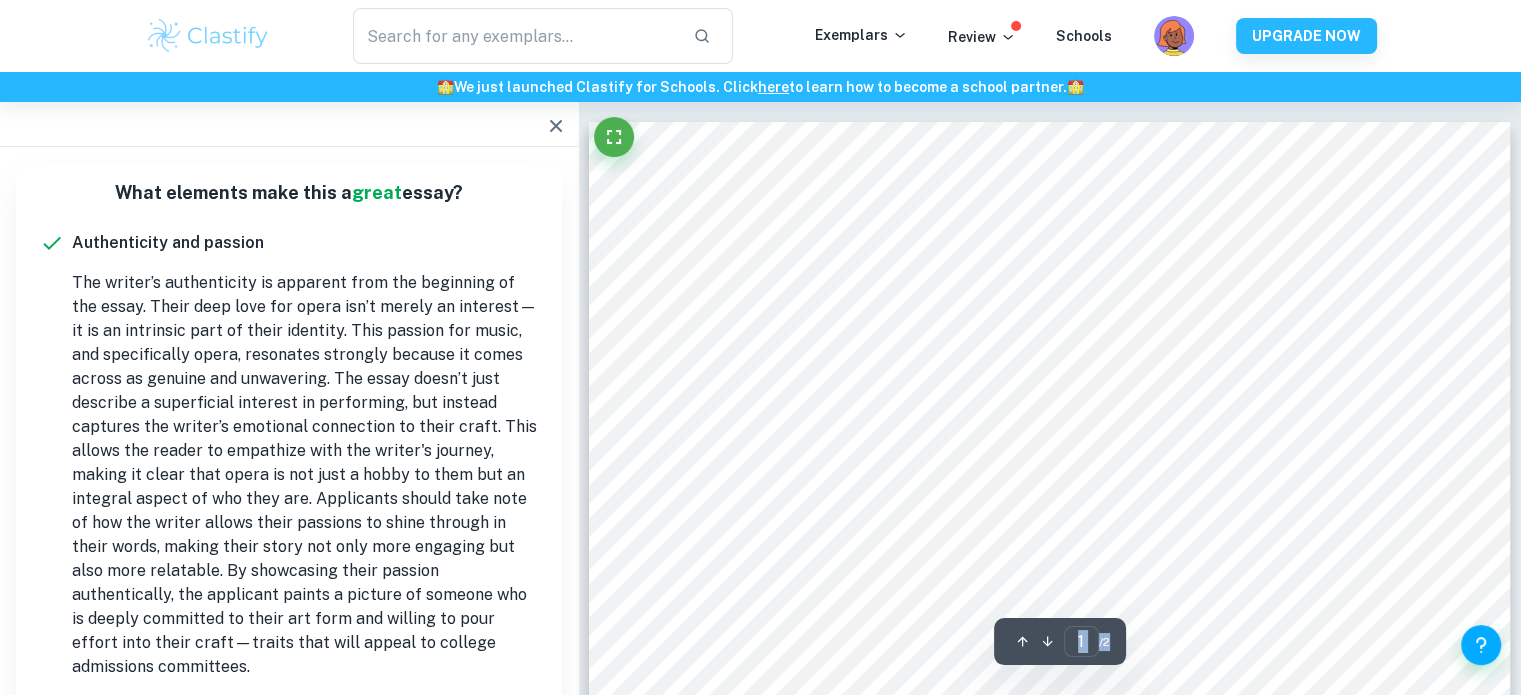 click on "Done well   Comment:  The first sentence serves as a powerful and engaging introduction, immediately immersing the reader in the world of music. By referencing a composer, the writer not only sets the tone for the essay but also subtly communicates their familiarity with musical culture. This is more than just a mention of an instrument; it hints at a deeper, more nuanced understanding of music as an art form. The writer’s use of a composer’s name suggests that they are not only a player but also a listener and an appreciator of music. This detail helps establish the writer as someone with both technical and cultural knowledge, positioning them as someone capable of discussing music with both passion and expertise. This sets the stage for the reader to expect a thoughtful and insightful exploration of the writer’s relationship with music. Done well   Comment: Done well   Comment: Done well   Comment: Unlock access to all   comments with Clastify Premium Upgrade Now   Done well   Comment: Upgrade Now" at bounding box center [1049, 1393] 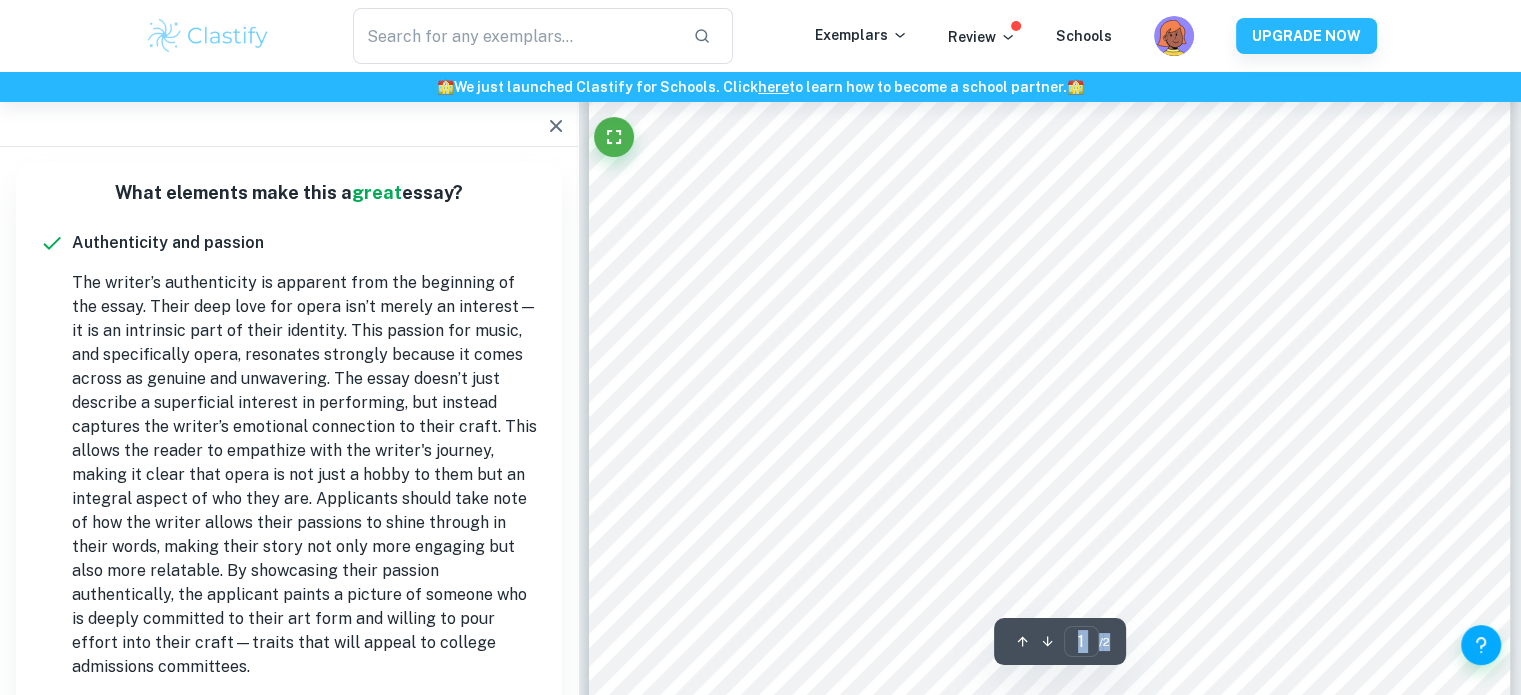 scroll, scrollTop: 300, scrollLeft: 0, axis: vertical 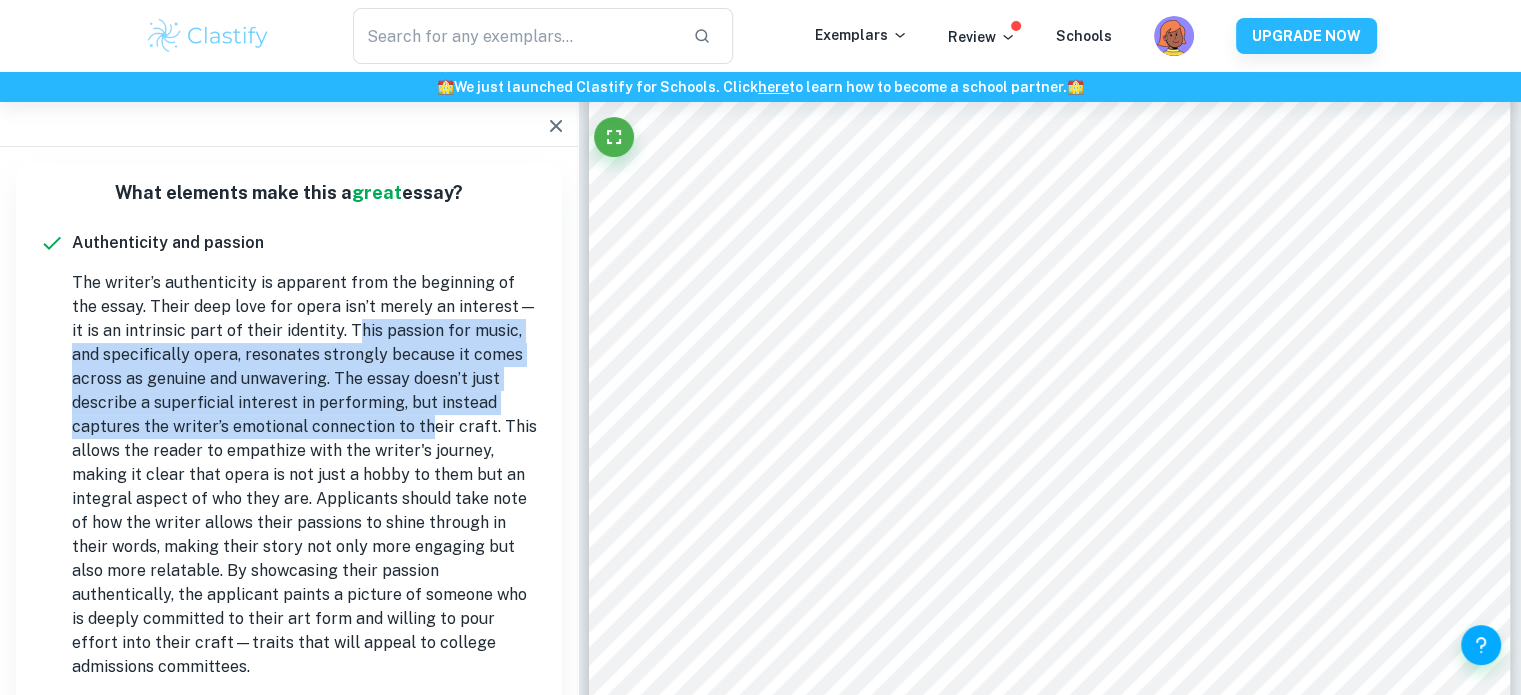 drag, startPoint x: 311, startPoint y: 341, endPoint x: 320, endPoint y: 415, distance: 74.54529 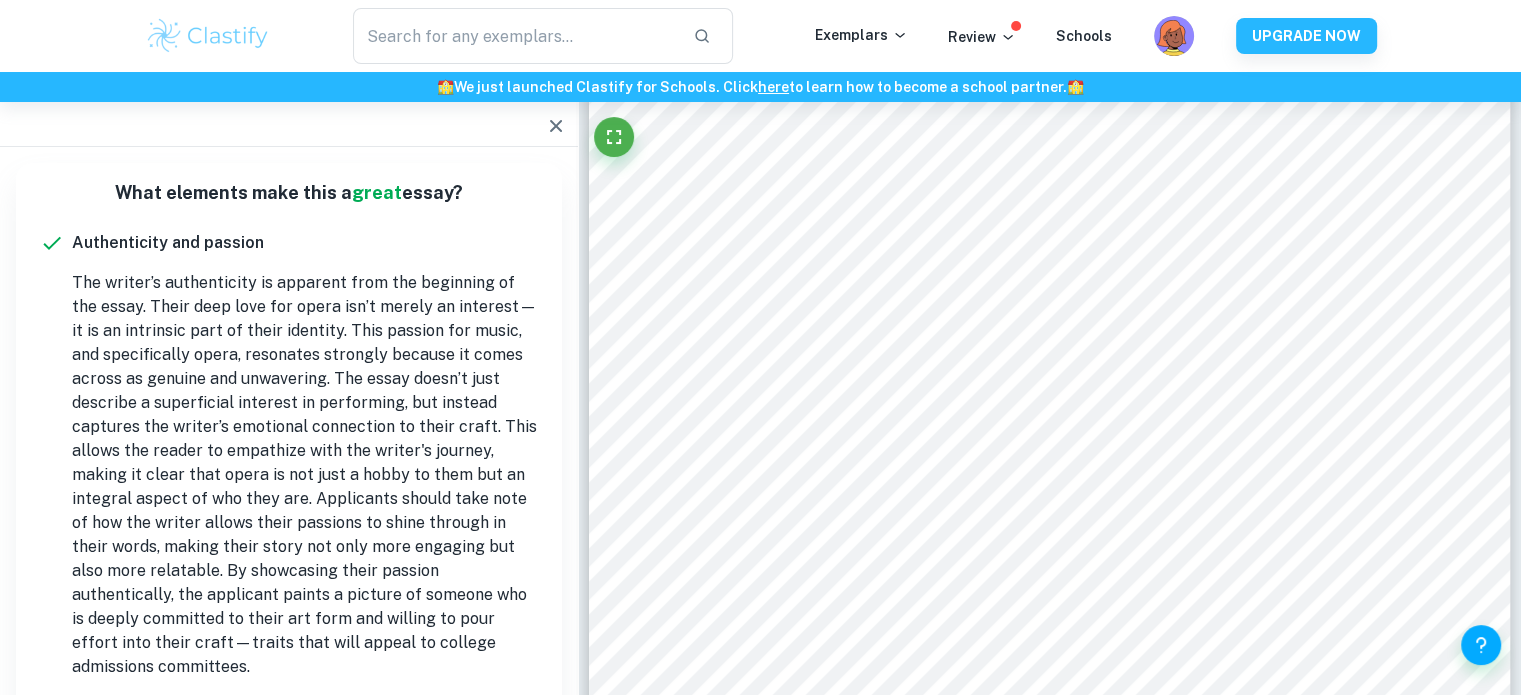 click on "The writer’s authenticity is apparent from the beginning of the essay. Their deep love for opera isn’t merely an interest—it is an intrinsic part of their identity. This passion for music, and specifically opera, resonates strongly because it comes across as genuine and unwavering. The essay doesn’t just describe a superficial interest in performing, but instead captures the writer’s emotional connection to their craft. This allows the reader to empathize with the writer's journey, making it clear that opera is not just a hobby to them but an integral aspect of who they are. Applicants should take note of how the writer allows their passions to shine through in their words, making their story not only more engaging but also more relatable. By showcasing their passion authentically, the applicant paints a picture of someone who is deeply committed to their art form and willing to pour effort into their craft—traits that will appeal to college admissions committees." at bounding box center [305, 475] 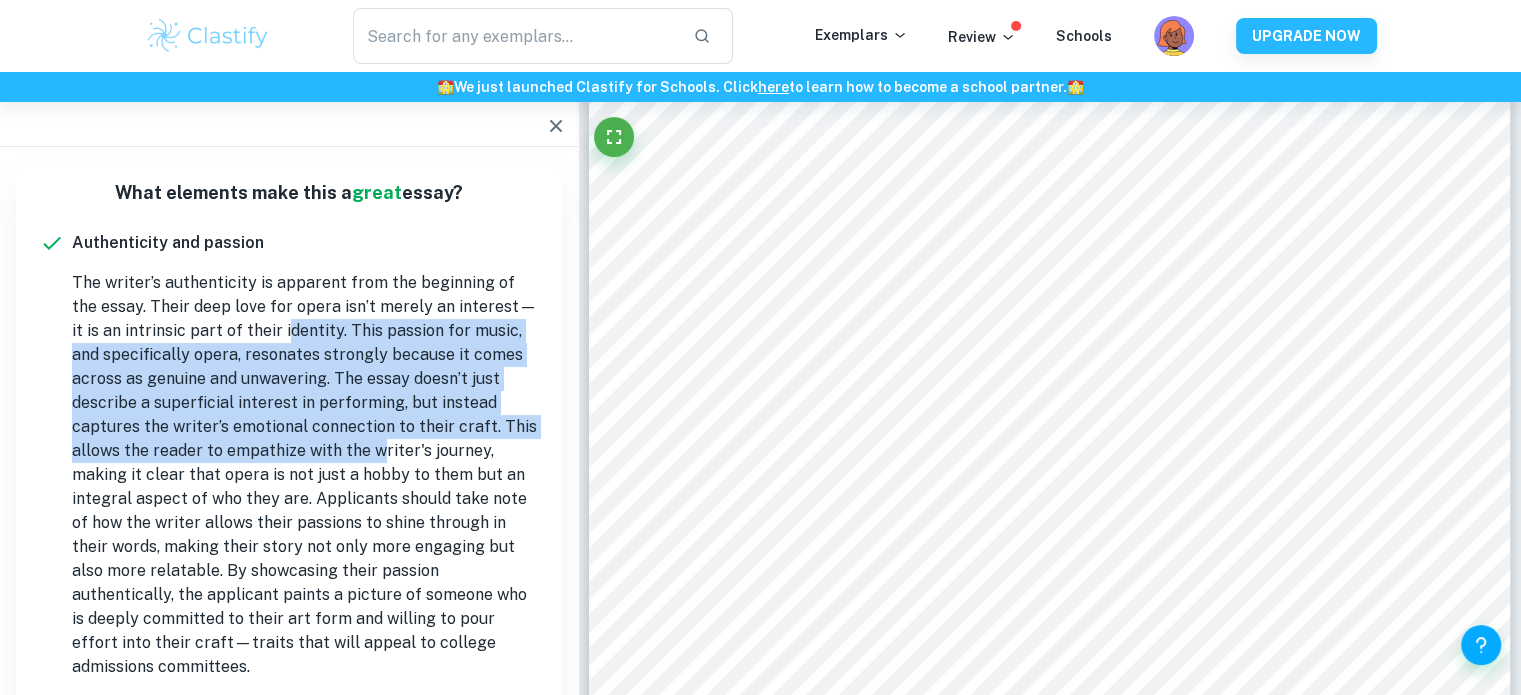 drag, startPoint x: 259, startPoint y: 334, endPoint x: 294, endPoint y: 439, distance: 110.67972 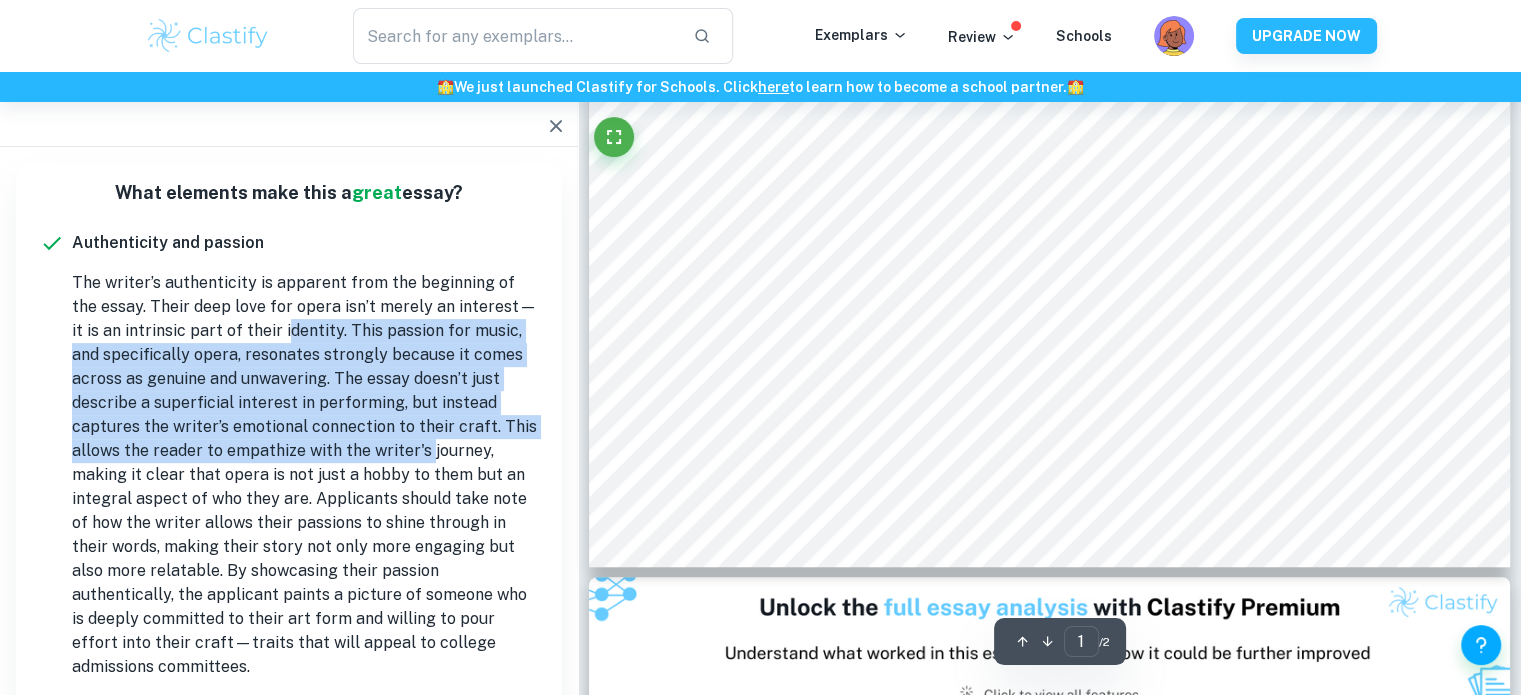 scroll, scrollTop: 900, scrollLeft: 0, axis: vertical 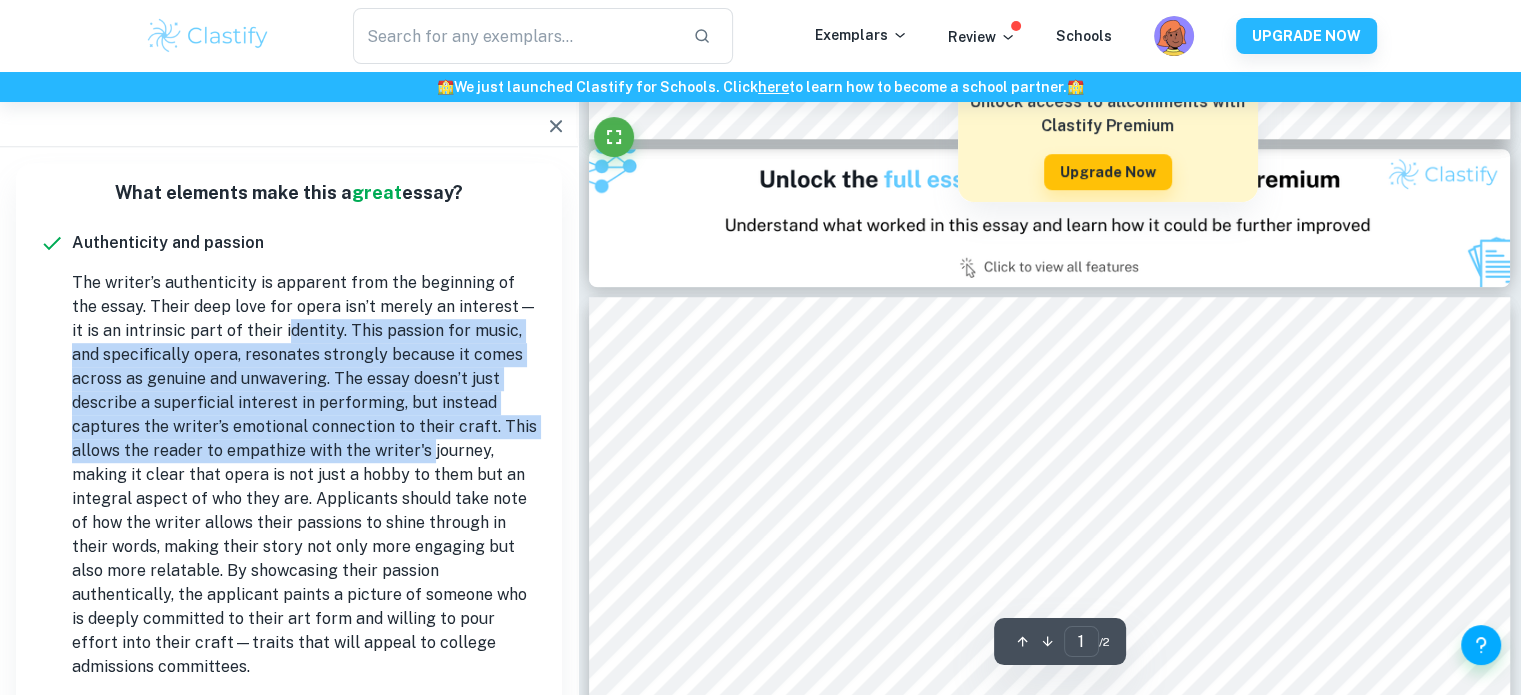 type on "2" 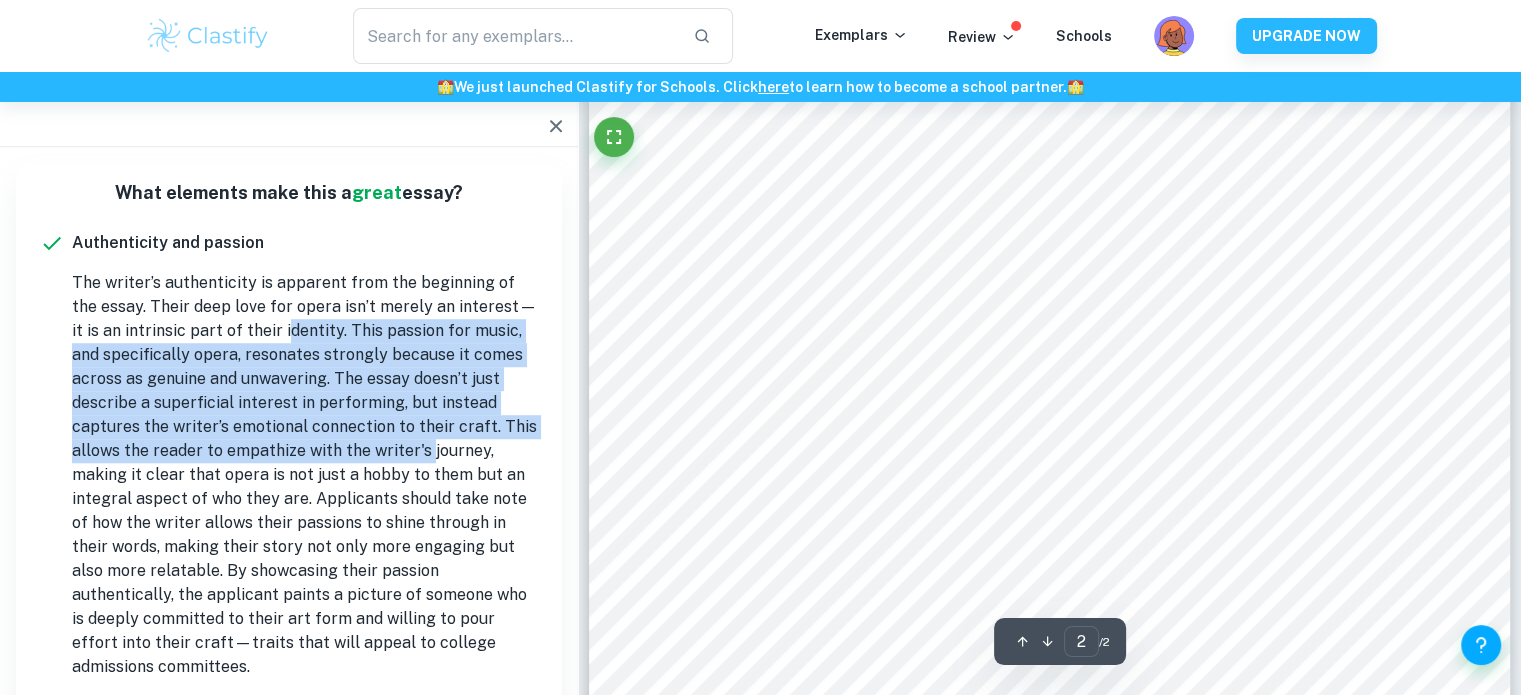 scroll, scrollTop: 1400, scrollLeft: 0, axis: vertical 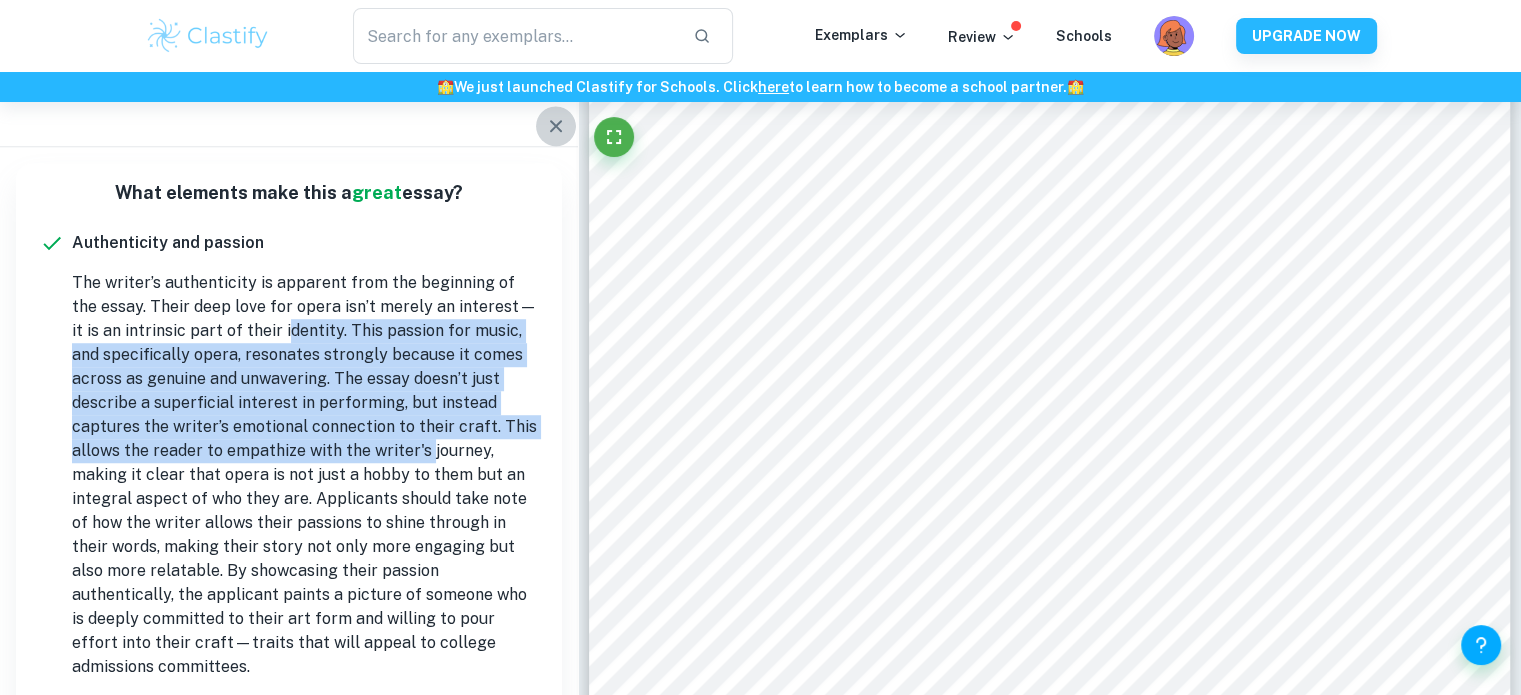 click 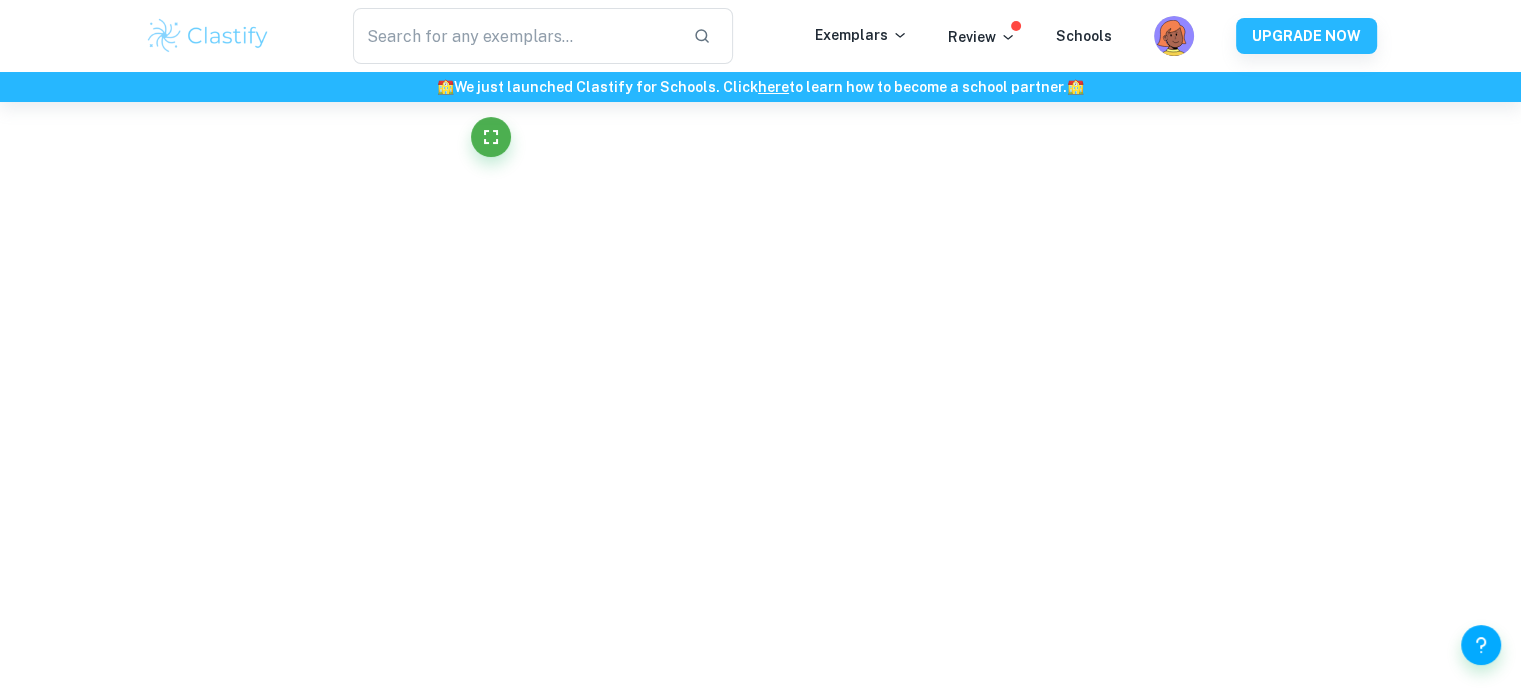 scroll, scrollTop: 1370, scrollLeft: 0, axis: vertical 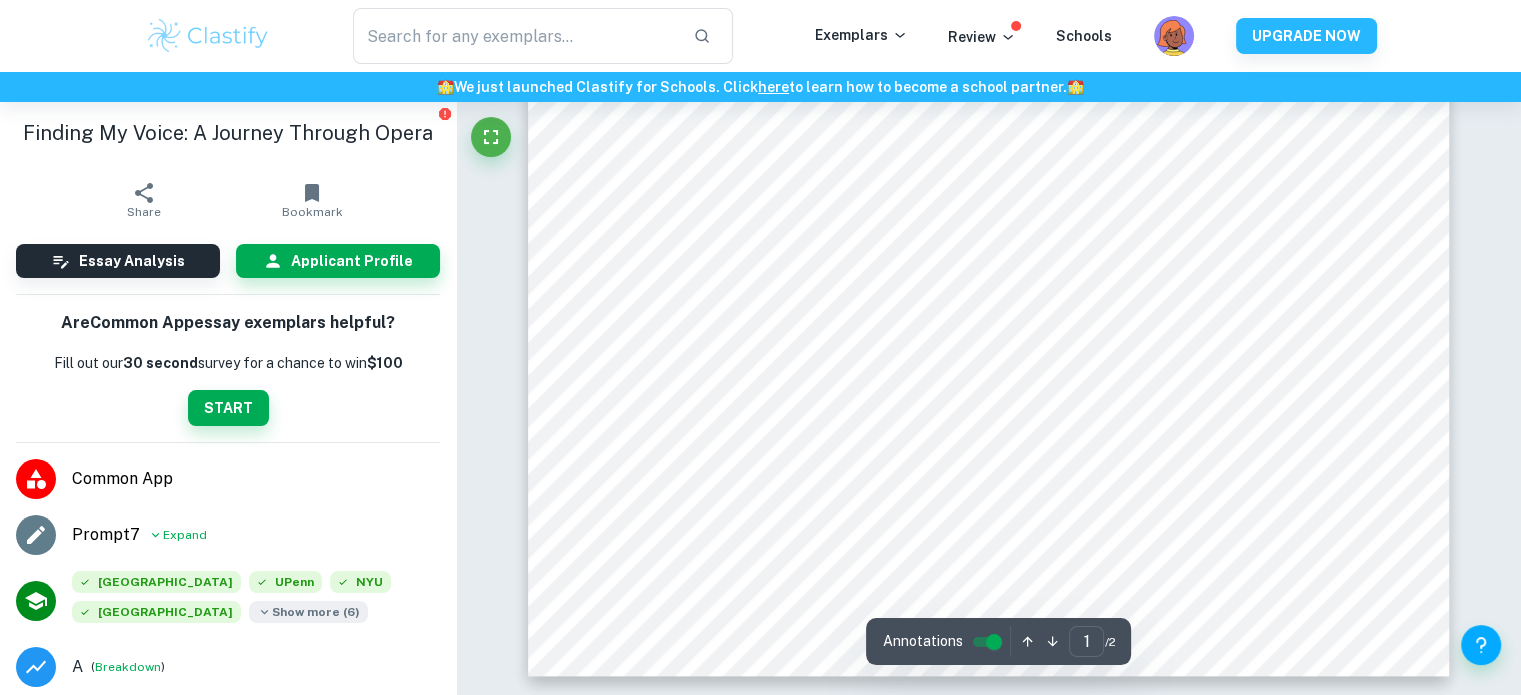 type on "2" 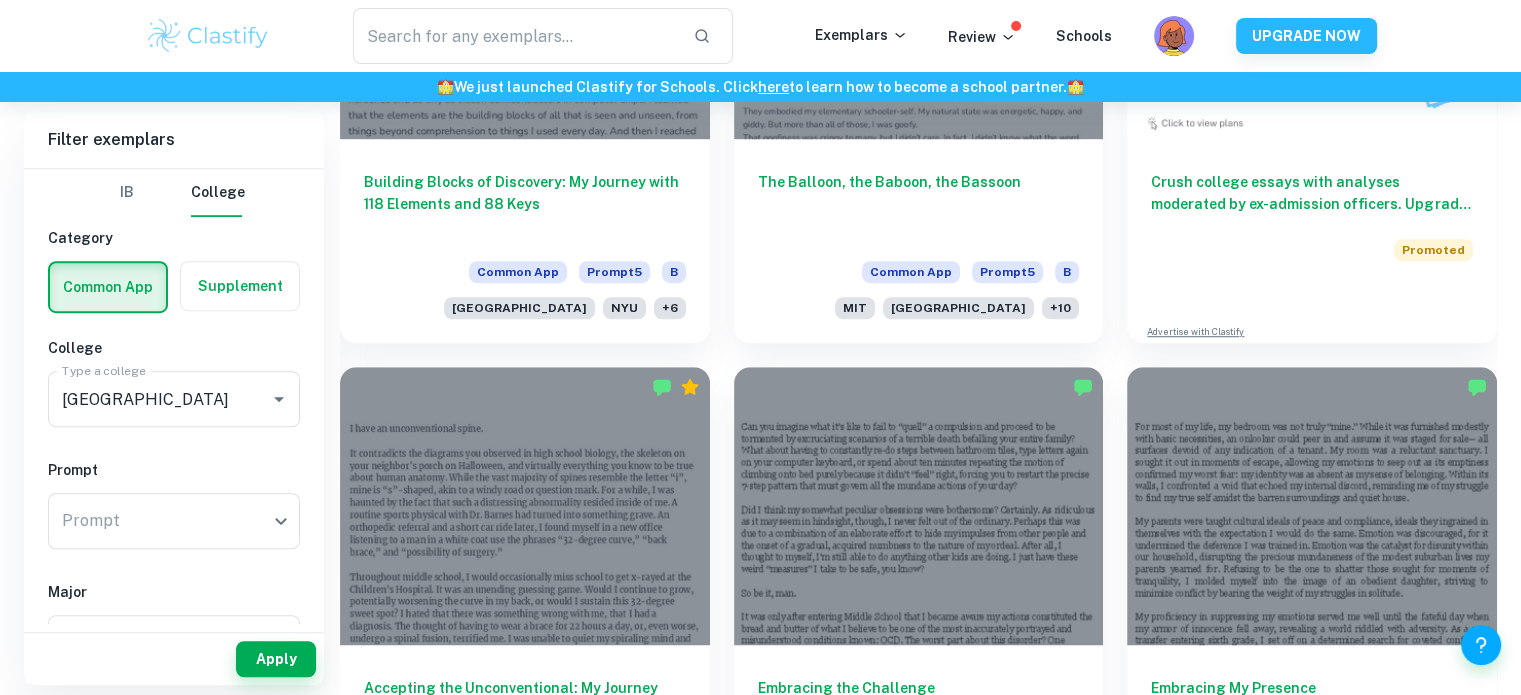 scroll, scrollTop: 1500, scrollLeft: 0, axis: vertical 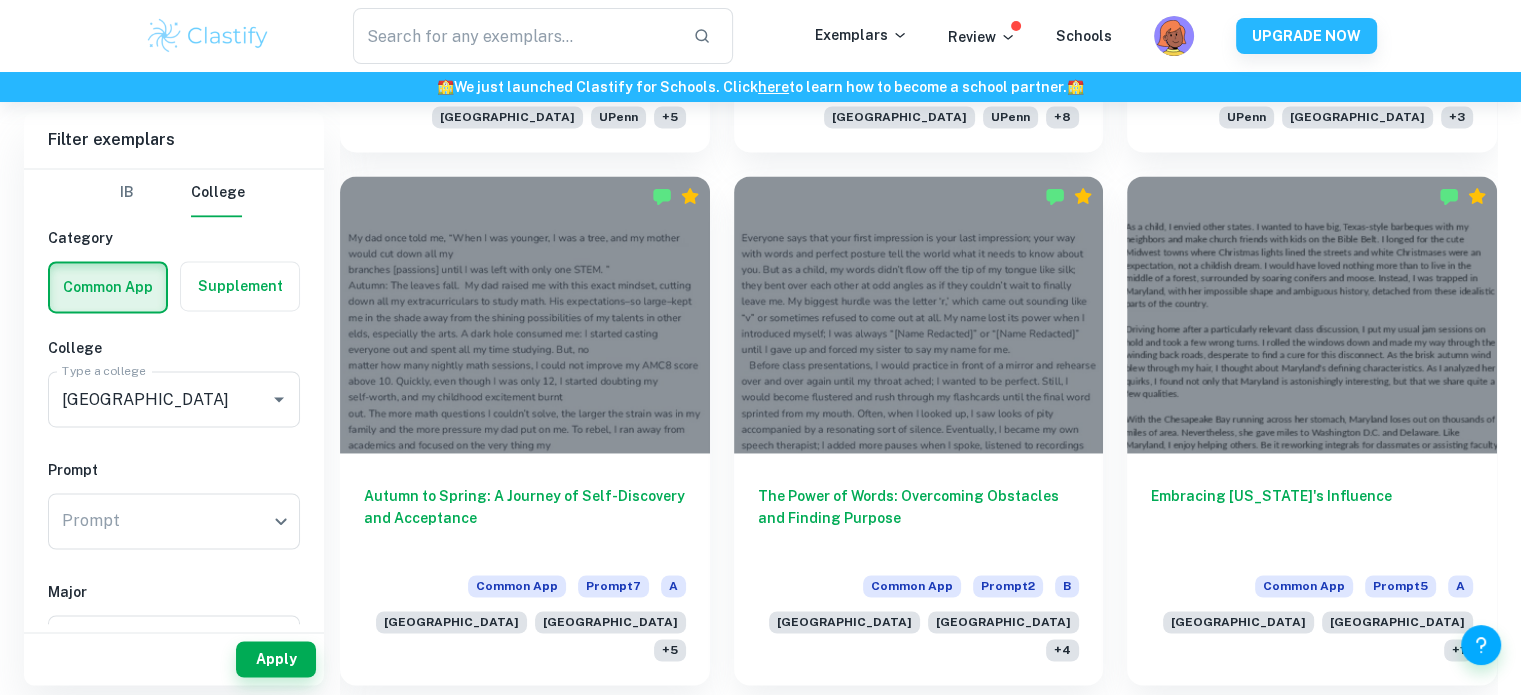 drag, startPoint x: 1116, startPoint y: 324, endPoint x: 1136, endPoint y: 643, distance: 319.62634 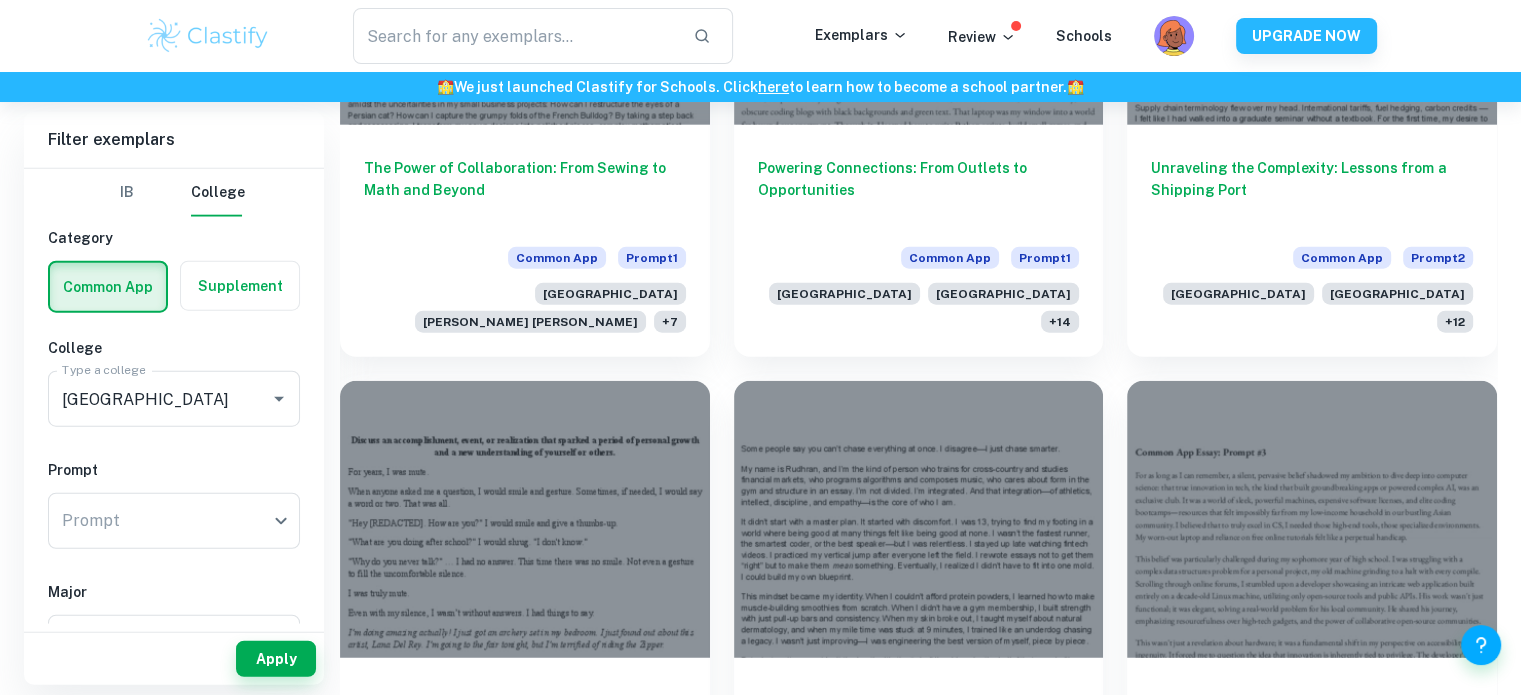 scroll, scrollTop: 5012, scrollLeft: 0, axis: vertical 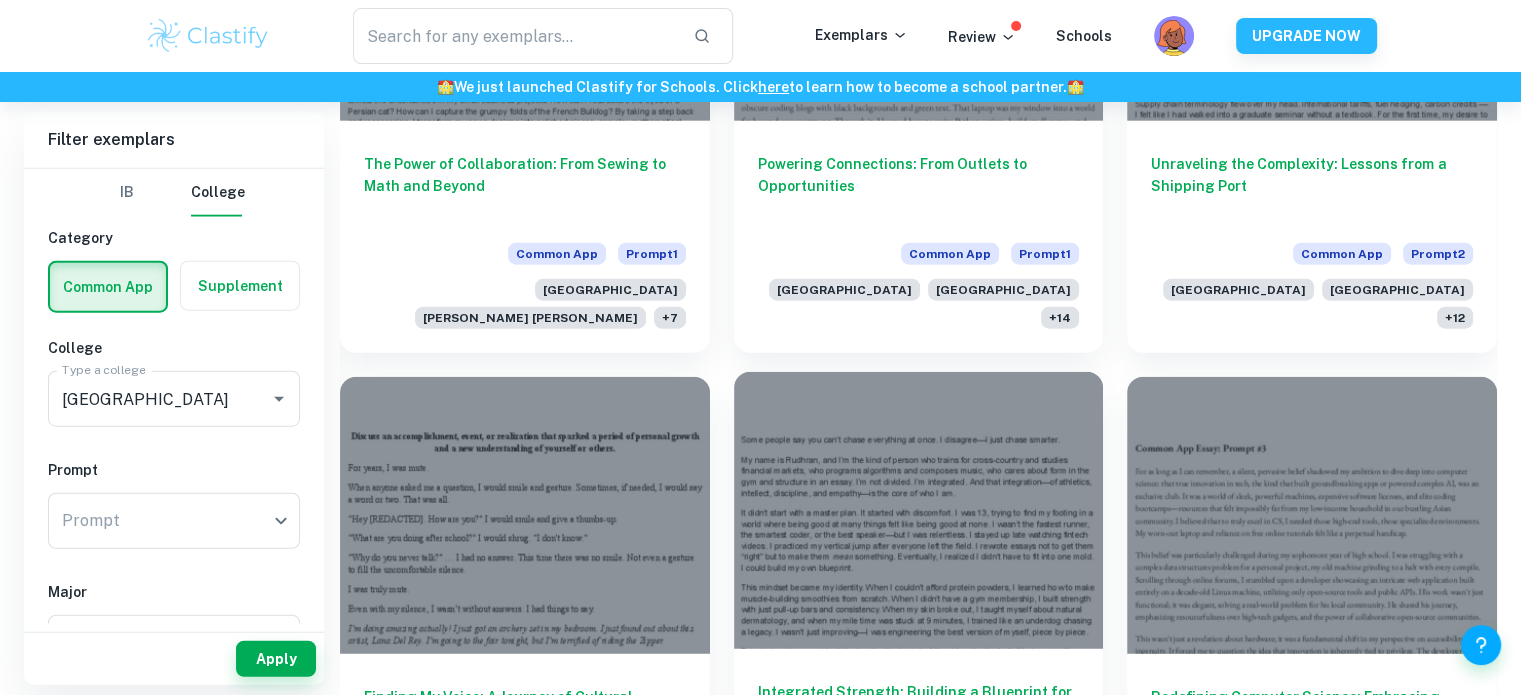click on "Integrated Strength: Building a Blueprint for Success" at bounding box center (919, 714) 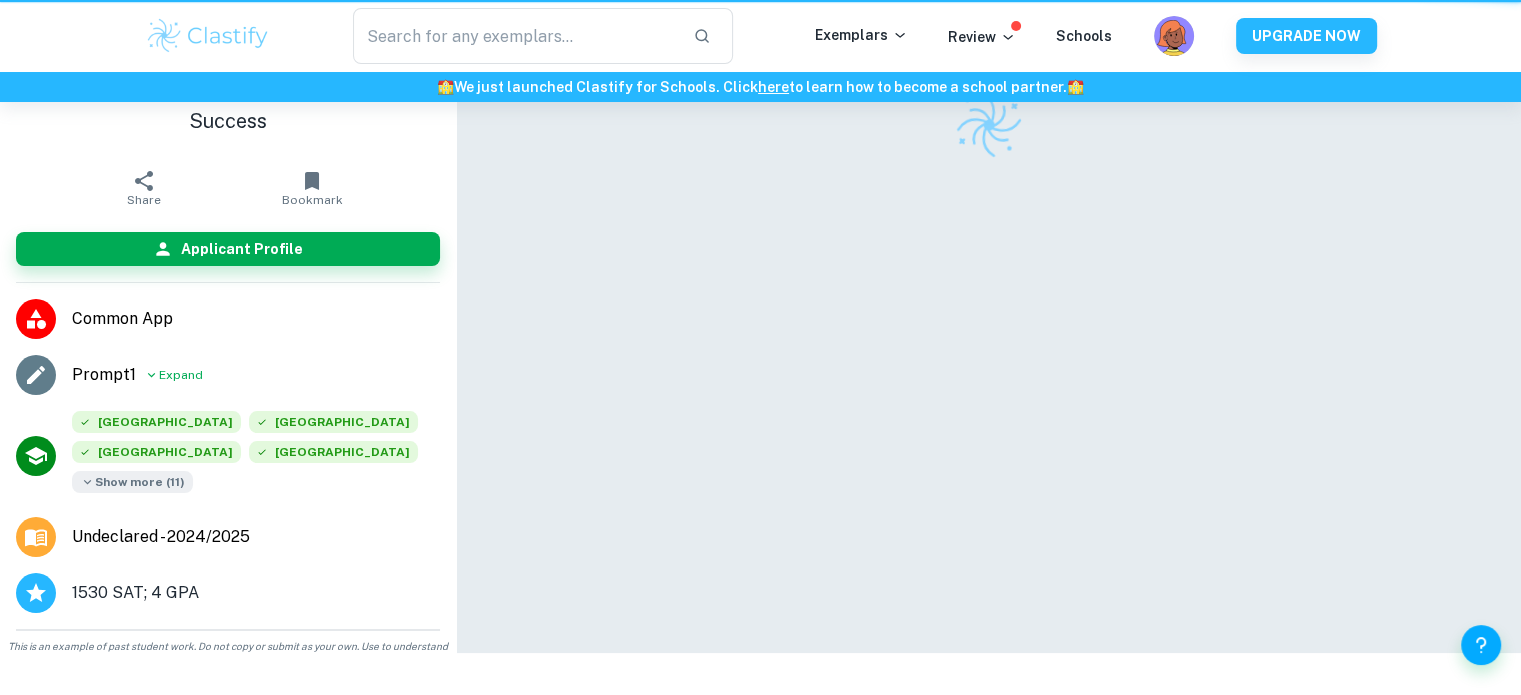 scroll, scrollTop: 0, scrollLeft: 0, axis: both 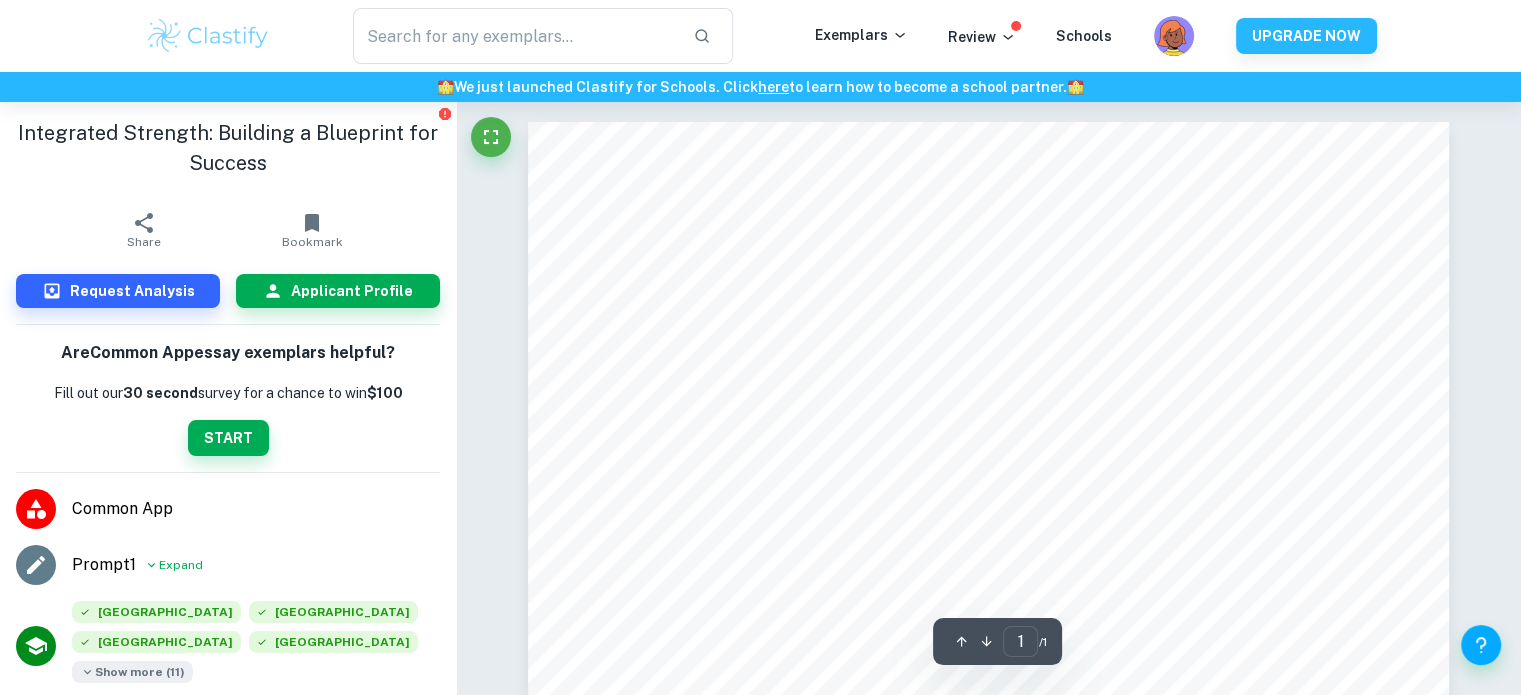 click on "Show more ( 11 )" at bounding box center [132, 672] 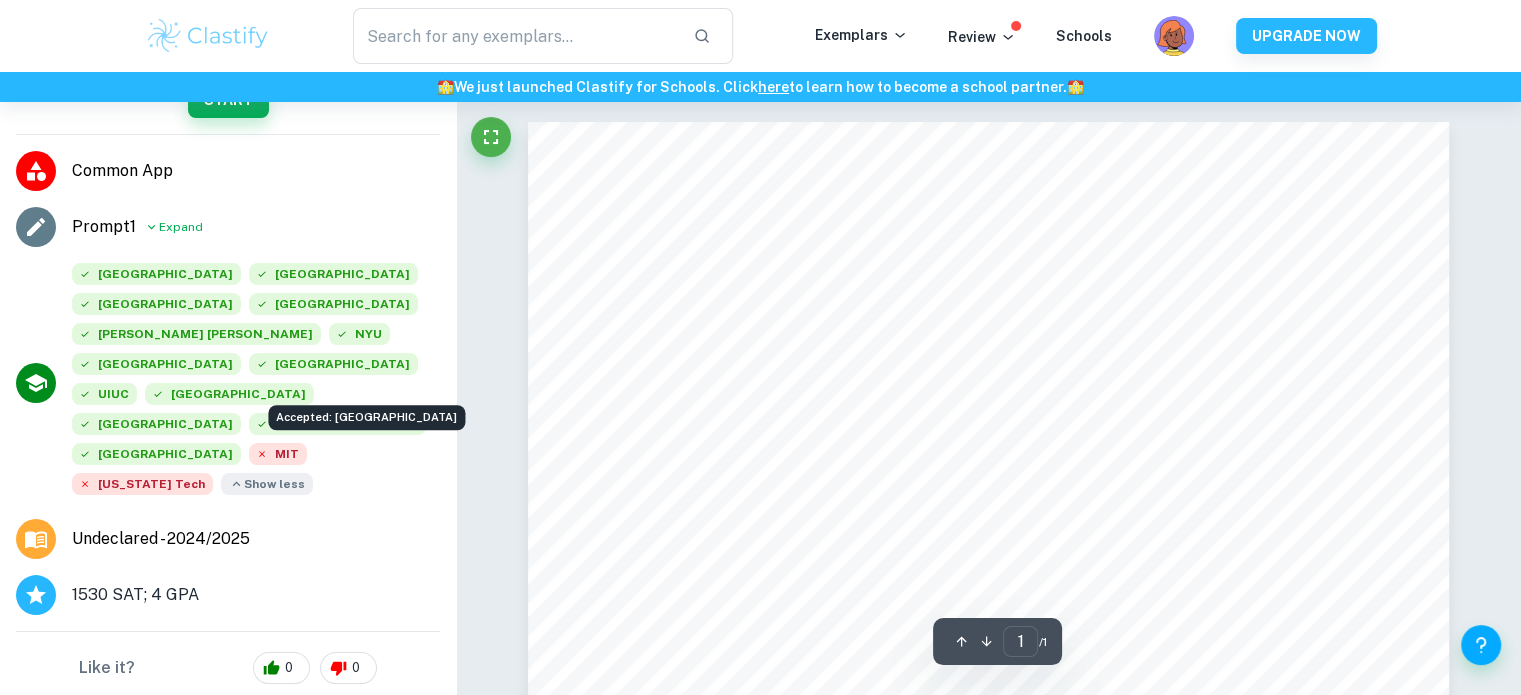 scroll, scrollTop: 358, scrollLeft: 0, axis: vertical 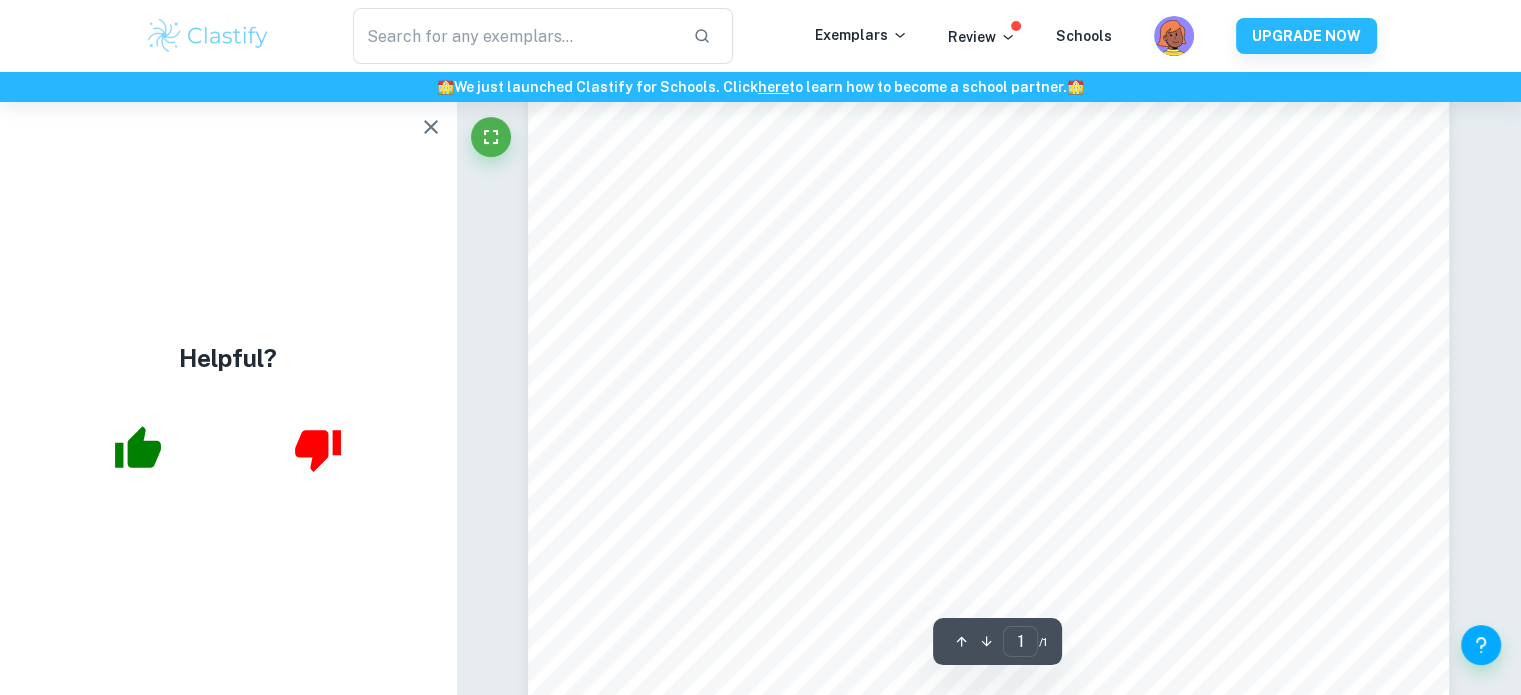 click 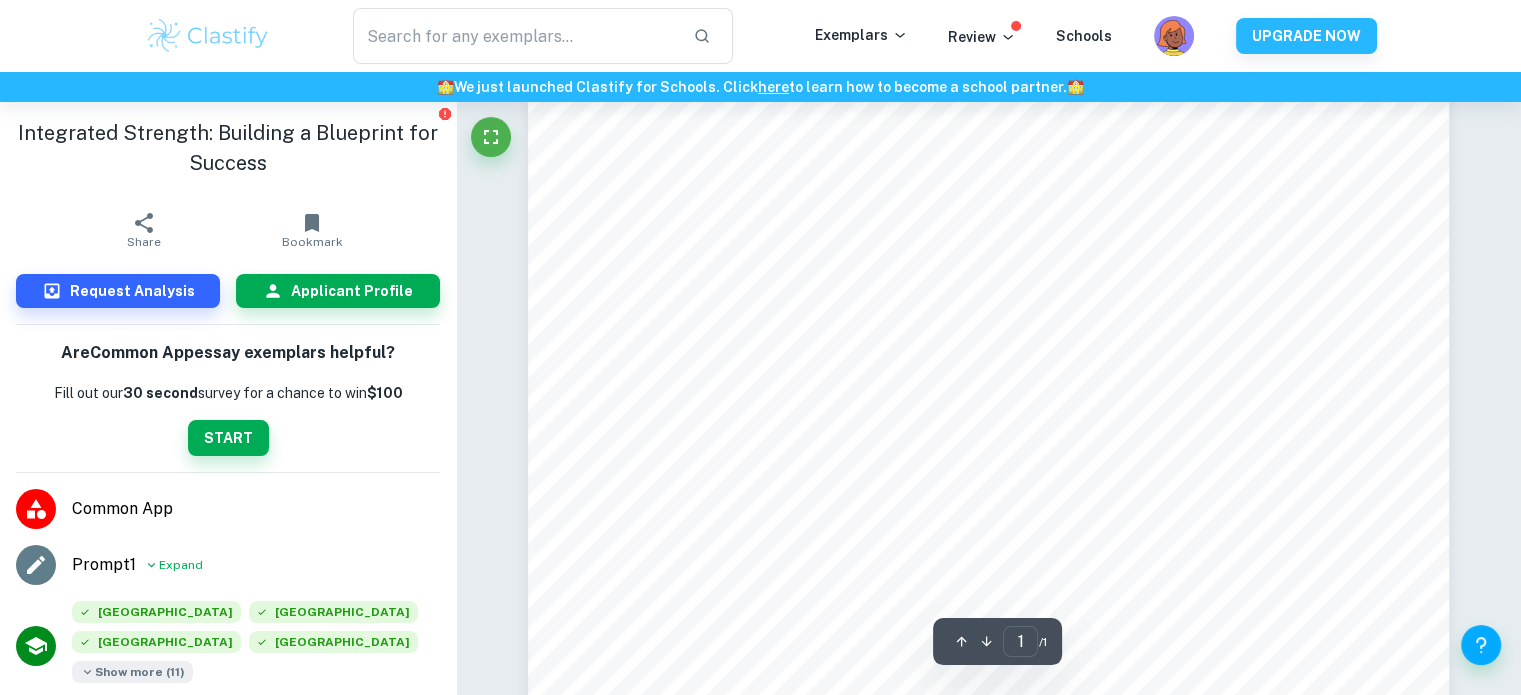 scroll, scrollTop: 176, scrollLeft: 0, axis: vertical 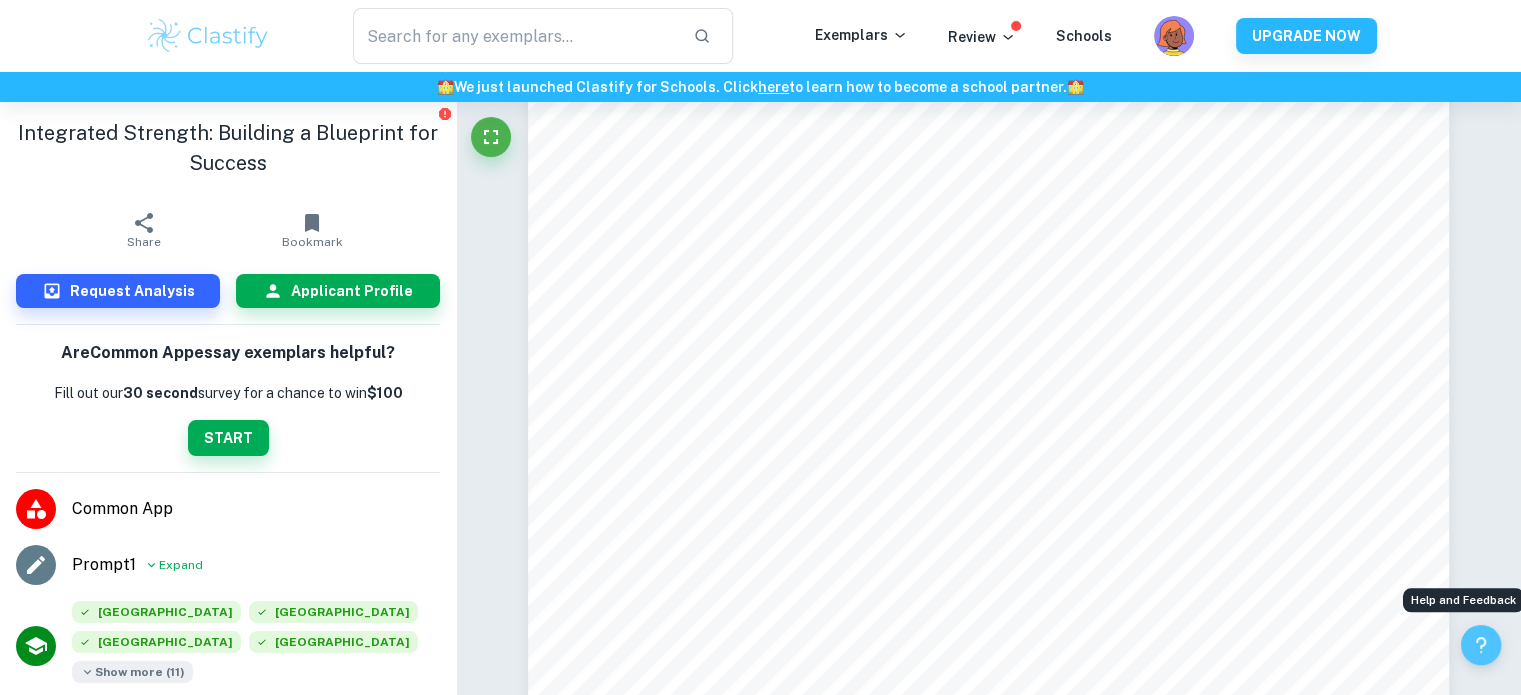 type 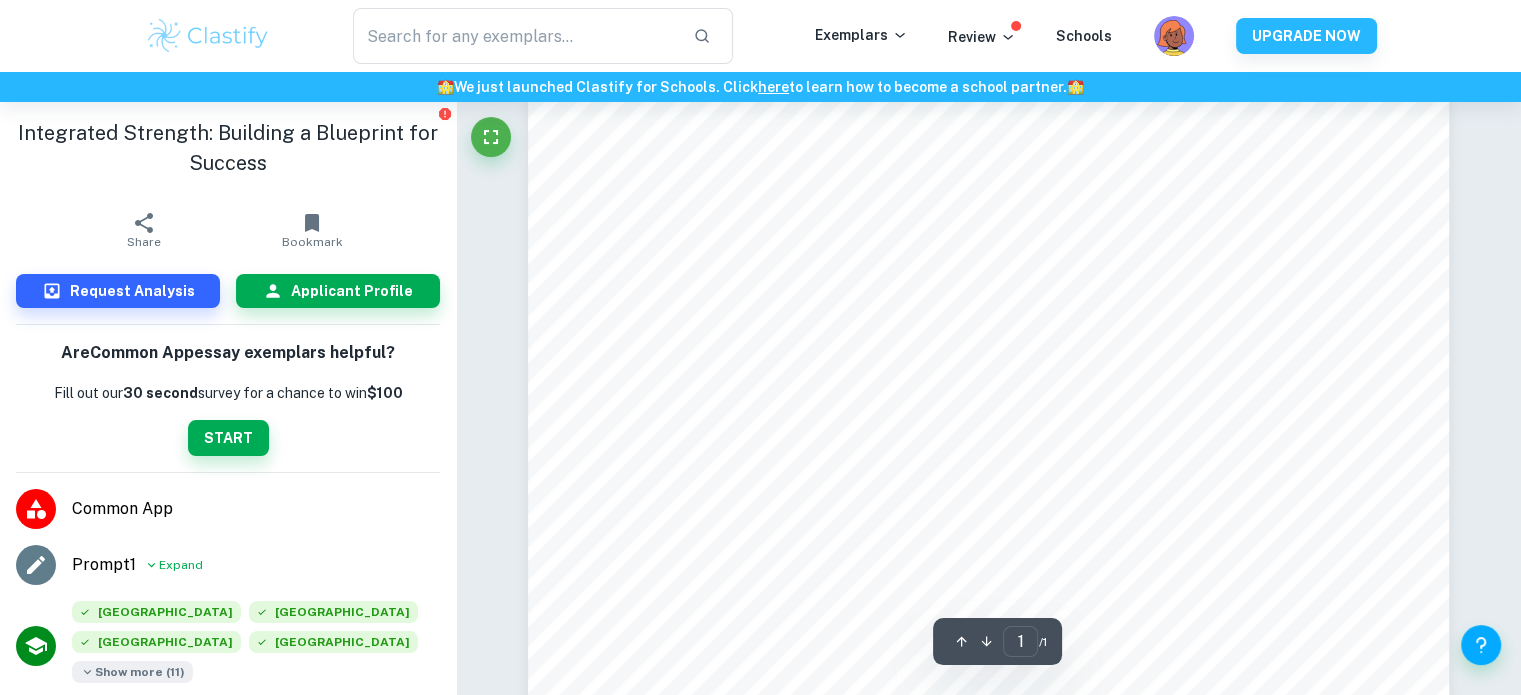 scroll, scrollTop: 400, scrollLeft: 0, axis: vertical 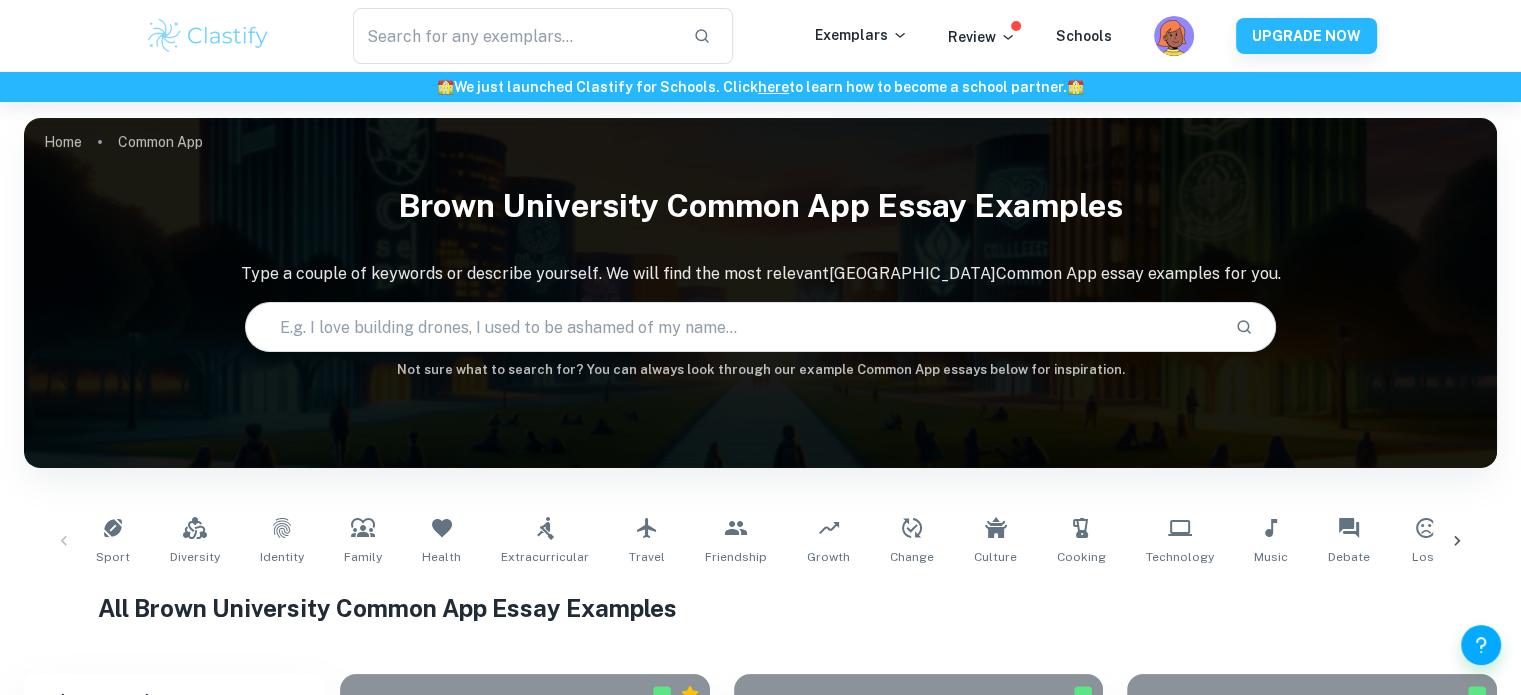 drag, startPoint x: 721, startPoint y: 213, endPoint x: 740, endPoint y: -116, distance: 329.5482 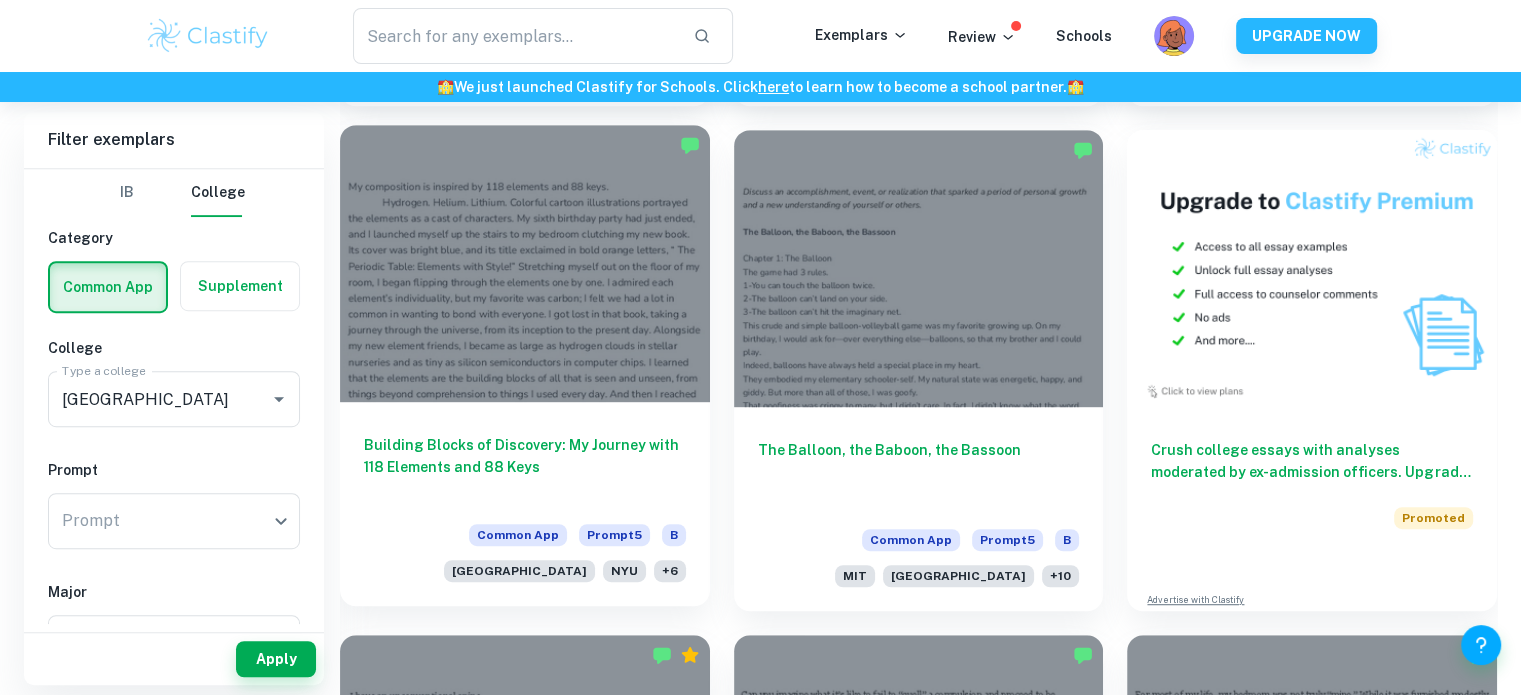 scroll, scrollTop: 1100, scrollLeft: 0, axis: vertical 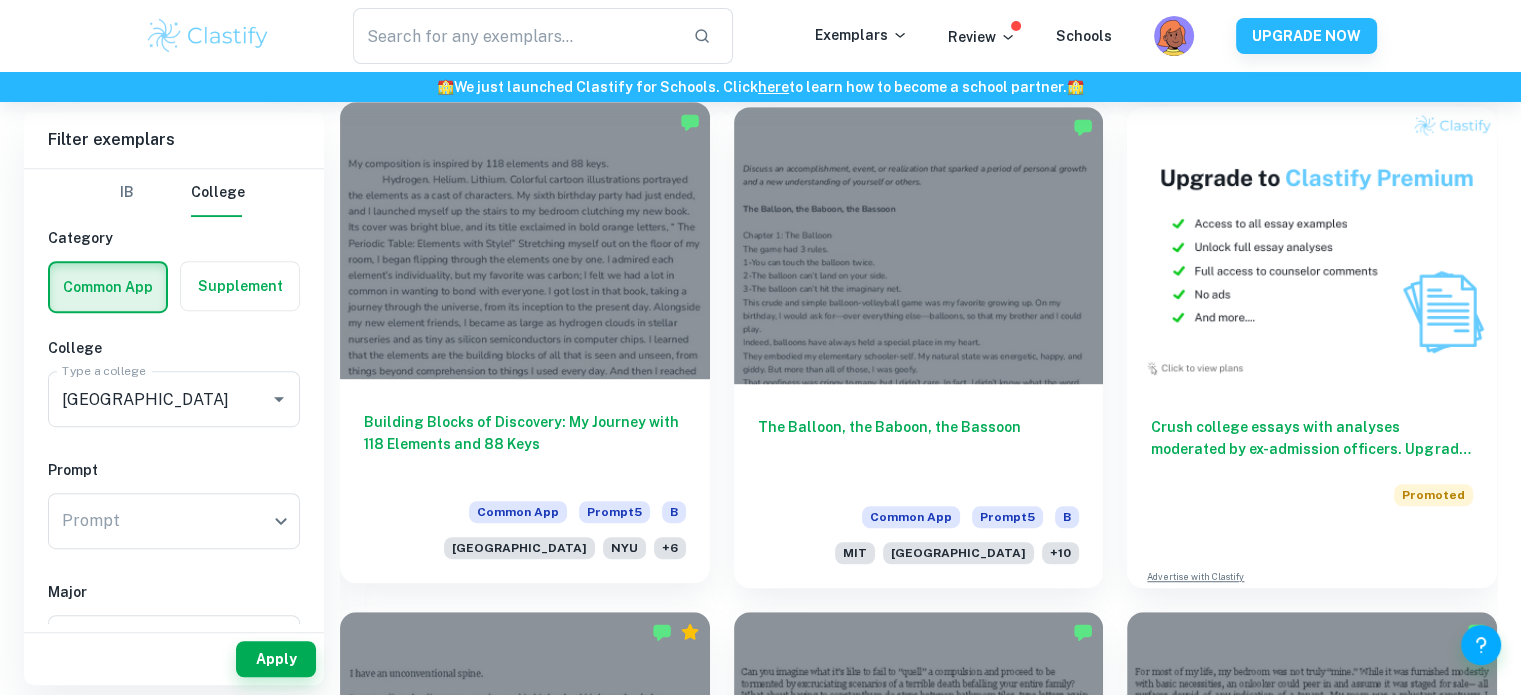 click on "Building Blocks of Discovery: My Journey with 118 Elements and 88 Keys Common App Prompt  5 B Princeton University NYU + 6" at bounding box center [525, 481] 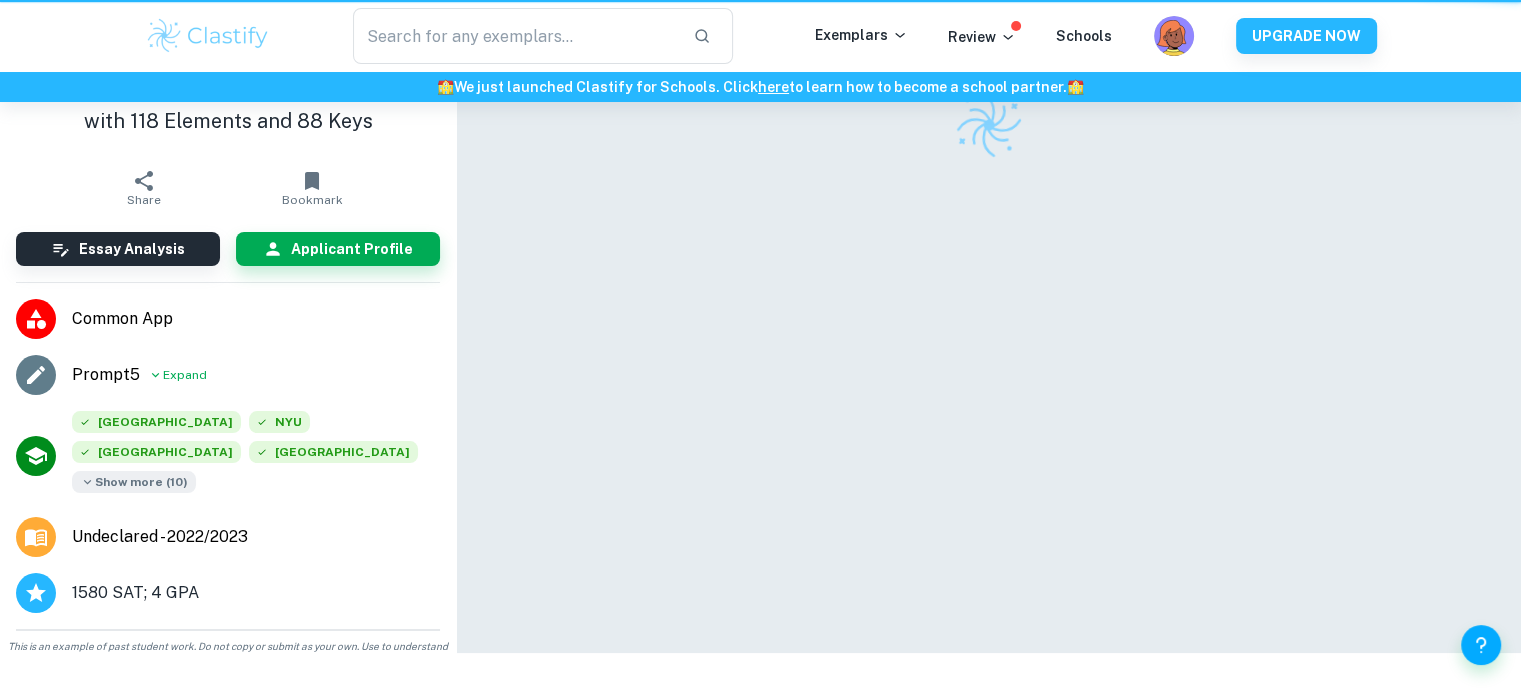 scroll, scrollTop: 0, scrollLeft: 0, axis: both 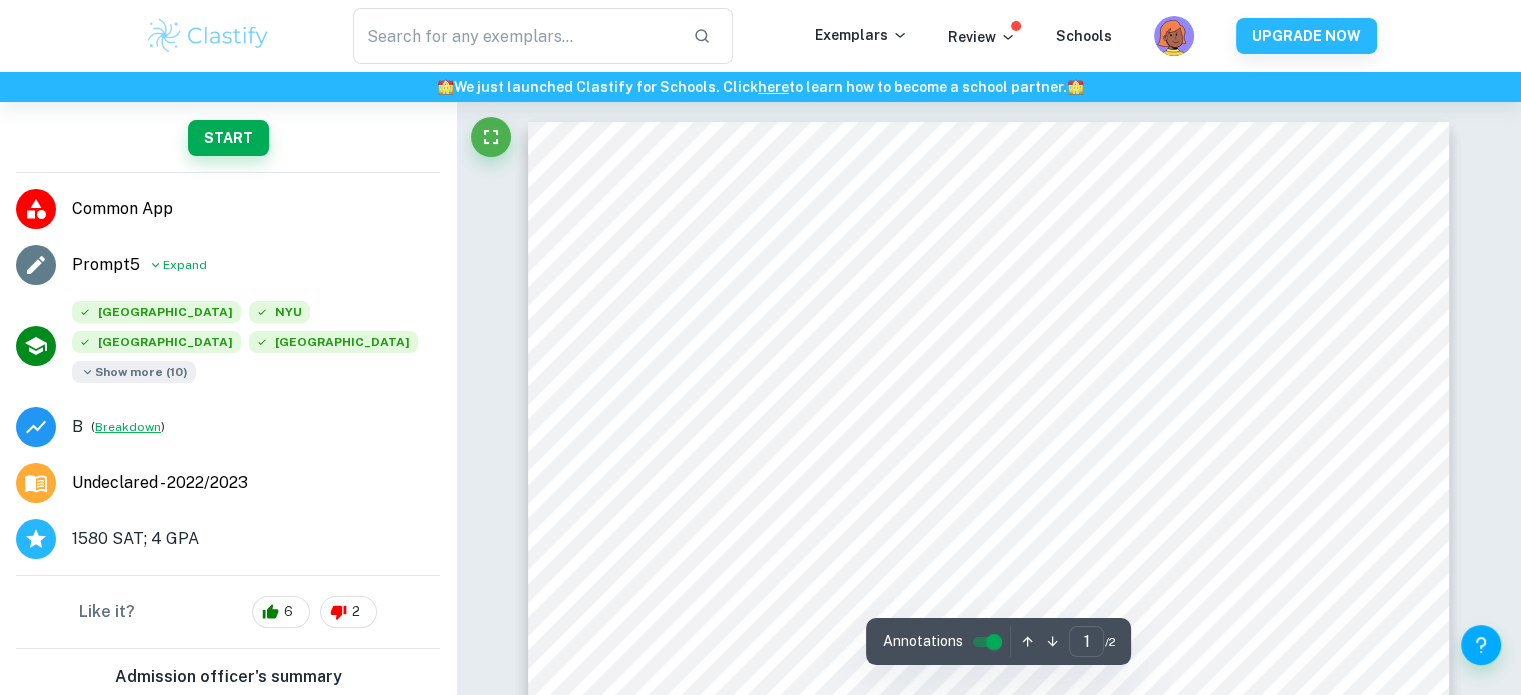 click on "Breakdown" at bounding box center (128, 427) 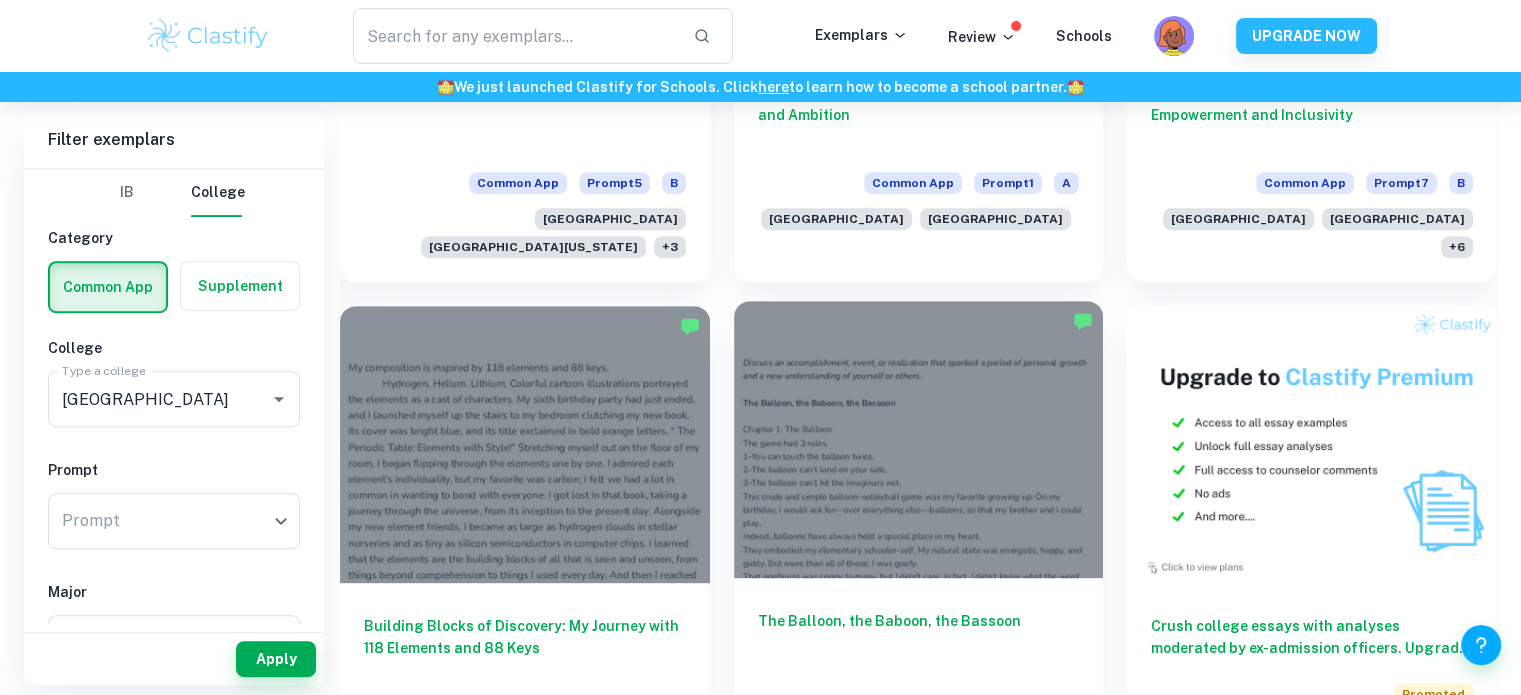 scroll, scrollTop: 1000, scrollLeft: 0, axis: vertical 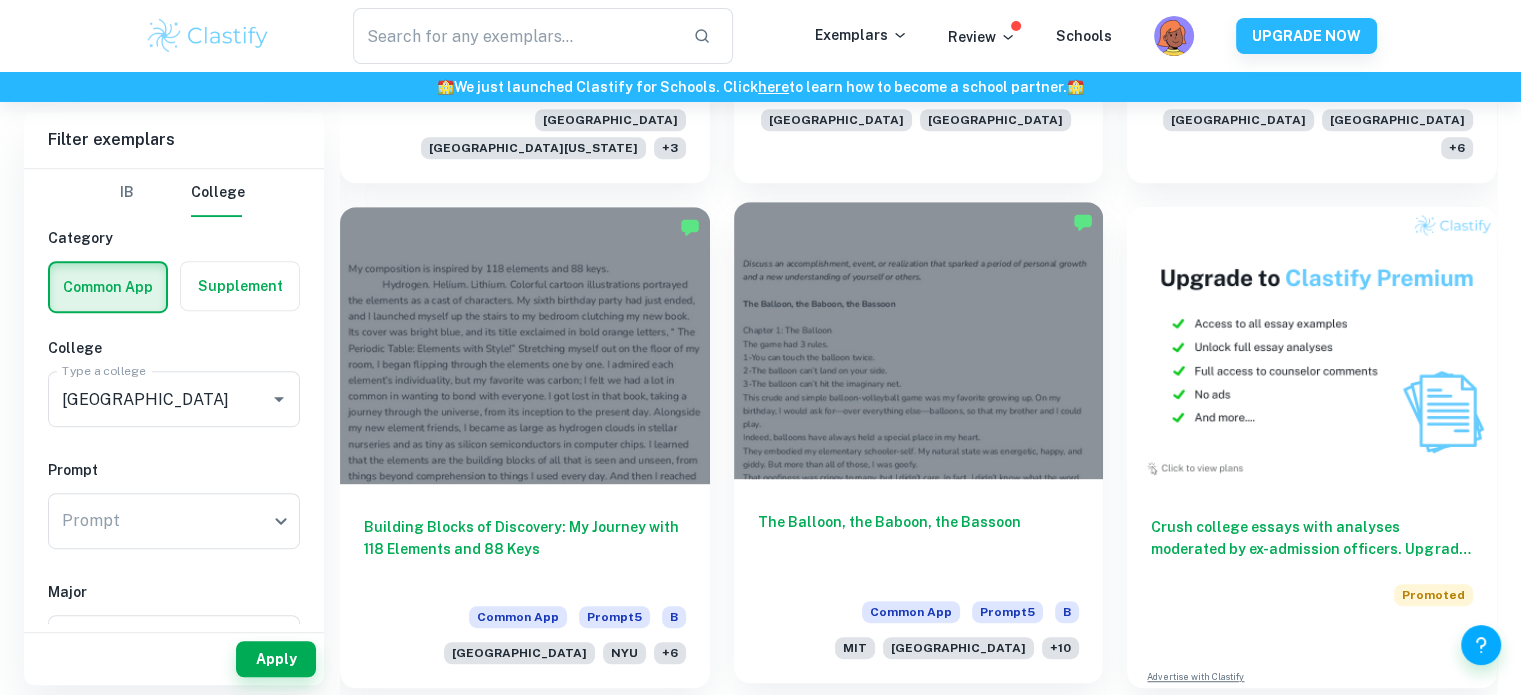 click at bounding box center [919, 340] 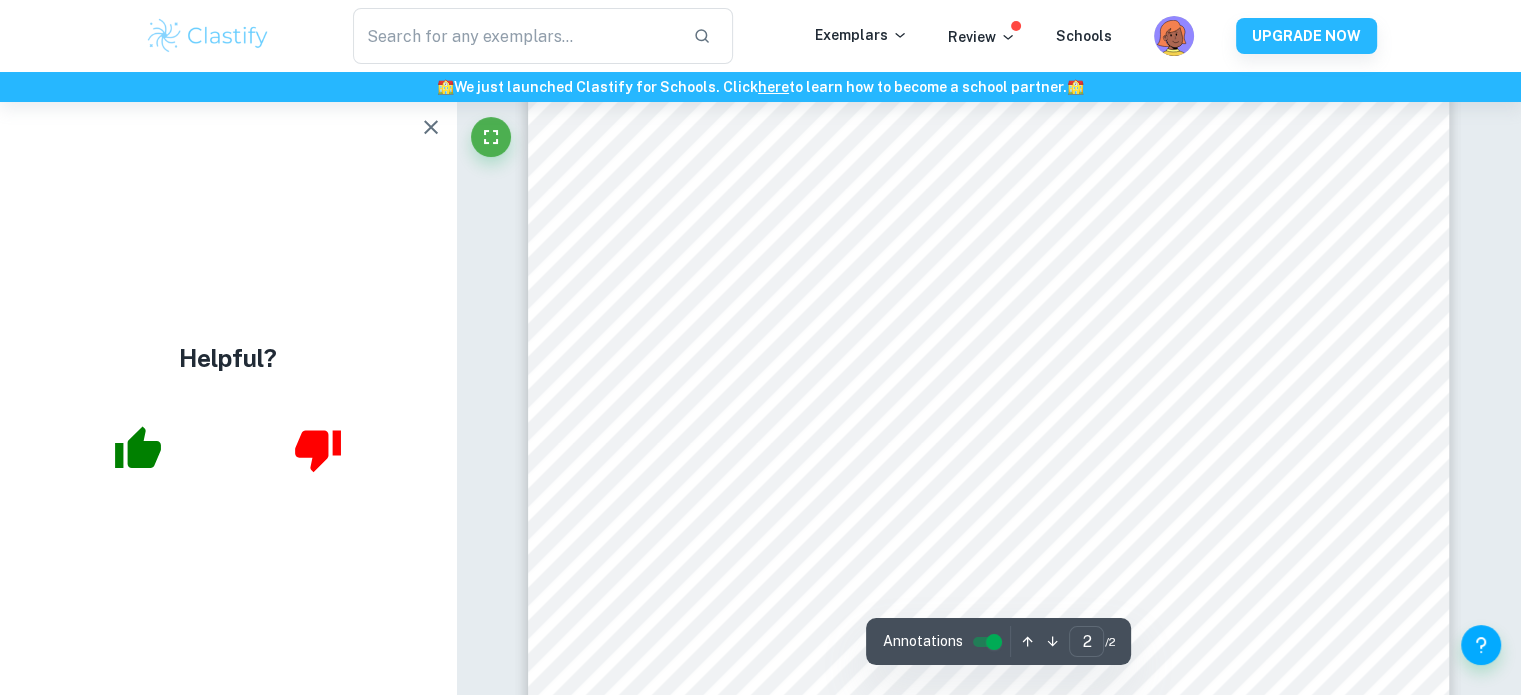 scroll, scrollTop: 1900, scrollLeft: 0, axis: vertical 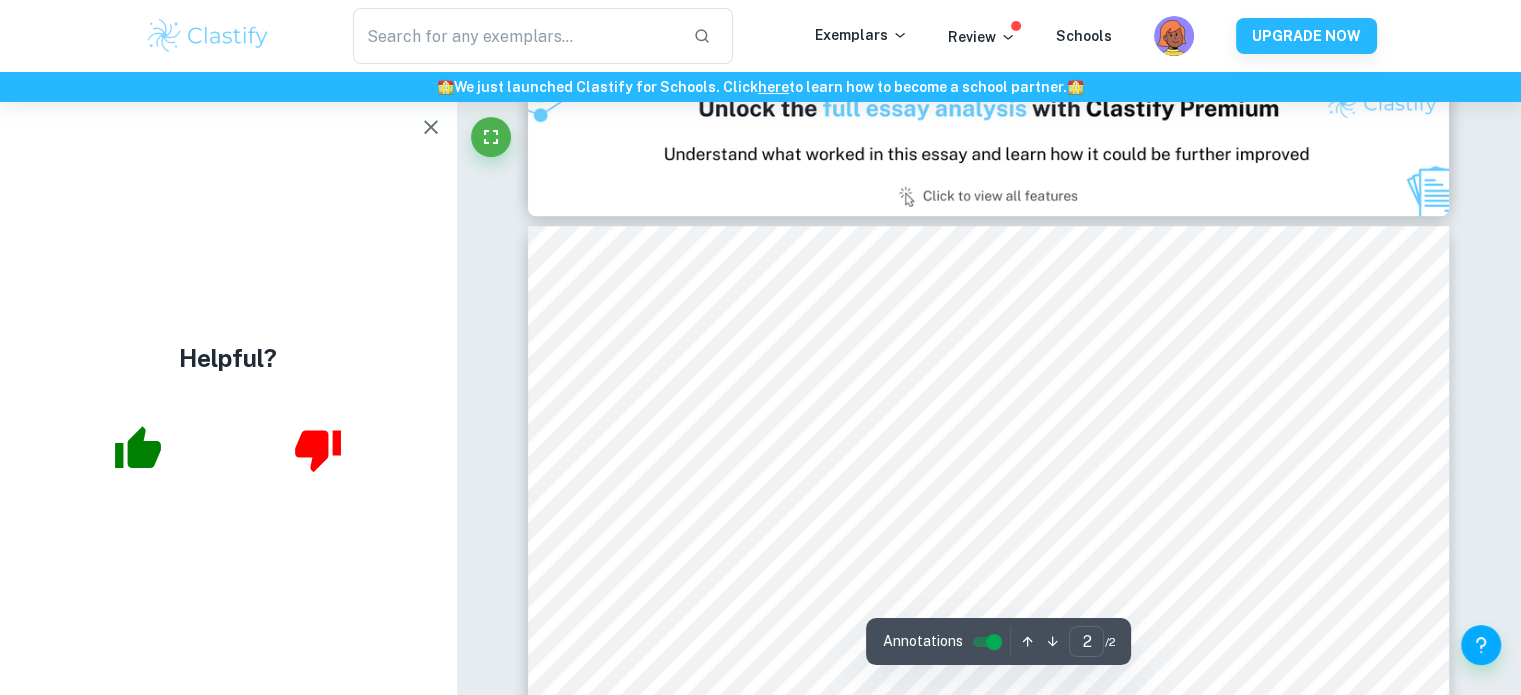 type on "1" 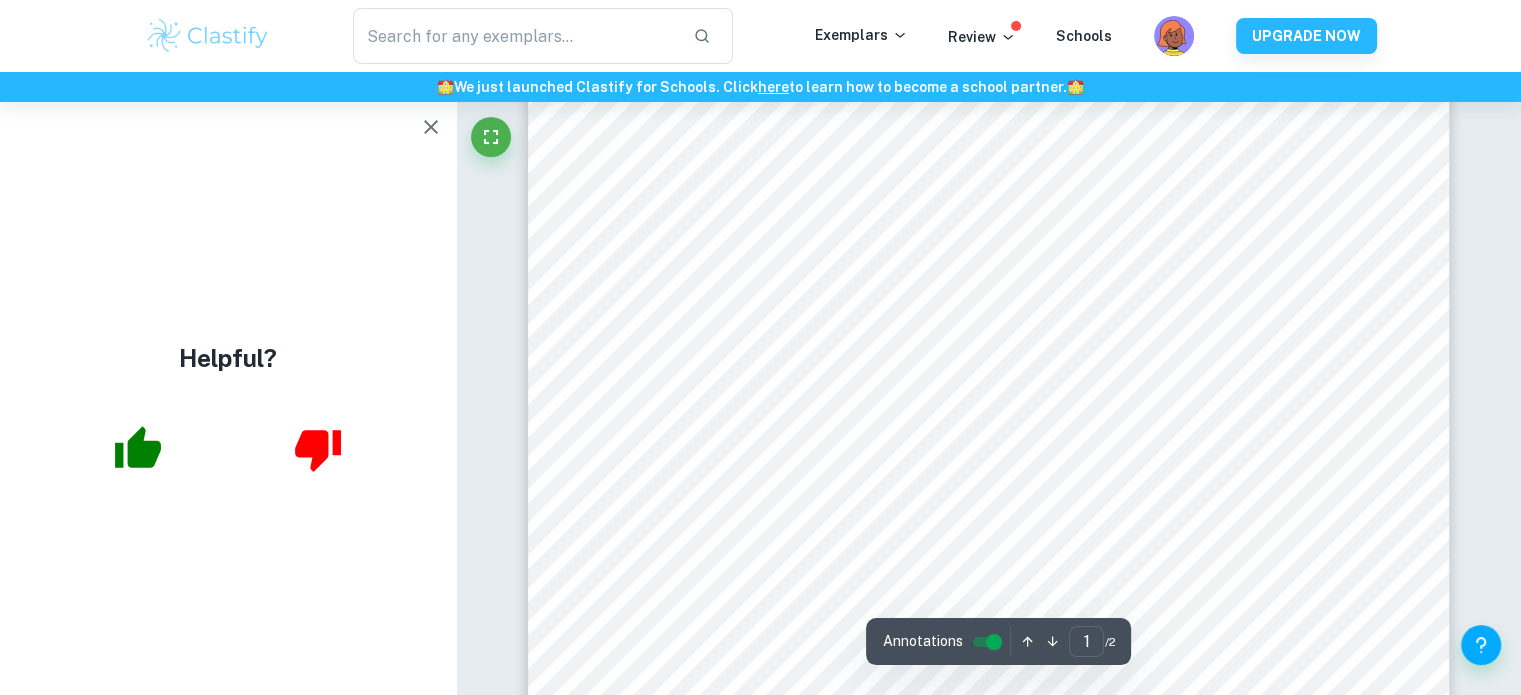 drag, startPoint x: 465, startPoint y: 427, endPoint x: 474, endPoint y: 256, distance: 171.23668 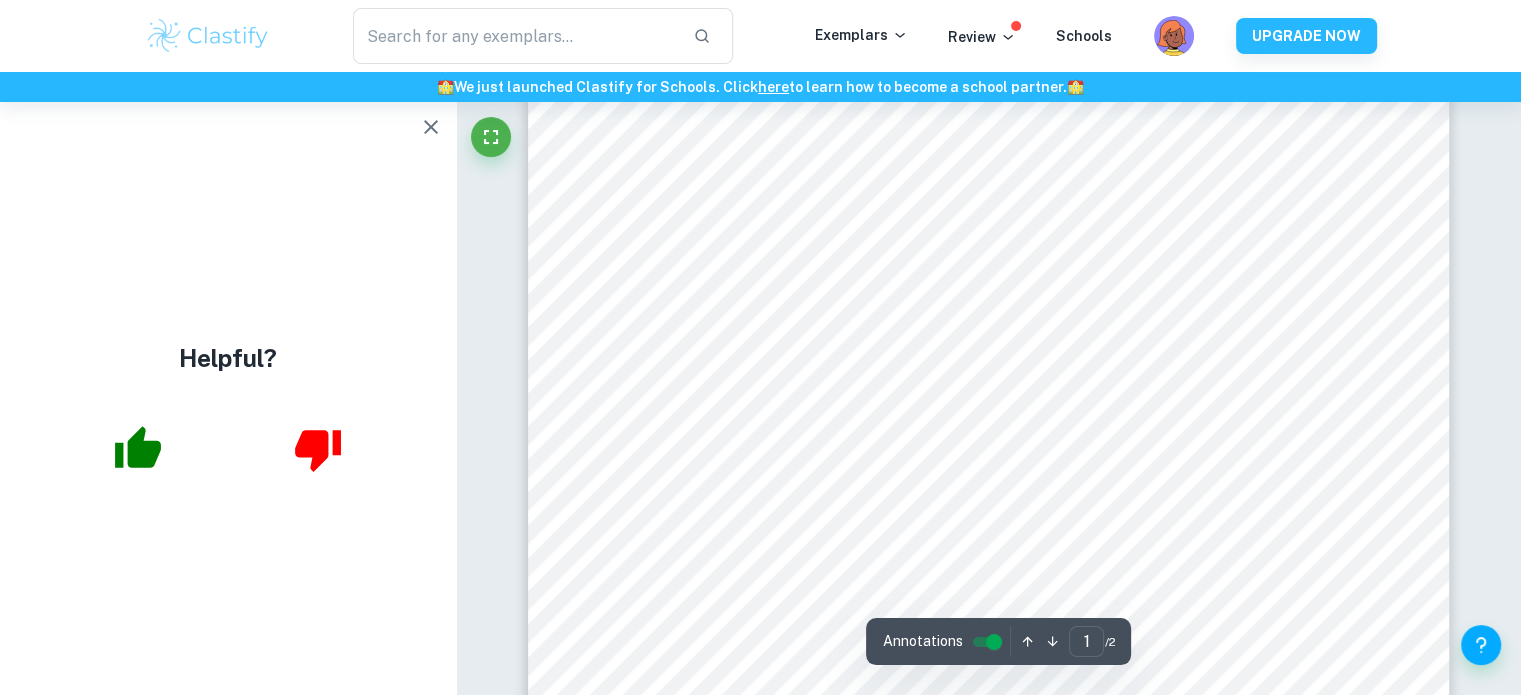 click 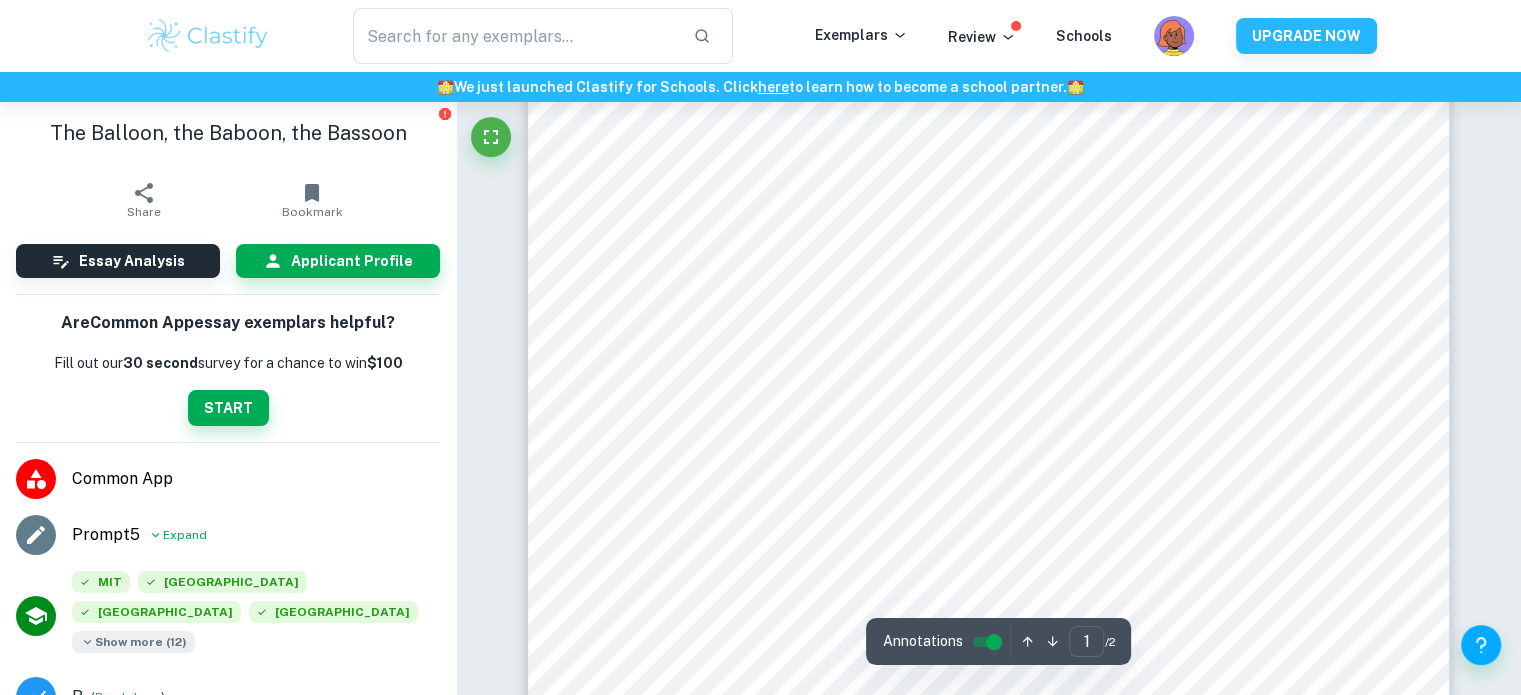 scroll, scrollTop: 223, scrollLeft: 0, axis: vertical 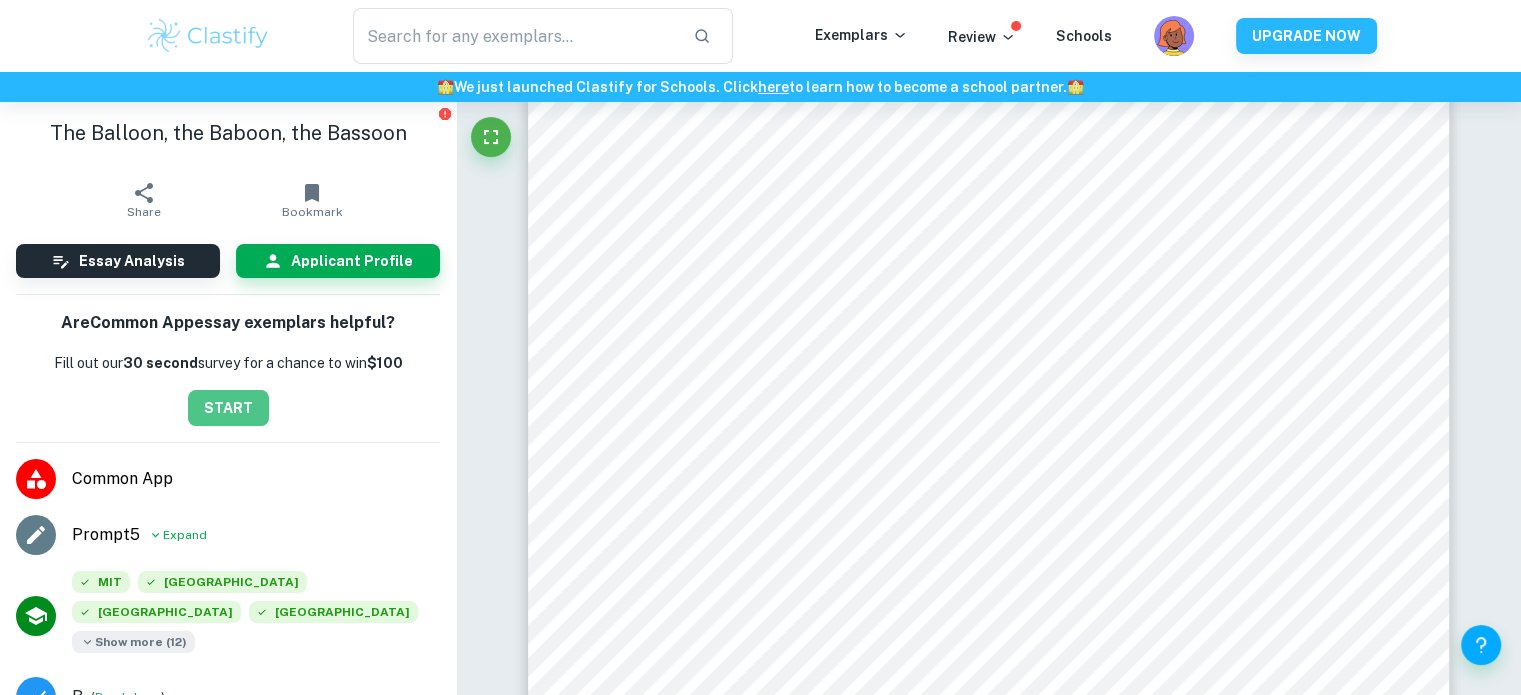 click on "START" at bounding box center (228, 408) 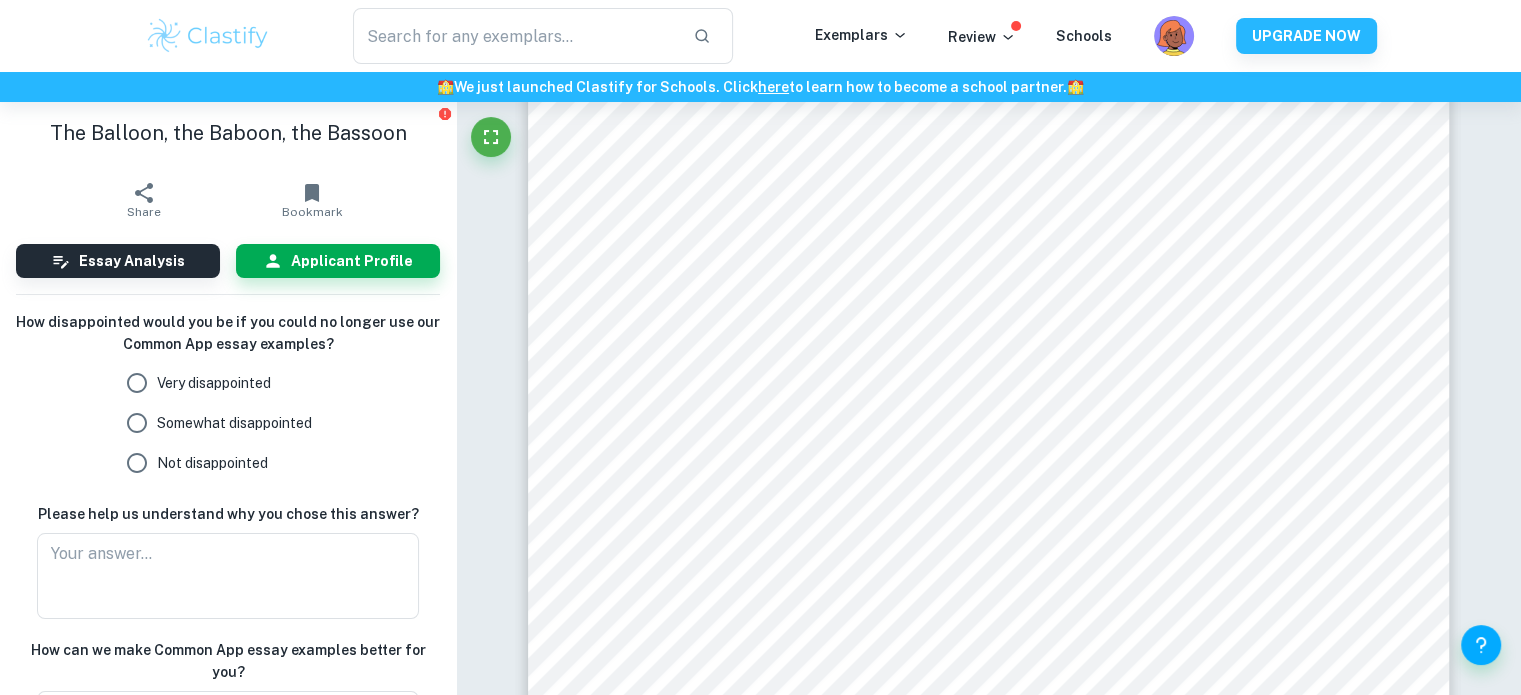 click on "Very disappointed" at bounding box center (214, 383) 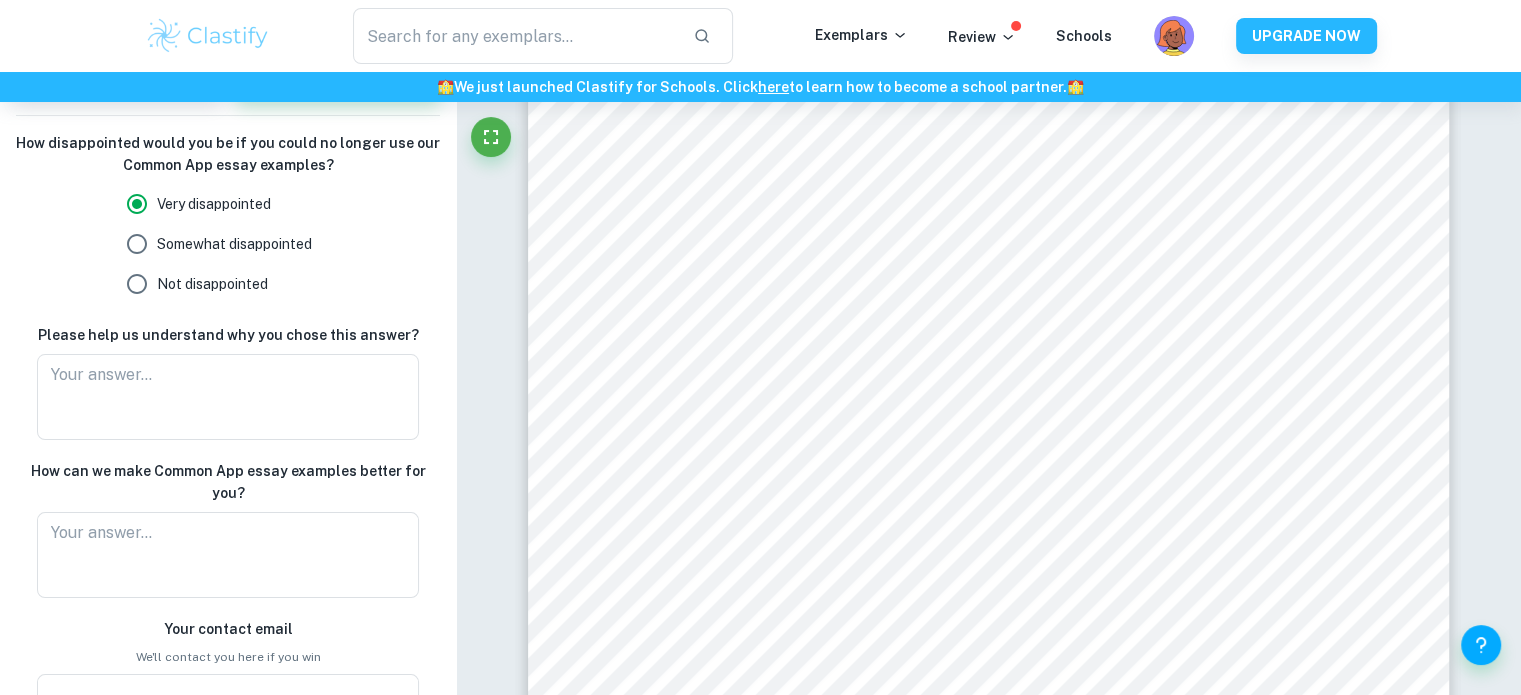 scroll, scrollTop: 300, scrollLeft: 0, axis: vertical 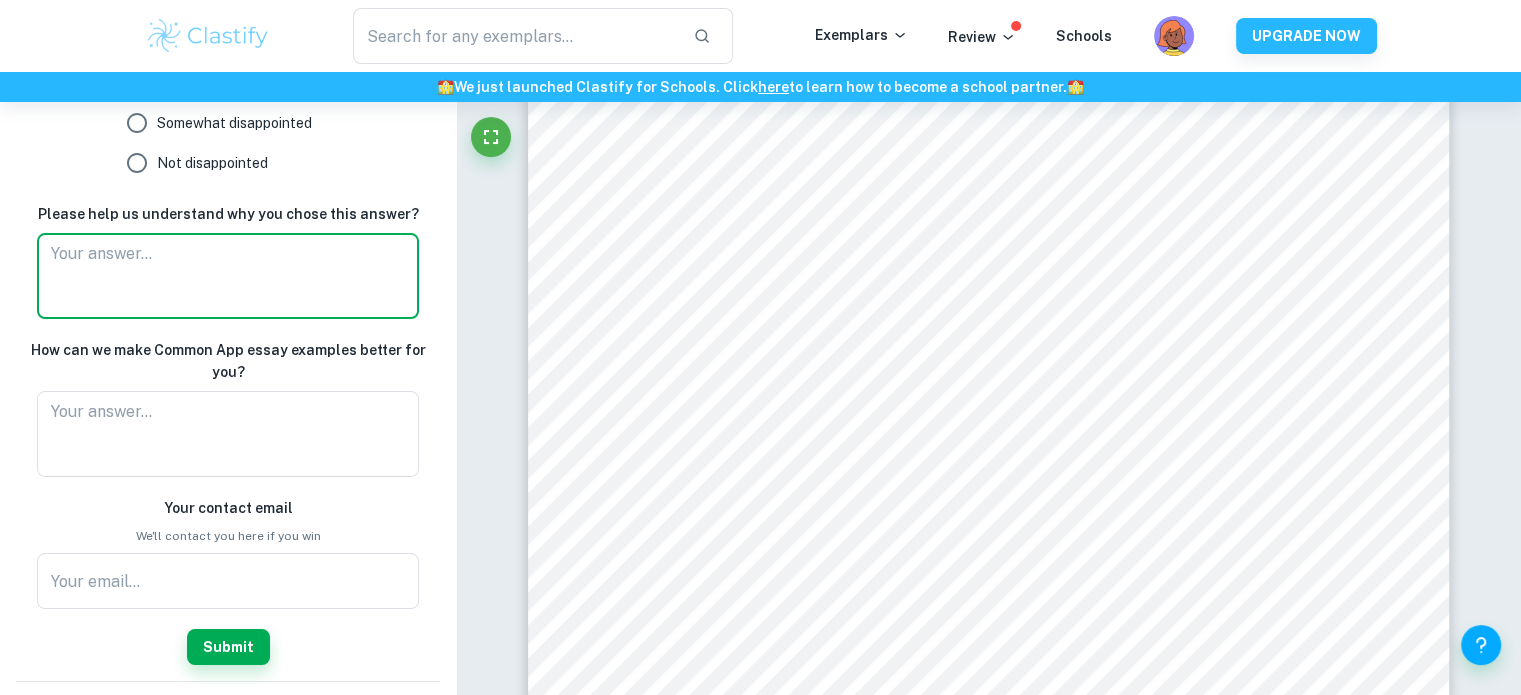 click at bounding box center [228, 276] 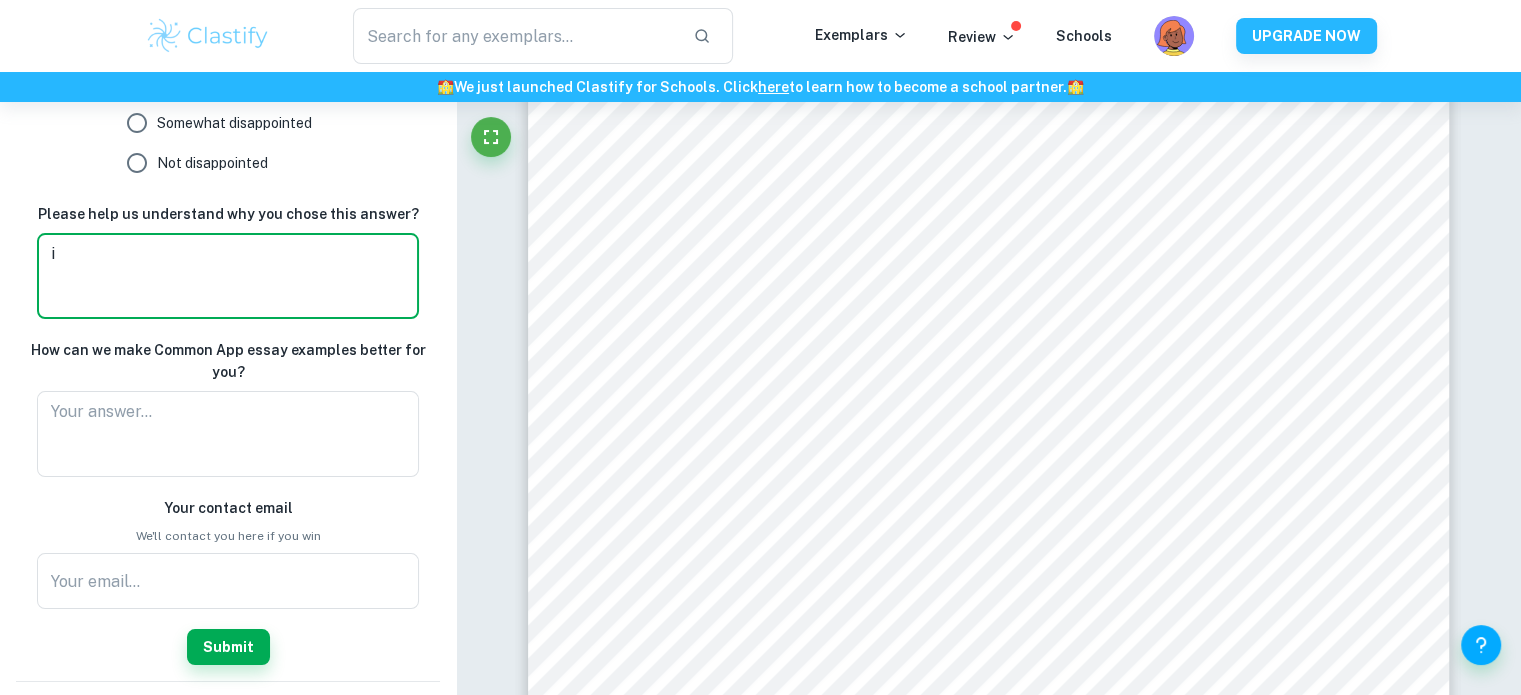 type on "i" 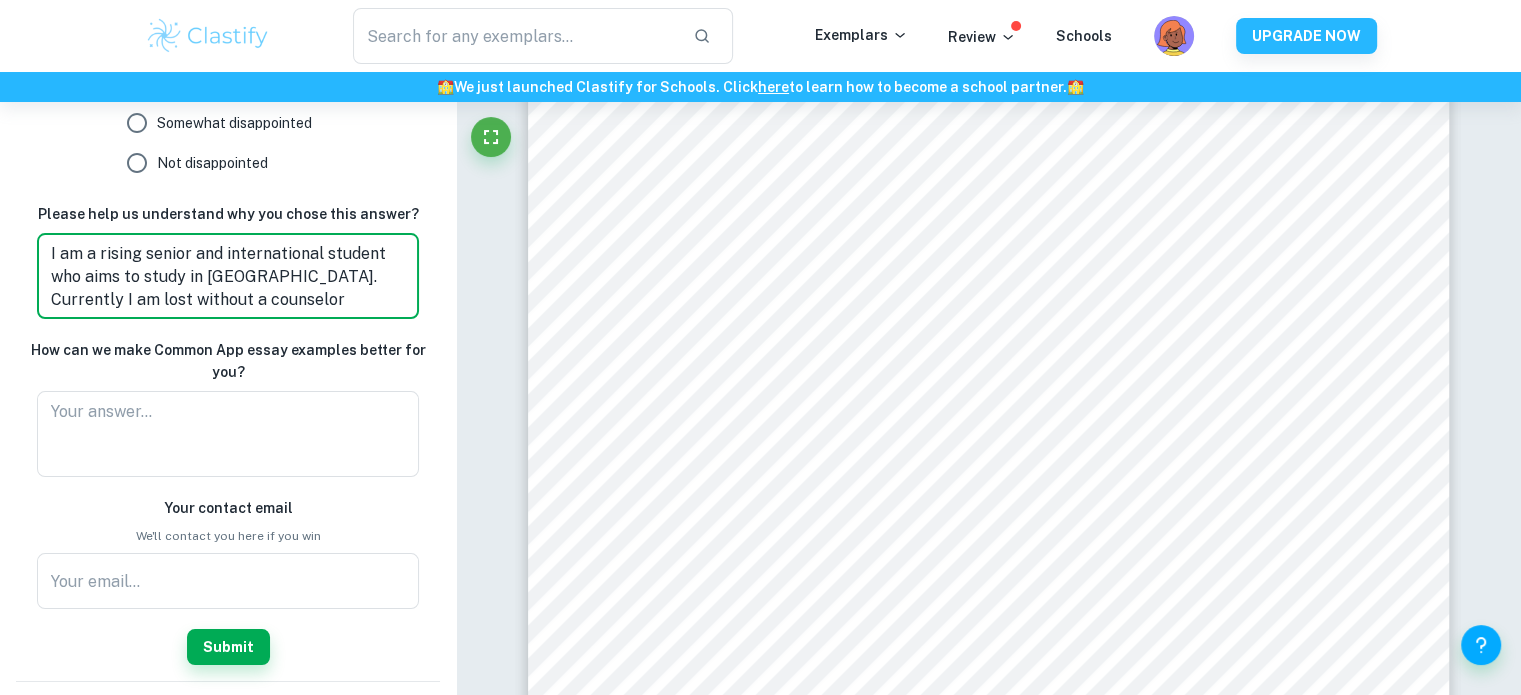 click on "I am a rising senior and international student who aims to study in USA. Currently I am lost without a counselor" at bounding box center (228, 276) 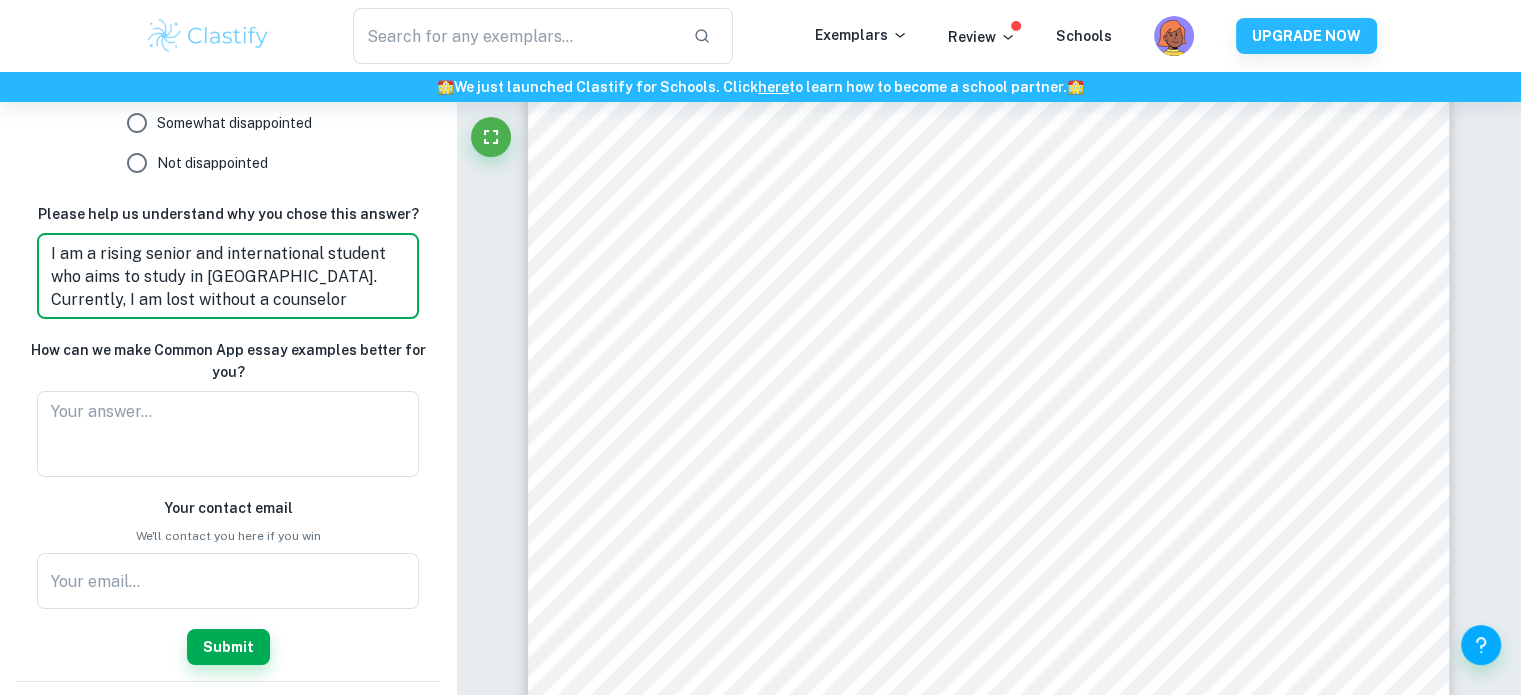 click on "I am a rising senior and international student who aims to study in USA. Currently, I am lost without a counselor" at bounding box center [228, 276] 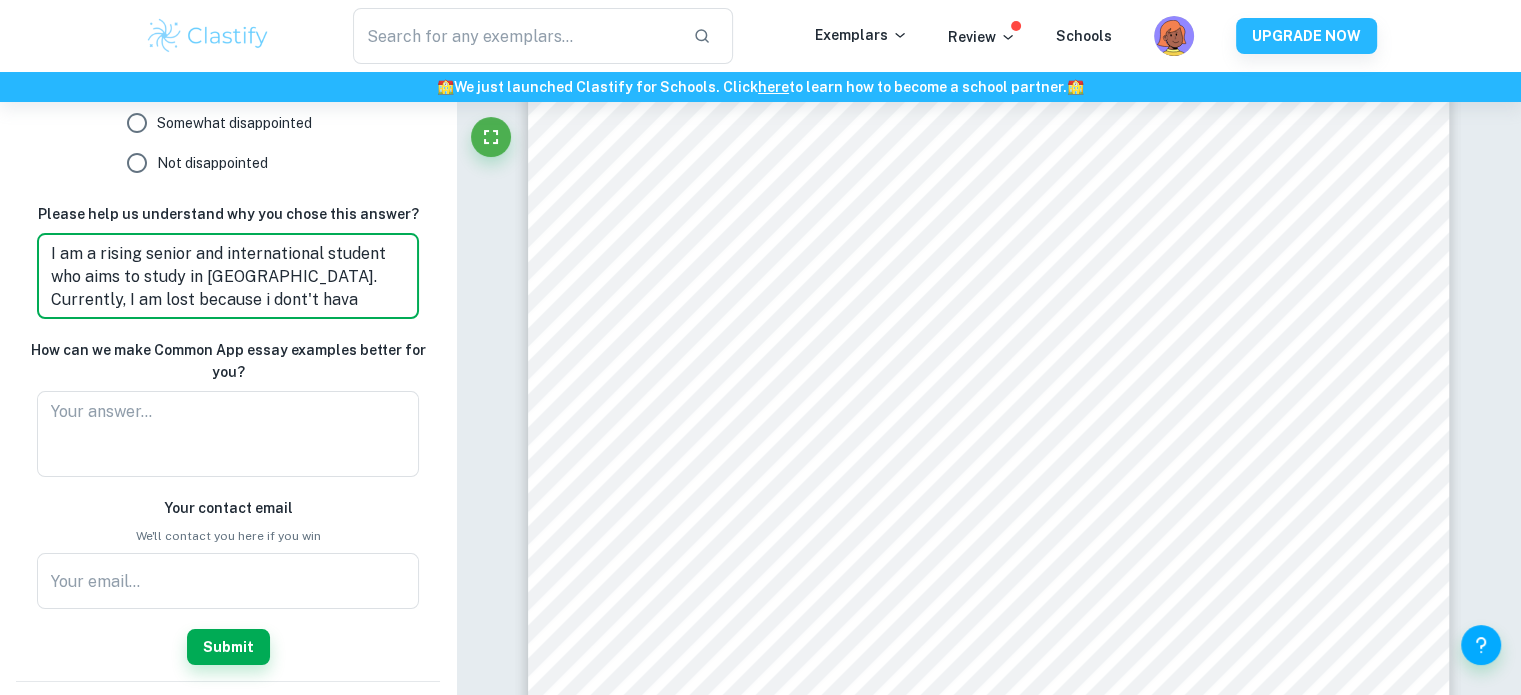 click on "I am a rising senior and international student who aims to study in USA. Currently, I am lost because i dont't hava counselor" at bounding box center (228, 276) 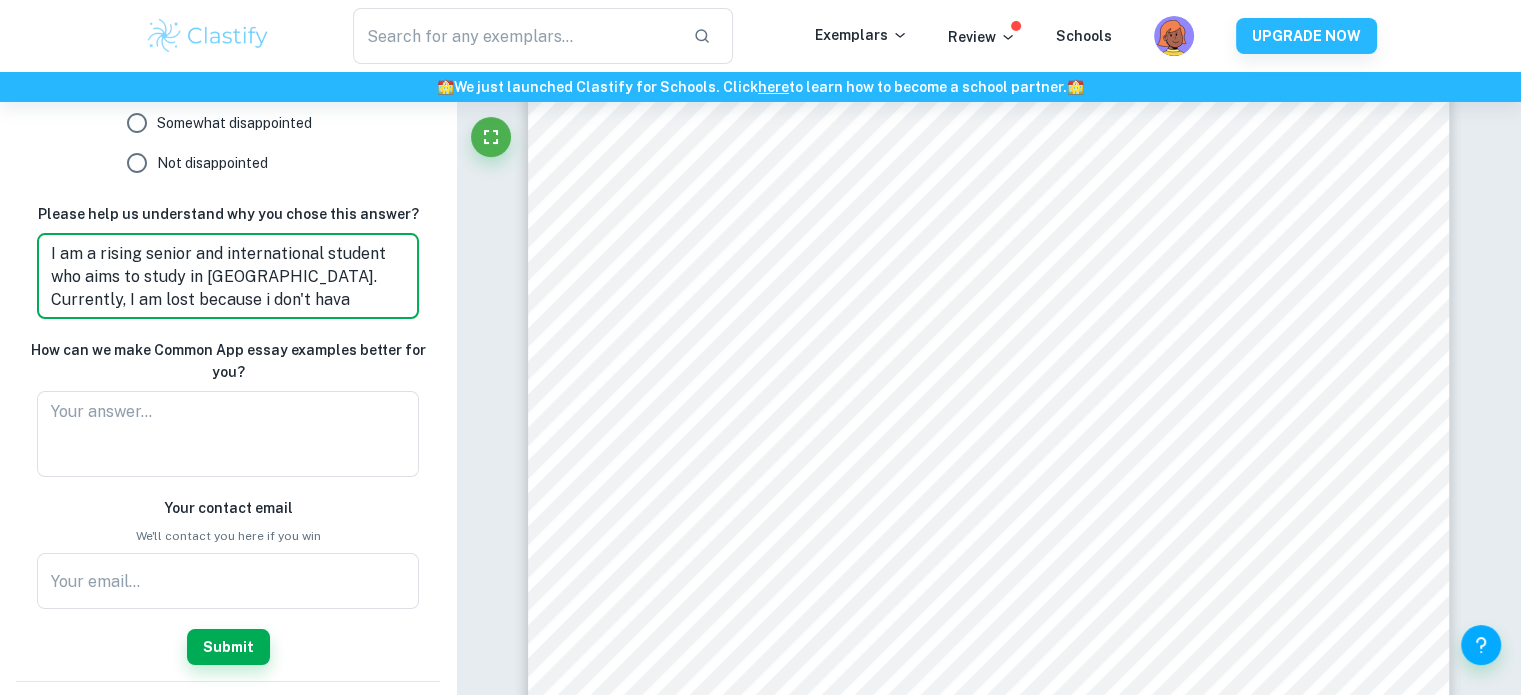 click on "I am a rising senior and international student who aims to study in USA. Currently, I am lost because i don't hava counselor" at bounding box center [228, 276] 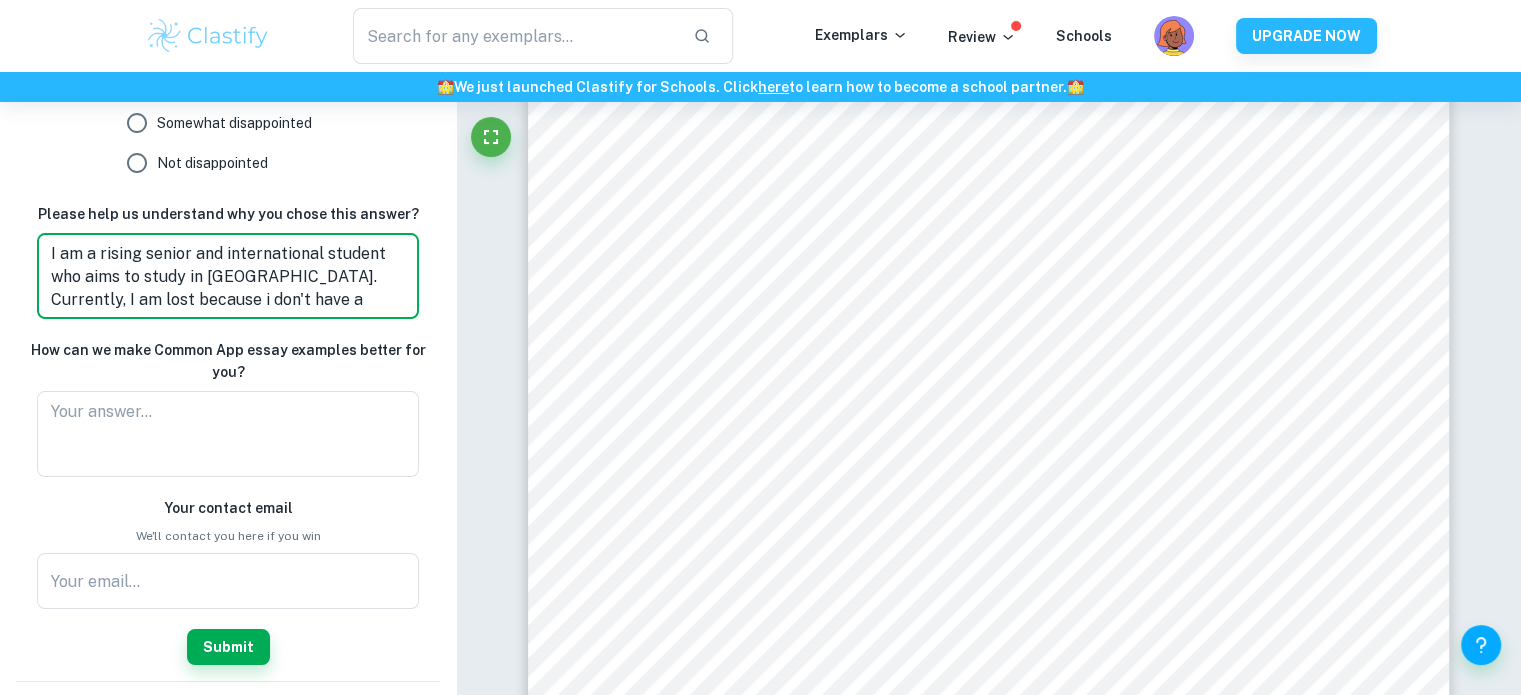 click on "I am a rising senior and international student who aims to study in USA. Currently, I am lost because i don't have a counselor" at bounding box center (228, 276) 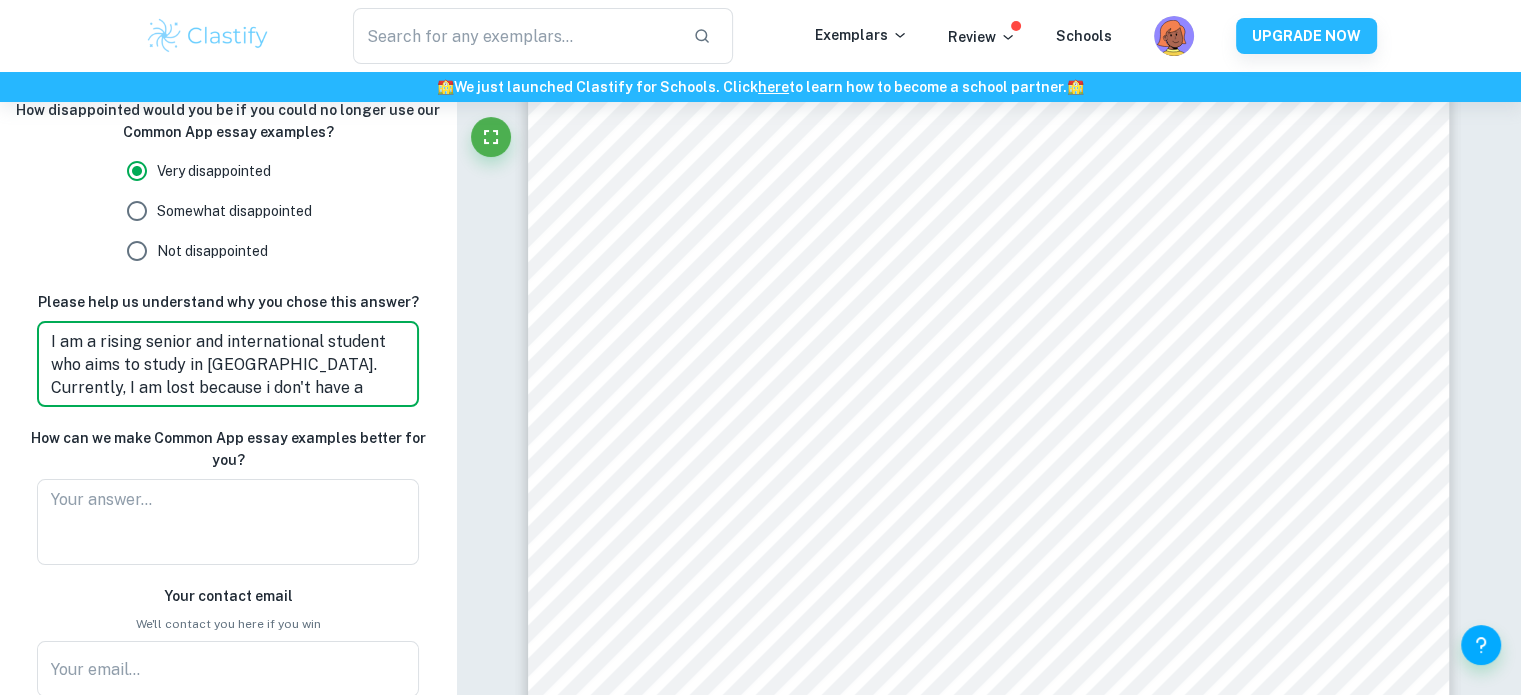 scroll, scrollTop: 276, scrollLeft: 0, axis: vertical 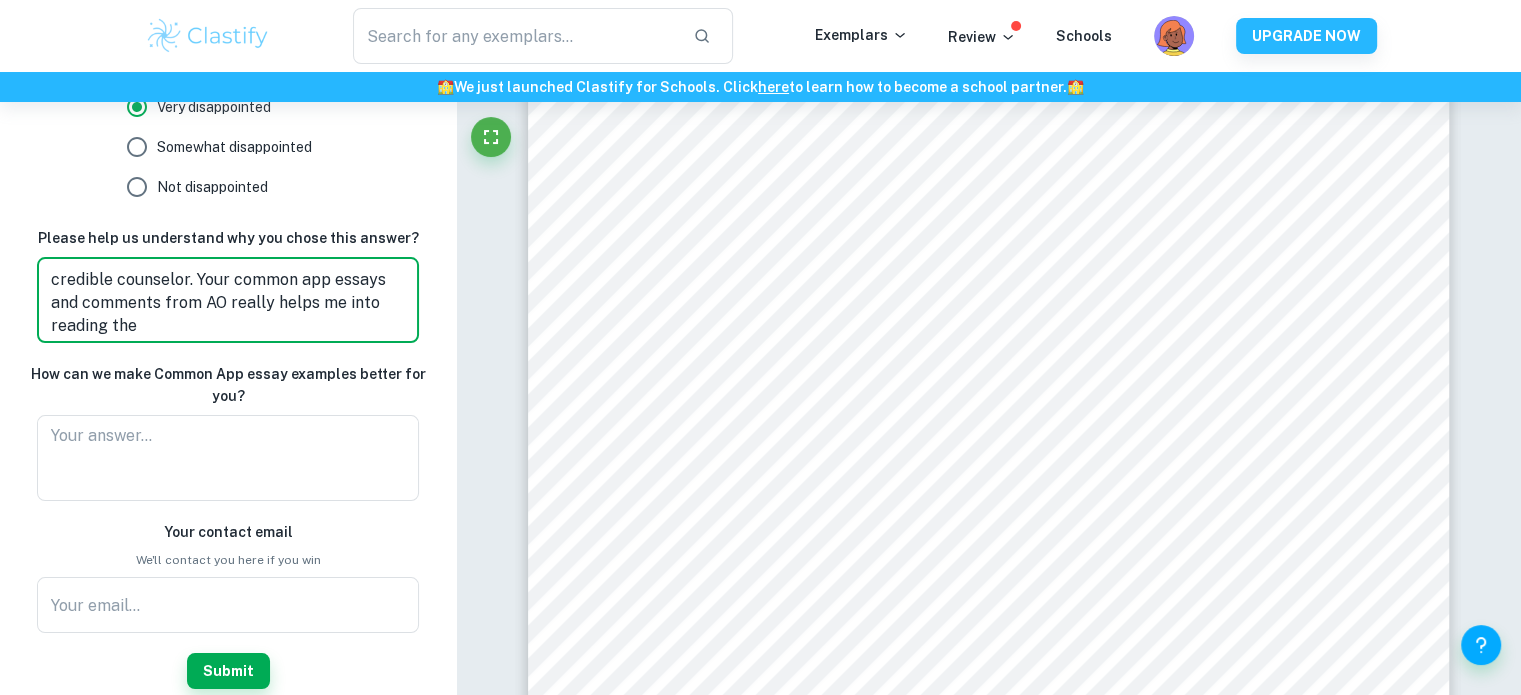 click on "I am a rising senior and international student who aims to study in USA. Currently, I am lost because i don't have a credible counselor. Your common app essays and comments from AO really helps me into reading the" at bounding box center [228, 300] 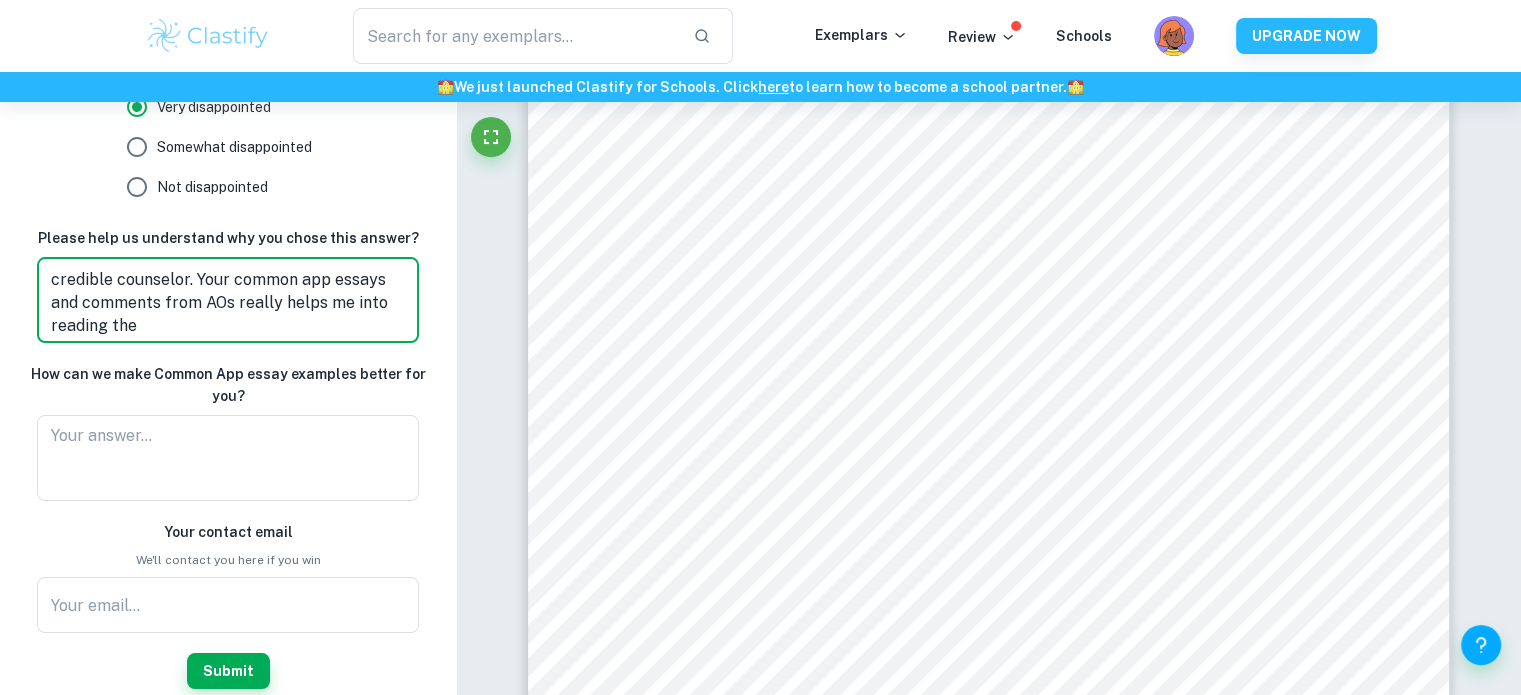 click on "I am a rising senior and international student who aims to study in USA. Currently, I am lost because i don't have a credible counselor. Your common app essays and comments from AOs really helps me into reading the" at bounding box center [228, 300] 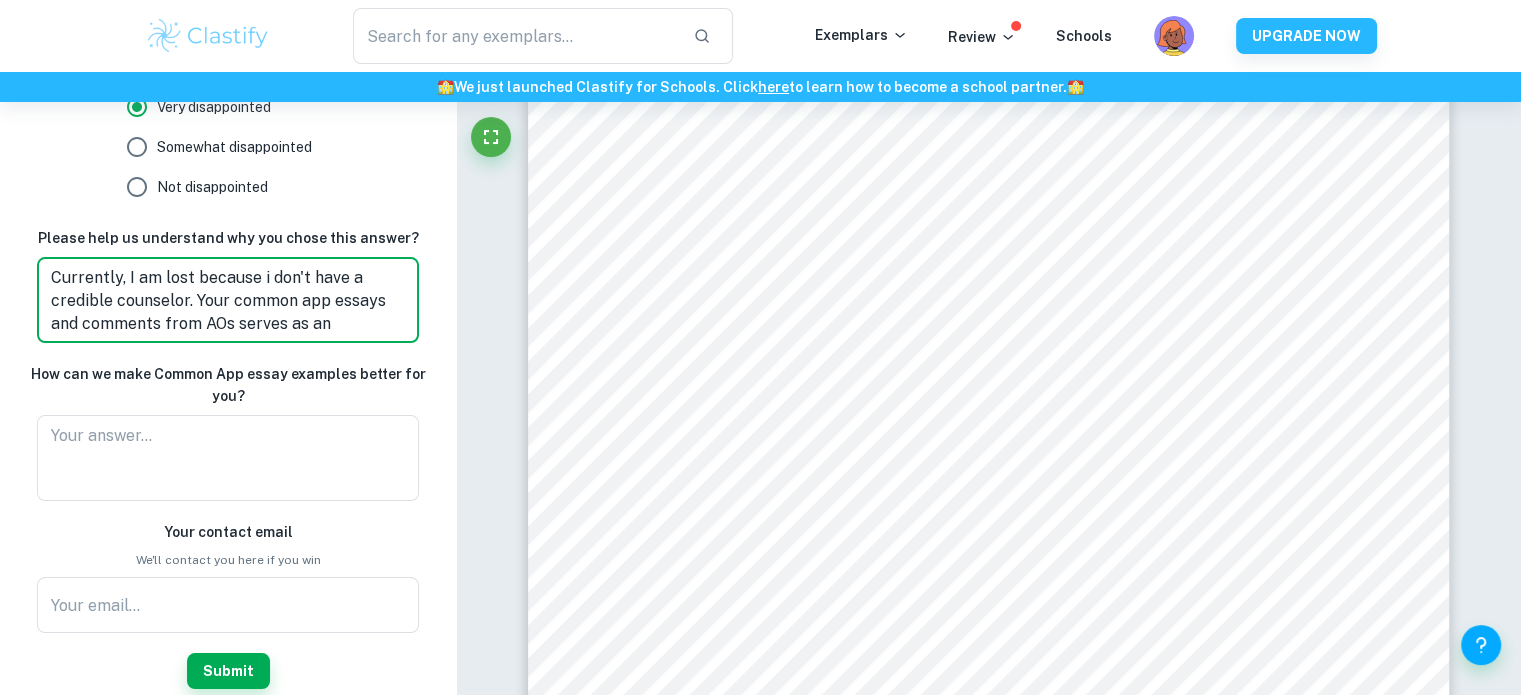 scroll, scrollTop: 67, scrollLeft: 0, axis: vertical 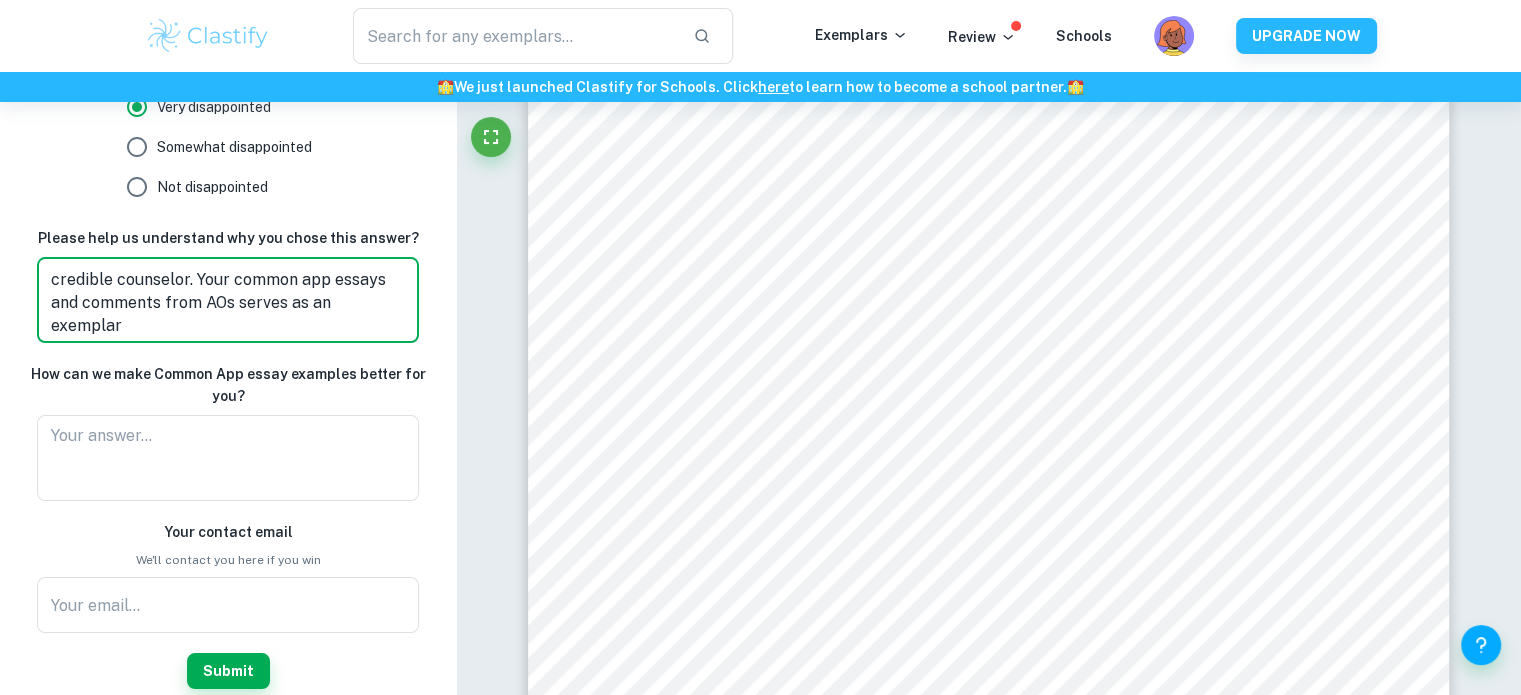 type on "I am a rising senior and international student who aims to study in USA. Currently, I am lost because i don't have a credible counselor. Your common app essays and comments from AOs serves as an exemplar" 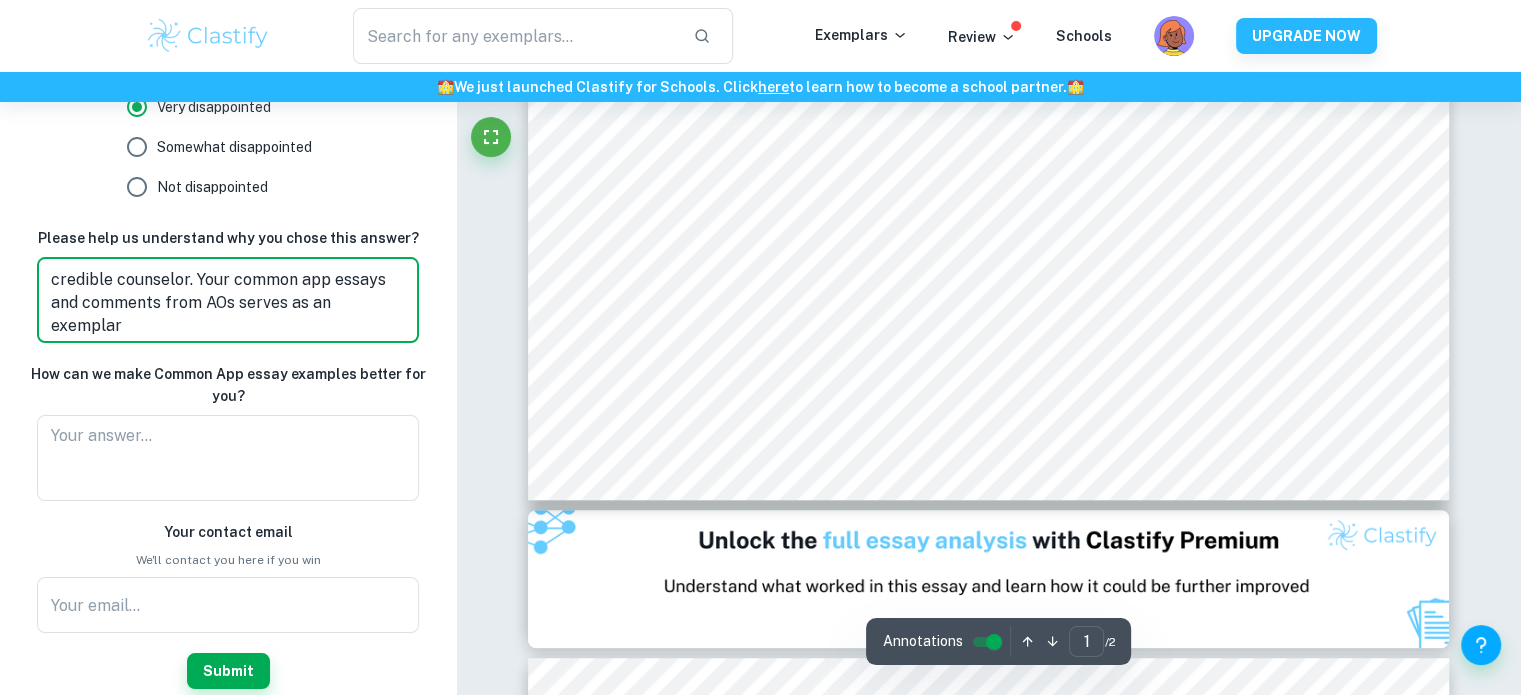 scroll, scrollTop: 1423, scrollLeft: 0, axis: vertical 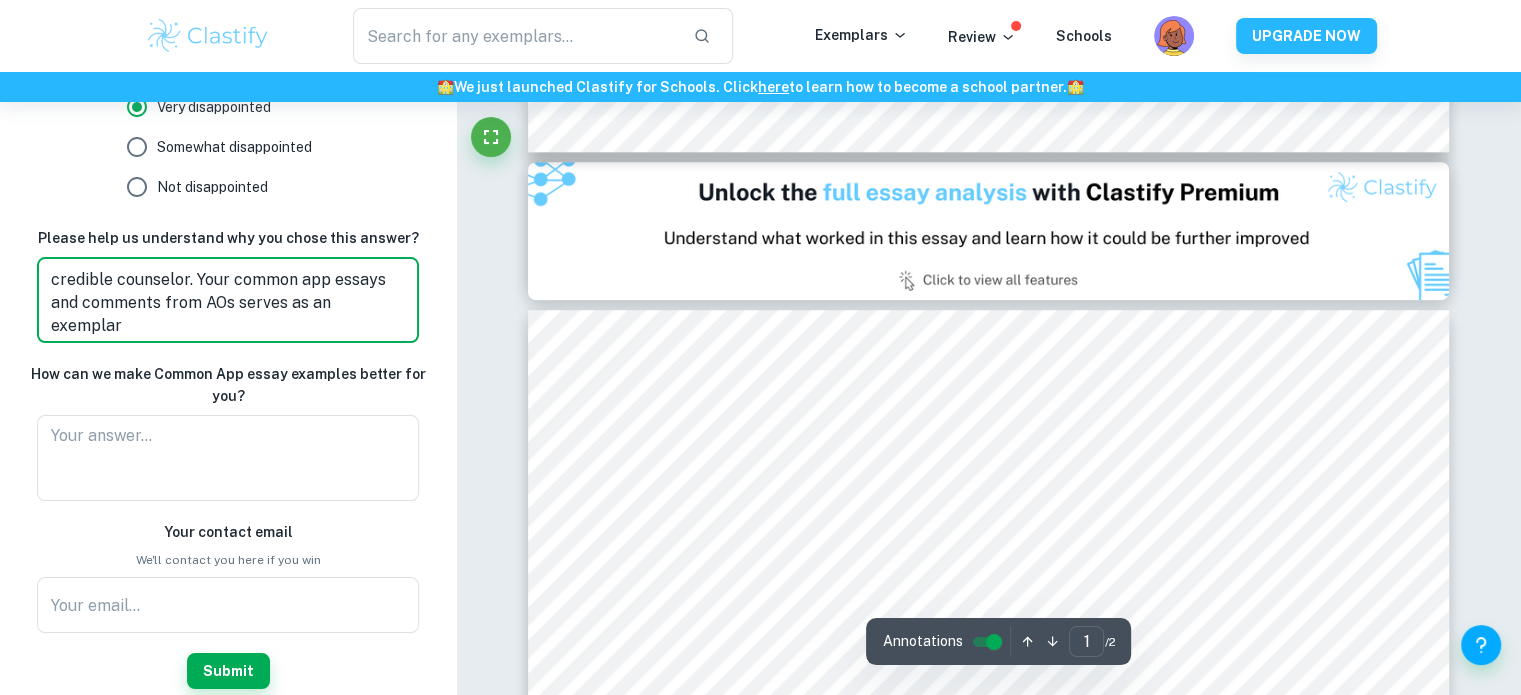 type on "2" 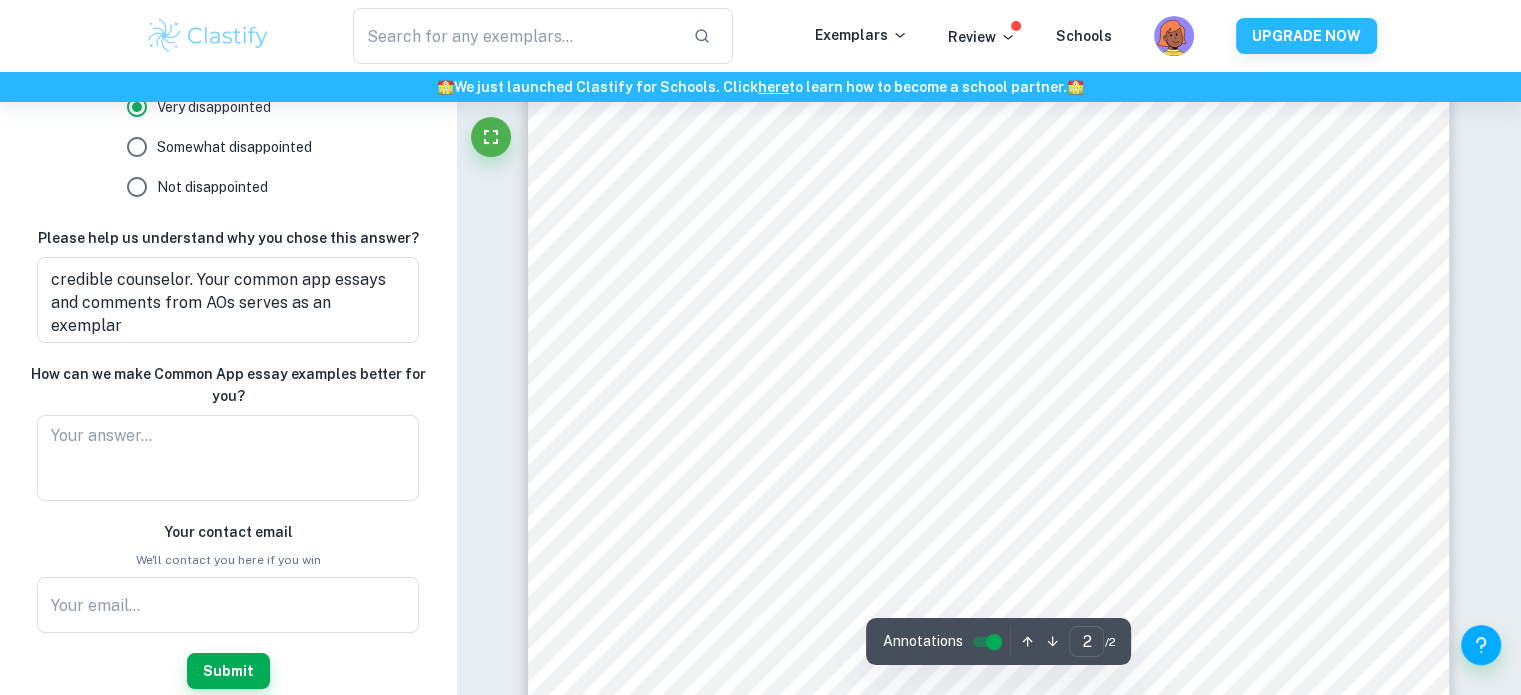 scroll, scrollTop: 1723, scrollLeft: 0, axis: vertical 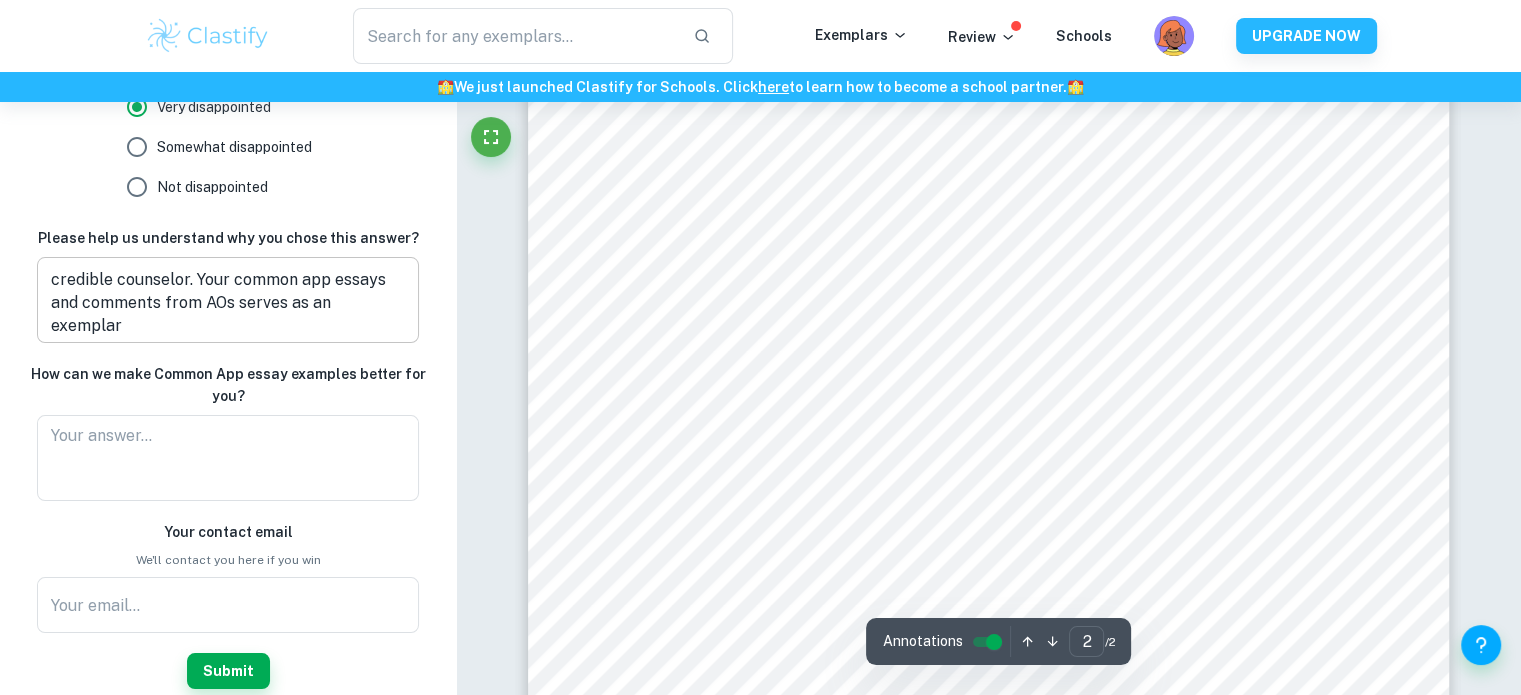 click on "I am a rising senior and international student who aims to study in USA. Currently, I am lost because i don't have a credible counselor. Your common app essays and comments from AOs serves as an exemplar" at bounding box center (228, 300) 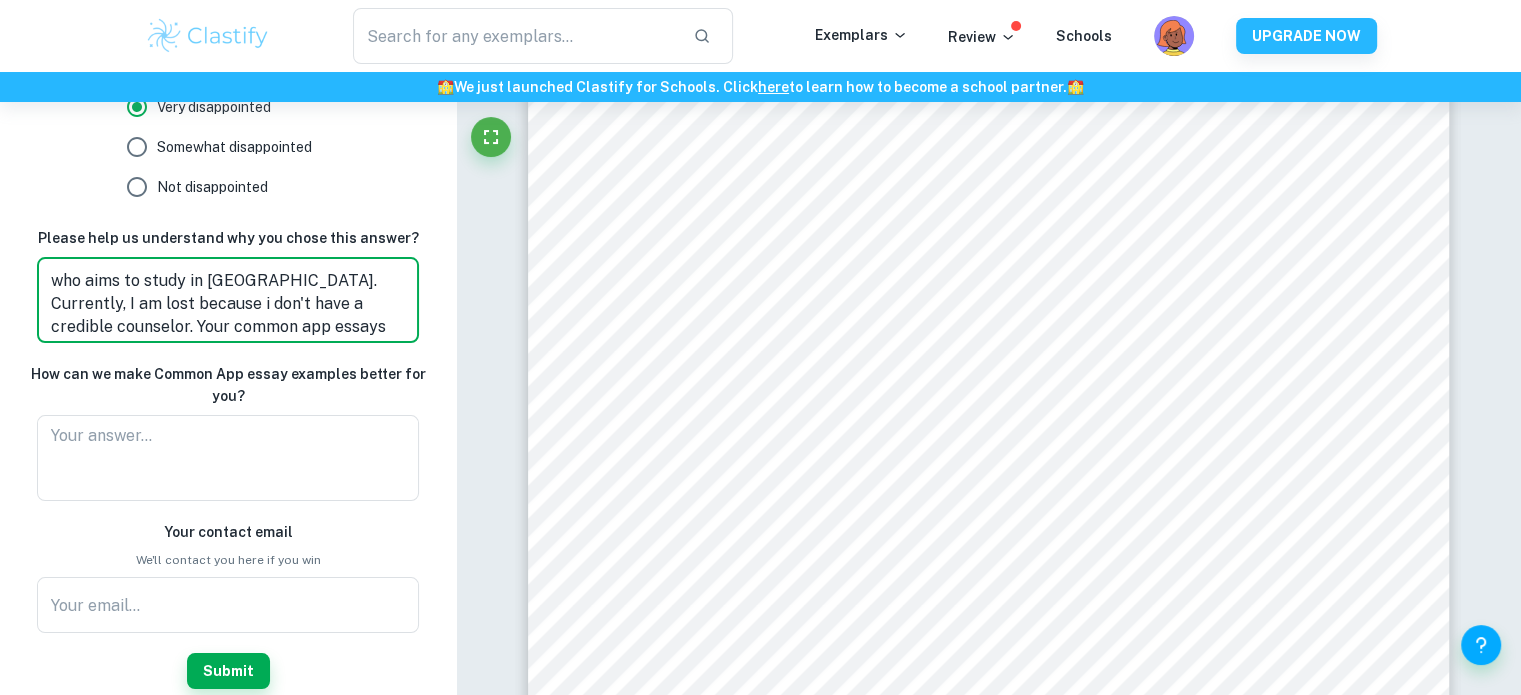 scroll, scrollTop: 0, scrollLeft: 0, axis: both 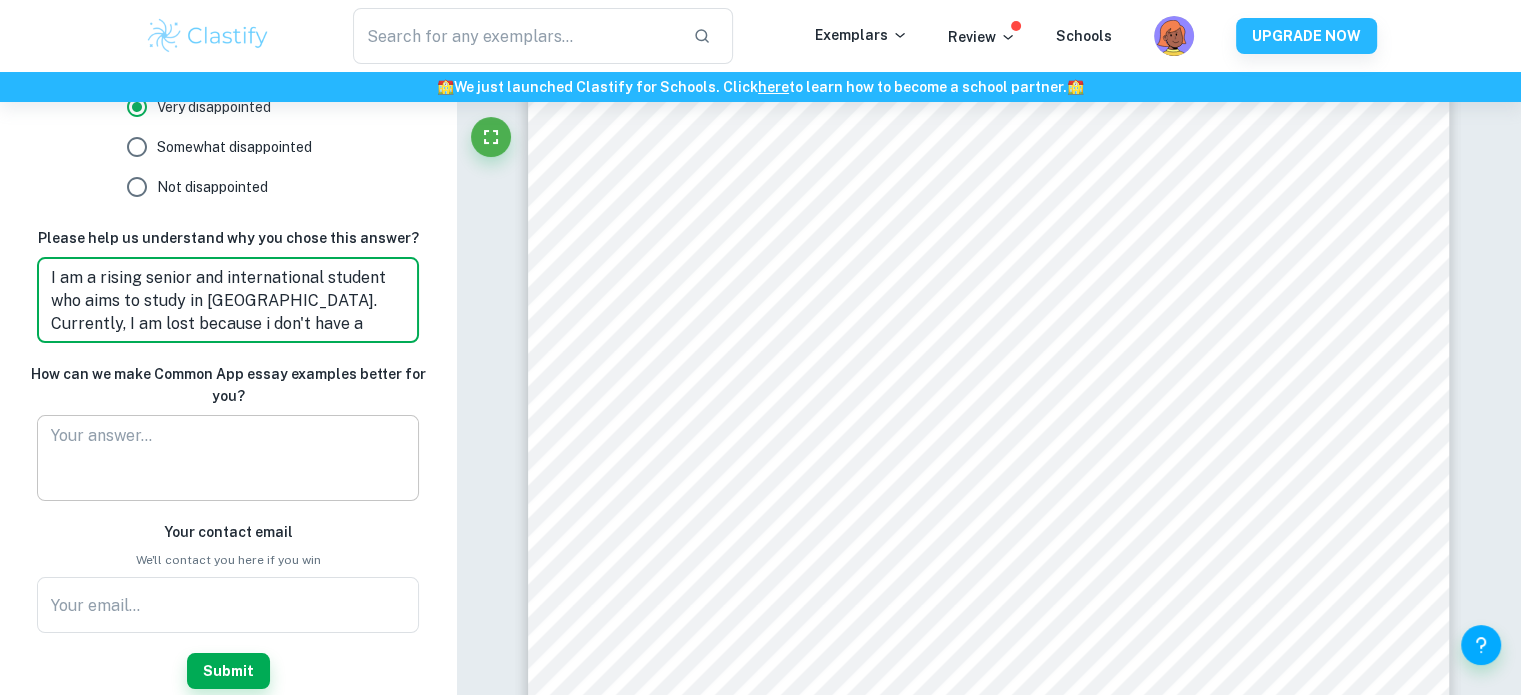 click at bounding box center (228, 458) 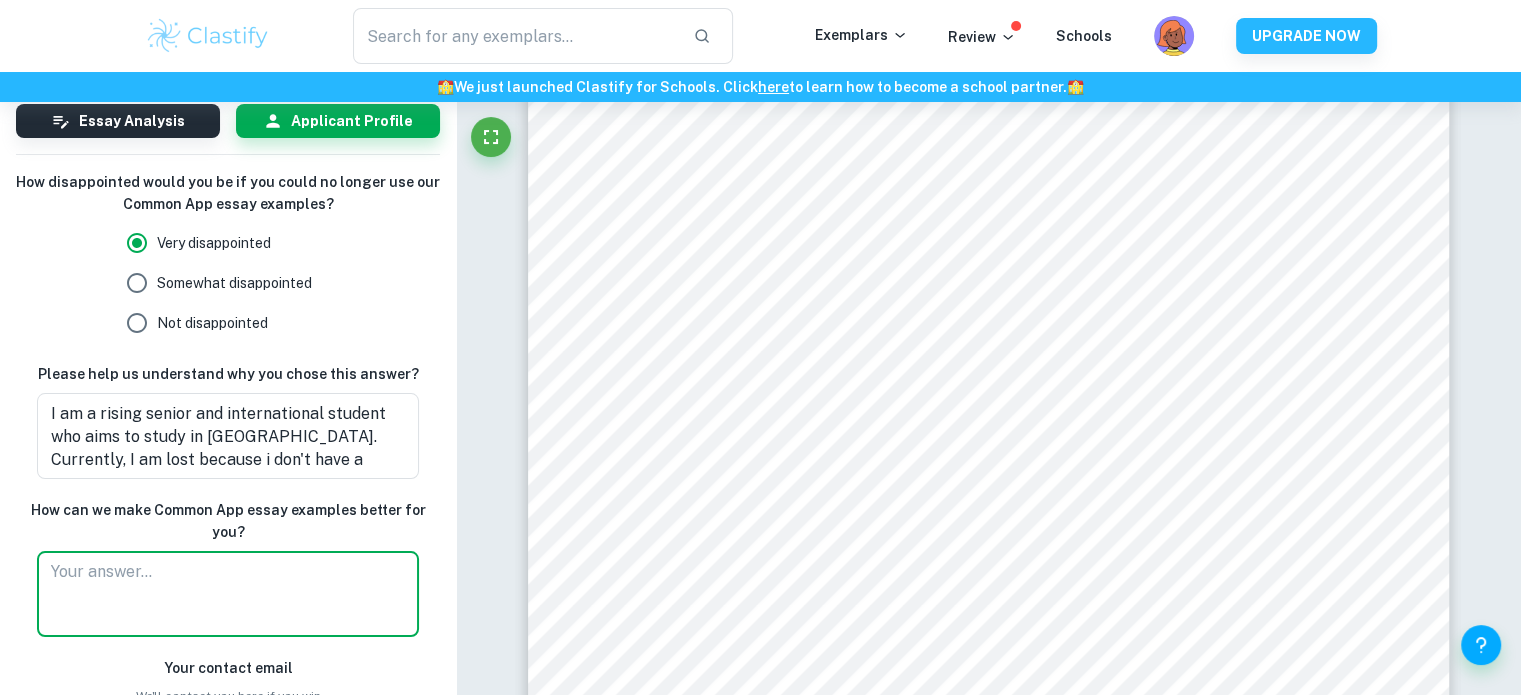 scroll, scrollTop: 176, scrollLeft: 0, axis: vertical 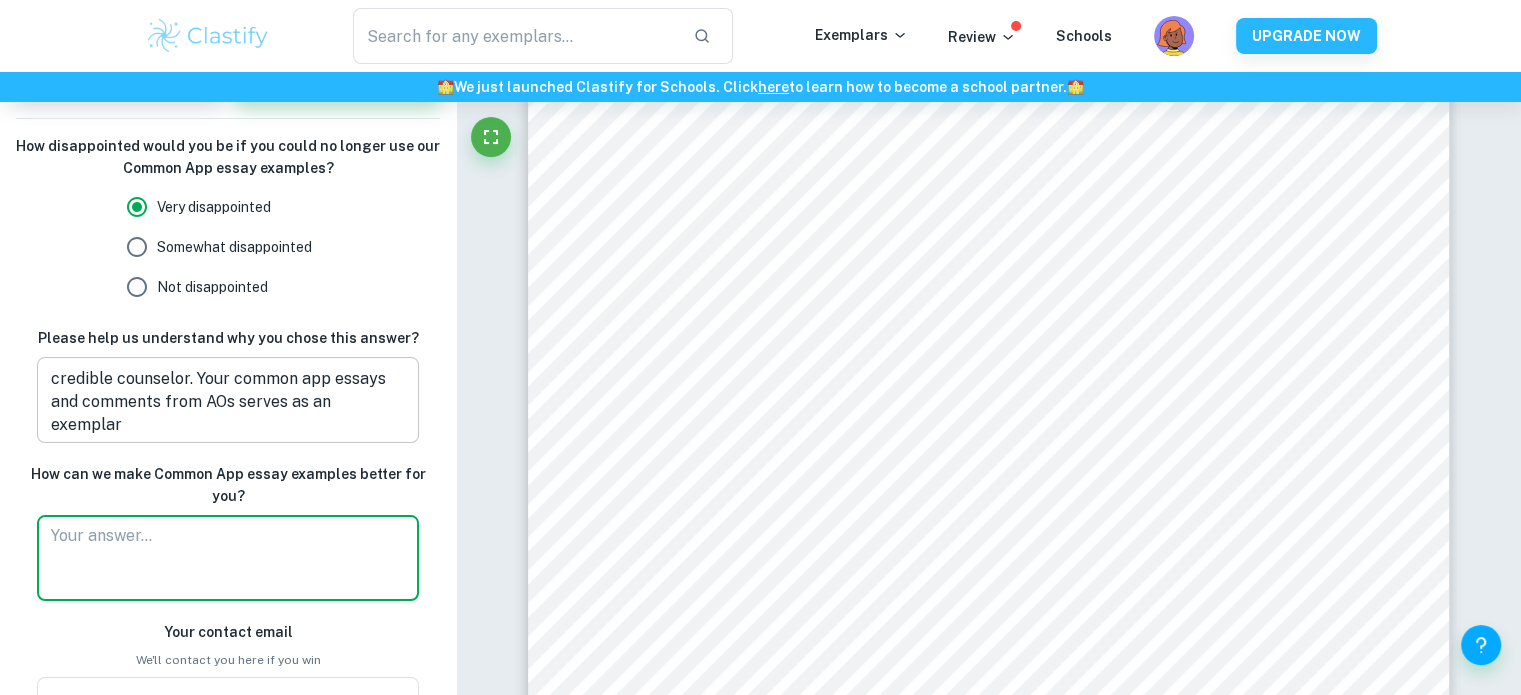click on "I am a rising senior and international student who aims to study in USA. Currently, I am lost because i don't have a credible counselor. Your common app essays and comments from AOs serves as an exemplar" at bounding box center [228, 400] 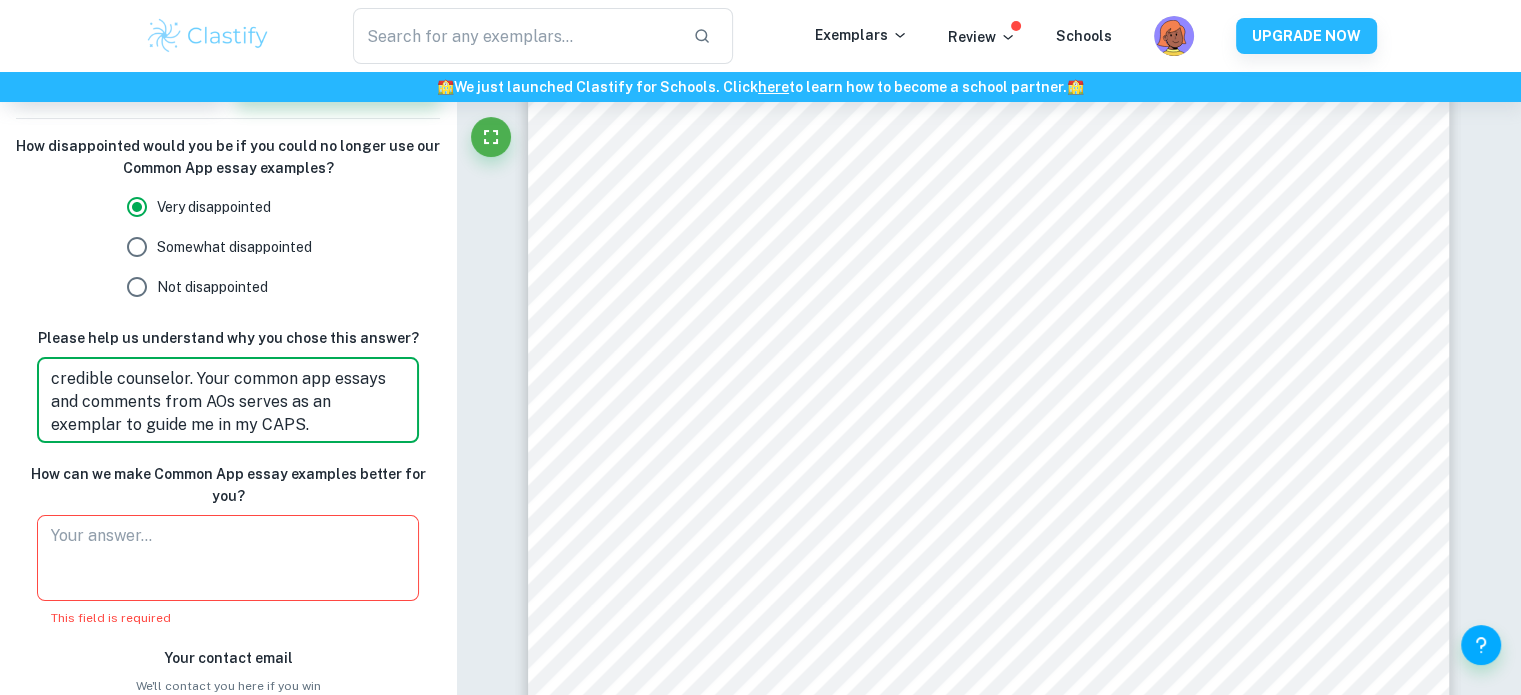 click on "I am a rising senior and international student who aims to study in USA. Currently, I am lost because i don't have a credible counselor. Your common app essays and comments from AOs serves as an exemplar to guide me in my CAPS." at bounding box center (228, 400) 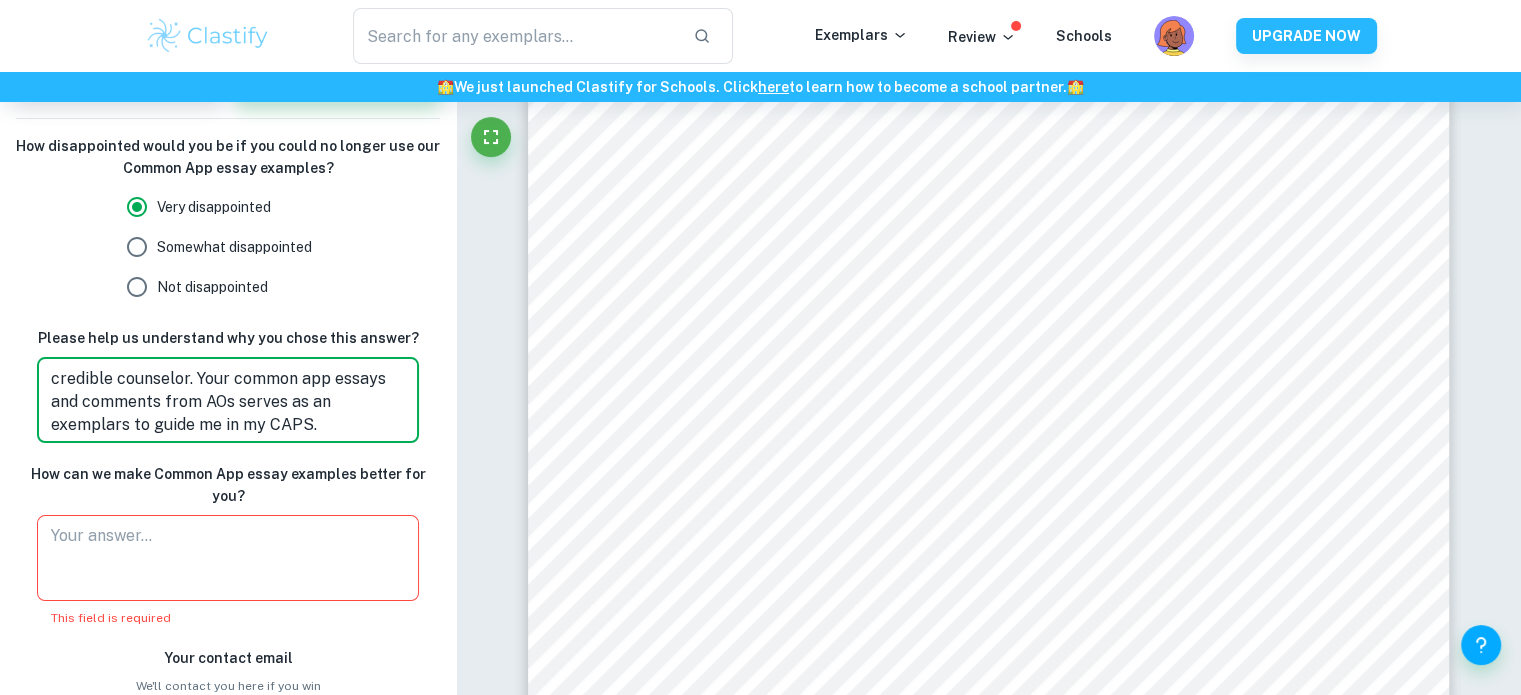 click on "I am a rising senior and international student who aims to study in USA. Currently, I am lost because i don't have a credible counselor. Your common app essays and comments from AOs serves as an exemplars to guide me in my CAPS." at bounding box center [228, 400] 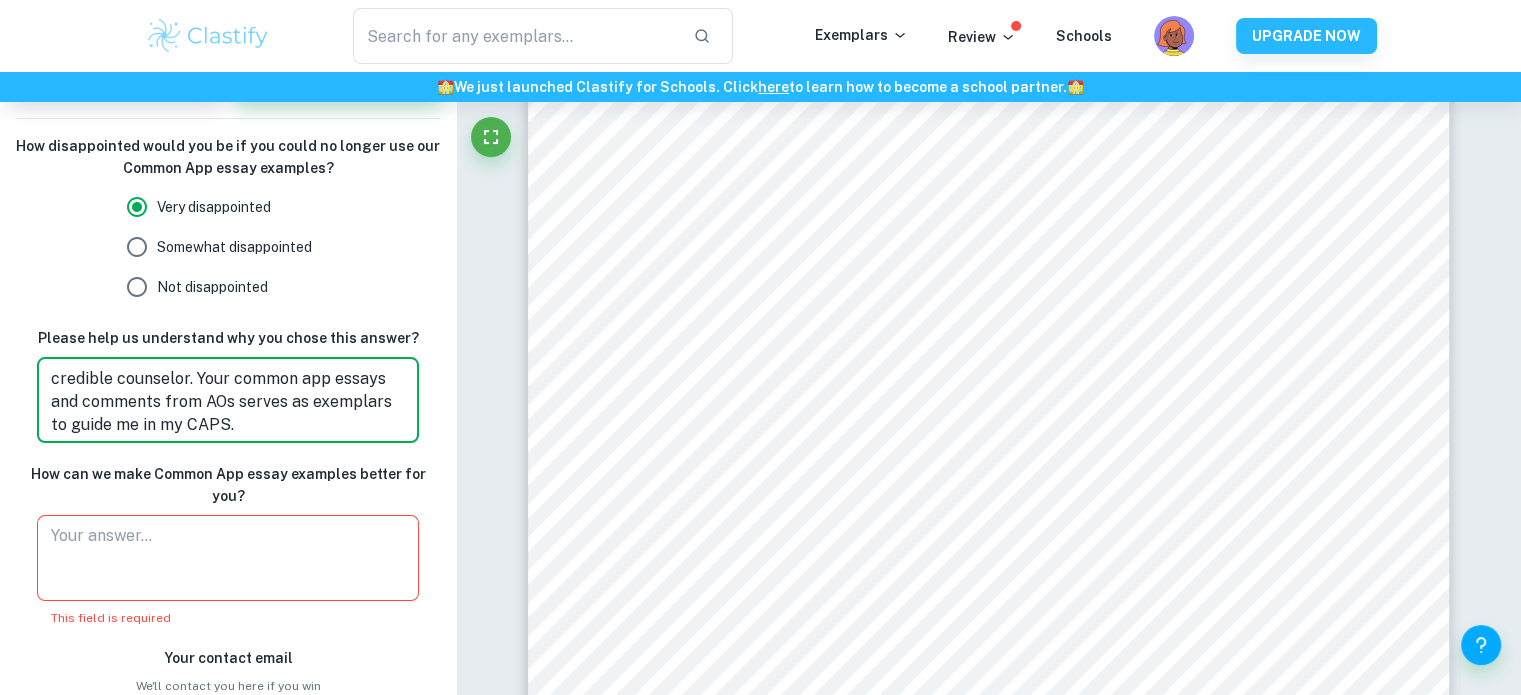 click on "I am a rising senior and international student who aims to study in USA. Currently, I am lost because i don't have a credible counselor. Your common app essays and comments from AOs serves as exemplars to guide me in my CAPS." at bounding box center (228, 400) 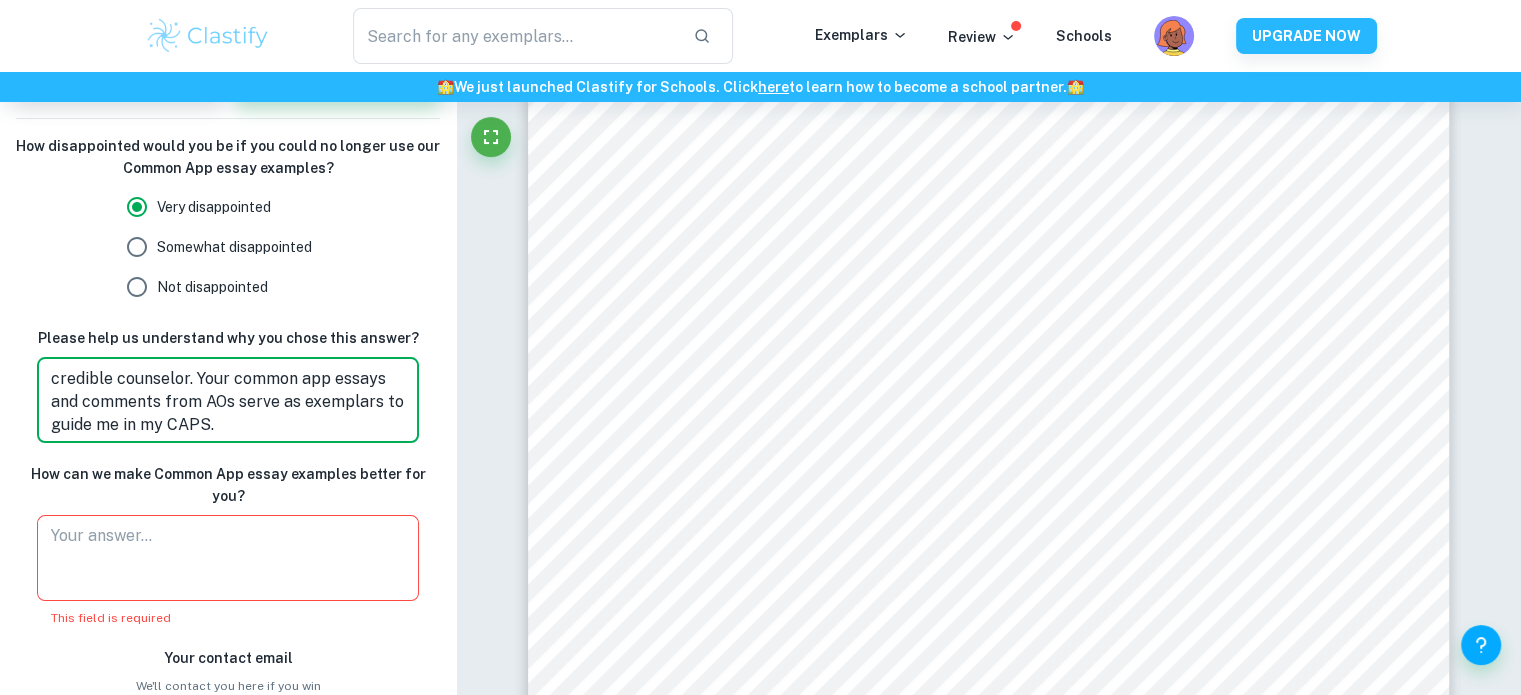 type on "I am a rising senior and international student who aims to study in USA. Currently, I am lost because i don't have a credible counselor. Your common app essays and comments from AOs serve as exemplars to guide me in my CAPS." 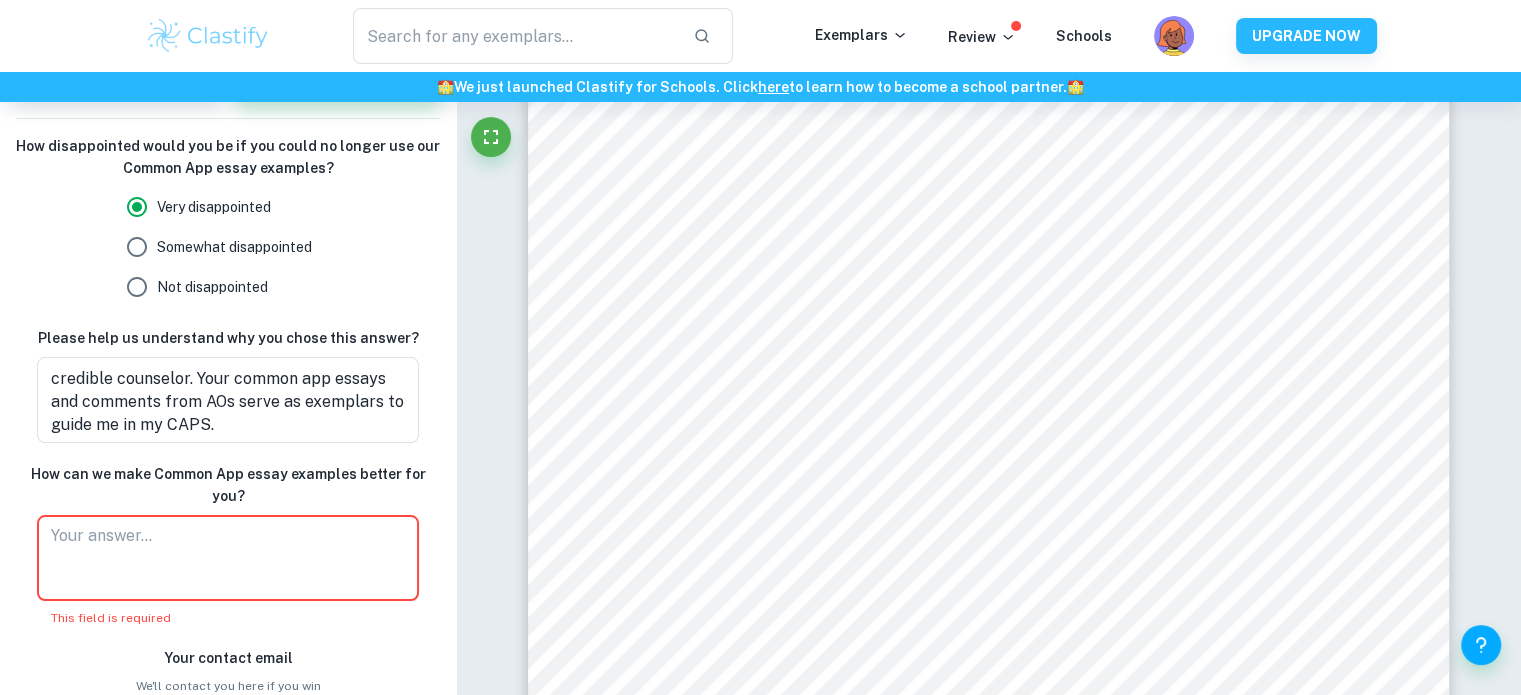 click at bounding box center (228, 558) 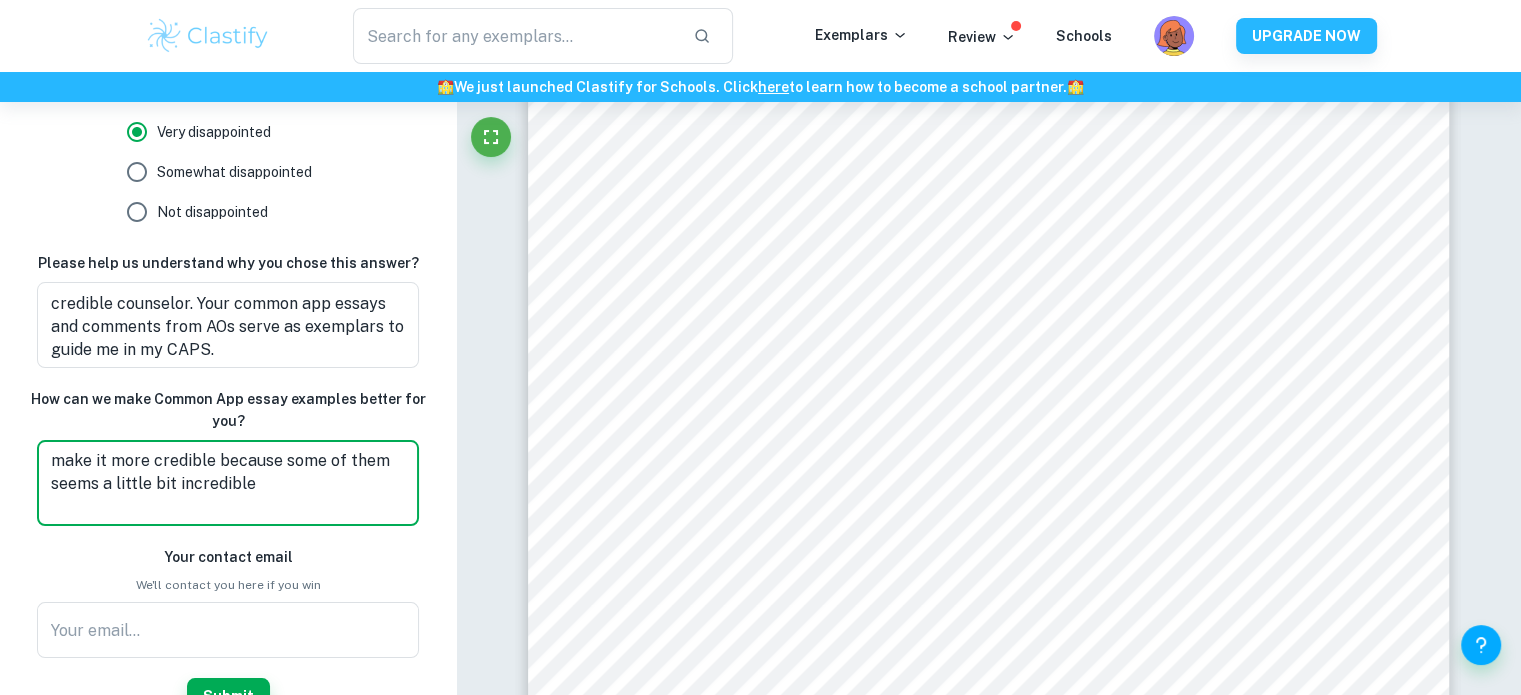scroll, scrollTop: 376, scrollLeft: 0, axis: vertical 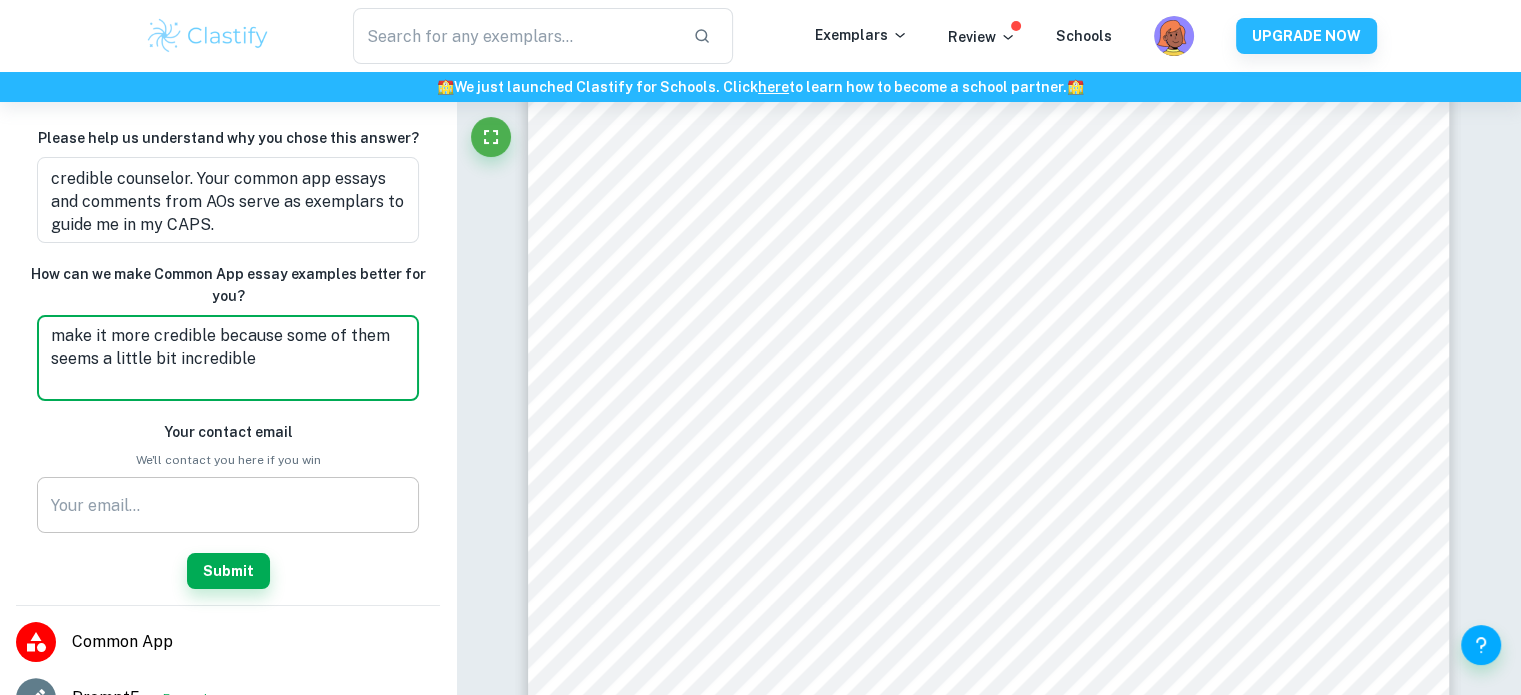 type on "make it more credible because some of them seems a little bit incredible" 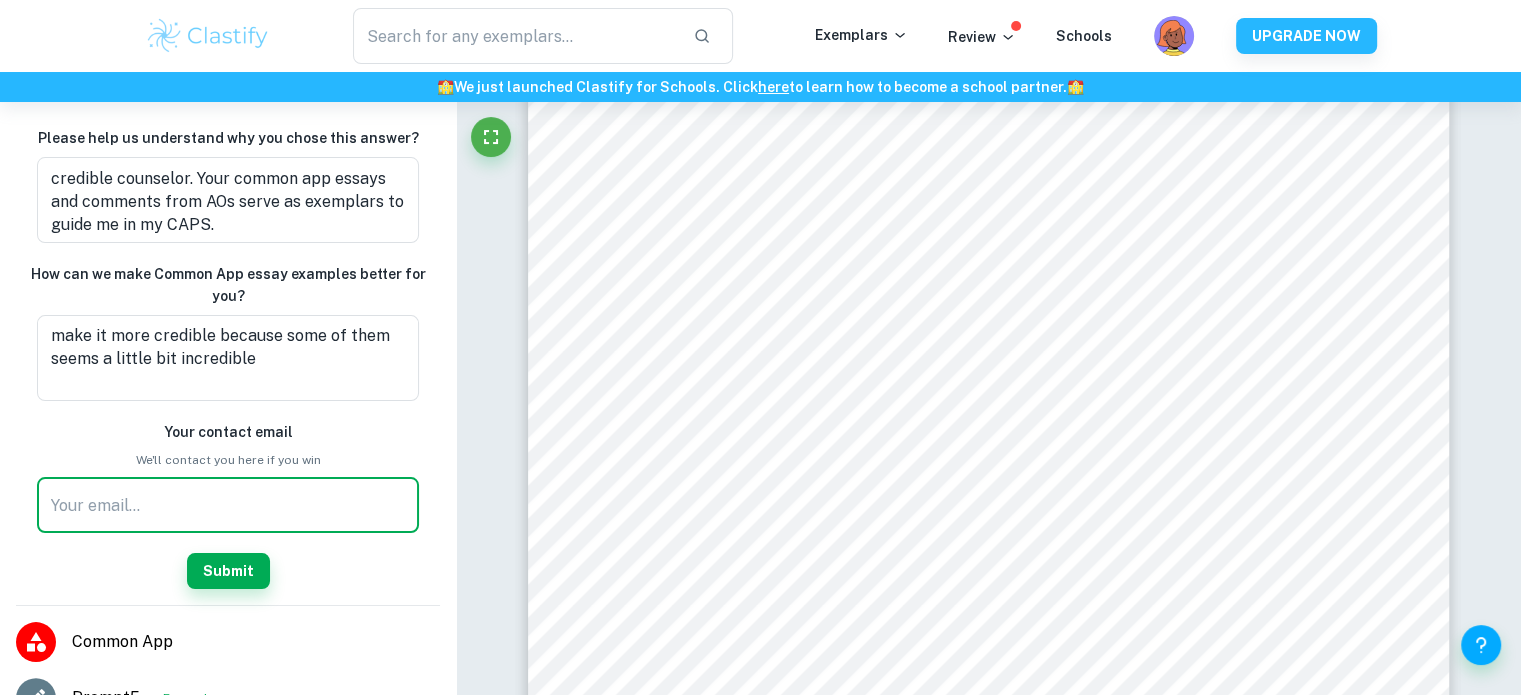 type on "hoangndsy7@gmail.com" 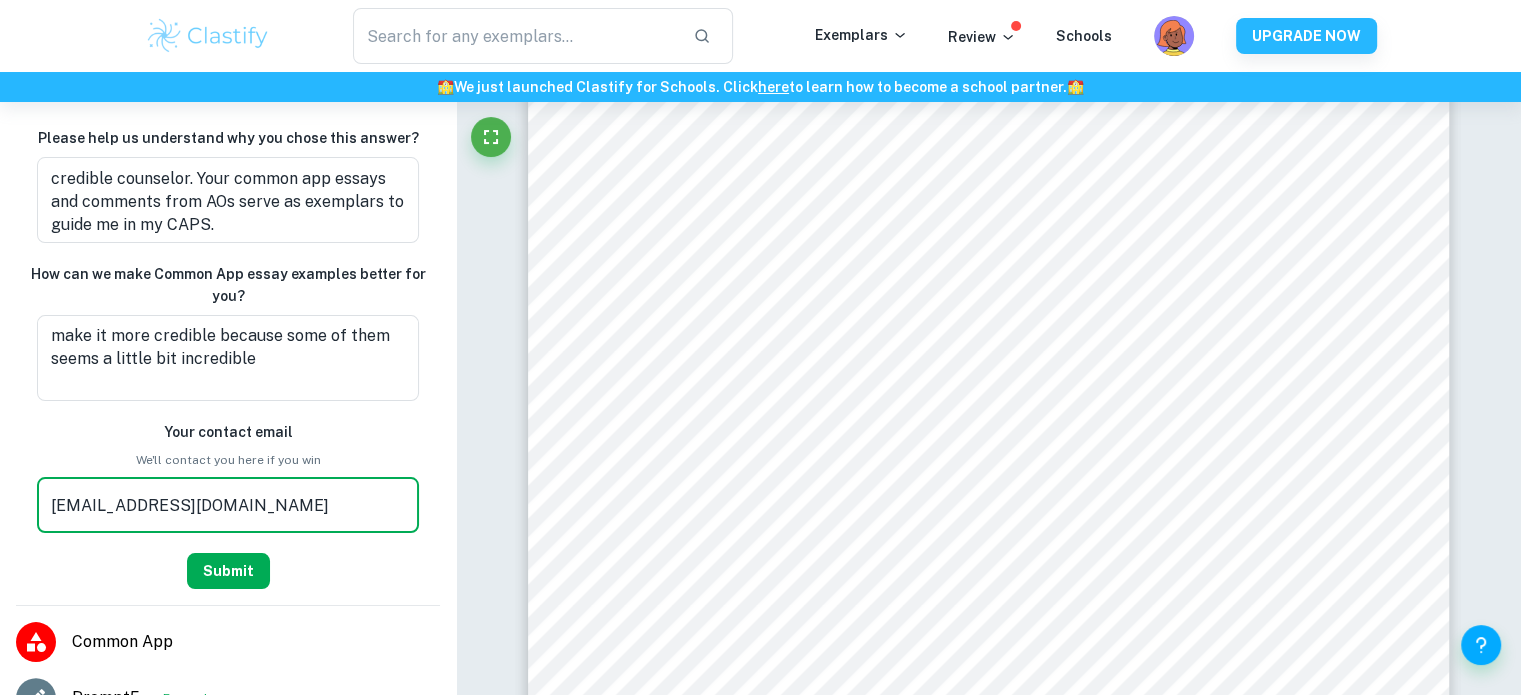 click on "Submit" at bounding box center [228, 571] 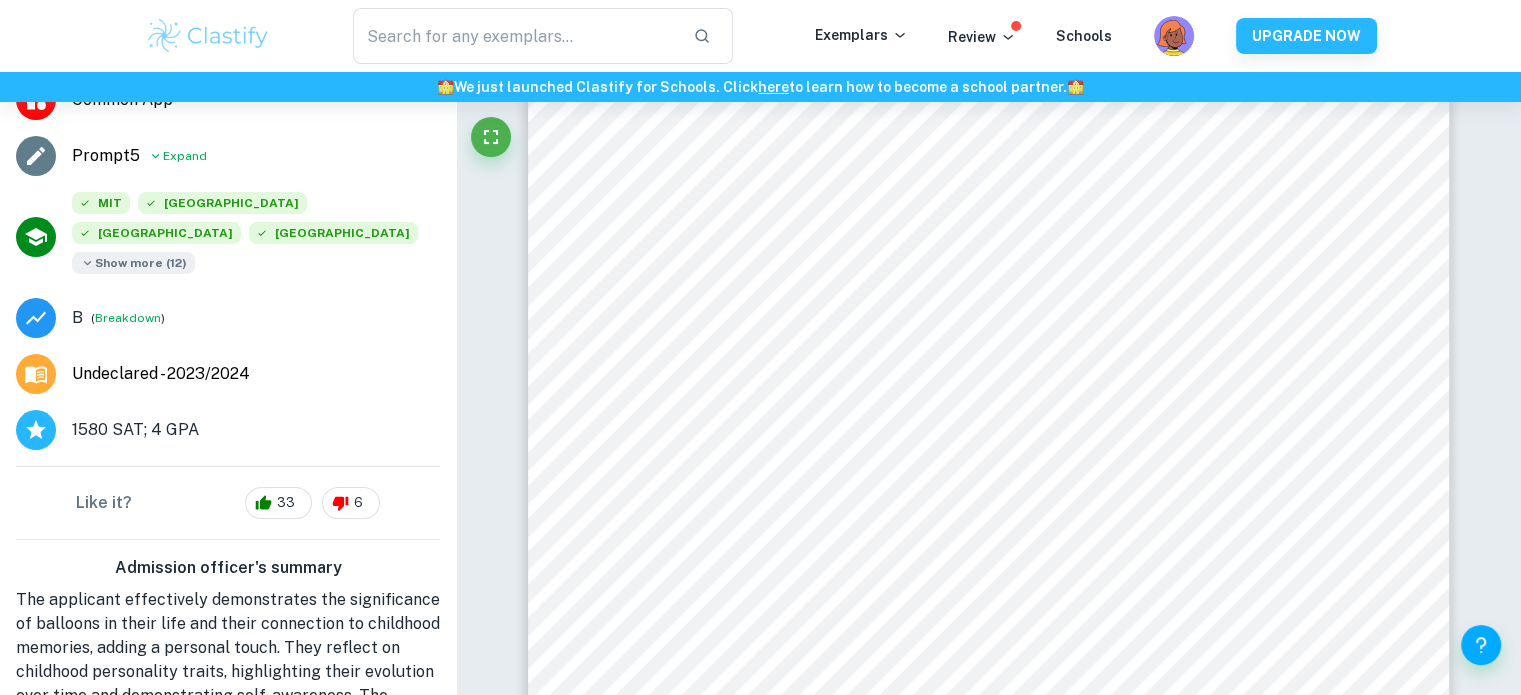 scroll, scrollTop: 231, scrollLeft: 0, axis: vertical 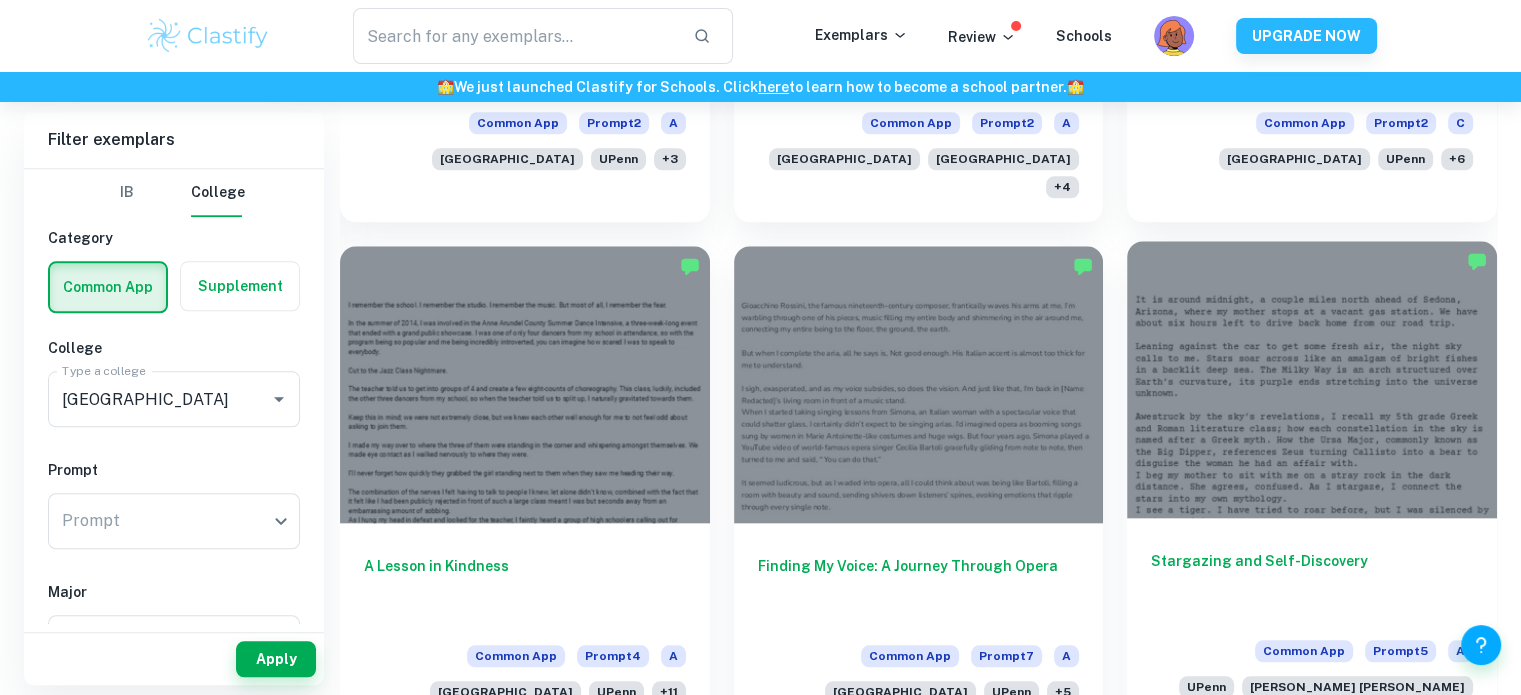click at bounding box center [1312, 379] 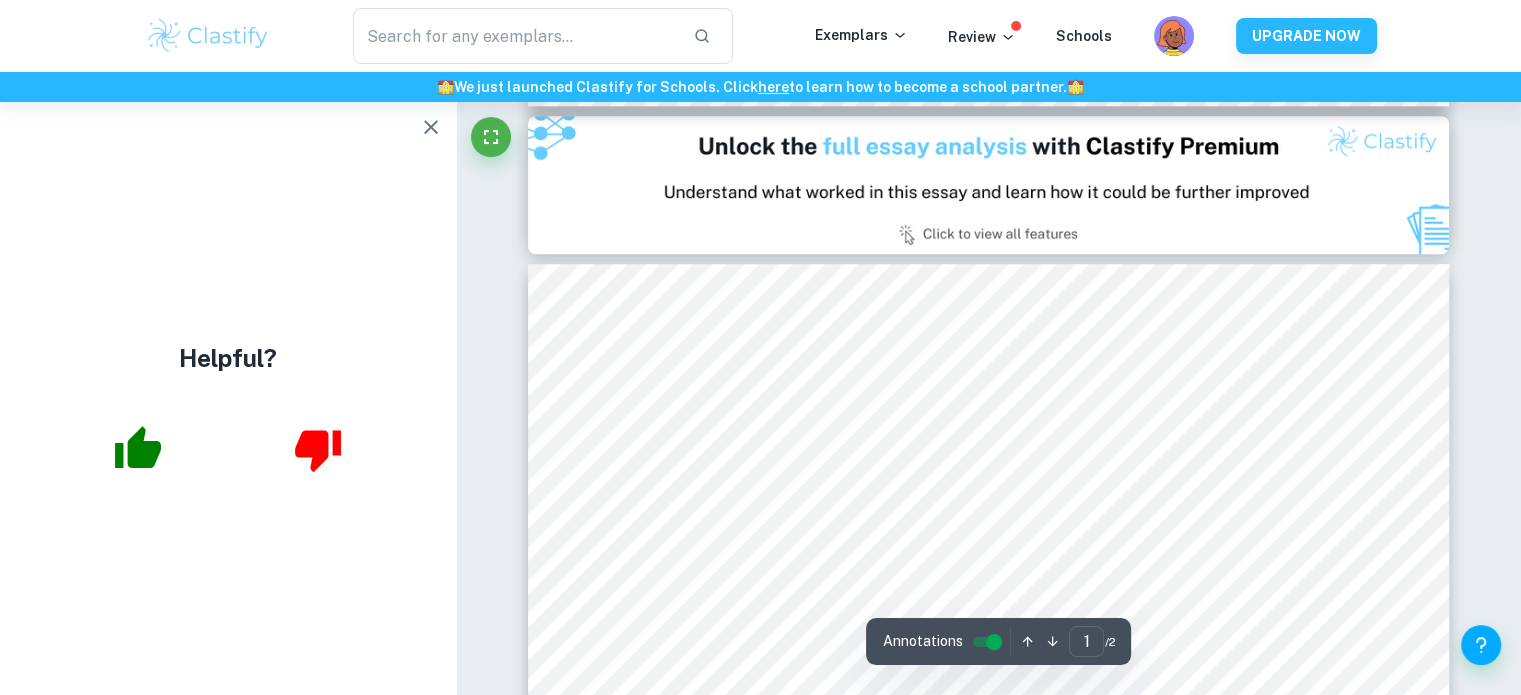 scroll, scrollTop: 1100, scrollLeft: 0, axis: vertical 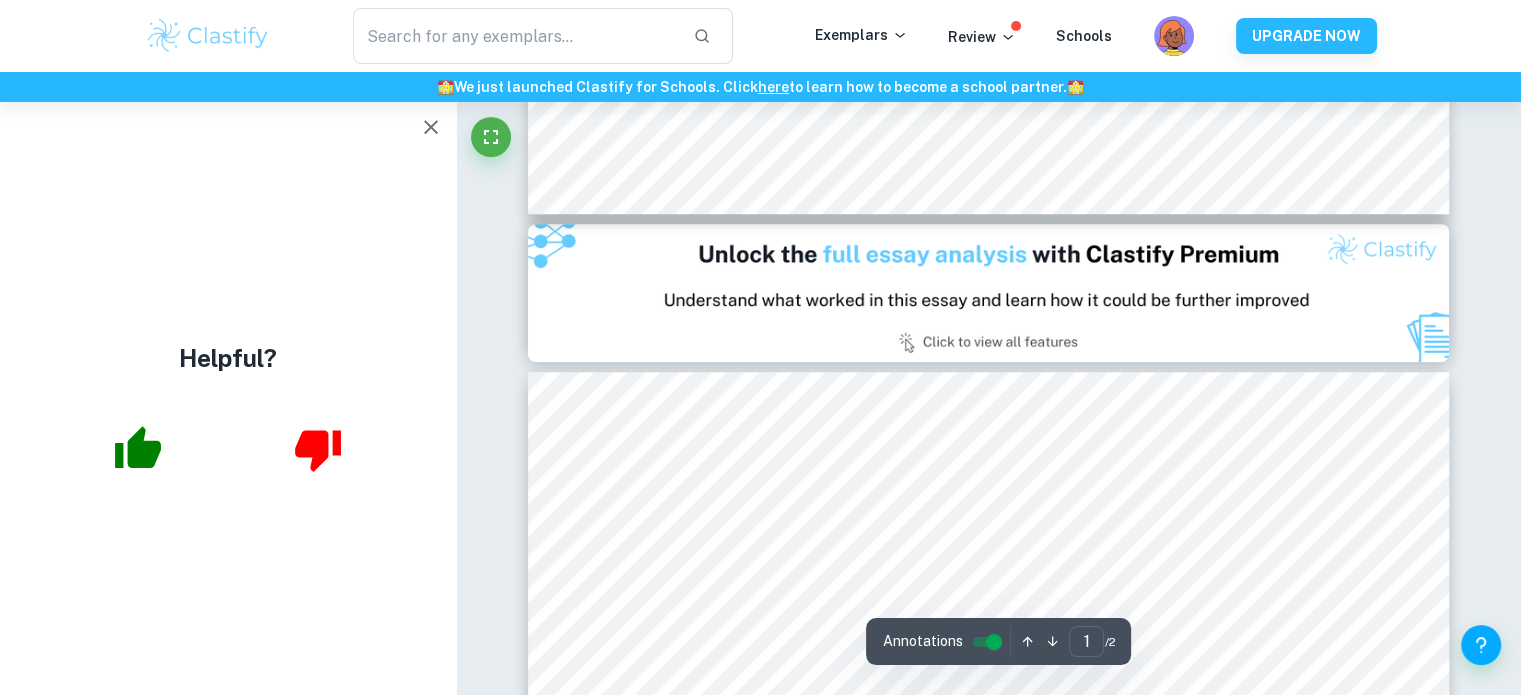 click at bounding box center (989, 293) 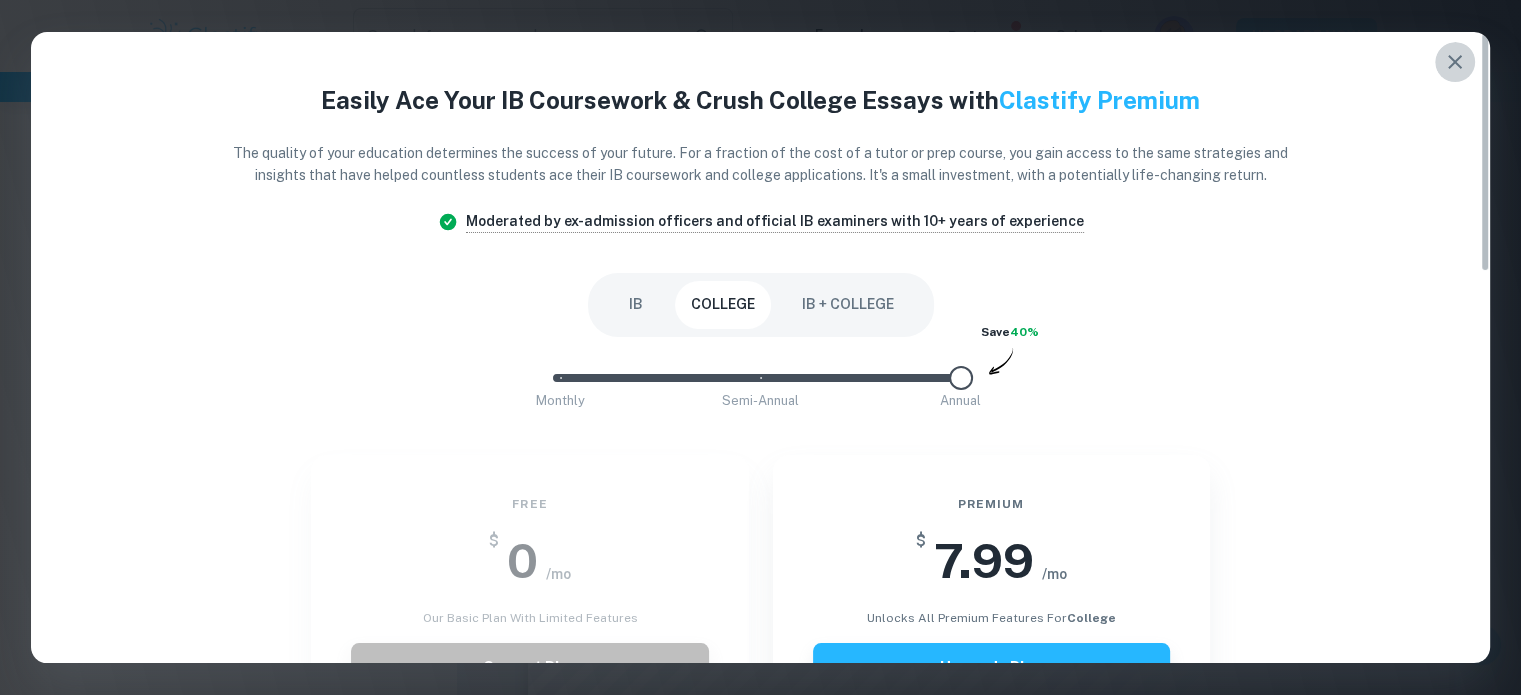 click at bounding box center (1455, 62) 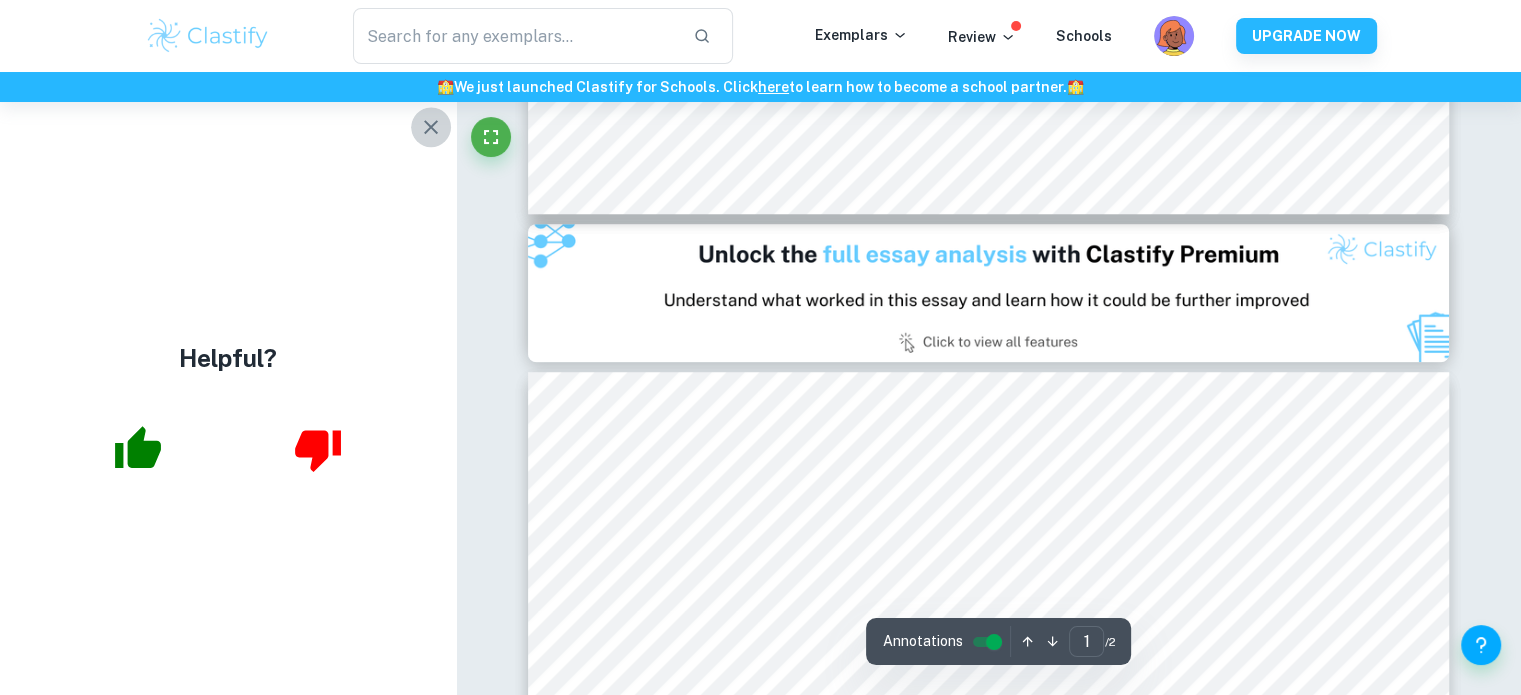 click 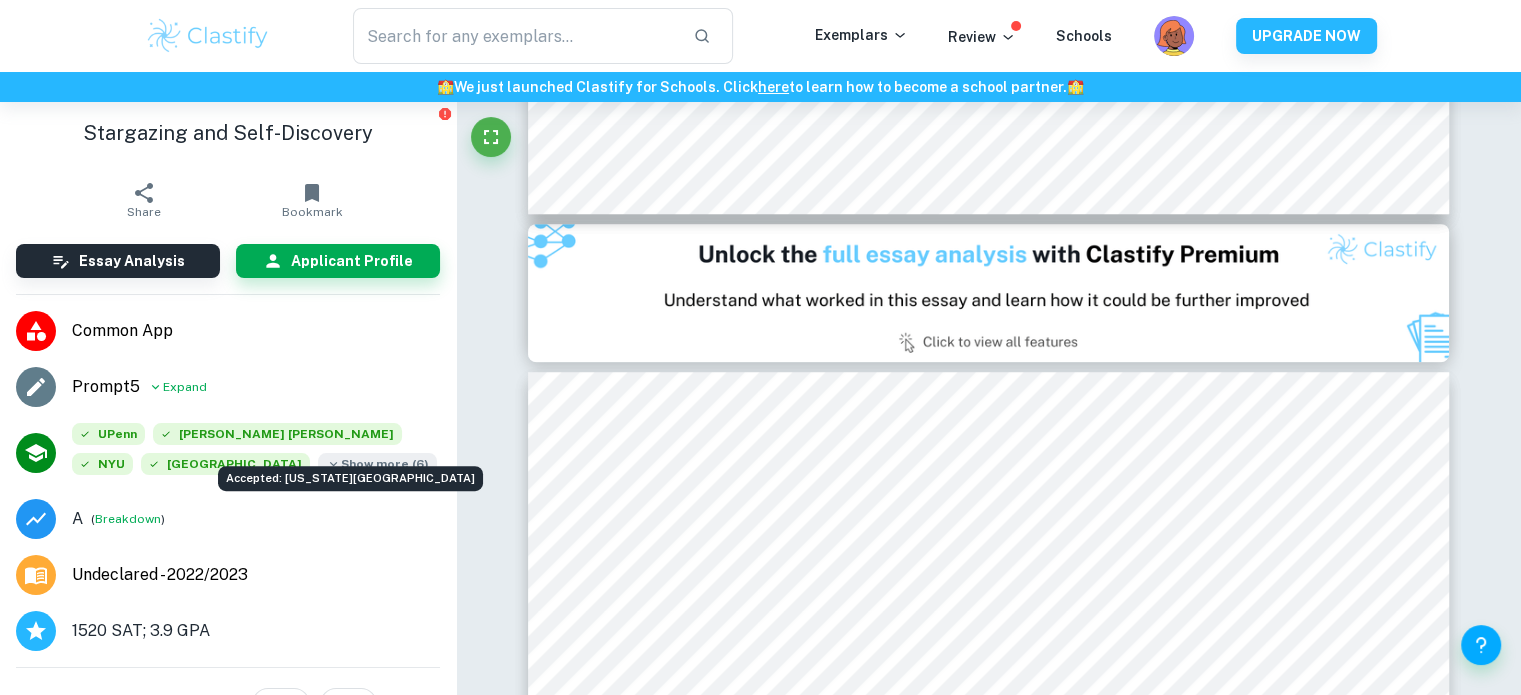 click on "Accepted: New York University" at bounding box center (350, 472) 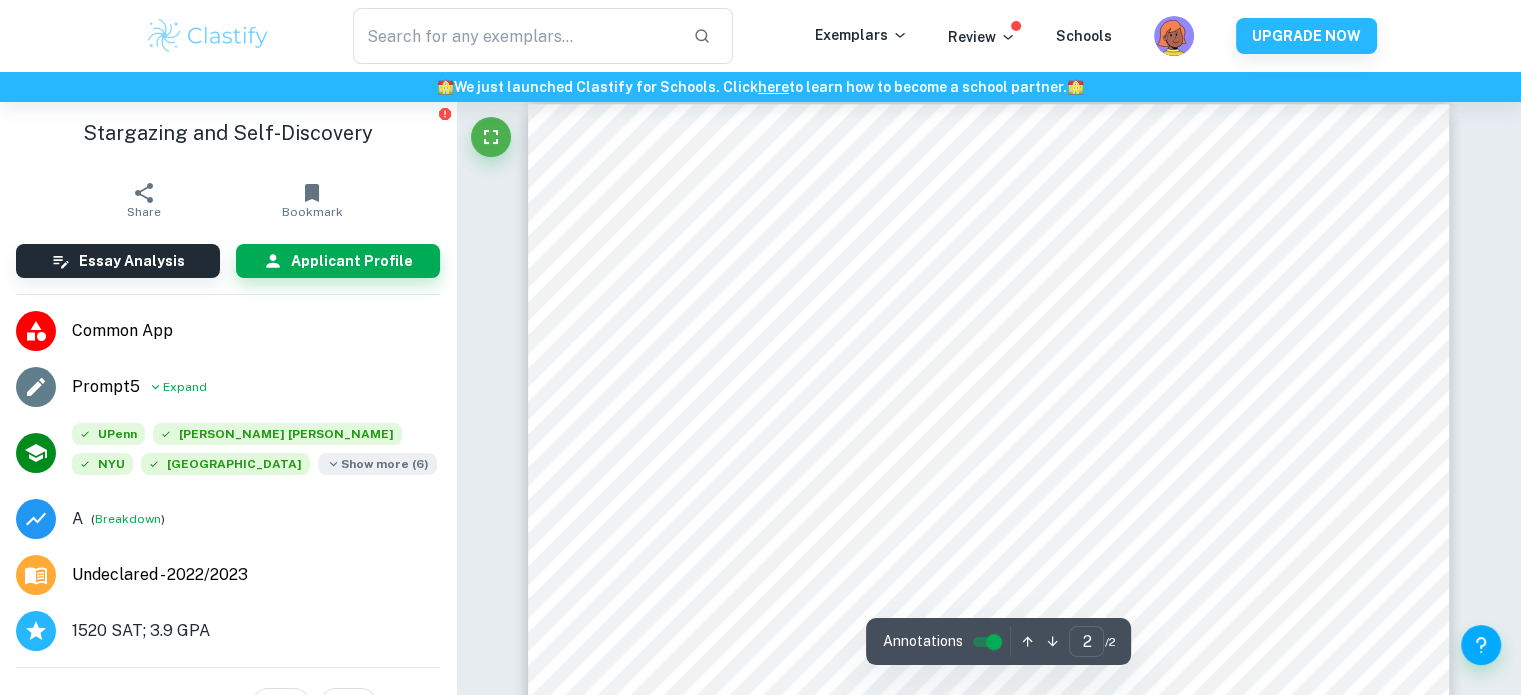 scroll, scrollTop: 1400, scrollLeft: 0, axis: vertical 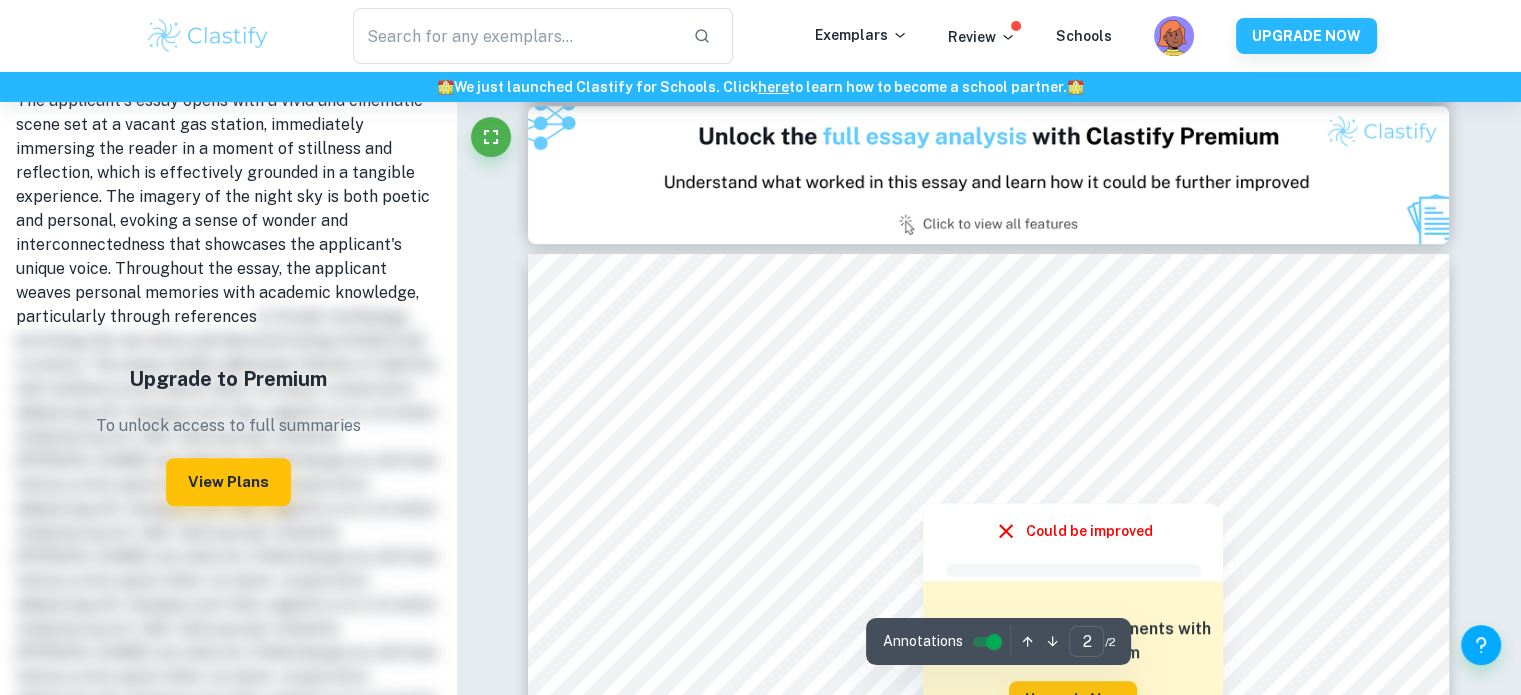 type on "1" 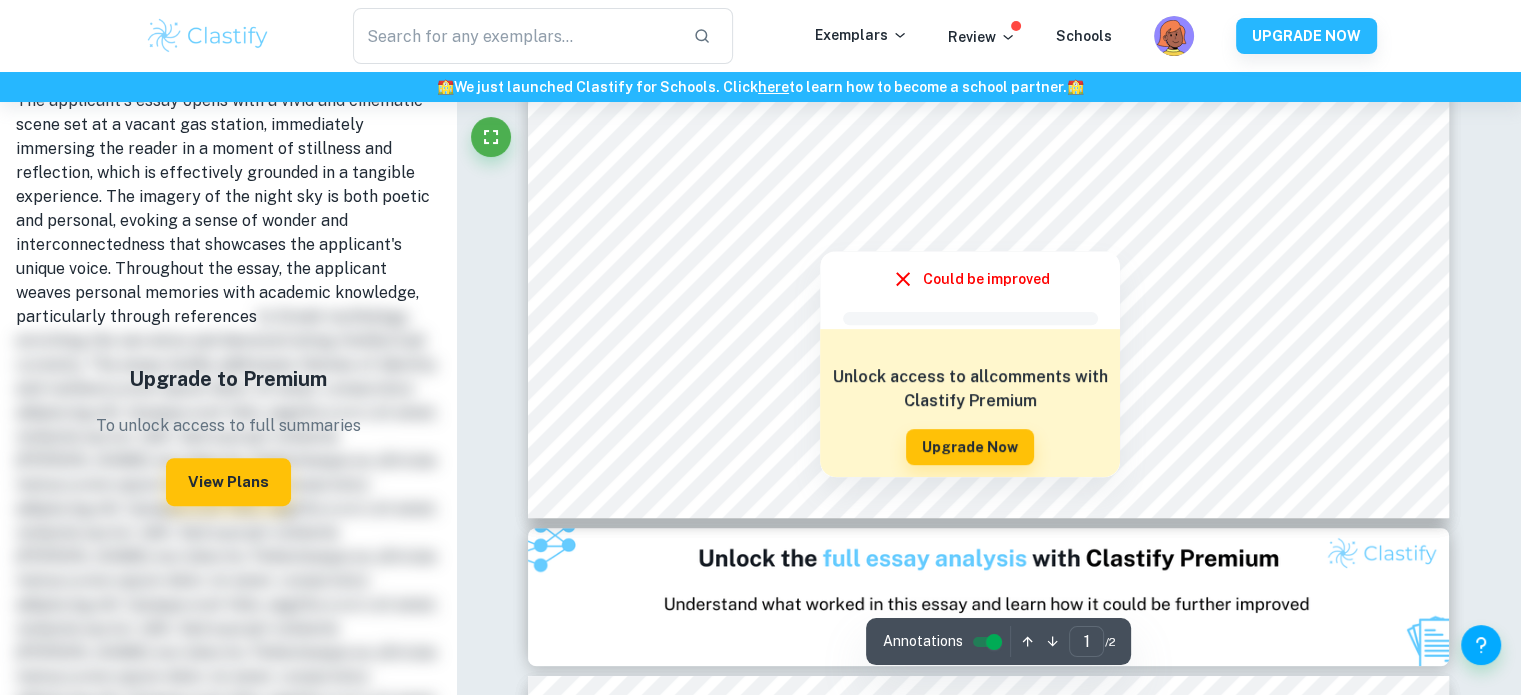 scroll, scrollTop: 300, scrollLeft: 0, axis: vertical 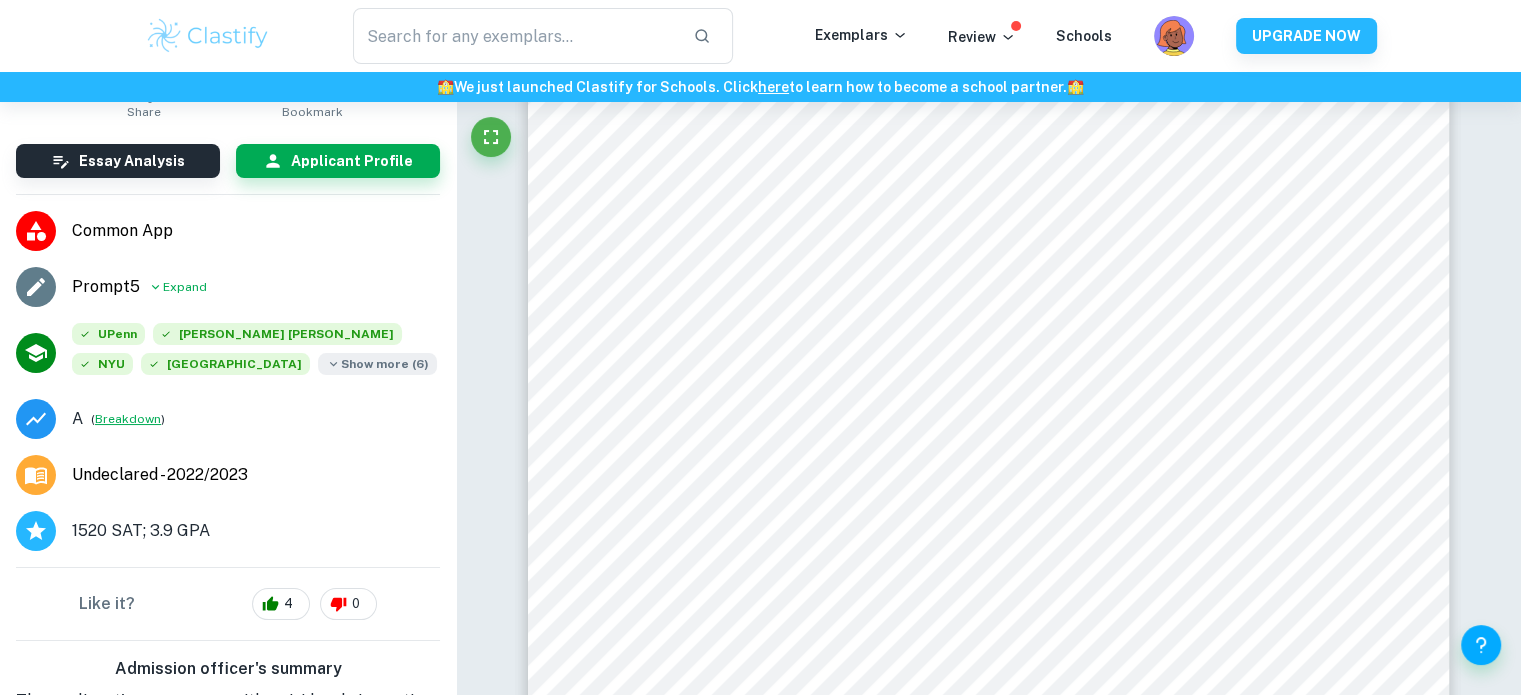 click on "Breakdown" at bounding box center (128, 419) 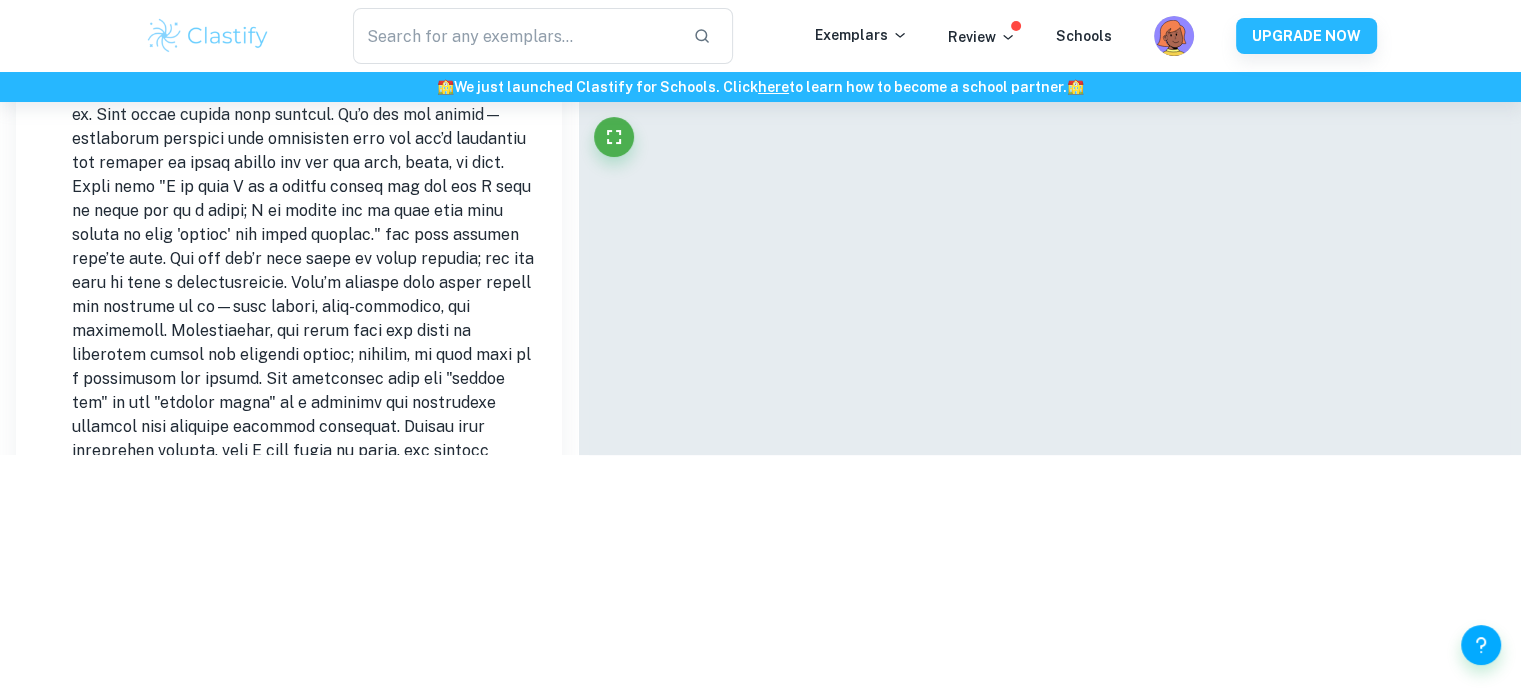 scroll, scrollTop: 0, scrollLeft: 0, axis: both 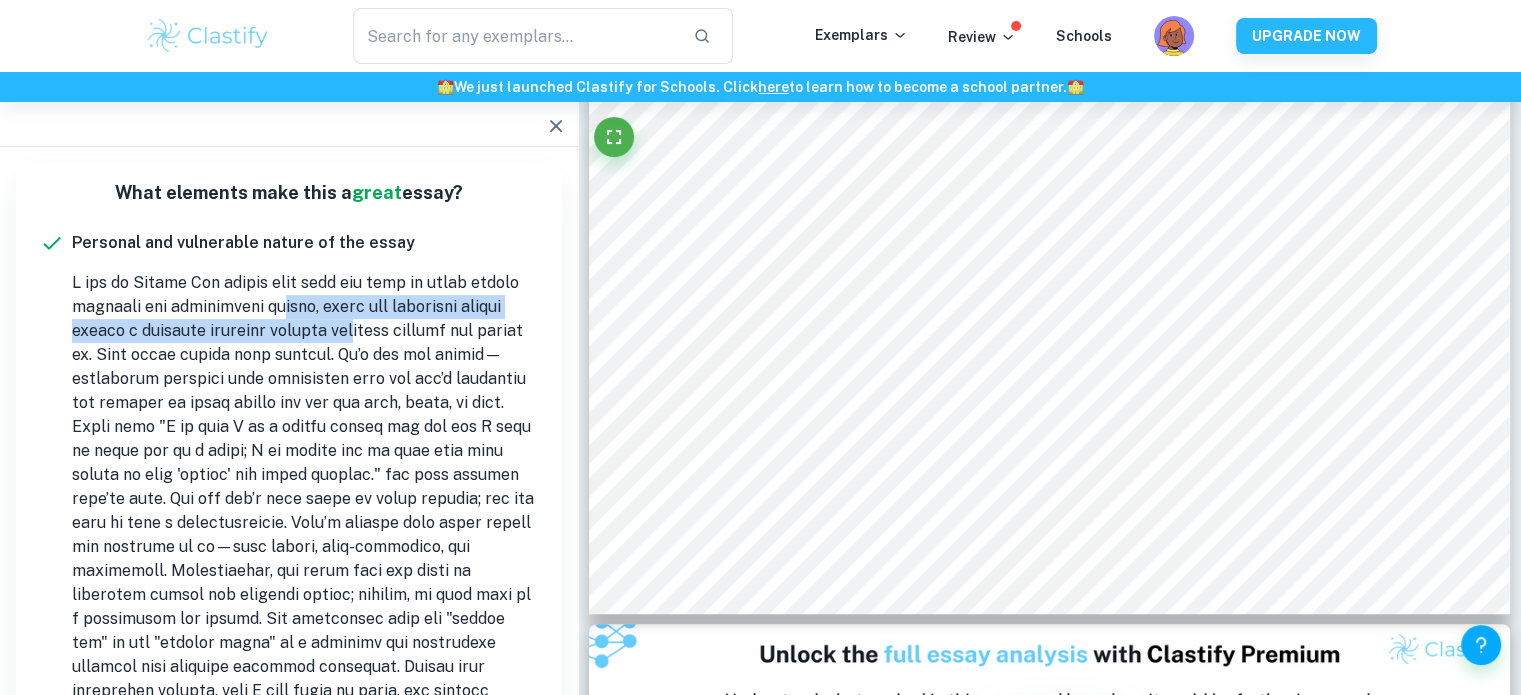 drag, startPoint x: 272, startPoint y: 311, endPoint x: 360, endPoint y: 339, distance: 92.34717 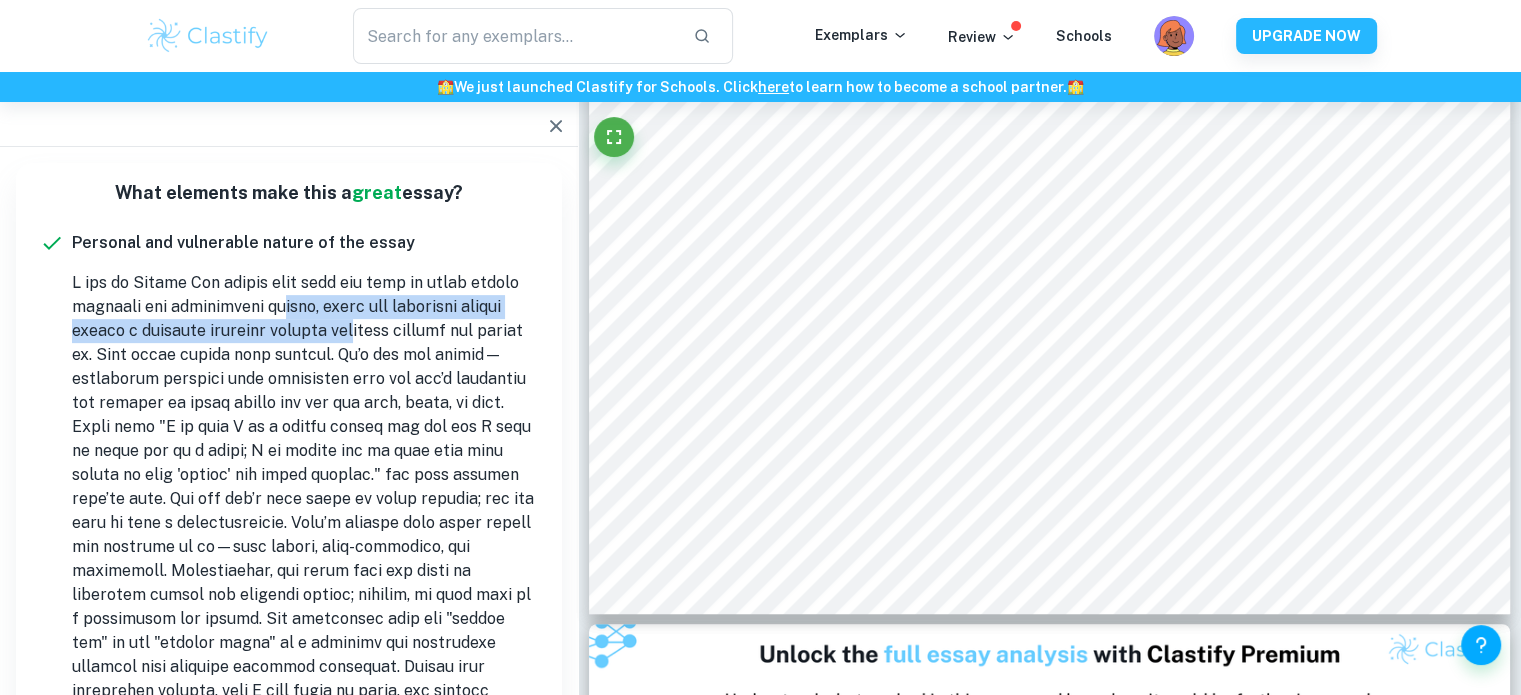 click at bounding box center [305, 547] 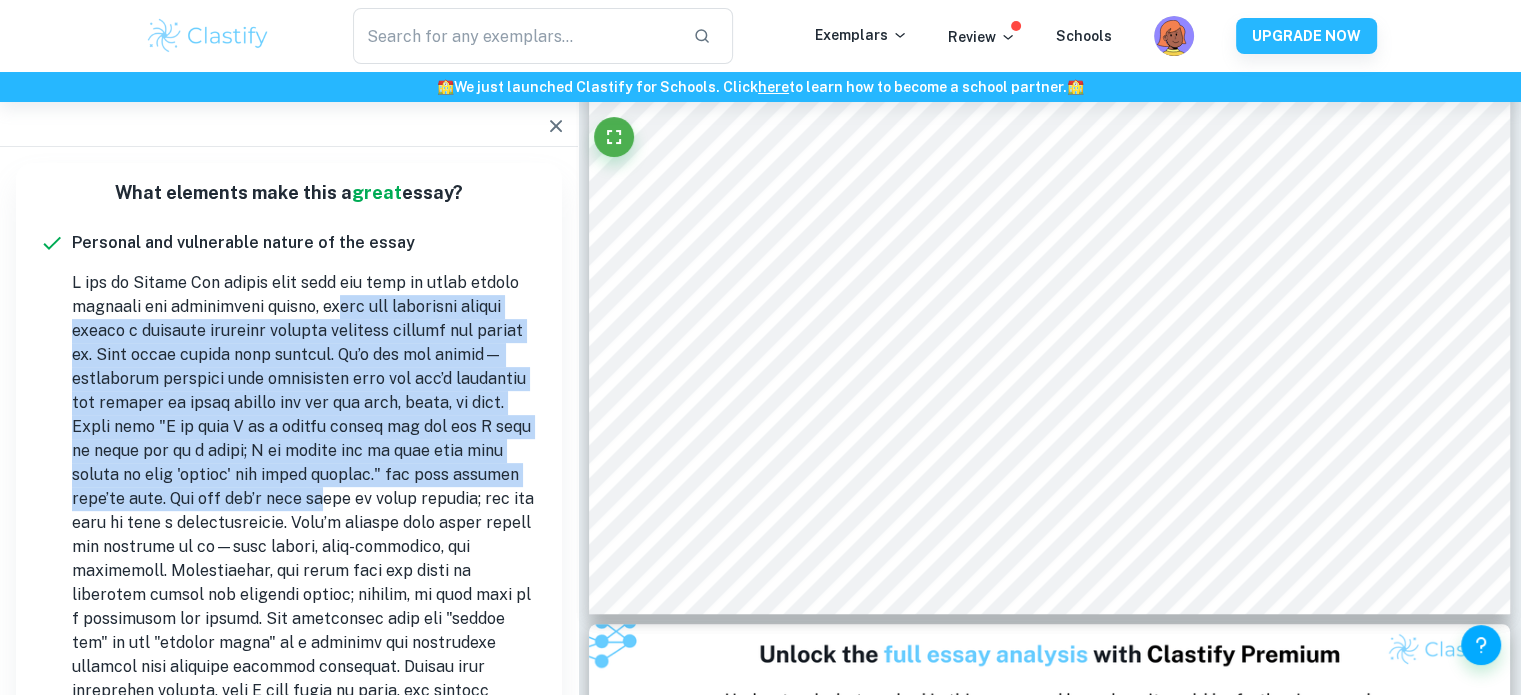 drag, startPoint x: 331, startPoint y: 300, endPoint x: 262, endPoint y: 515, distance: 225.8008 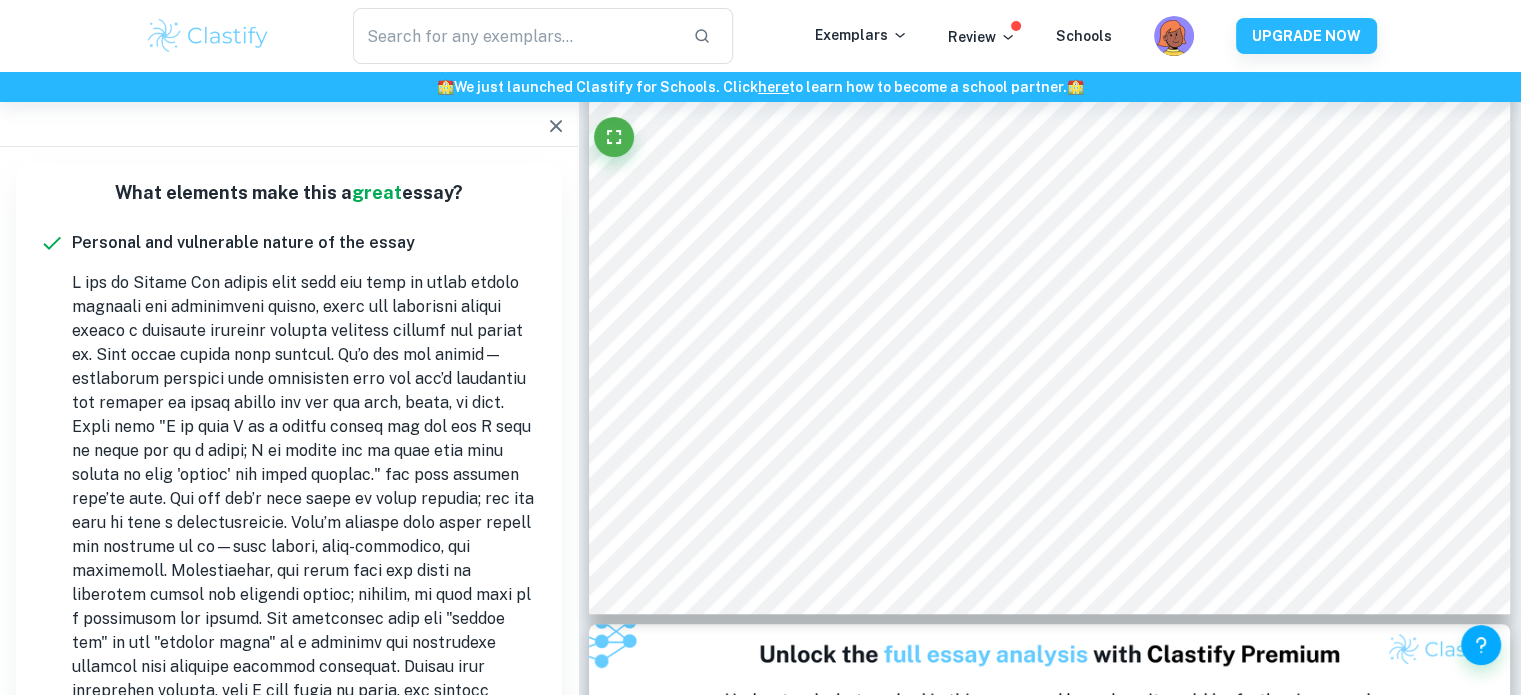 click on "Personal and vulnerable nature of the essay" at bounding box center (305, 527) 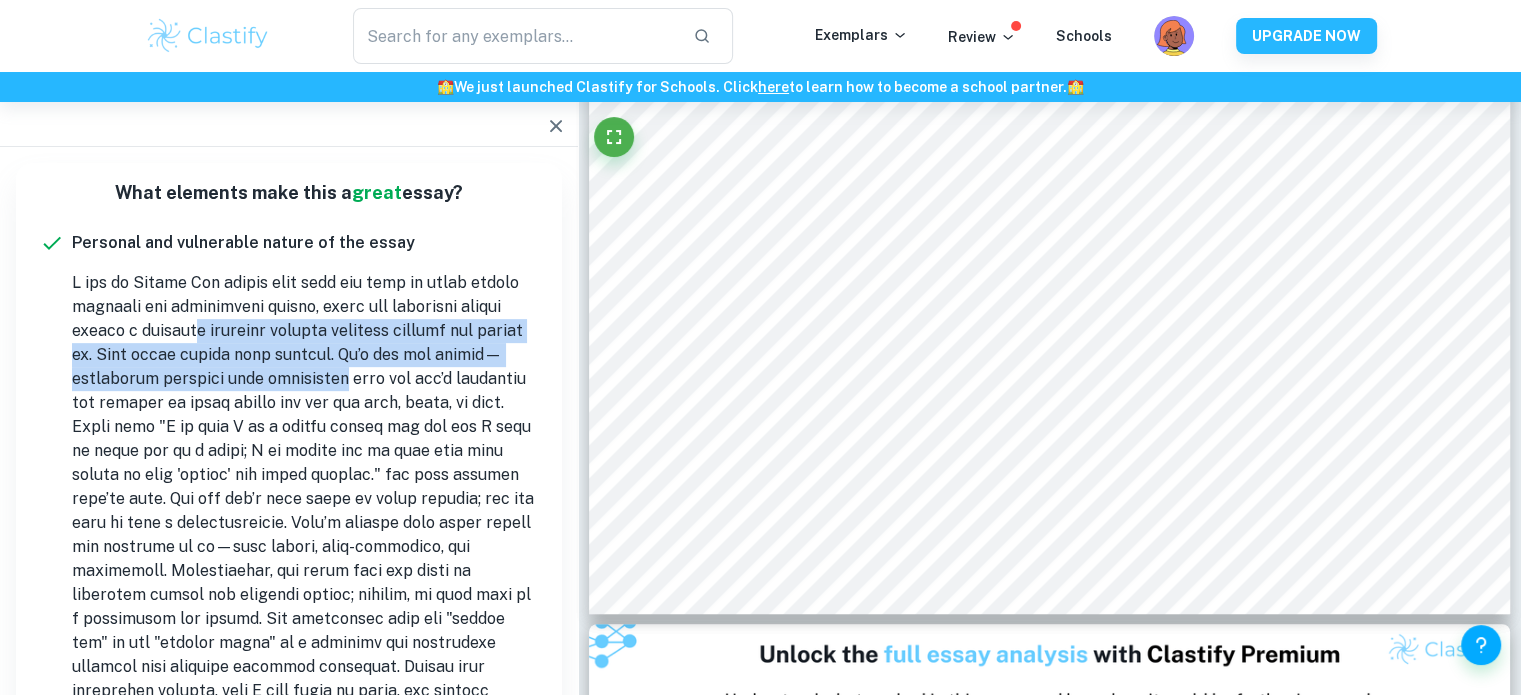 drag, startPoint x: 199, startPoint y: 337, endPoint x: 327, endPoint y: 373, distance: 132.96616 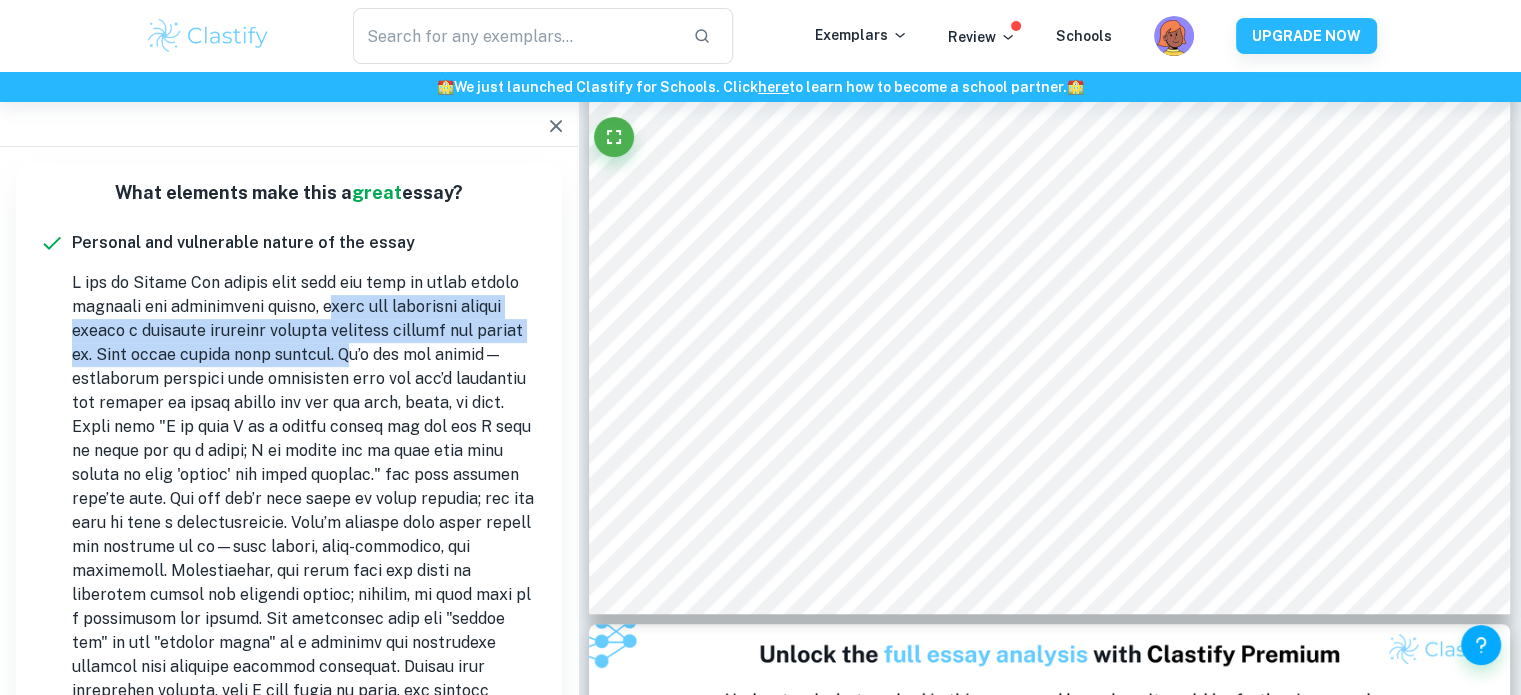 drag, startPoint x: 327, startPoint y: 355, endPoint x: 322, endPoint y: 302, distance: 53.235325 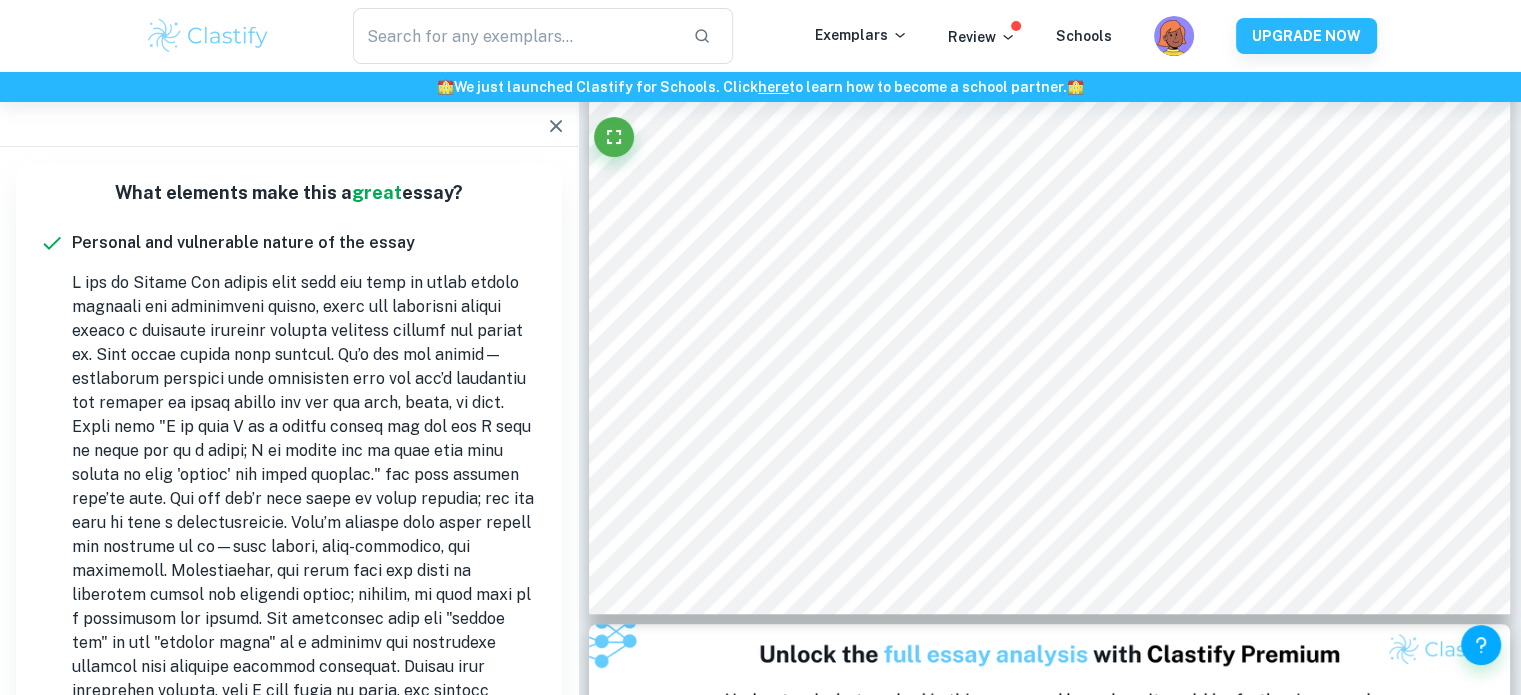 click on "Personal and vulnerable nature of the essay" at bounding box center (305, 527) 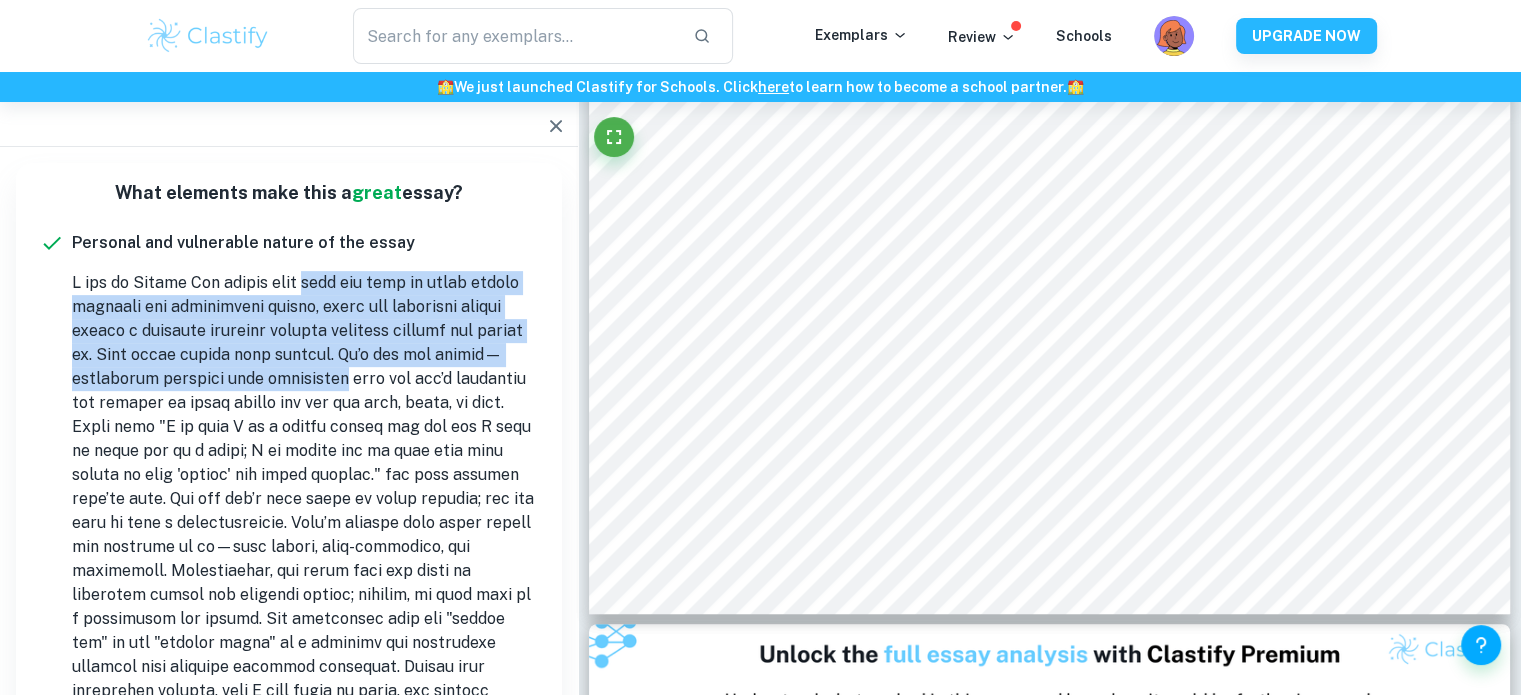 drag, startPoint x: 315, startPoint y: 268, endPoint x: 329, endPoint y: 367, distance: 99.985 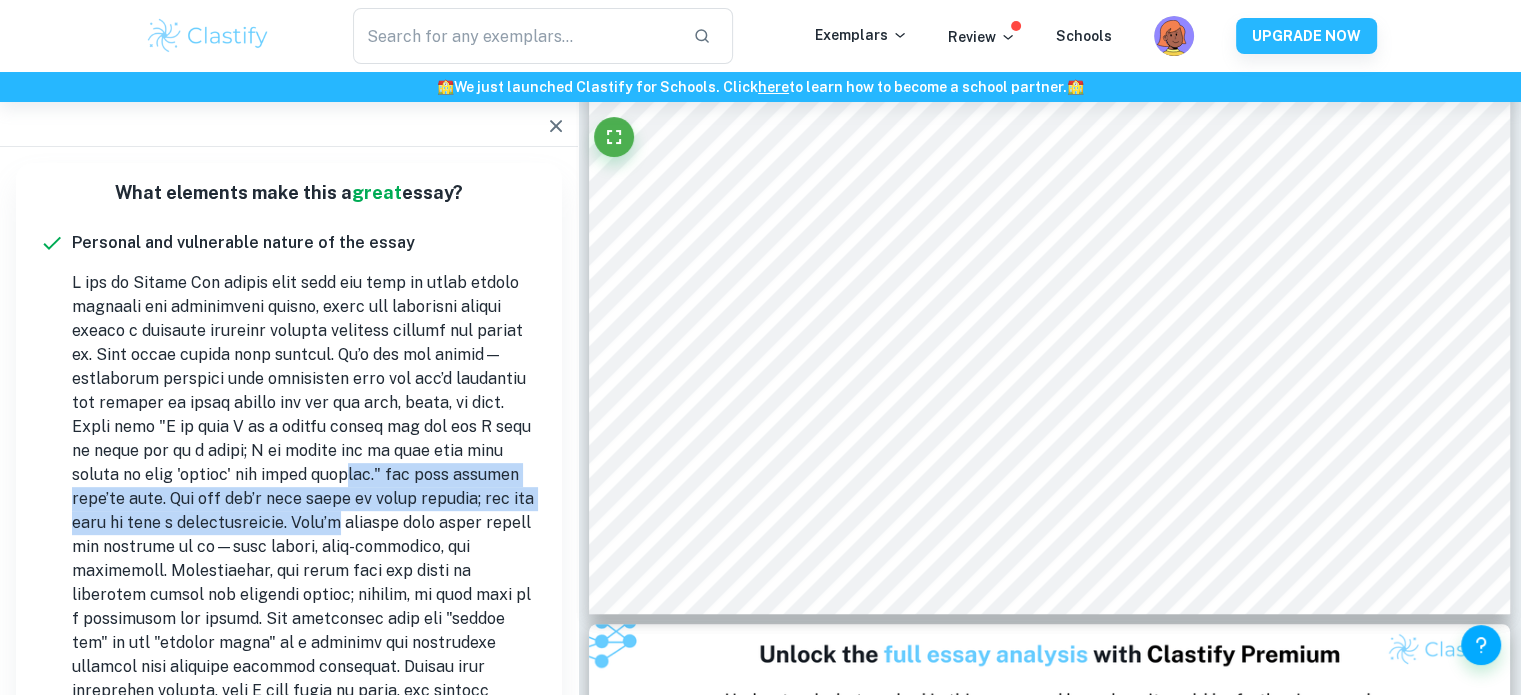 drag, startPoint x: 286, startPoint y: 482, endPoint x: 297, endPoint y: 517, distance: 36.687874 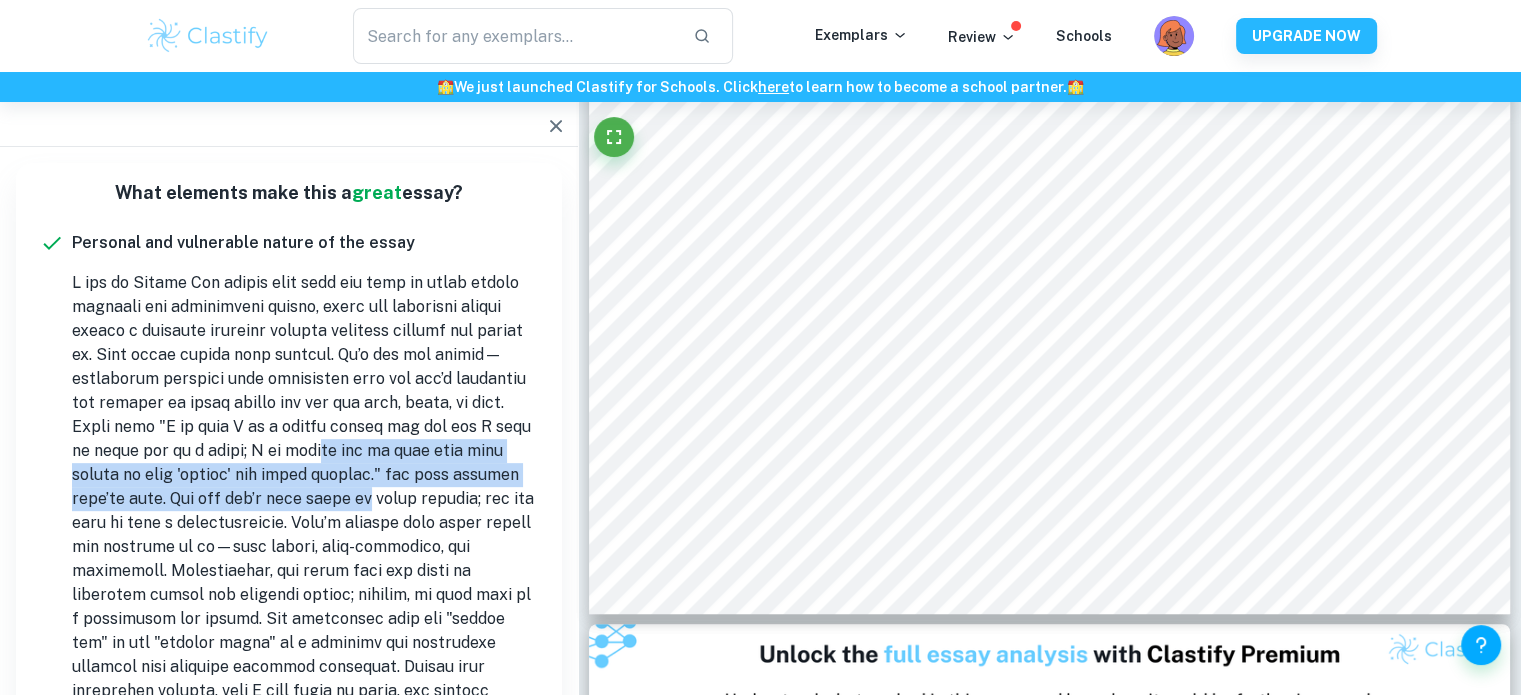 drag, startPoint x: 292, startPoint y: 451, endPoint x: 303, endPoint y: 507, distance: 57.070133 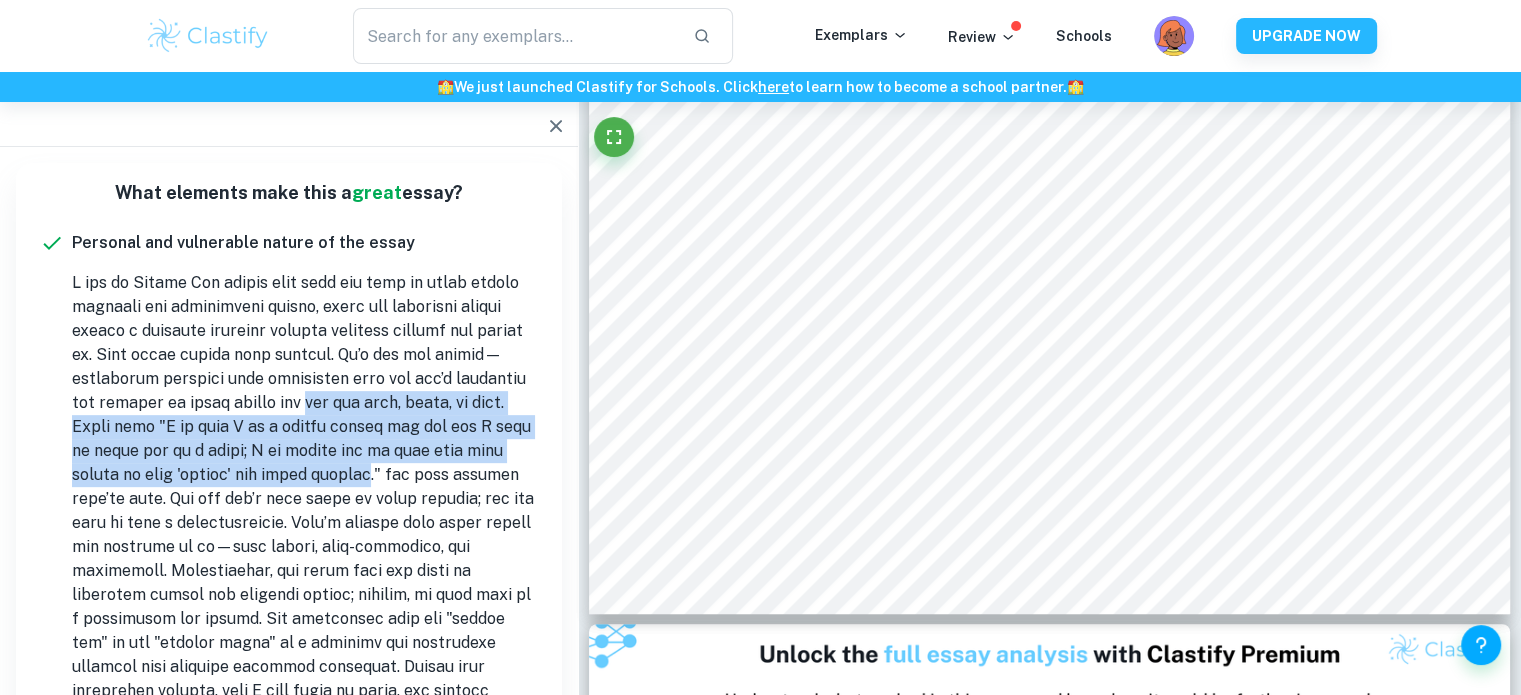 drag, startPoint x: 296, startPoint y: 408, endPoint x: 308, endPoint y: 479, distance: 72.00694 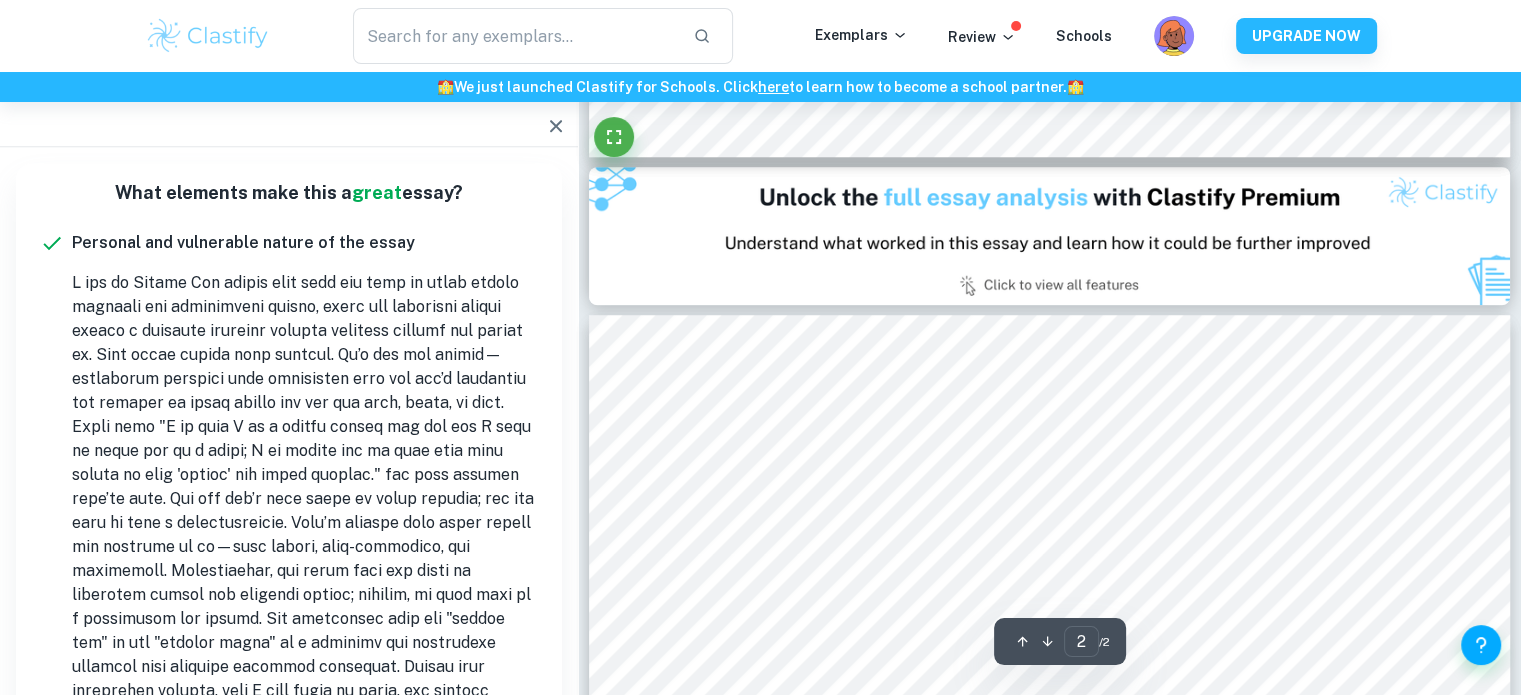 scroll, scrollTop: 1173, scrollLeft: 0, axis: vertical 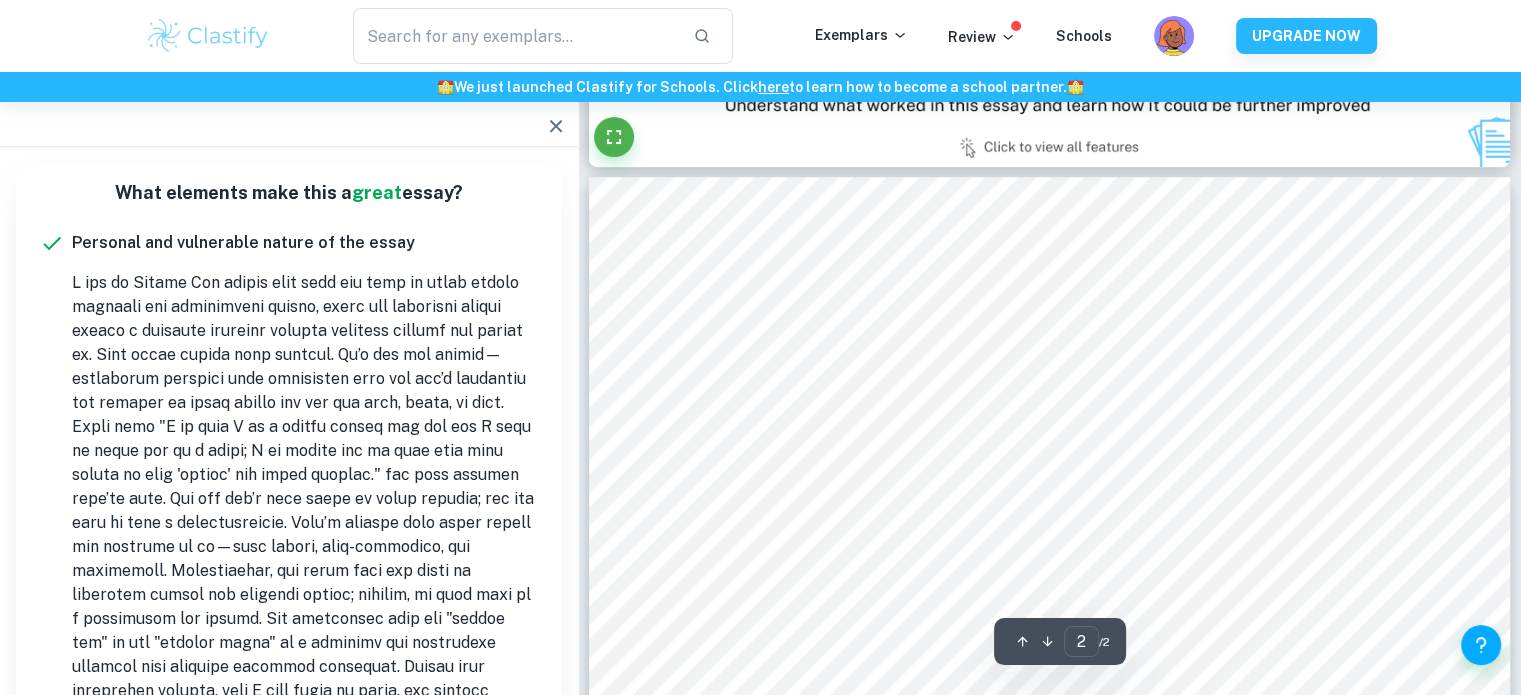 type on "1" 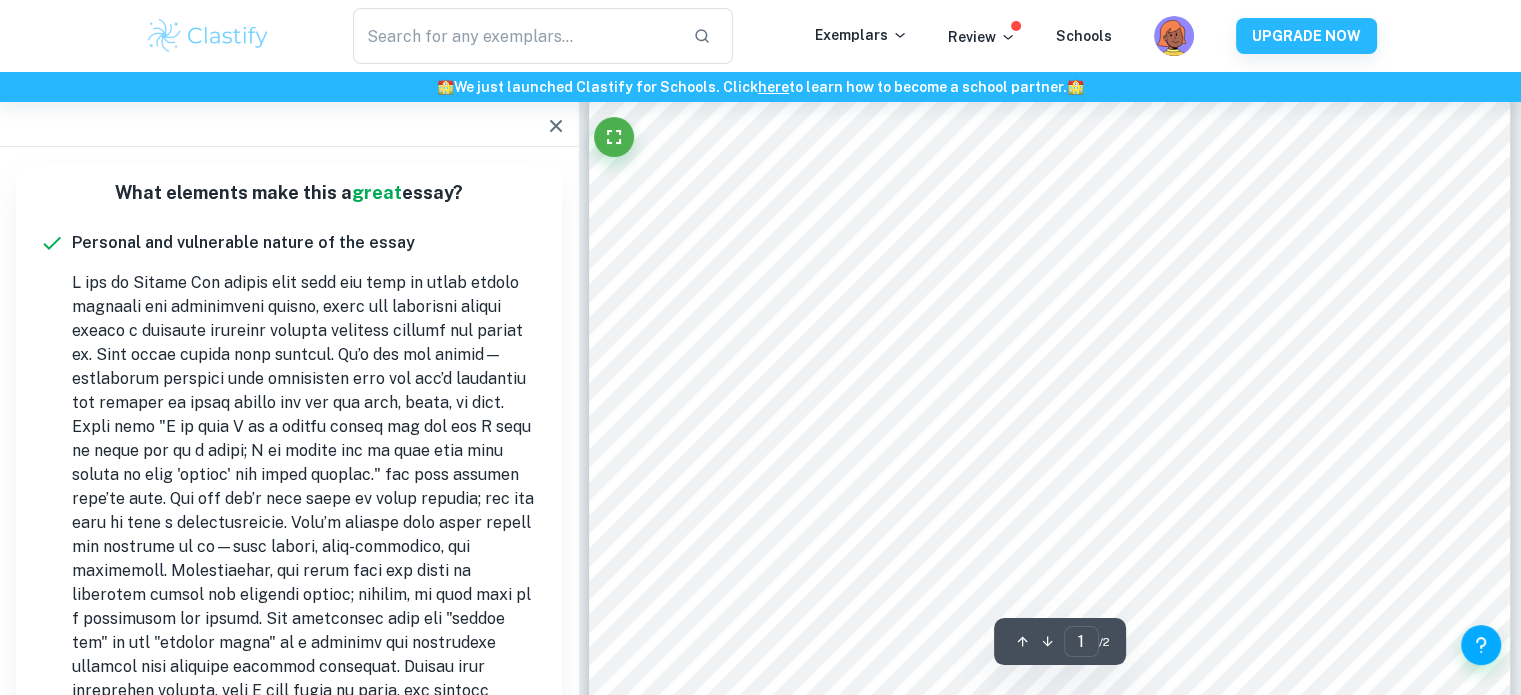 scroll, scrollTop: 0, scrollLeft: 0, axis: both 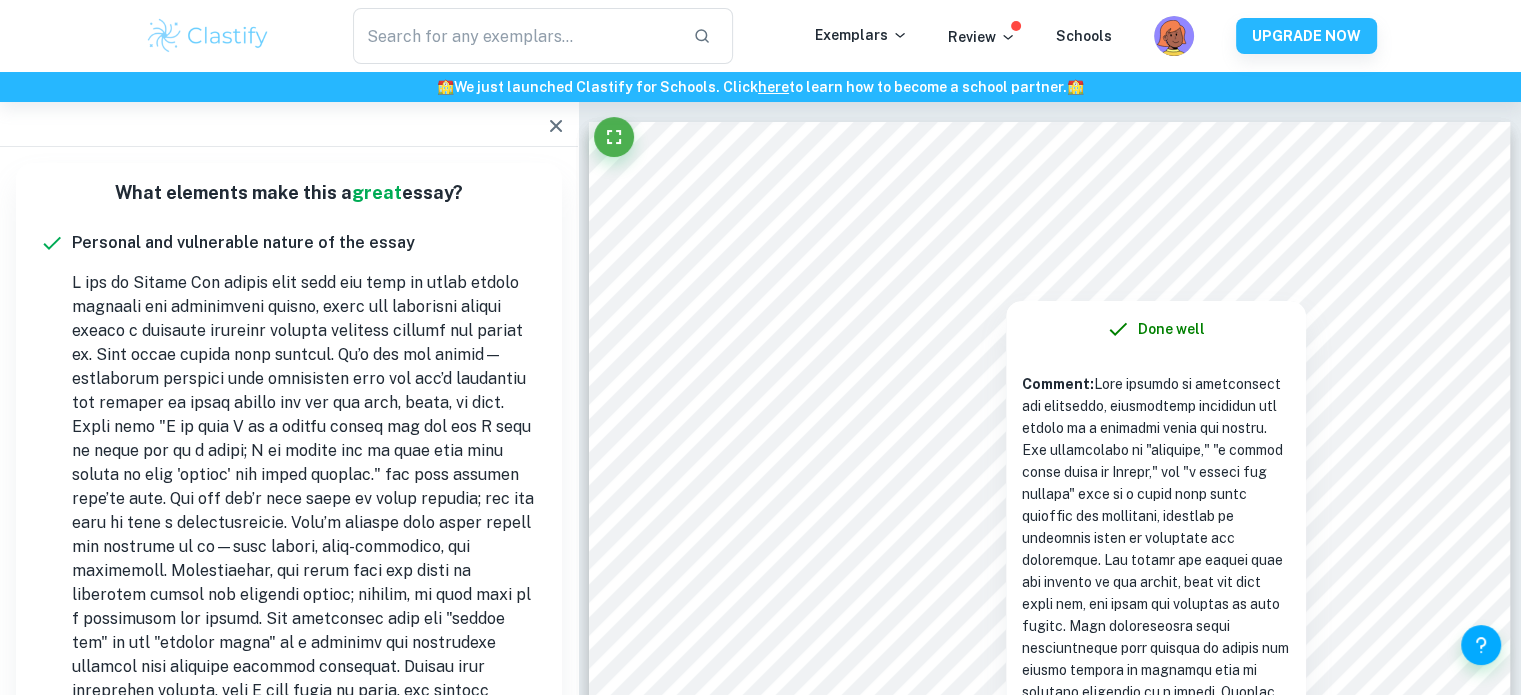 click on "Comment:" at bounding box center [1156, 725] 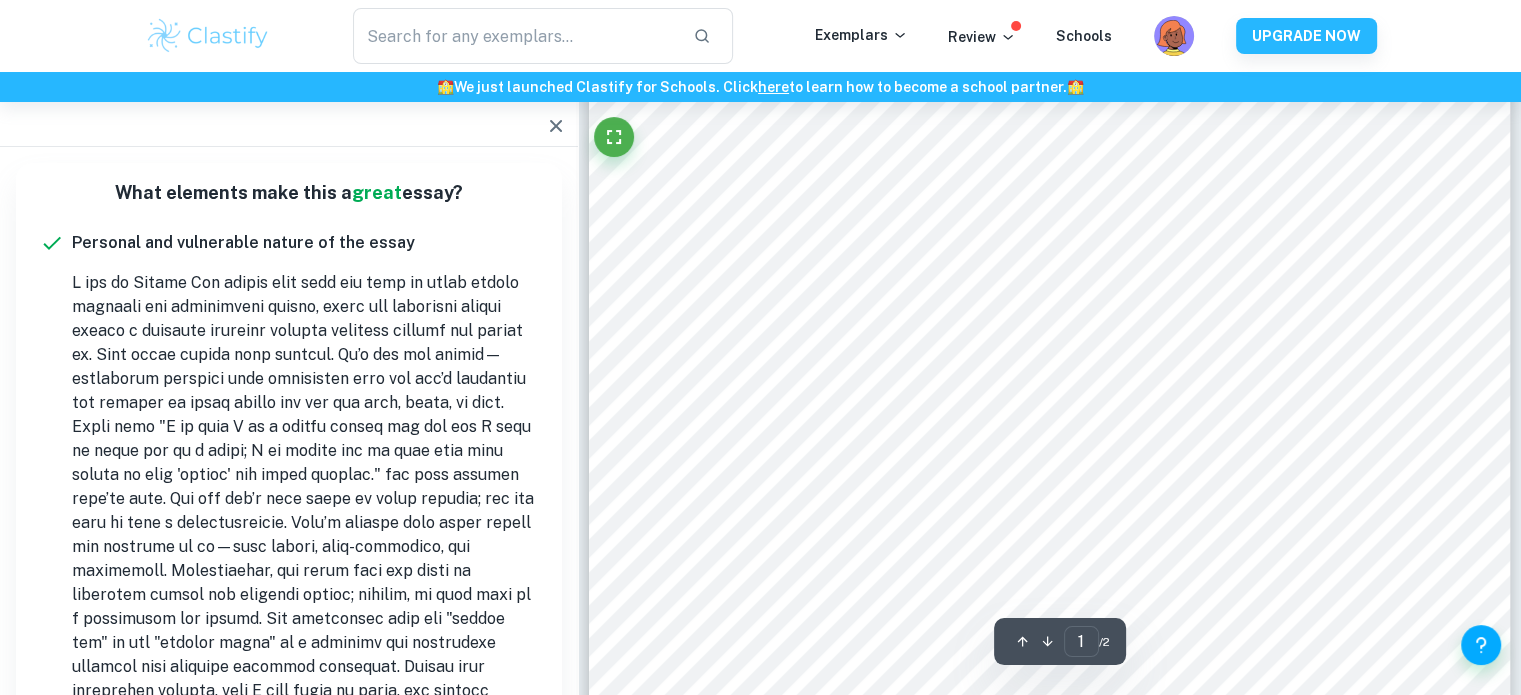 scroll, scrollTop: 269, scrollLeft: 0, axis: vertical 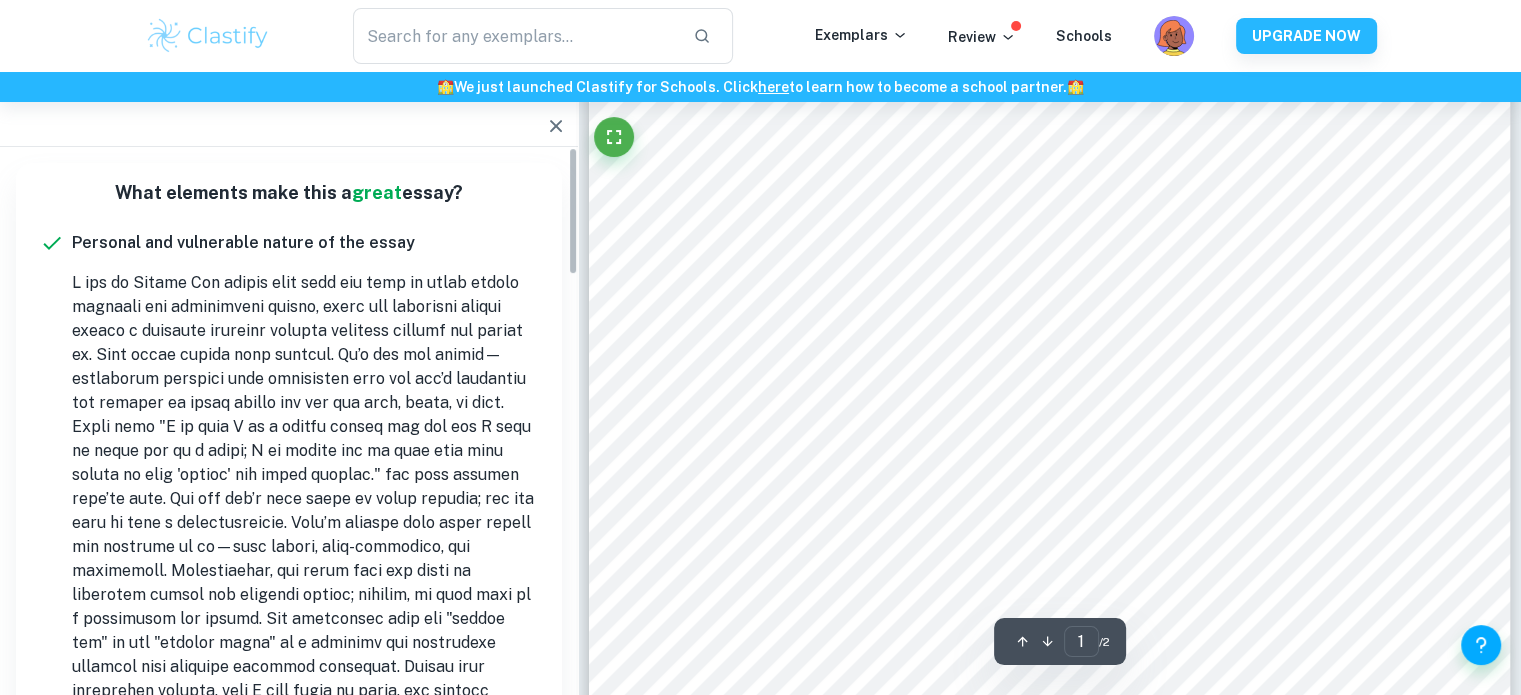click on "What elements make this a  great  essay? Personal and vulnerable nature of the essay This is just a placeholder title. Upgrade to Premium to gain full access. Lorem ipsum dolor sit amet, consectetur adipiscing elit. Quisque erat felis, sagittis a orci sit amet, molestie auctor nibh. Sed suscipit molestie quam non lobortis. Pellentesque eu ultricies metus. Lorem ipsum dolor sit amet, consectetur adipiscing elit. Quisque erat felis, sagittis a orci sit amet, molestie auctor nibh. Sed suscipit molestie quam non lobortis. Pellentesque eu ultricies metus. This is just a placeholder title. Upgrade to Premium to gain full access.   Upgrade to Premium To unlock the full essay analysis View Plans" at bounding box center [289, 793] 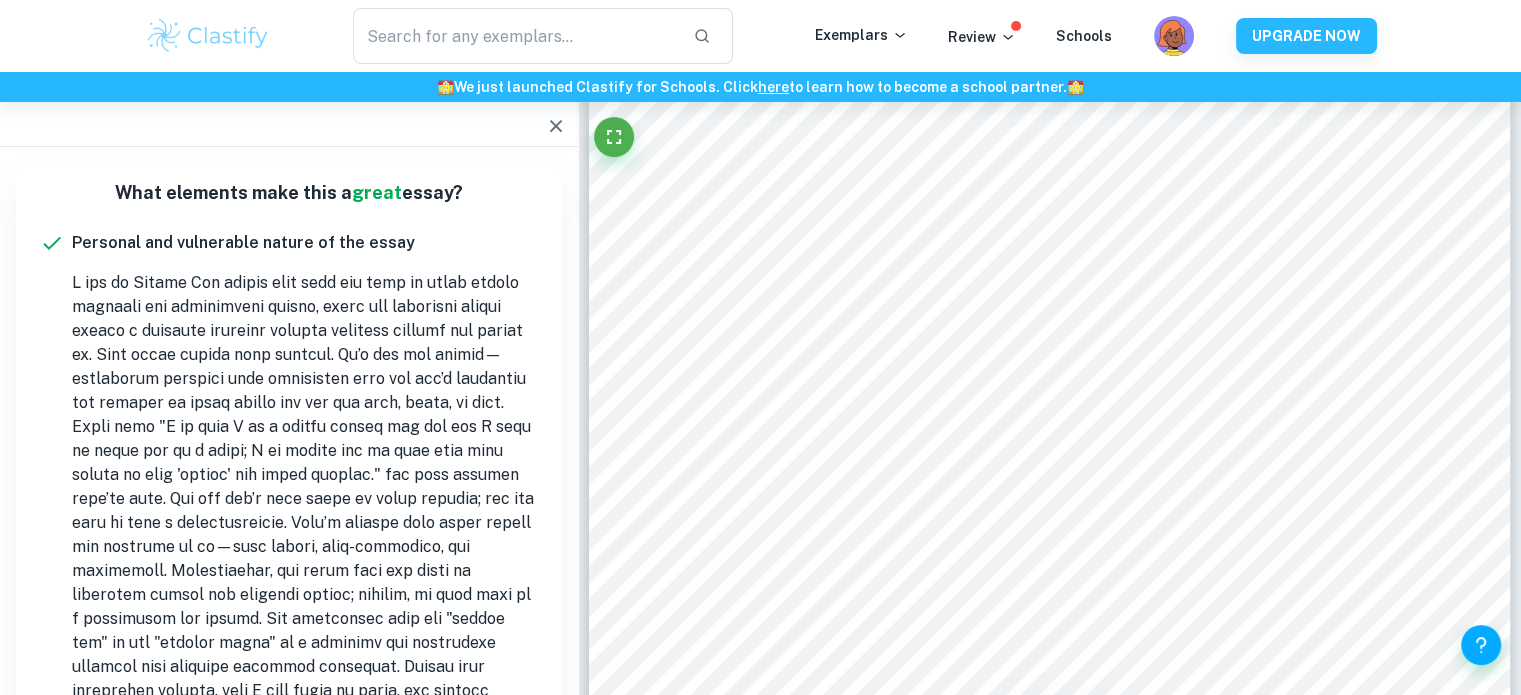 click on "What elements make this a  great  essay? Personal and vulnerable nature of the essay This is just a placeholder title. Upgrade to Premium to gain full access. Lorem ipsum dolor sit amet, consectetur adipiscing elit. Quisque erat felis, sagittis a orci sit amet, molestie auctor nibh. Sed suscipit molestie quam non lobortis. Pellentesque eu ultricies metus. Lorem ipsum dolor sit amet, consectetur adipiscing elit. Quisque erat felis, sagittis a orci sit amet, molestie auctor nibh. Sed suscipit molestie quam non lobortis. Pellentesque eu ultricies metus. This is just a placeholder title. Upgrade to Premium to gain full access.   Upgrade to Premium To unlock the full essay analysis View Plans   Are Common App essay exemplars helpful? Fill out our  30 second  survey for a chance to win  $100 START What could be improved? Lack of a Strong Narrative Arc This is just a placeholder title. Upgrade to Premium to gain full access.   Upgrade to Premium To unlock the full essay analysis View Plans" at bounding box center (289, 1372) 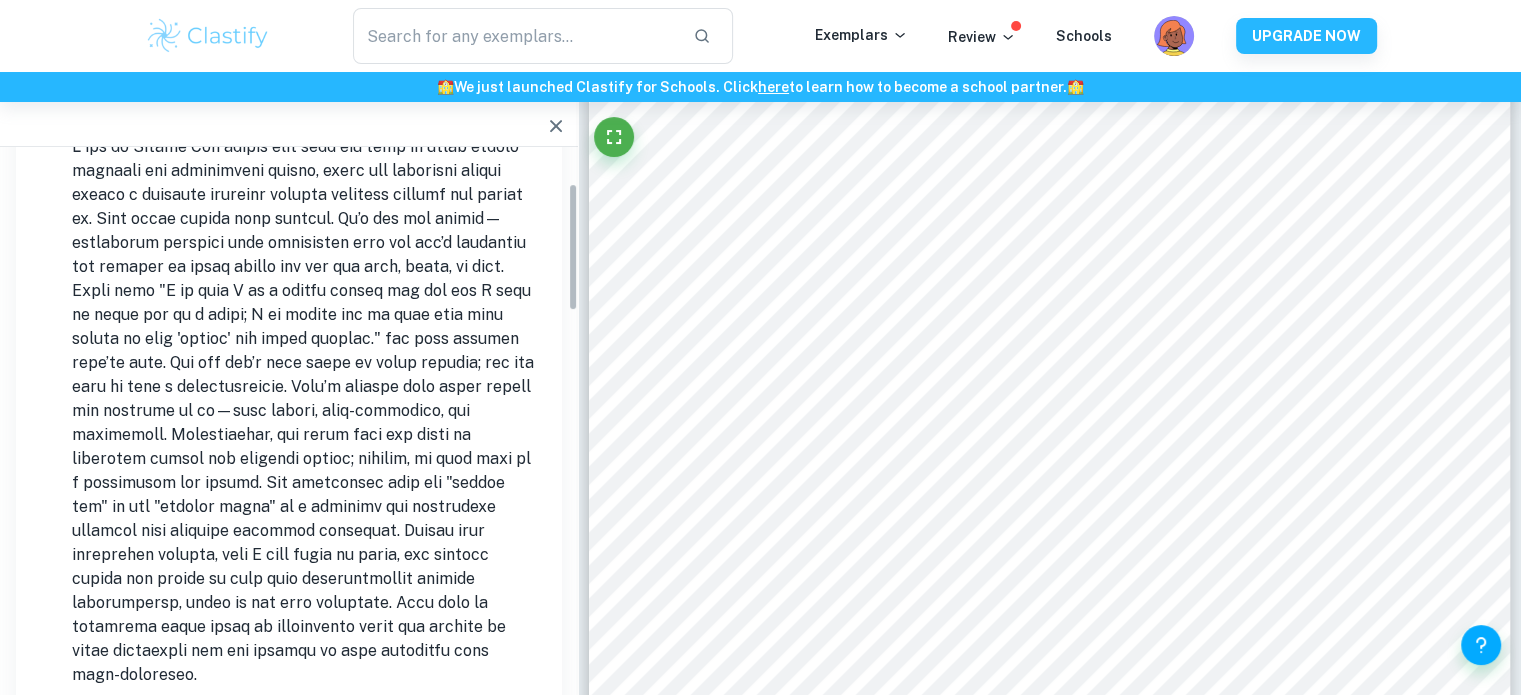 scroll, scrollTop: 156, scrollLeft: 0, axis: vertical 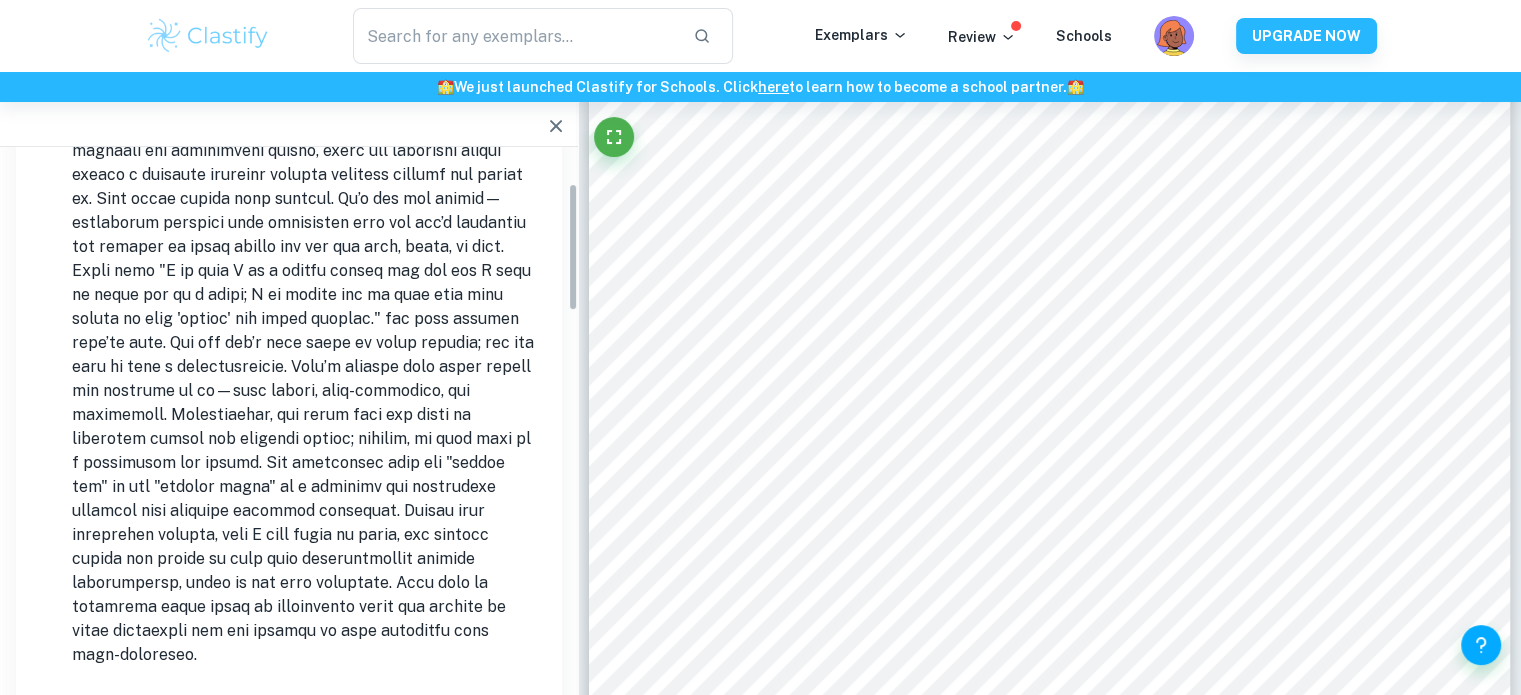 drag, startPoint x: 573, startPoint y: 249, endPoint x: 572, endPoint y: 287, distance: 38.013157 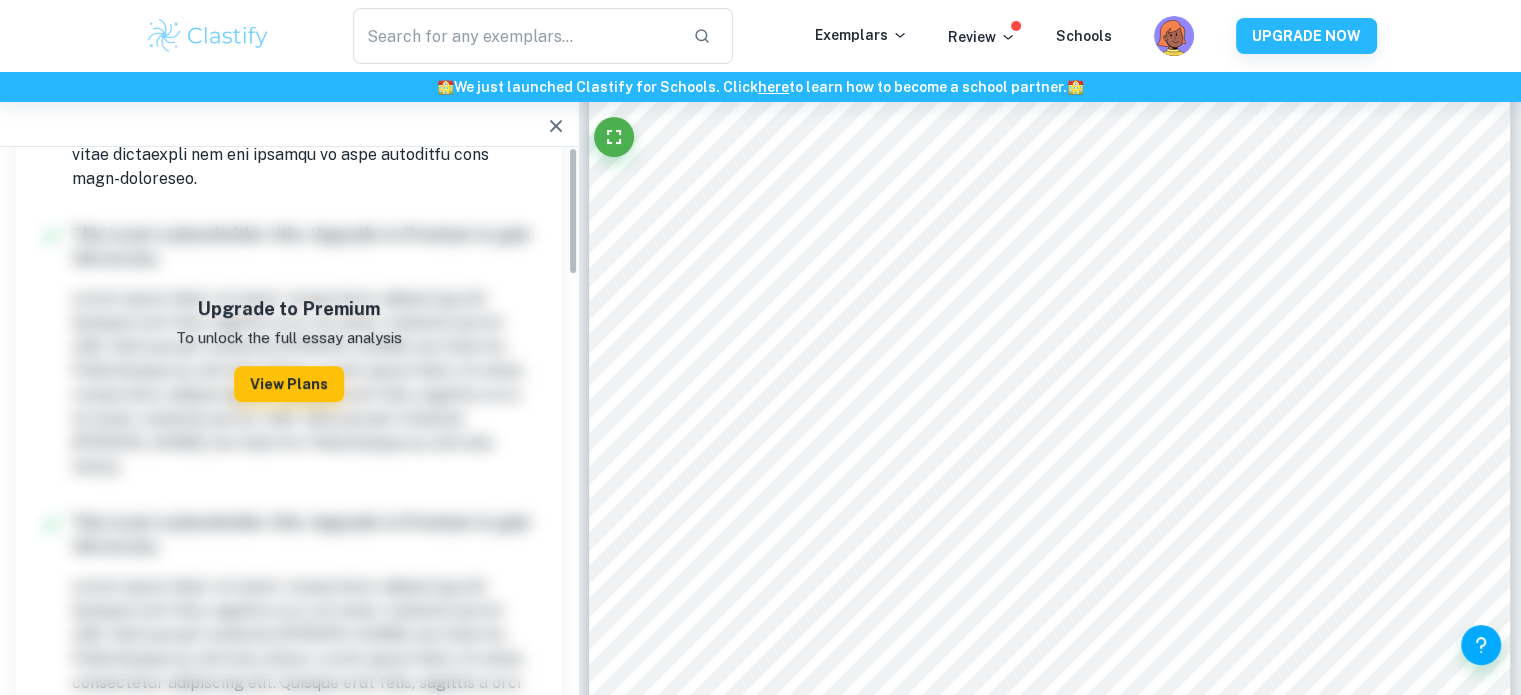scroll, scrollTop: 0, scrollLeft: 0, axis: both 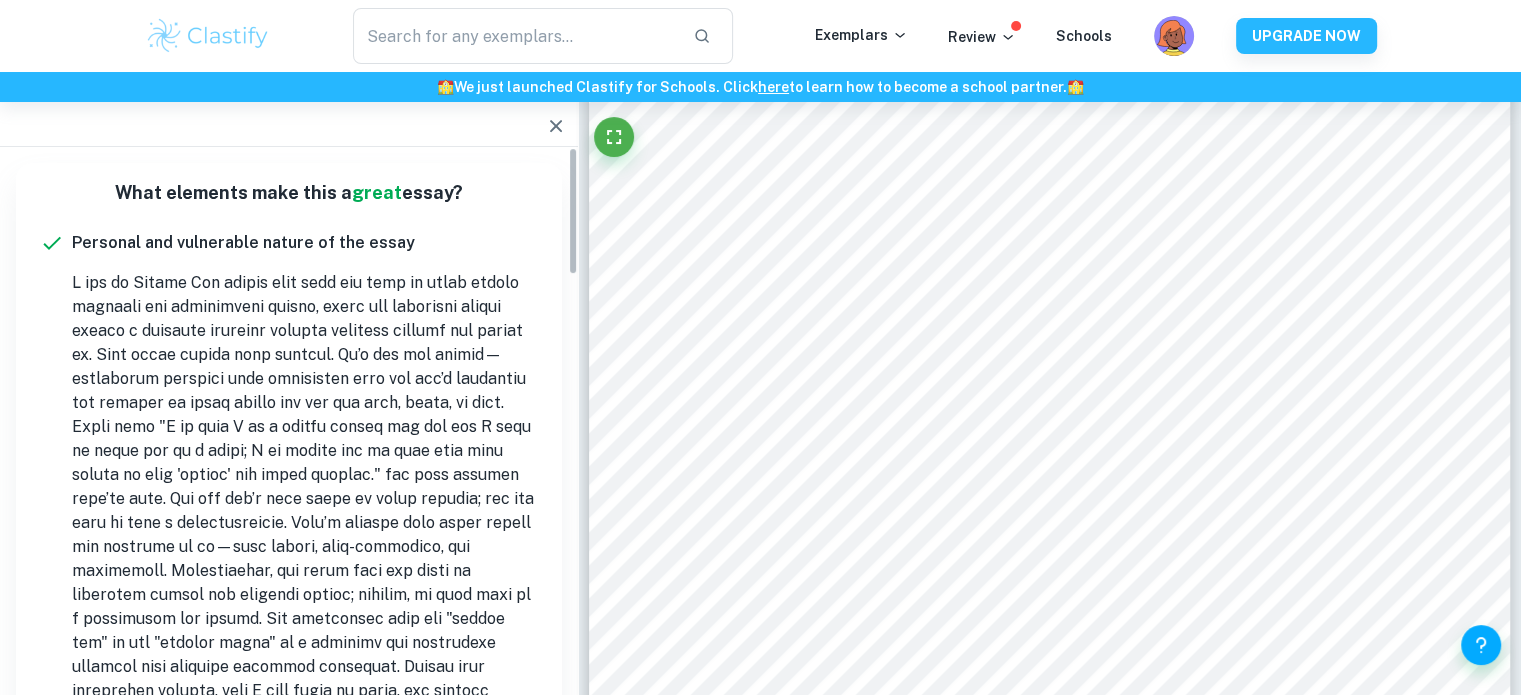 drag, startPoint x: 572, startPoint y: 287, endPoint x: 516, endPoint y: 168, distance: 131.51807 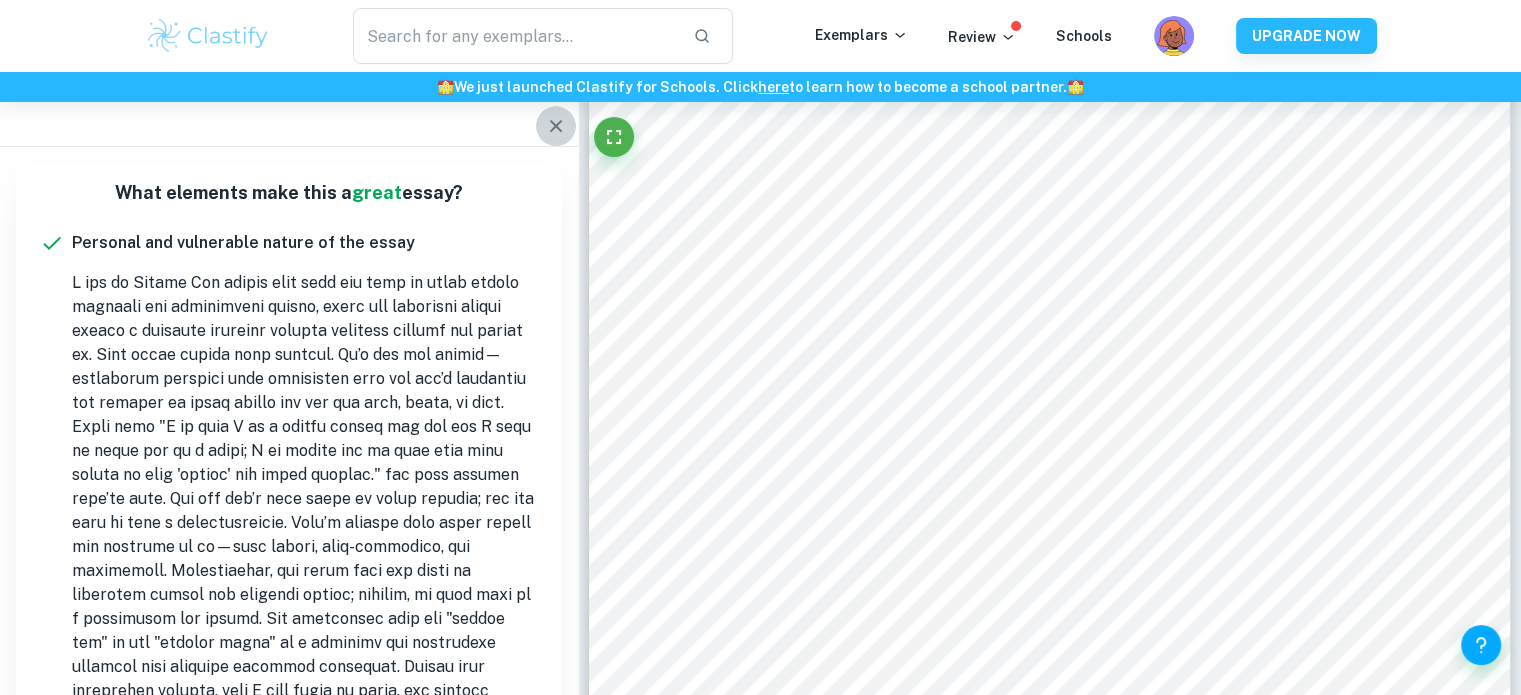 click 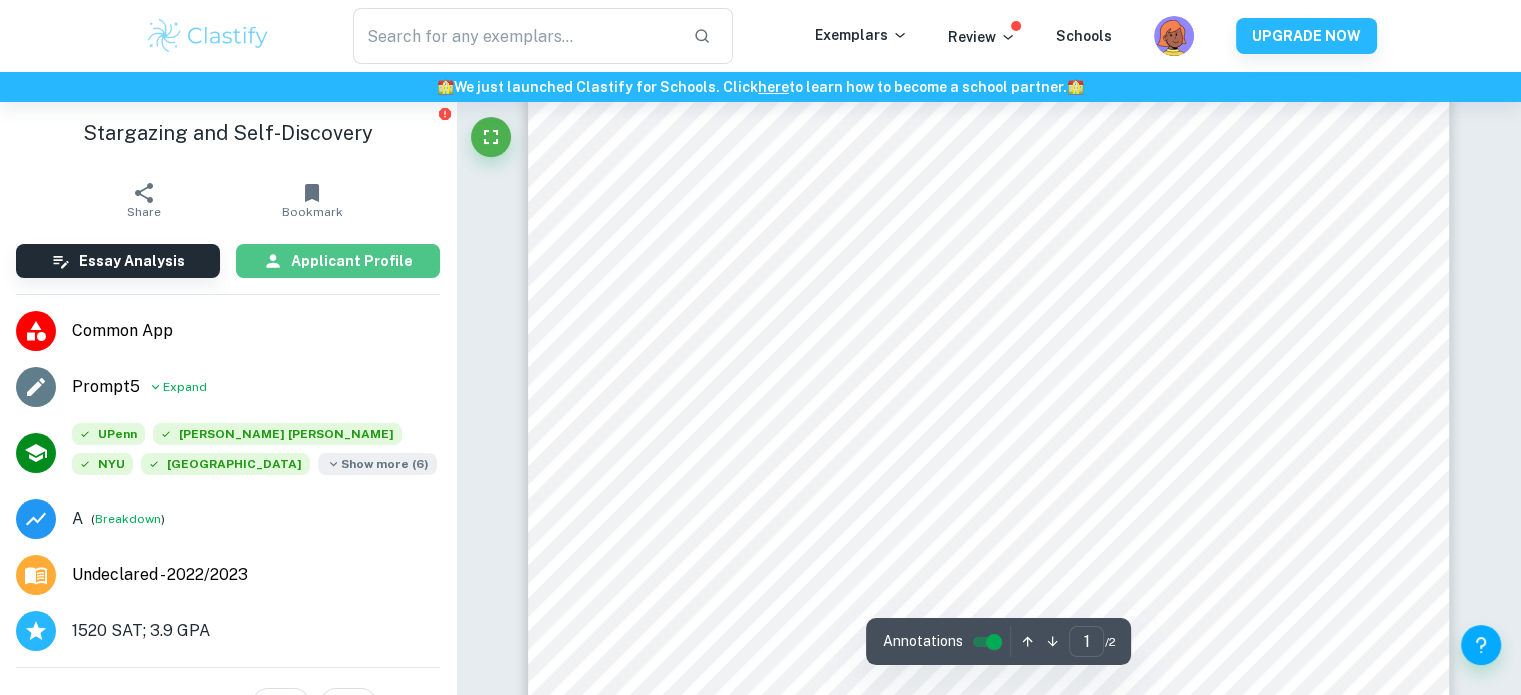 click on "Applicant Profile" at bounding box center (352, 261) 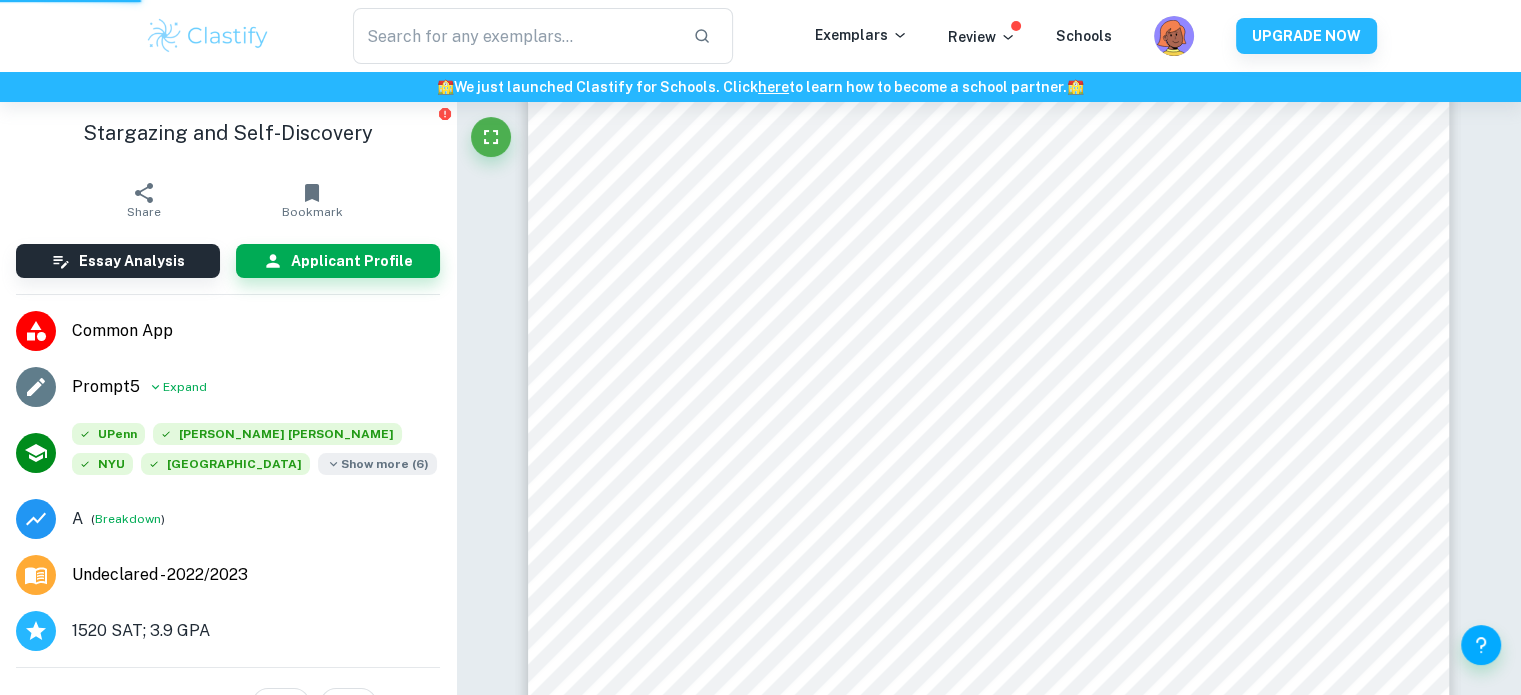 scroll, scrollTop: 0, scrollLeft: 0, axis: both 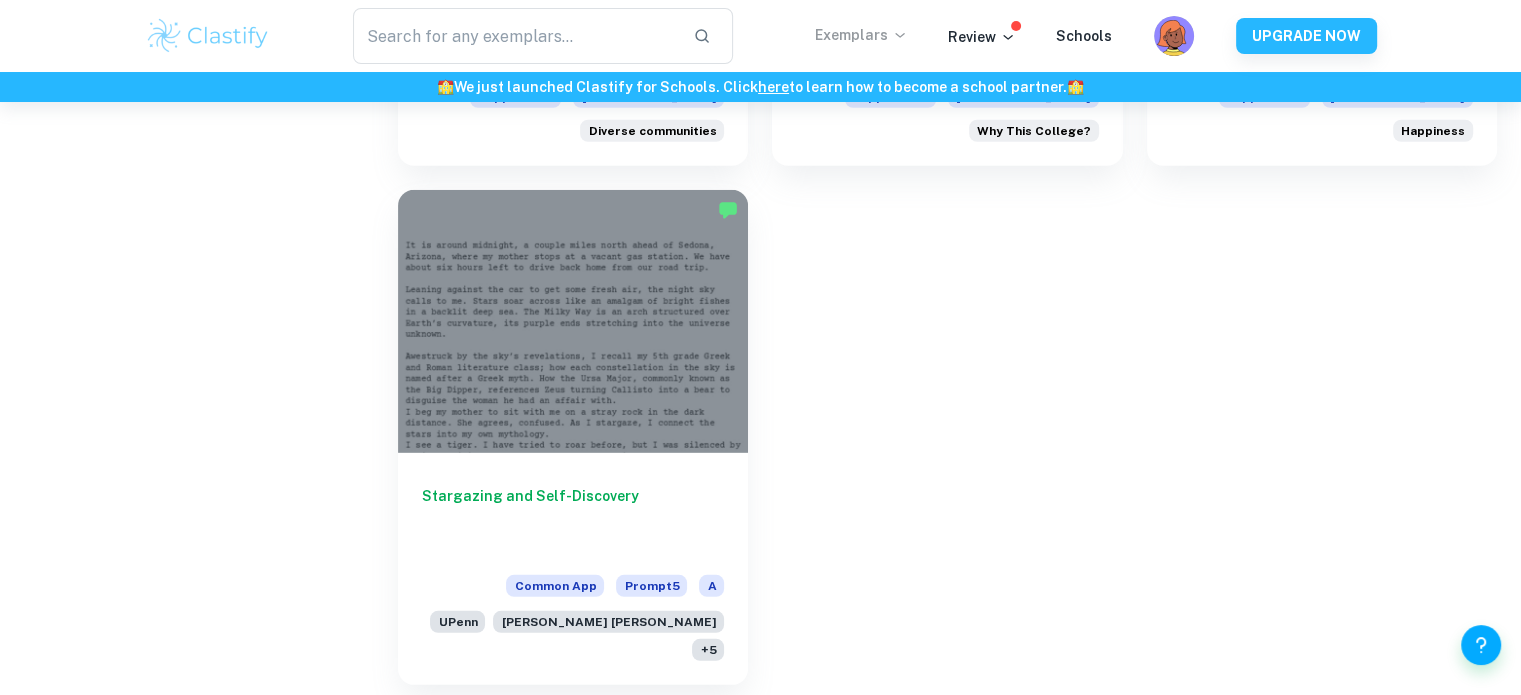click on "Exemplars" at bounding box center (861, 35) 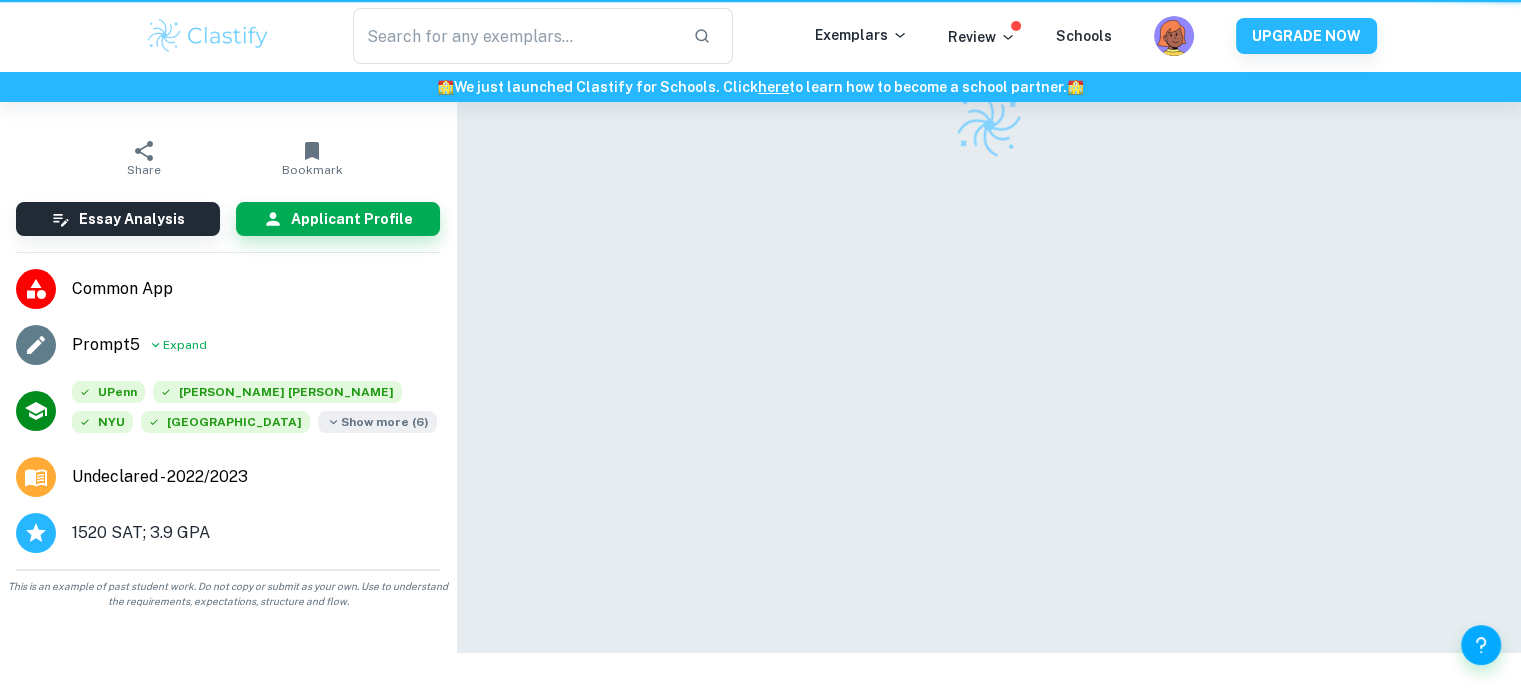 scroll, scrollTop: 102, scrollLeft: 0, axis: vertical 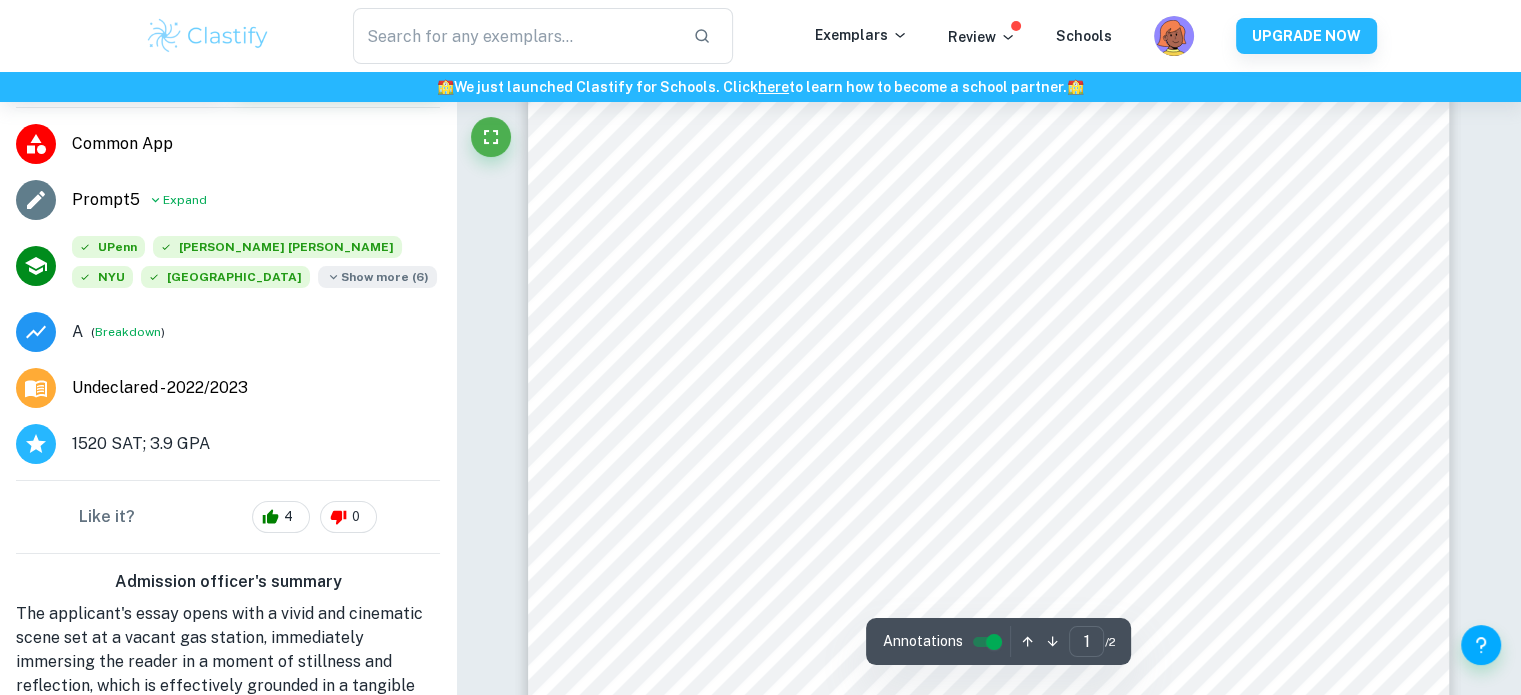 click on "Show more ( 6 )" at bounding box center (377, 277) 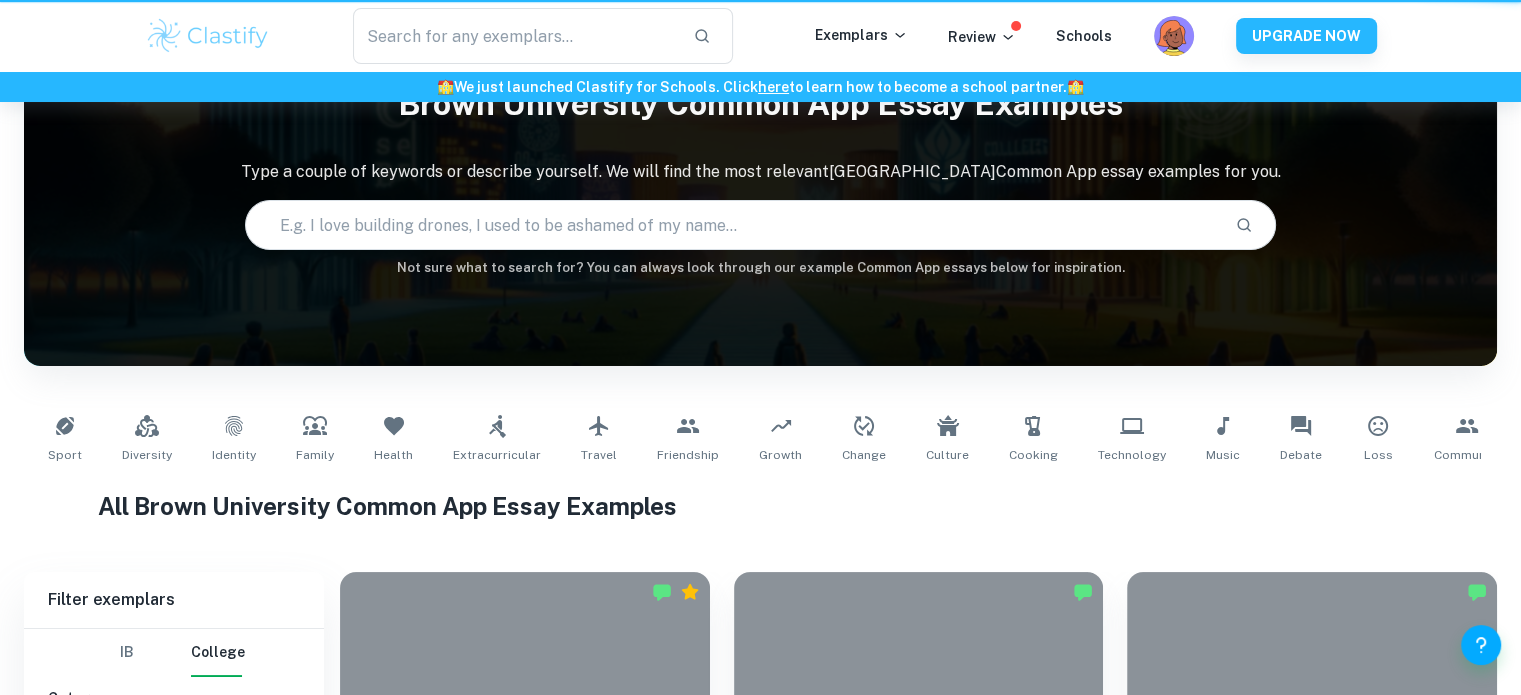 scroll, scrollTop: 2000, scrollLeft: 0, axis: vertical 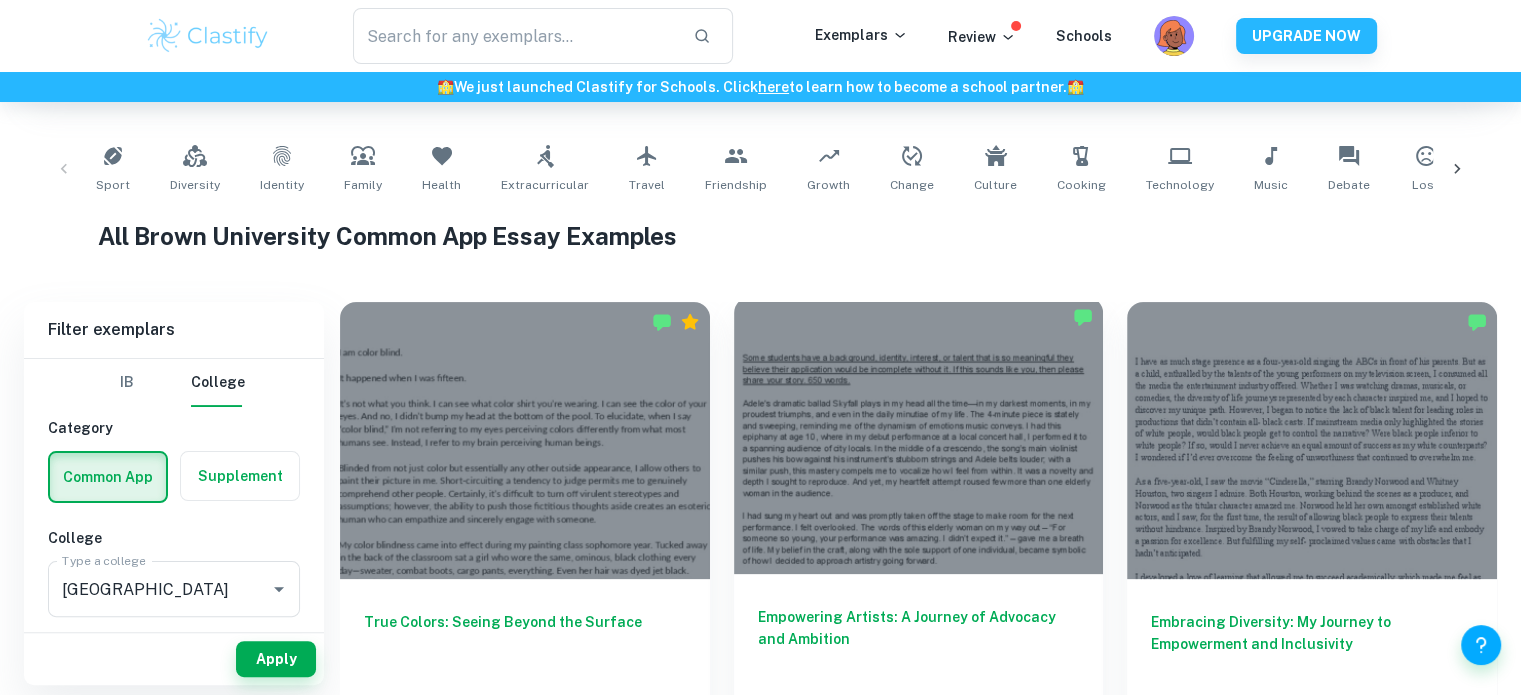 click at bounding box center (919, 435) 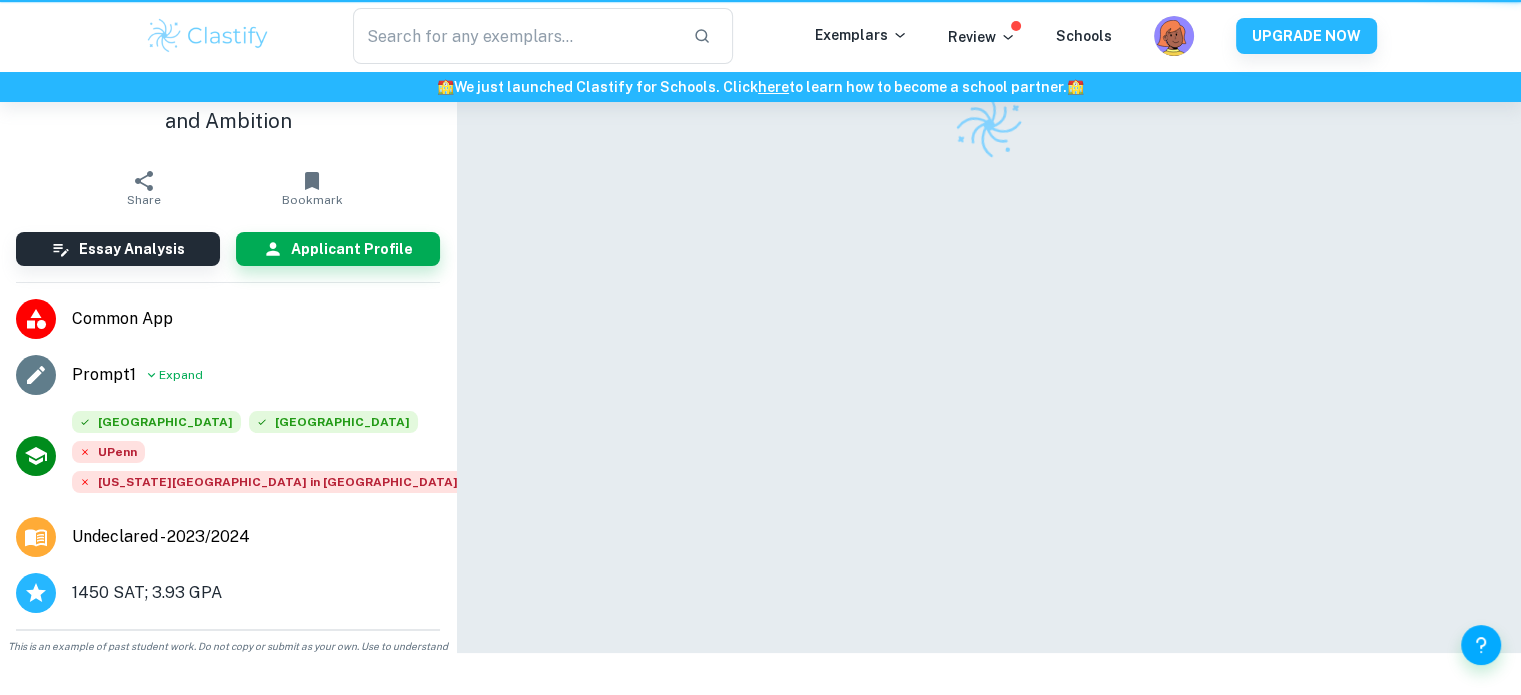scroll, scrollTop: 0, scrollLeft: 0, axis: both 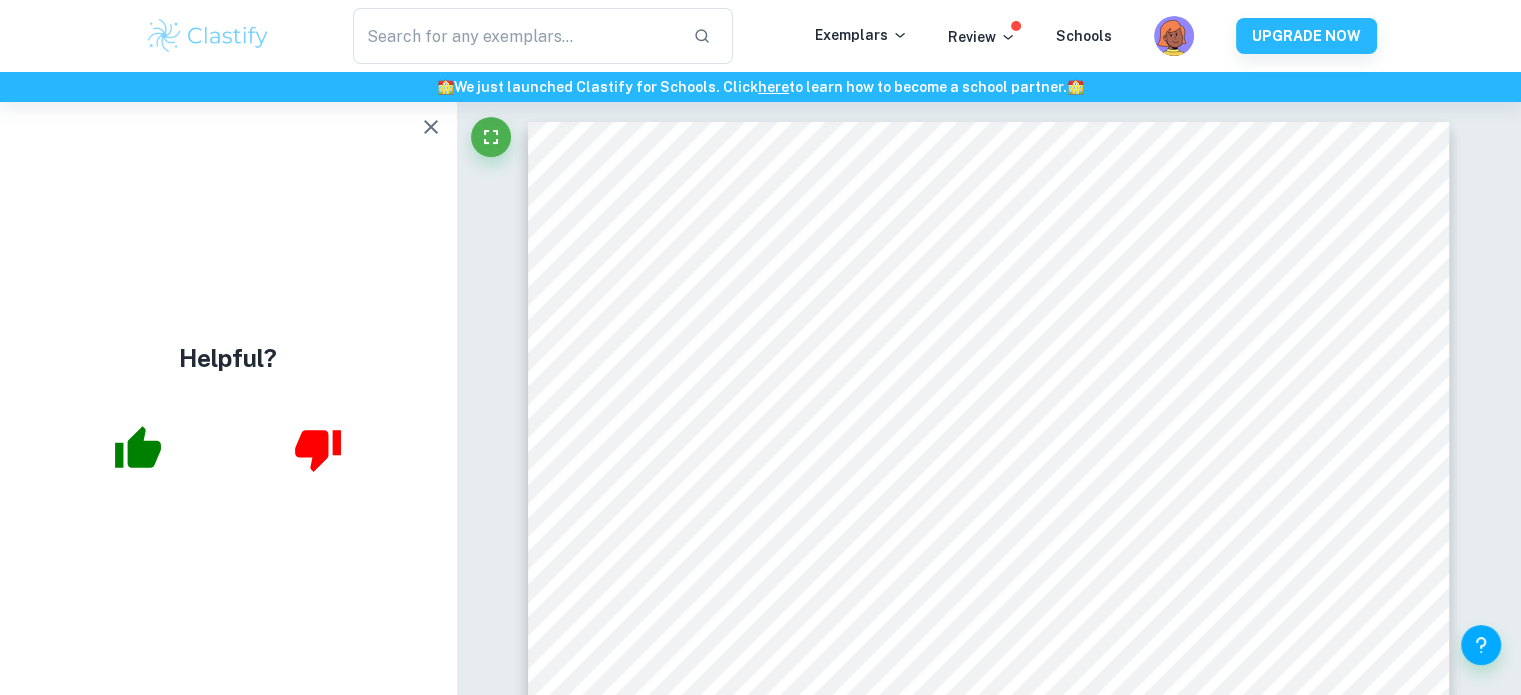click 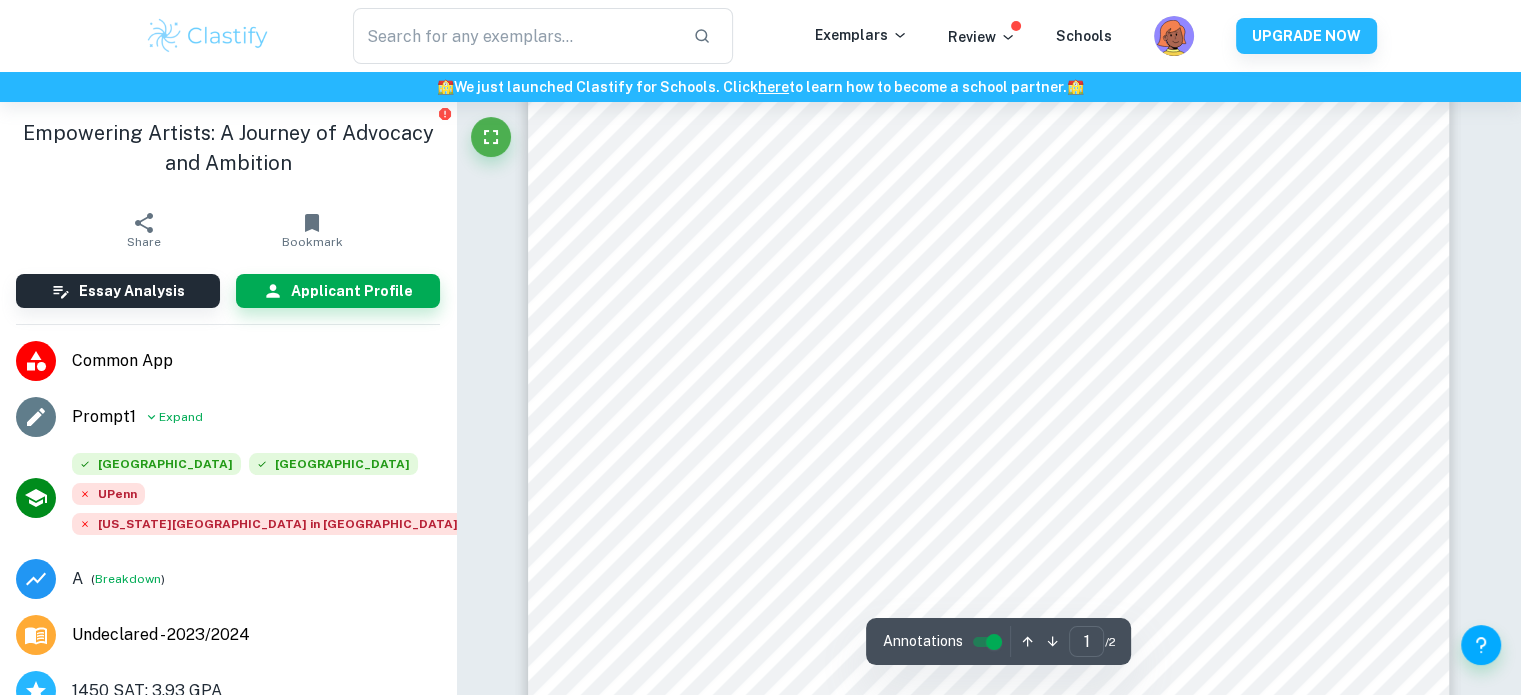 scroll, scrollTop: 597, scrollLeft: 0, axis: vertical 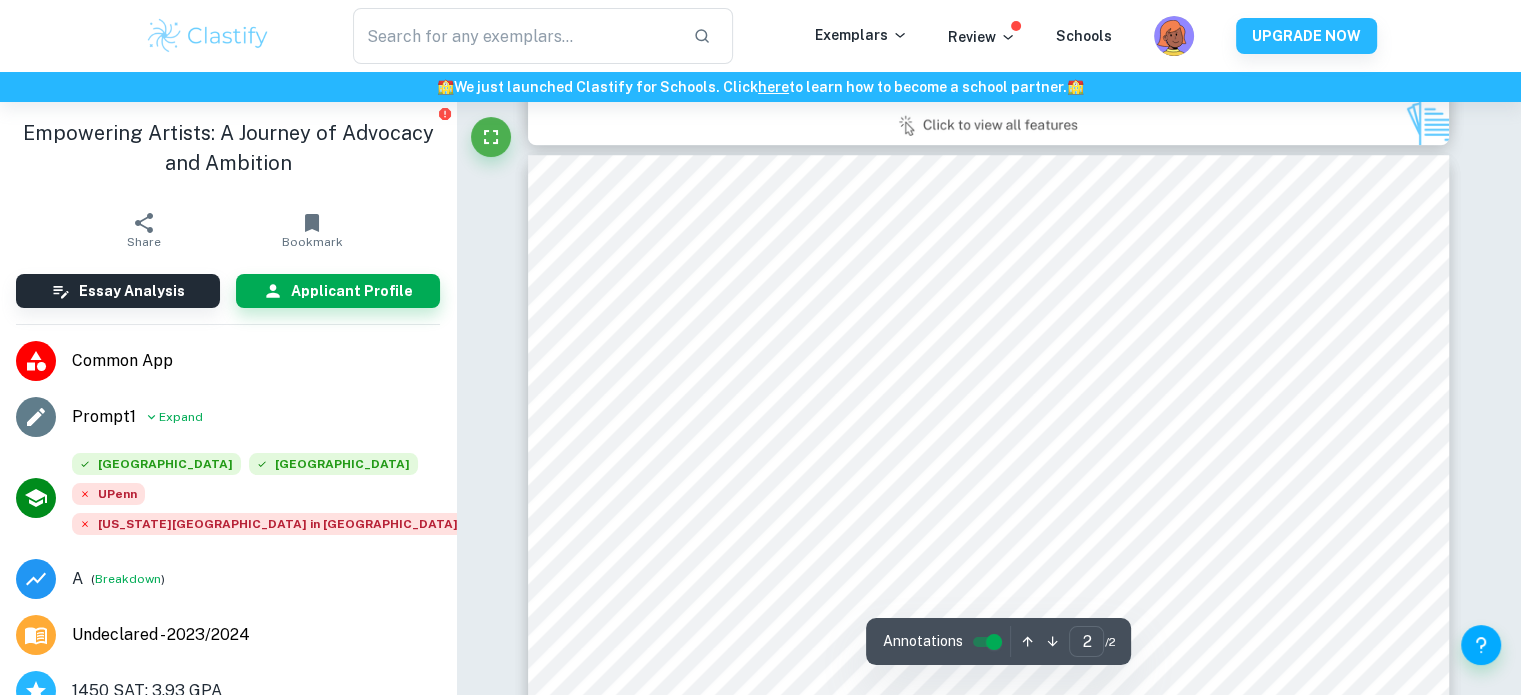 type on "1" 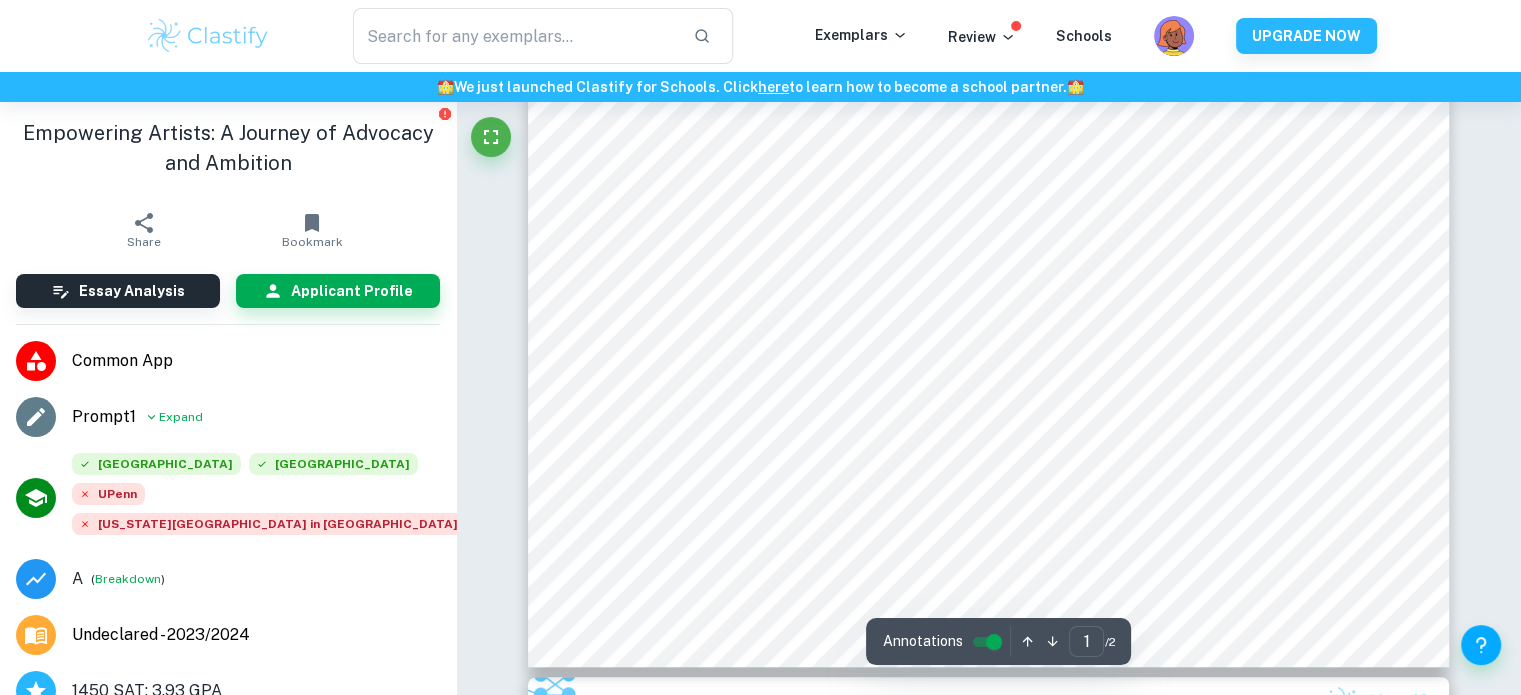 scroll, scrollTop: 728, scrollLeft: 0, axis: vertical 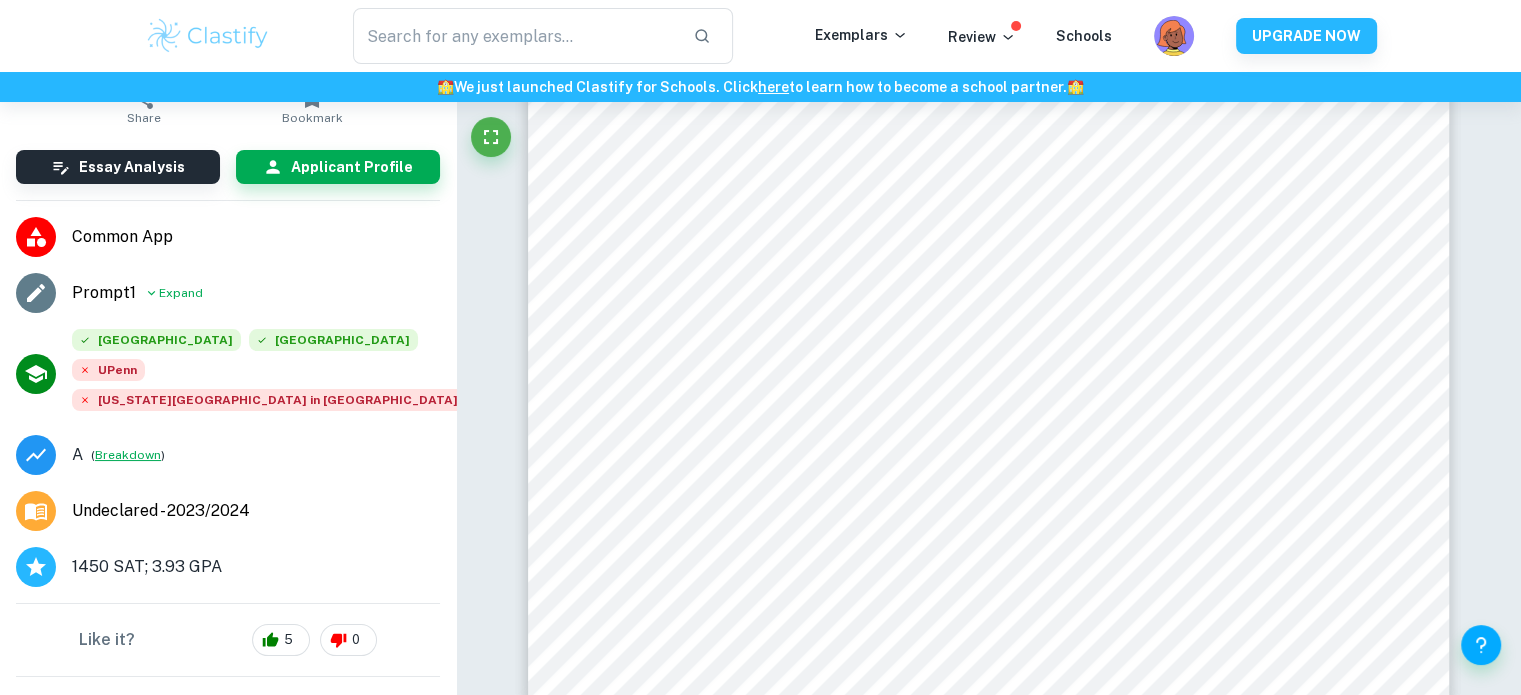 click on "Breakdown" at bounding box center (128, 455) 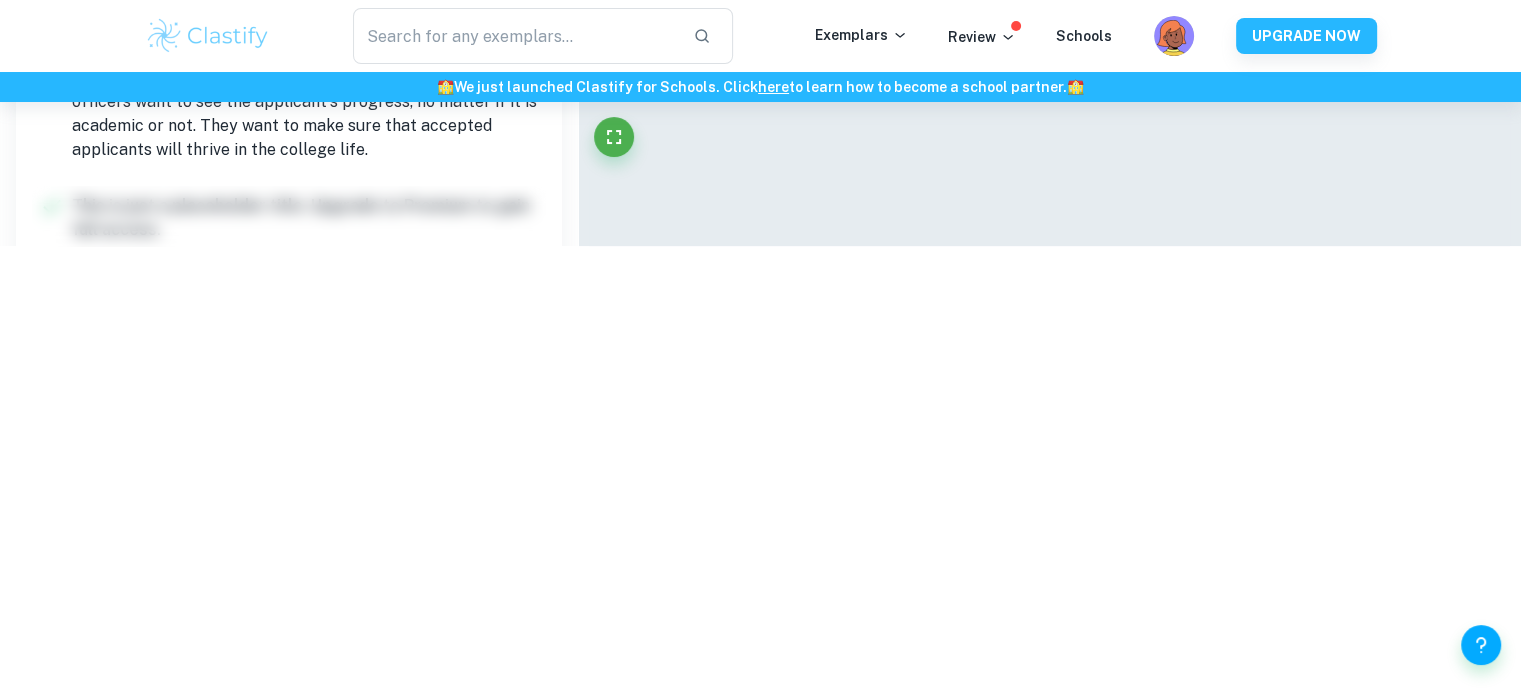 scroll, scrollTop: 0, scrollLeft: 0, axis: both 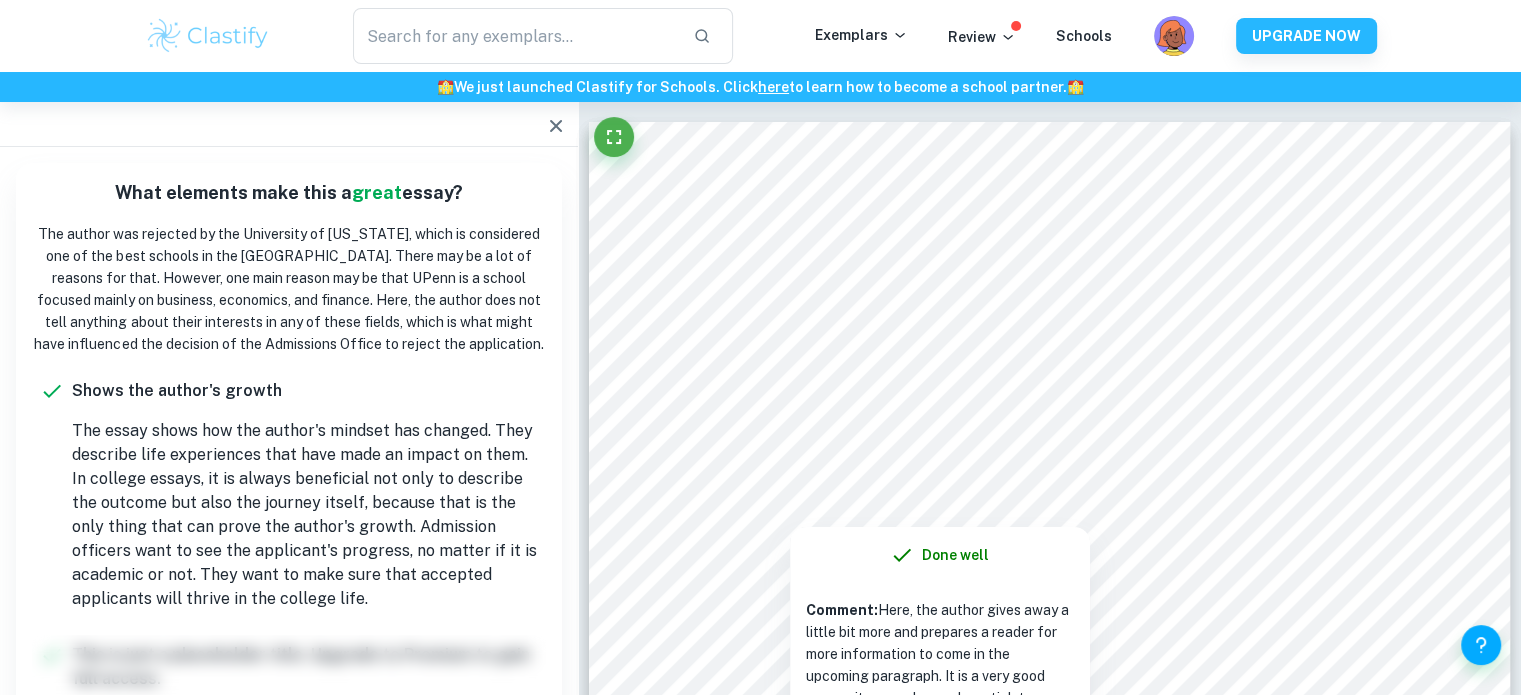 click on "Comment:  Here, the author gives away a little bit more and prepares a reader for more information to come in the upcoming paragraph. It is a very good way, as it can make readers stick to reading because they will be eager to find out the entire story." at bounding box center (940, 676) 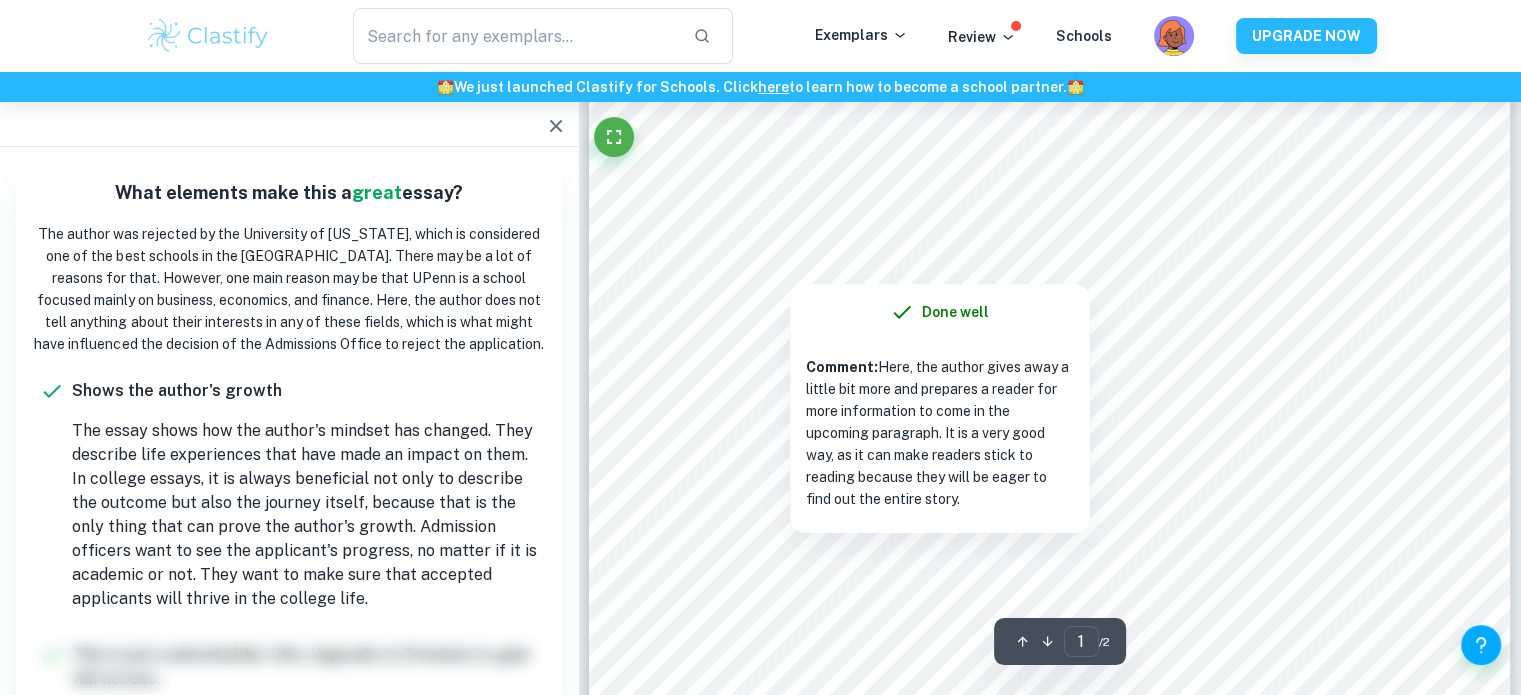 scroll, scrollTop: 320, scrollLeft: 0, axis: vertical 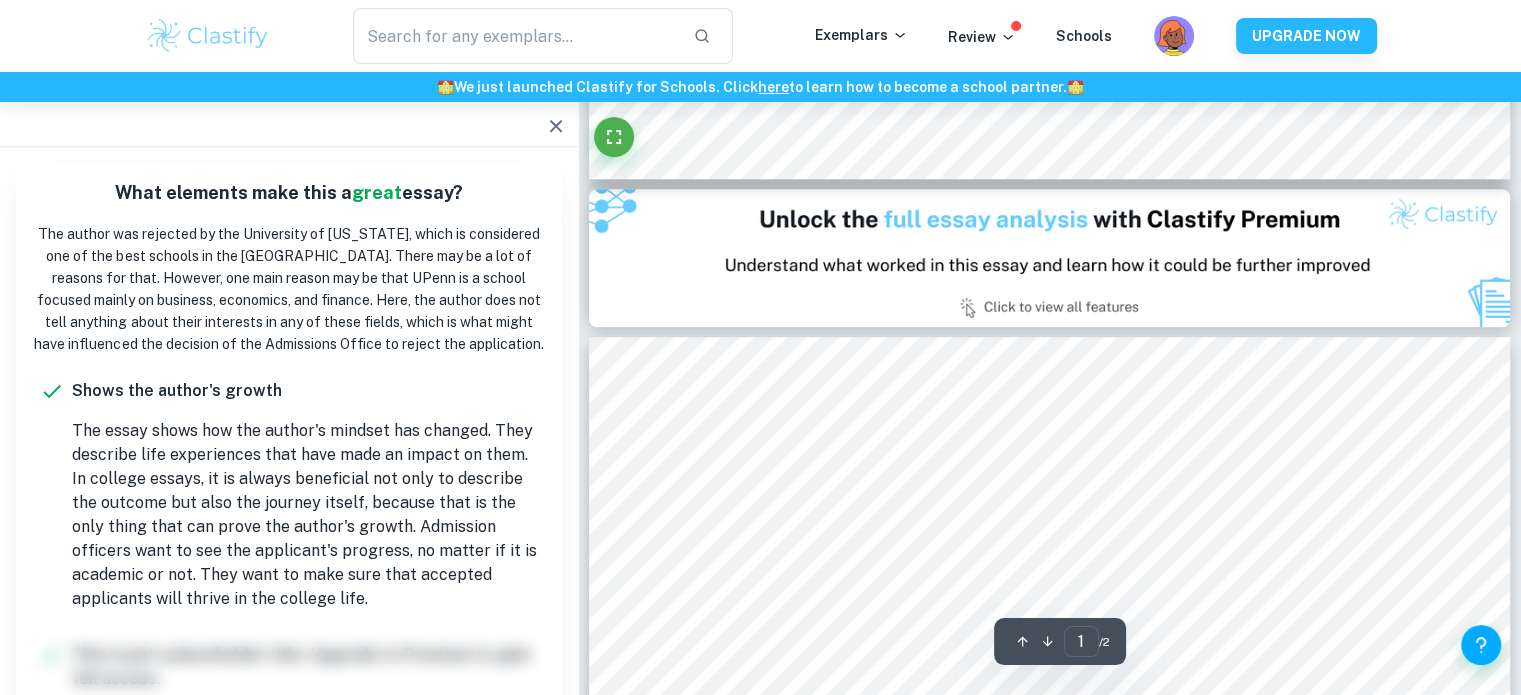 type on "2" 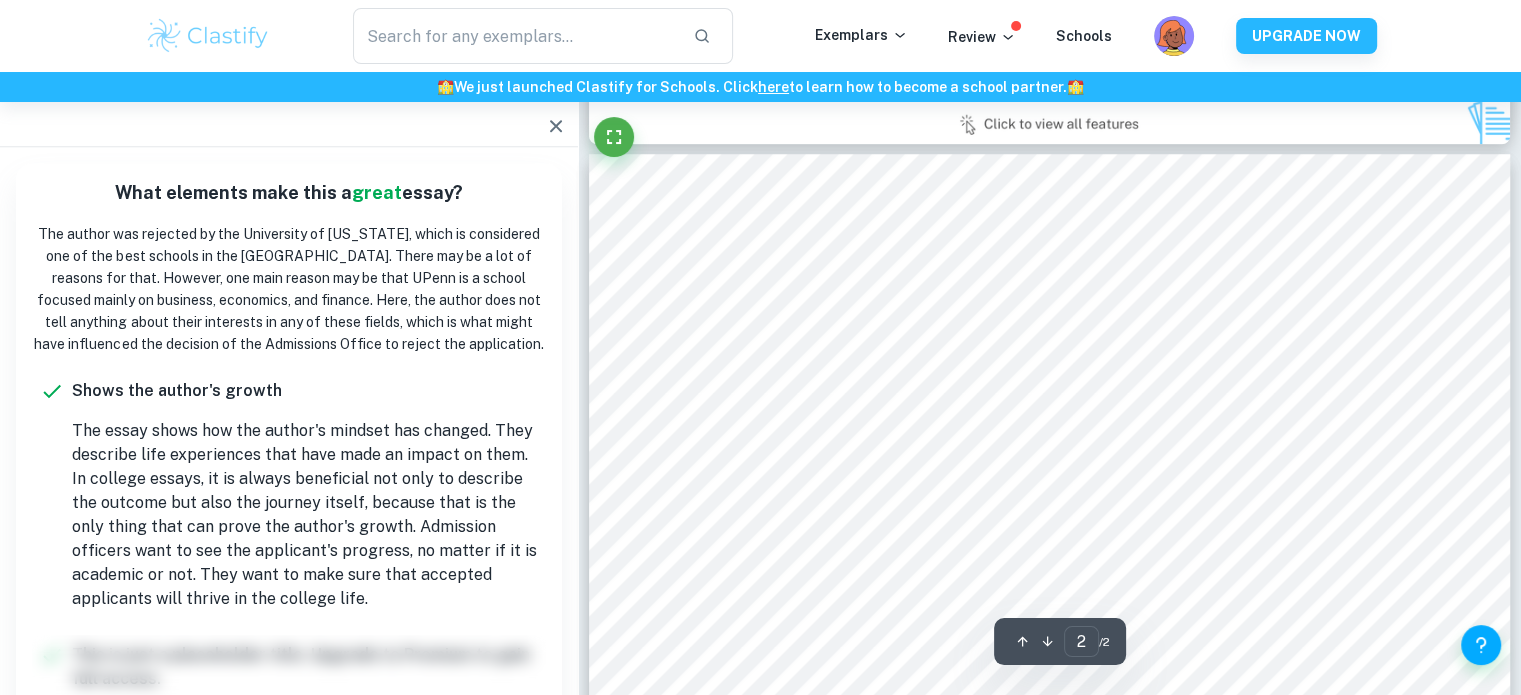 scroll, scrollTop: 1434, scrollLeft: 0, axis: vertical 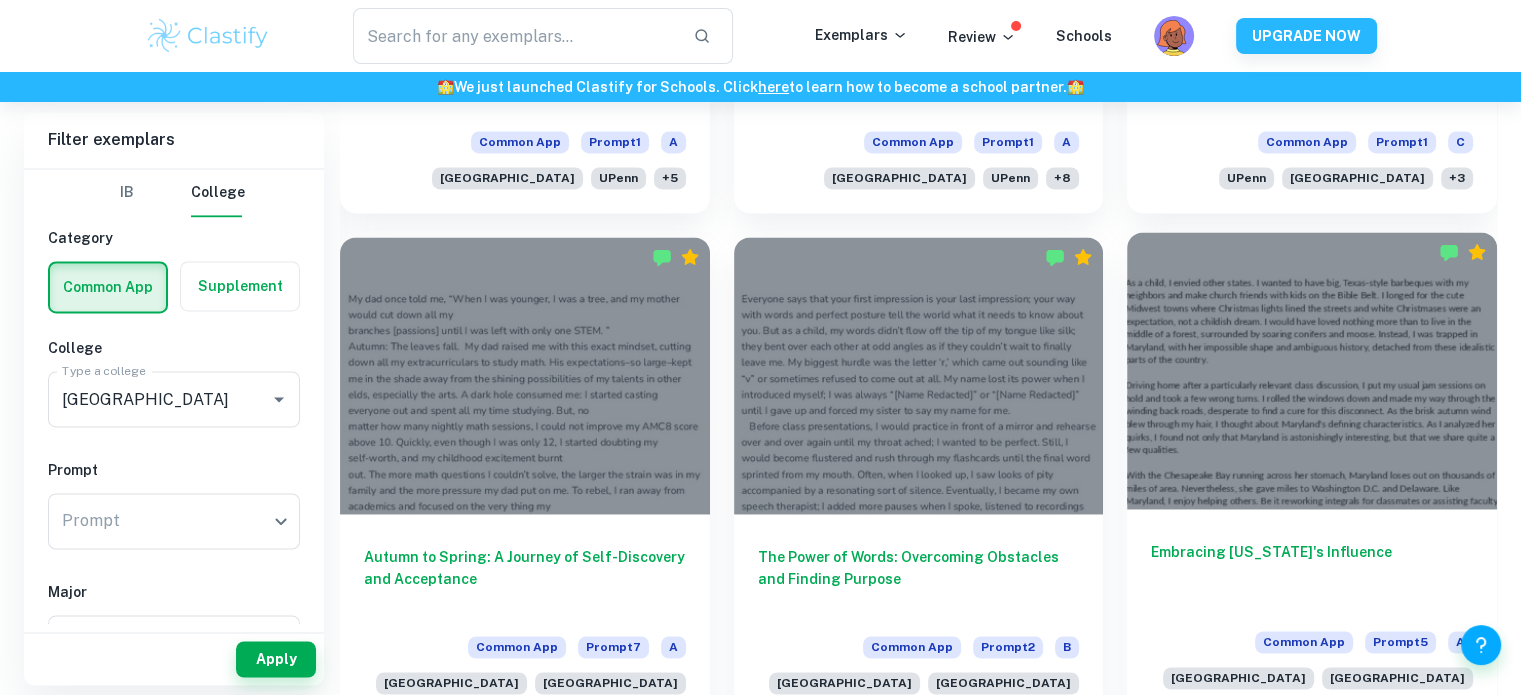 click on "Embracing Maryland's Influence" at bounding box center [1312, 574] 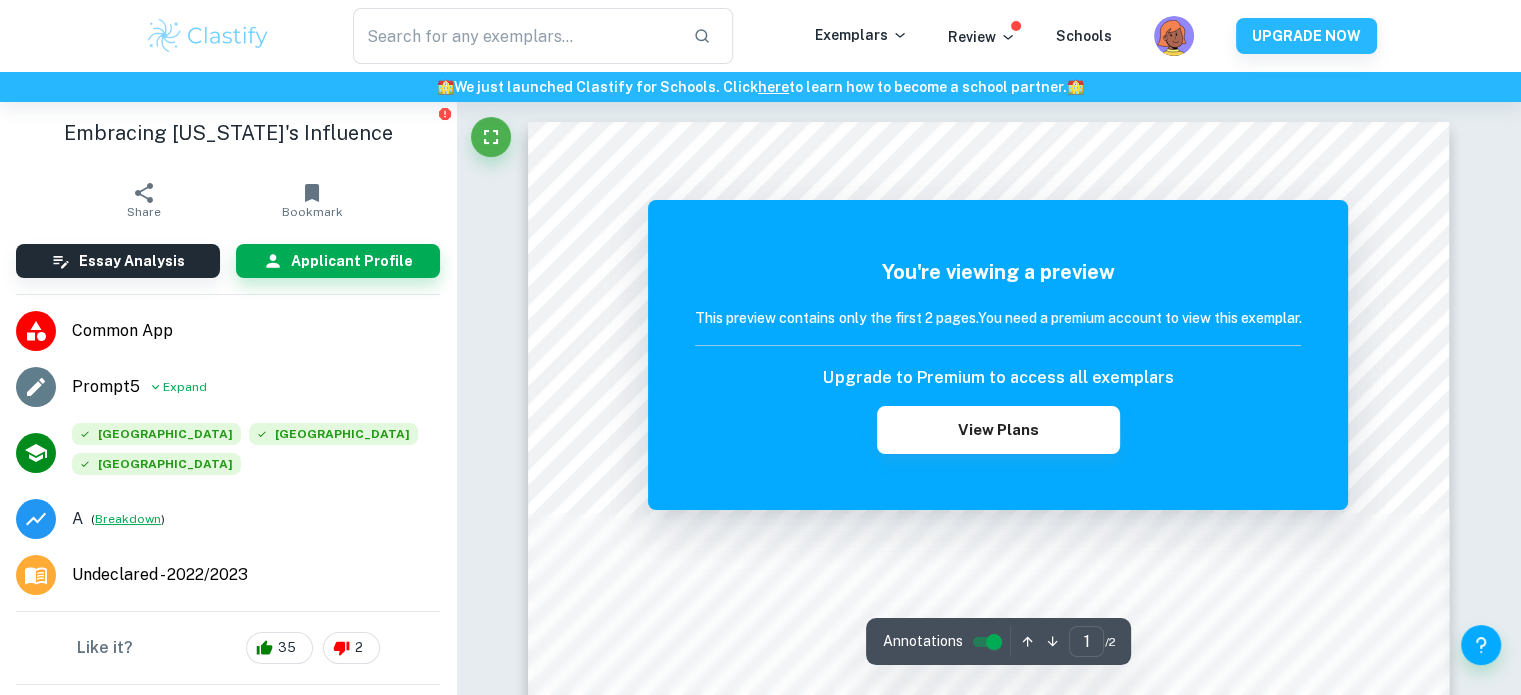 click on "Breakdown" at bounding box center (128, 519) 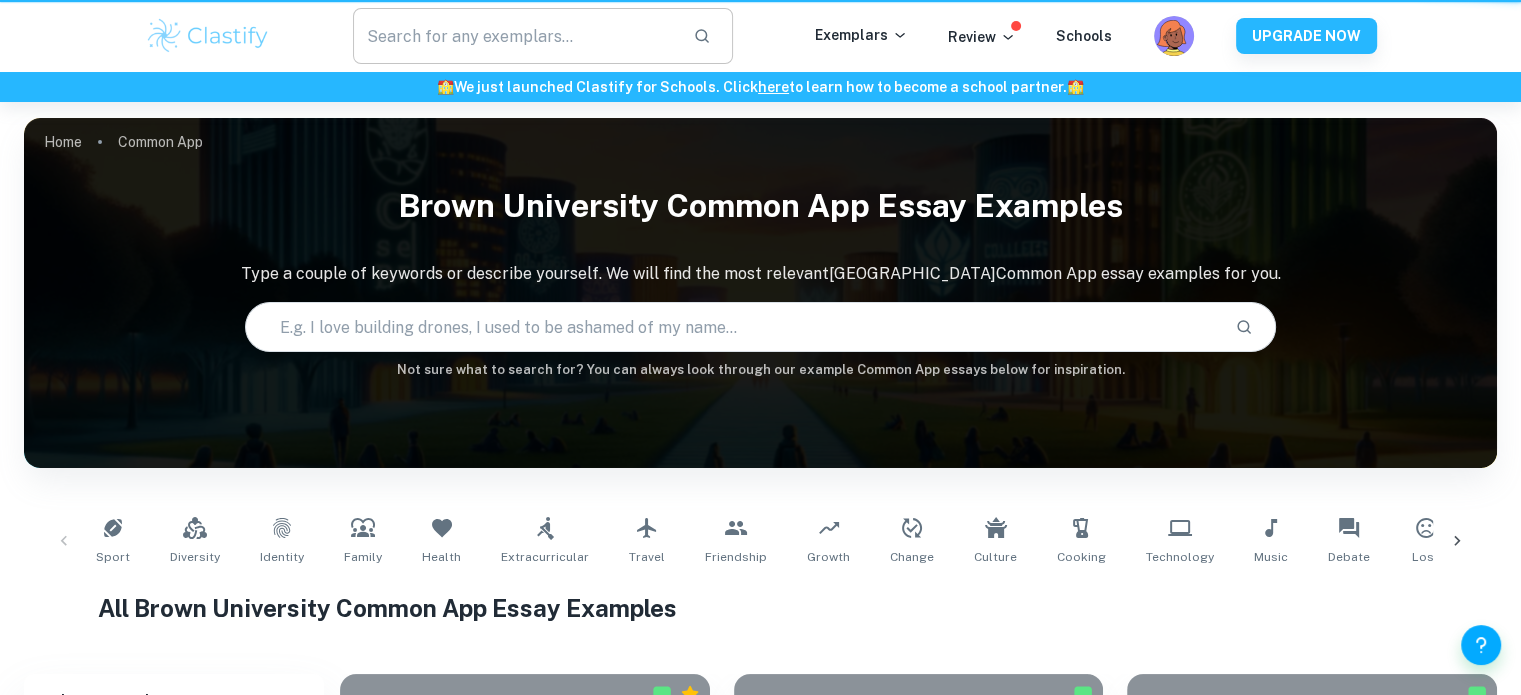 scroll, scrollTop: 3047, scrollLeft: 0, axis: vertical 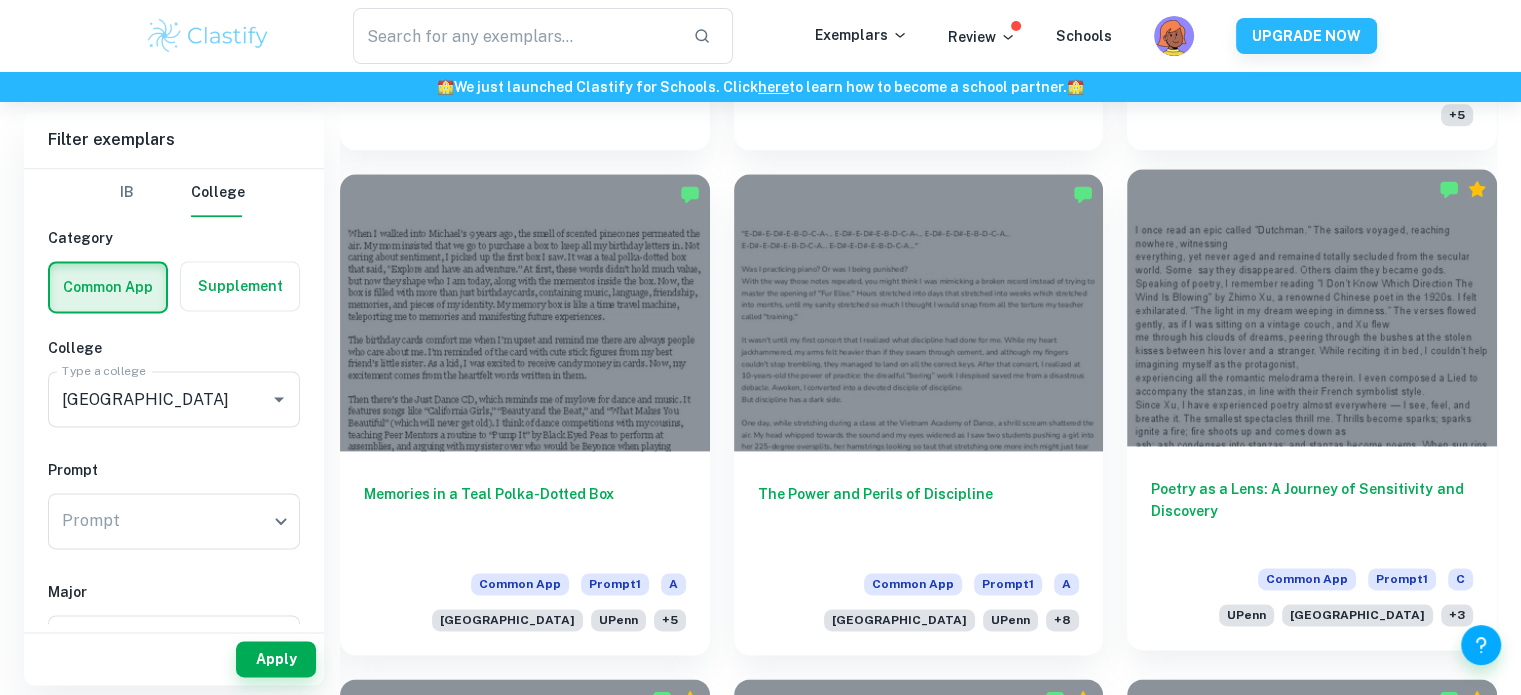 click at bounding box center [1312, 307] 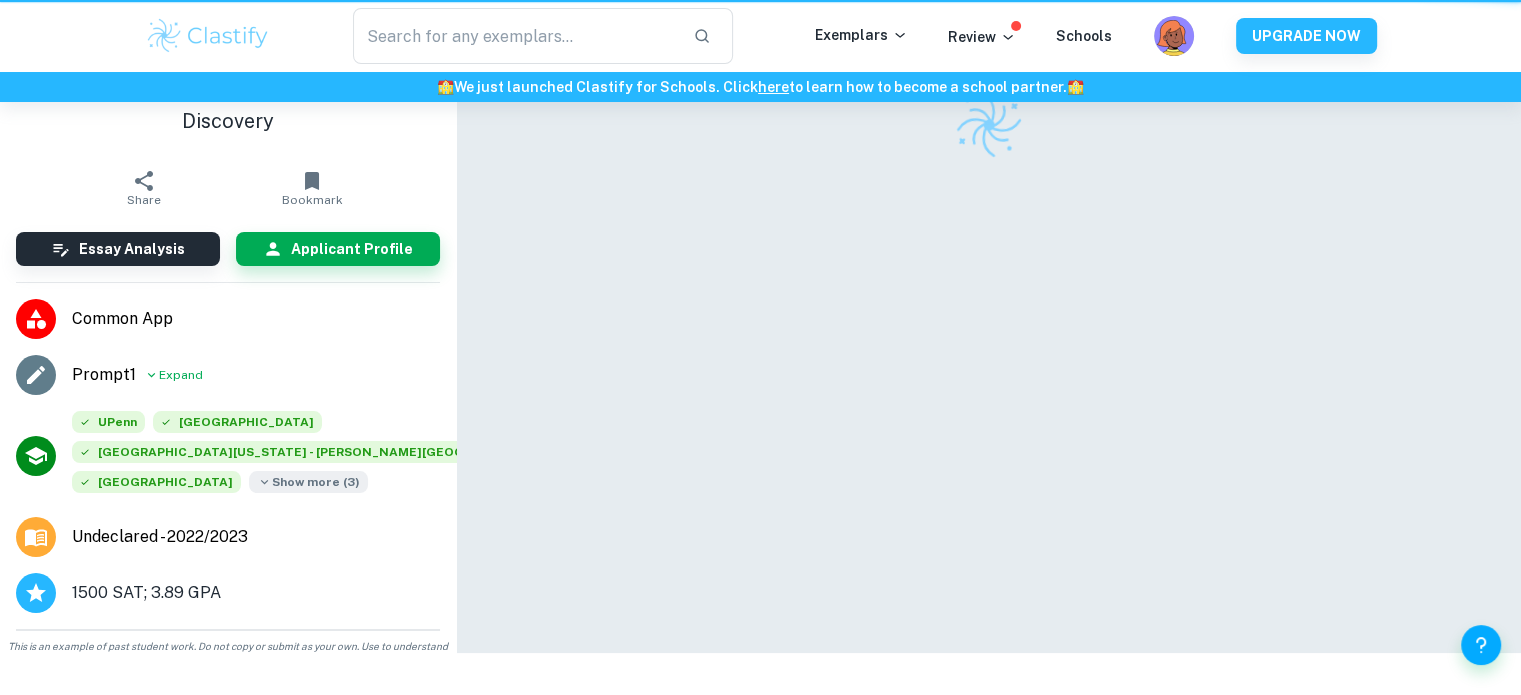 scroll, scrollTop: 0, scrollLeft: 0, axis: both 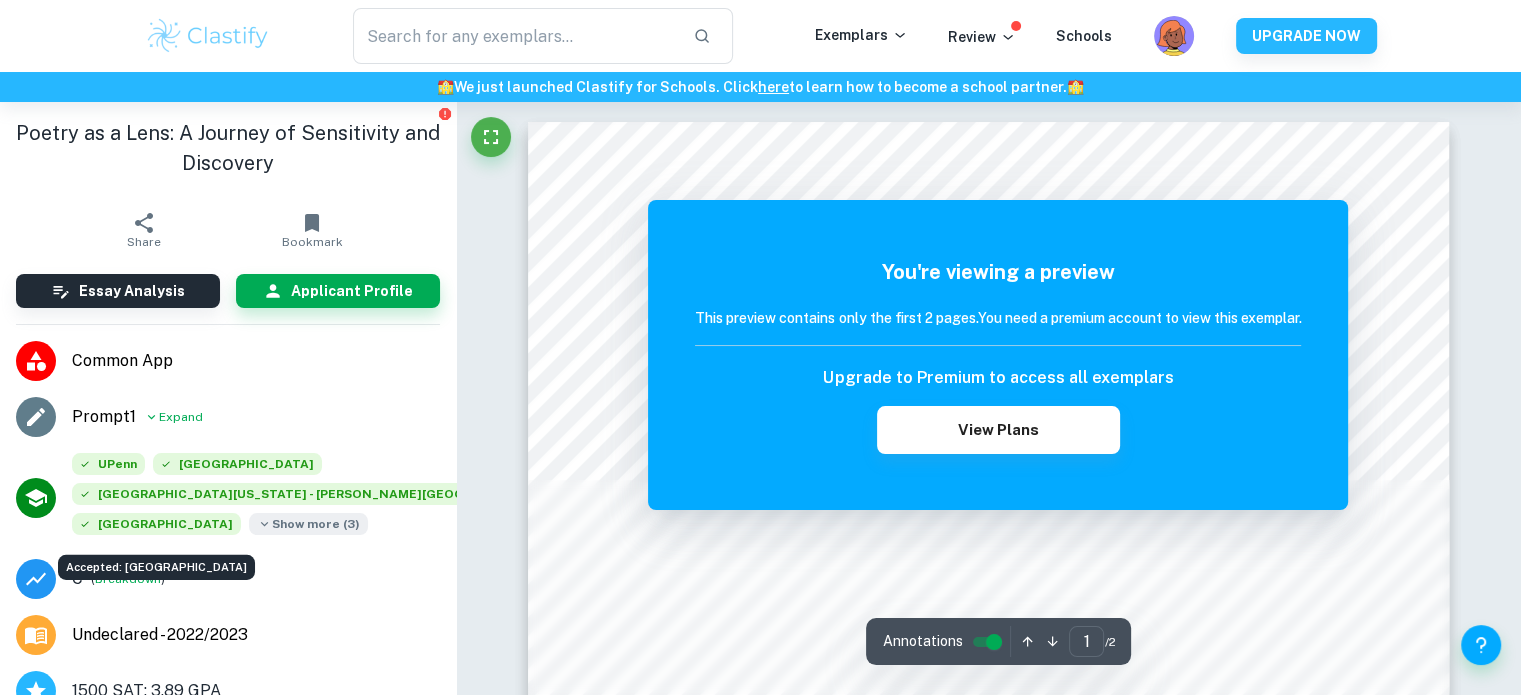 click on "Accepted: Brown University" at bounding box center (156, 567) 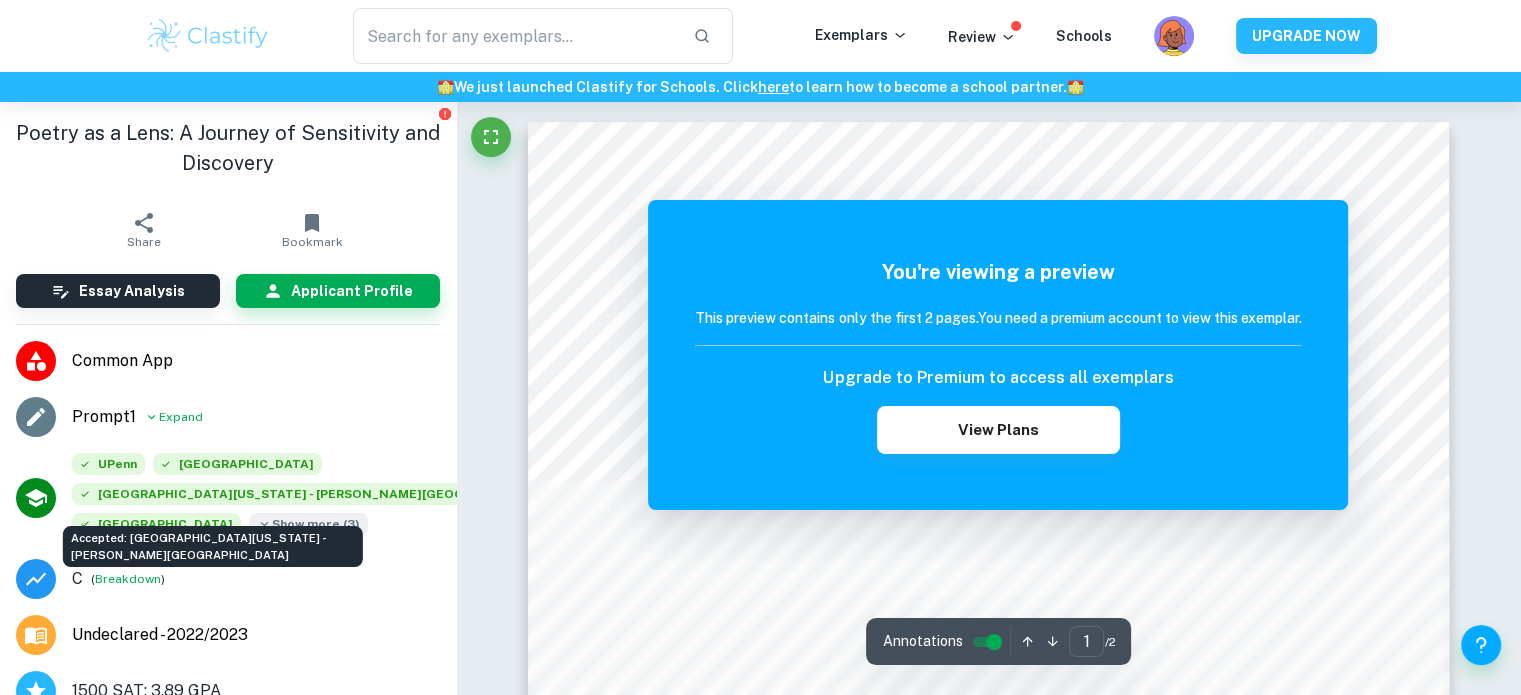 click on "Accepted: University of Michigan - Ann Arbor" at bounding box center (213, 540) 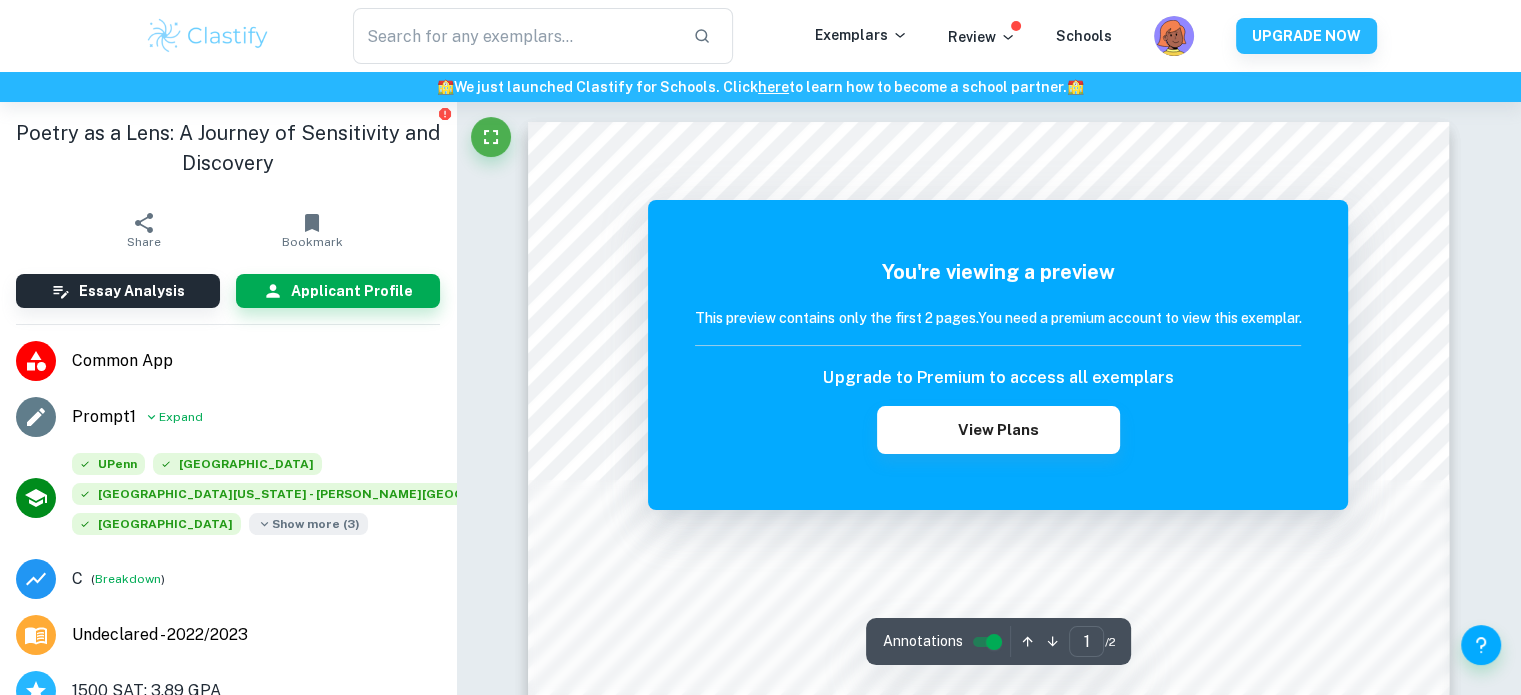 scroll, scrollTop: 518, scrollLeft: 0, axis: vertical 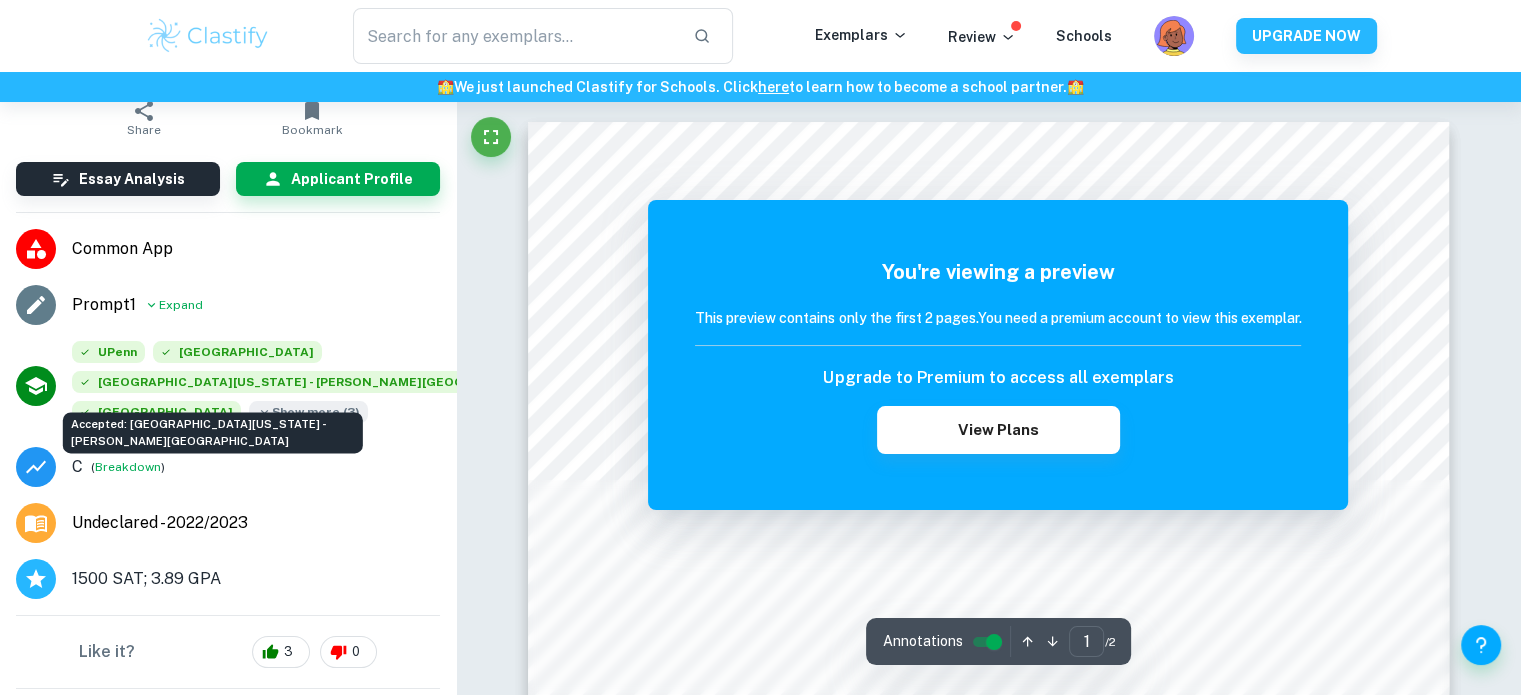 click on "Accepted: University of Michigan - Ann Arbor" at bounding box center [213, 426] 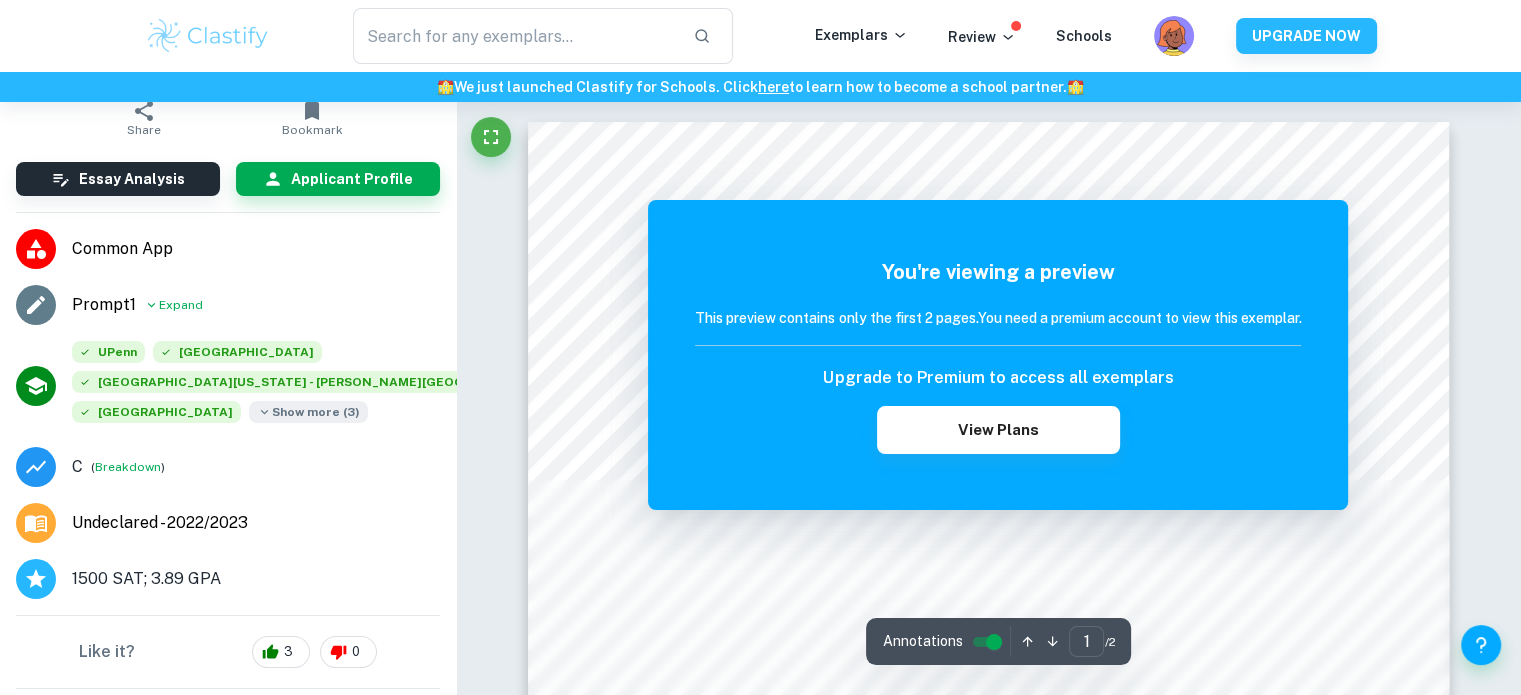 click on "Show more ( 3 )" at bounding box center [308, 412] 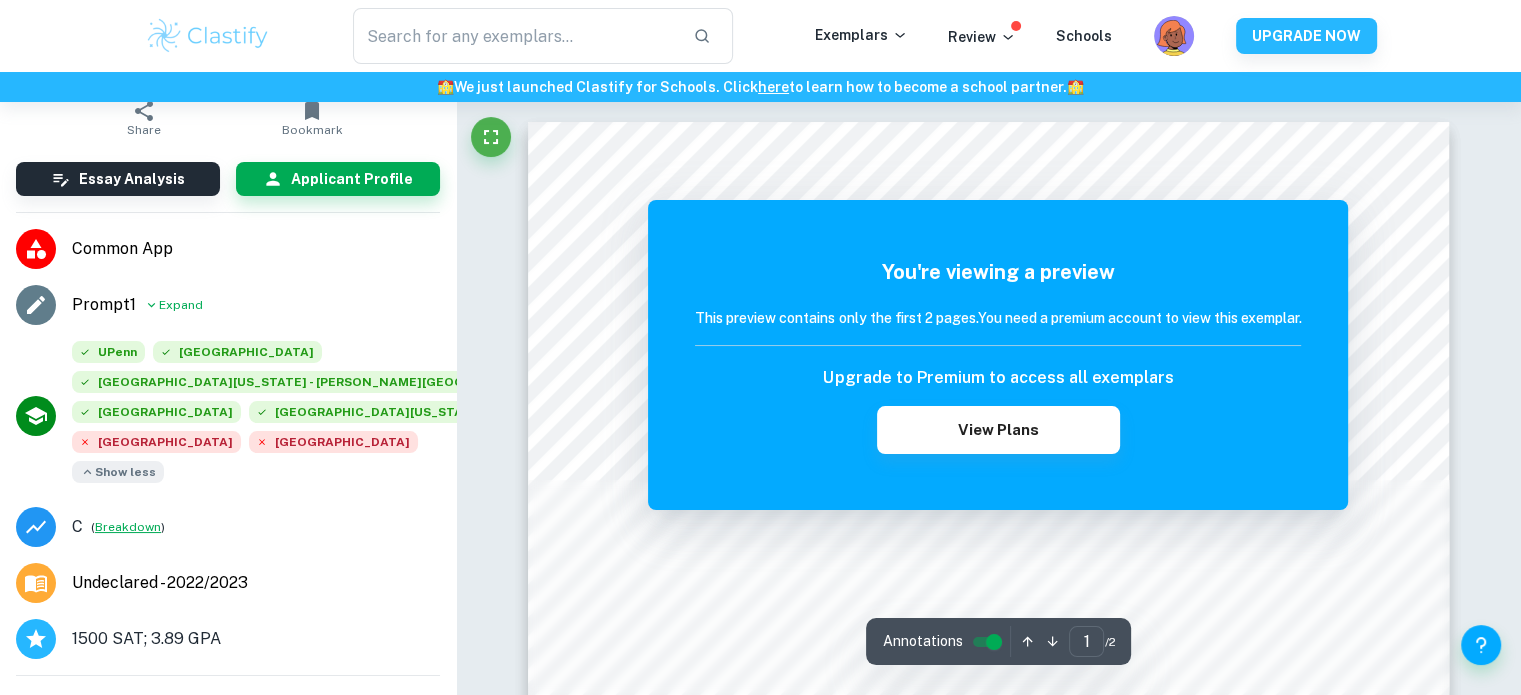 click on "Breakdown" at bounding box center [128, 527] 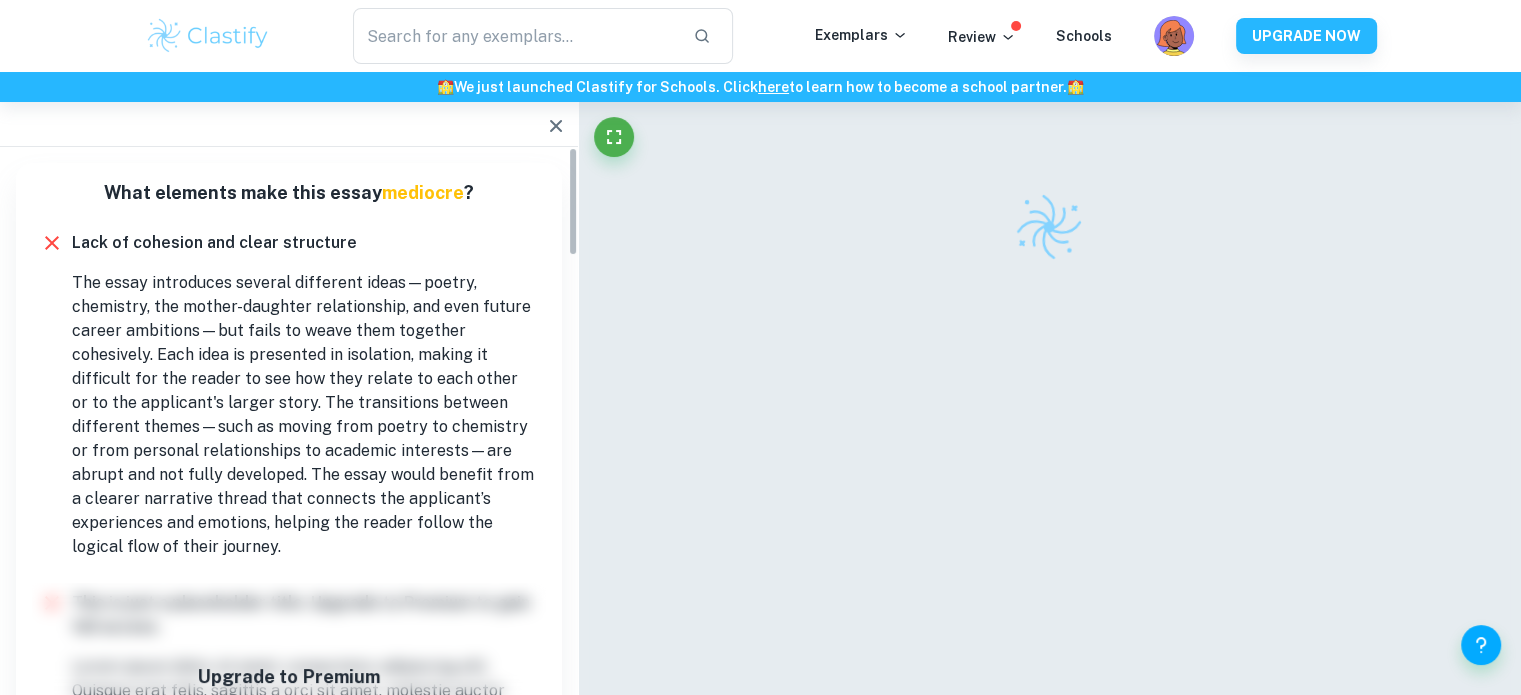 scroll, scrollTop: 0, scrollLeft: 0, axis: both 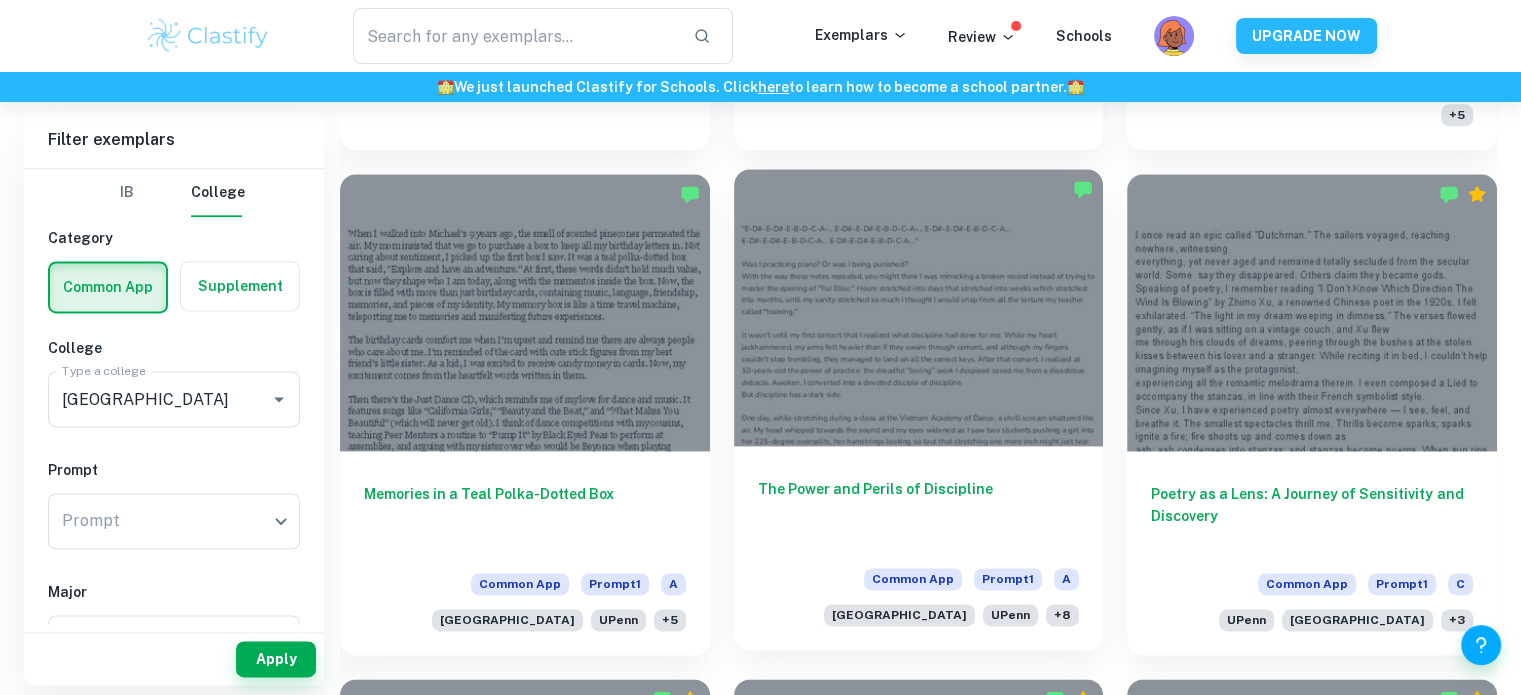 click at bounding box center [919, 307] 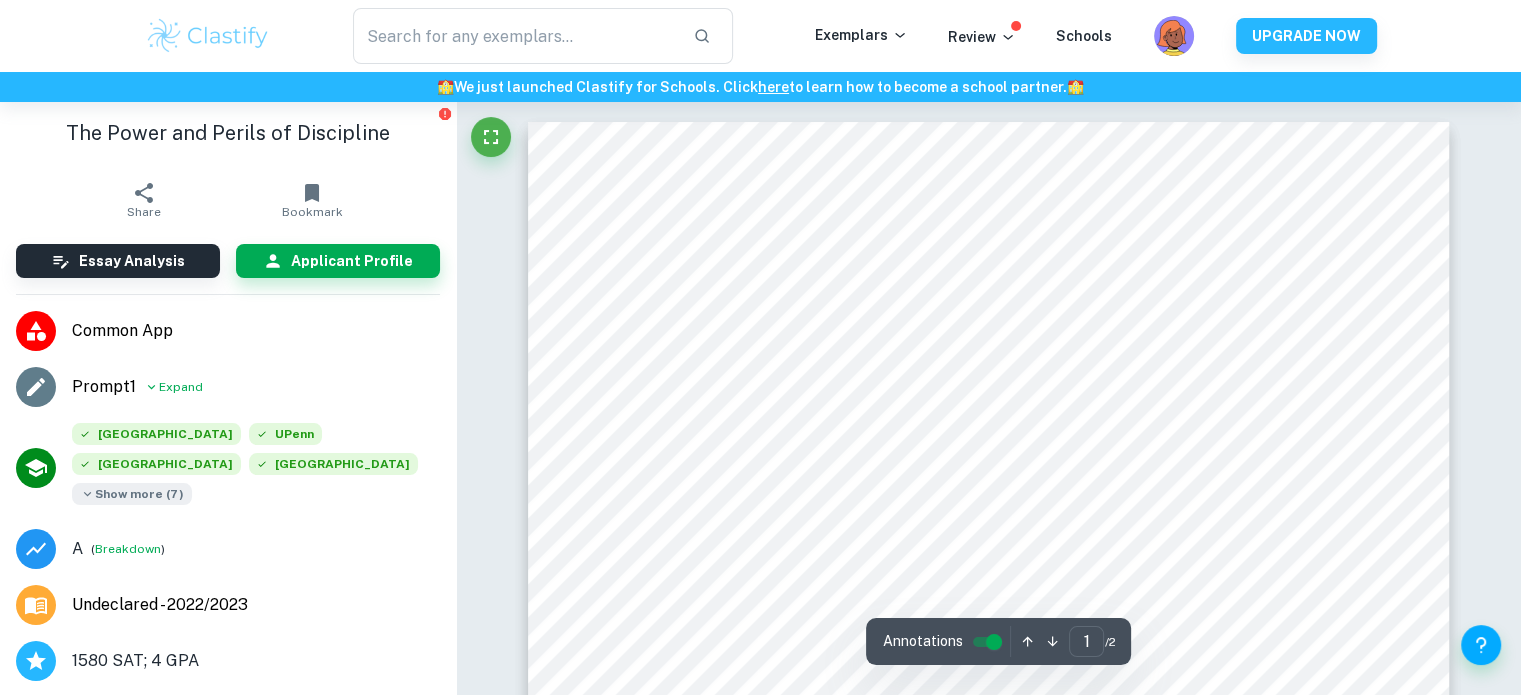 click on "Show more ( 7 )" at bounding box center [132, 494] 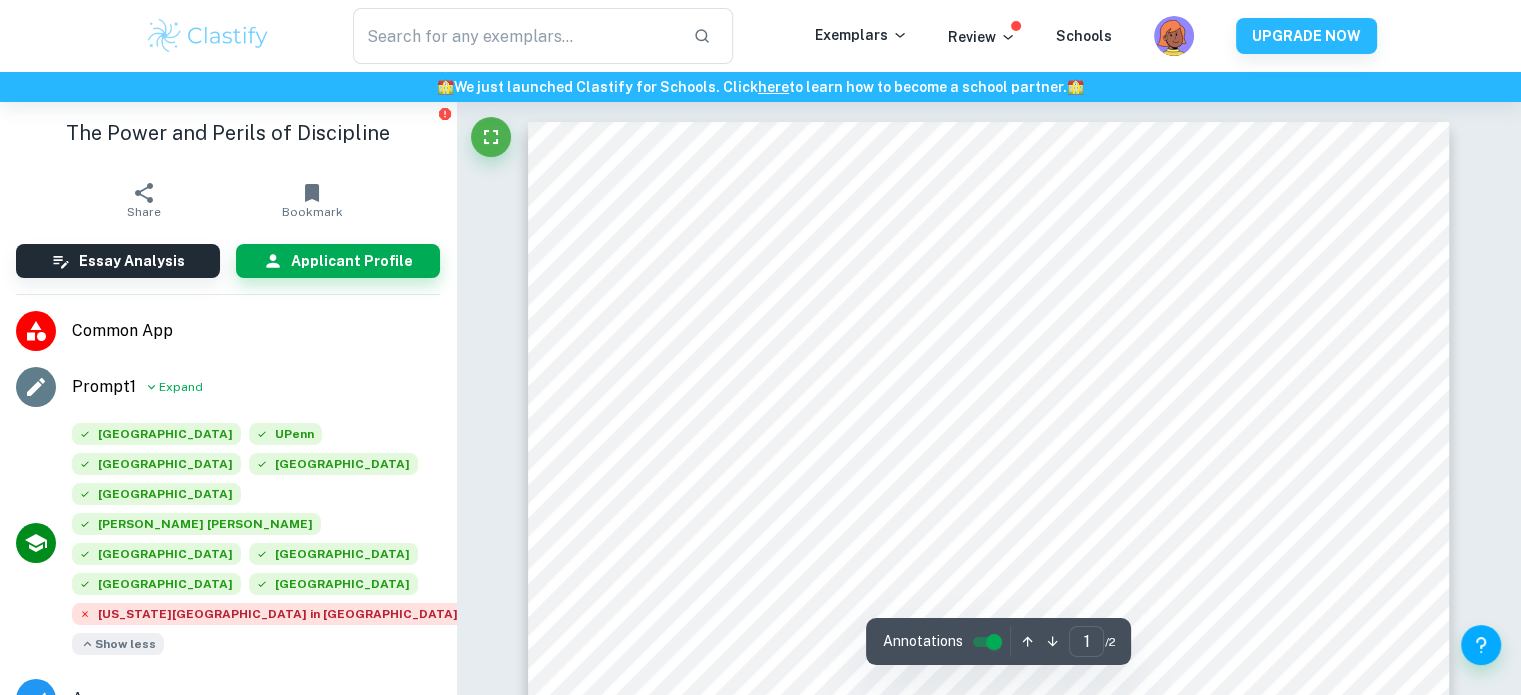 click on "Breakdown" at bounding box center [128, 699] 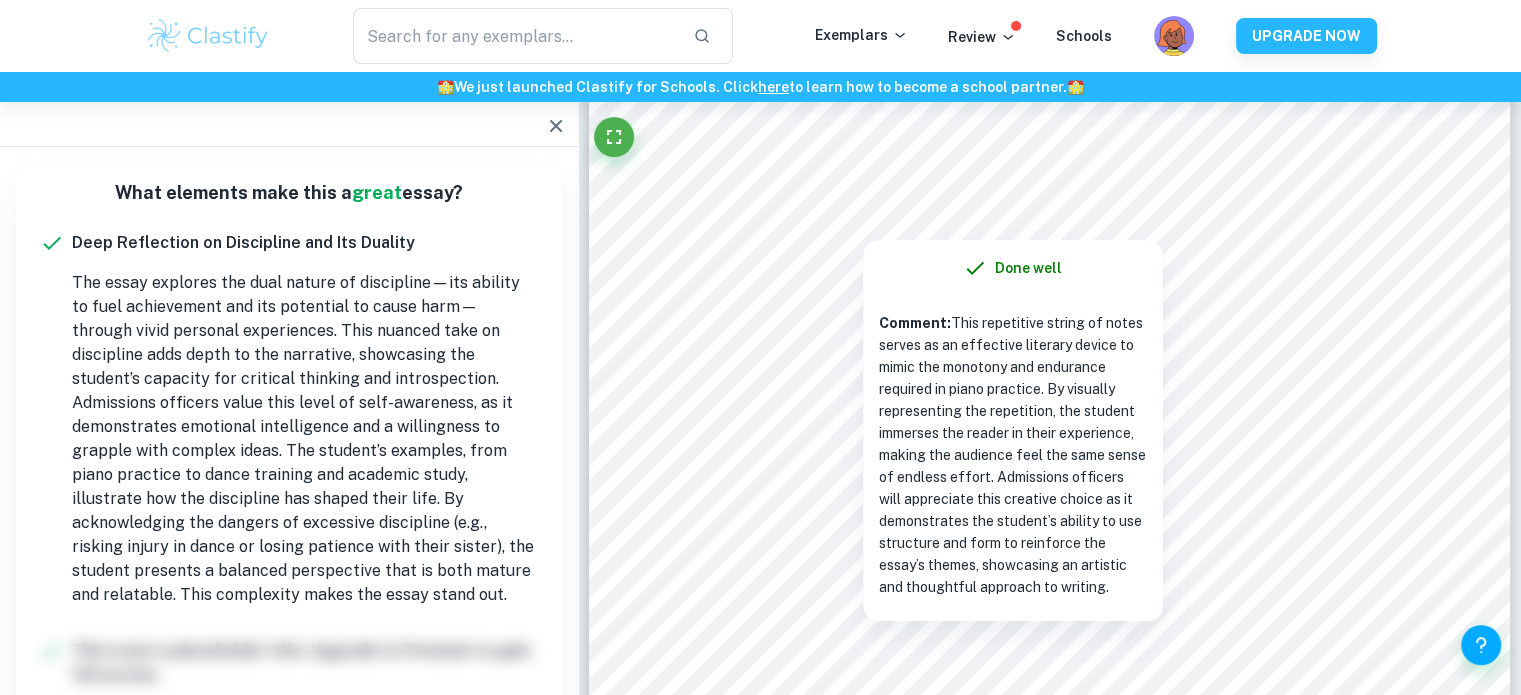 scroll, scrollTop: 40, scrollLeft: 0, axis: vertical 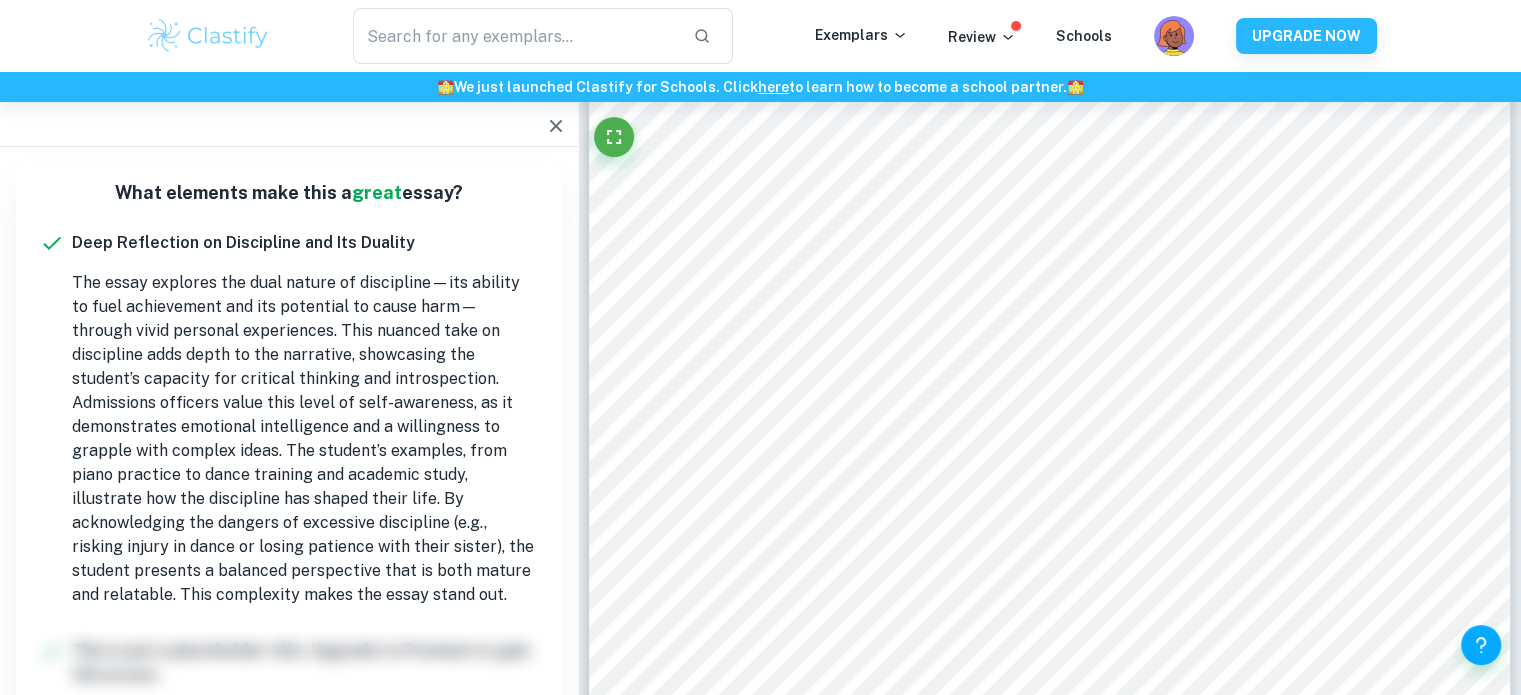 click 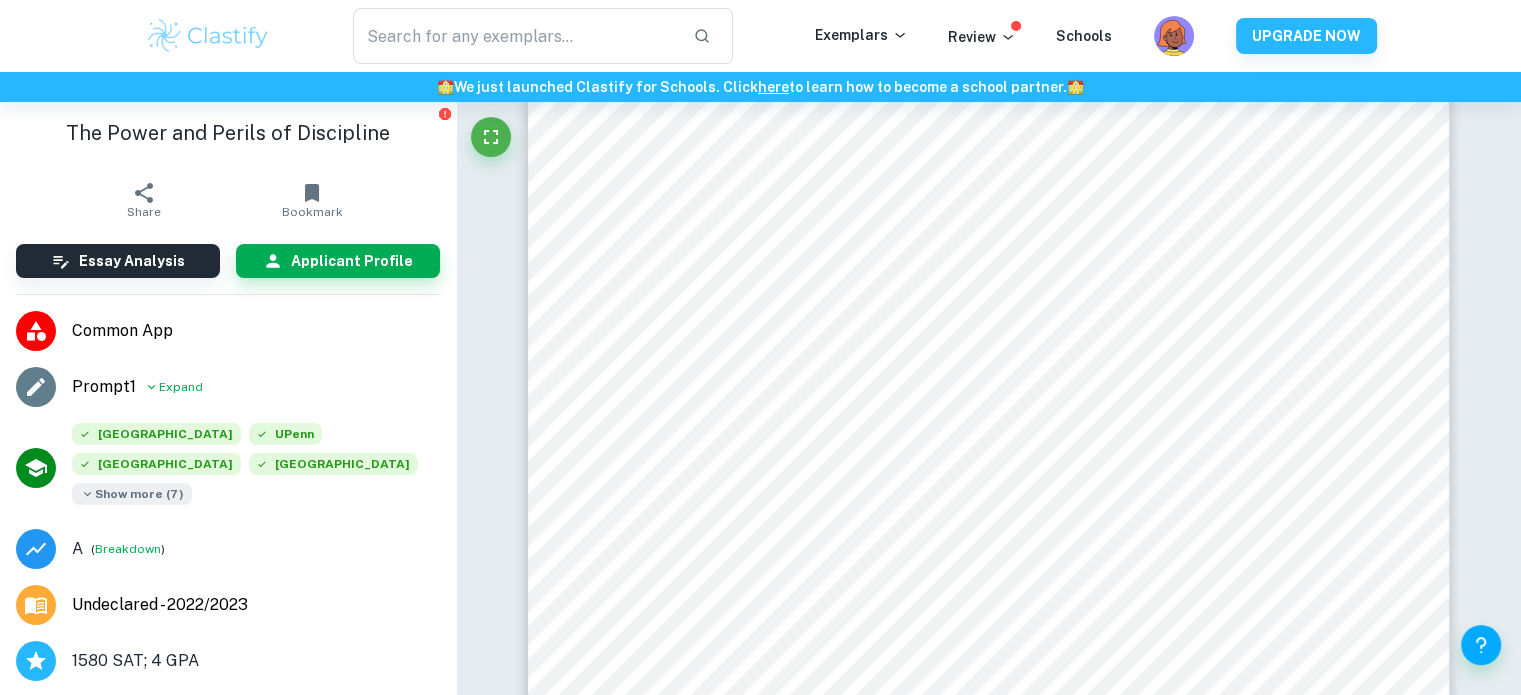 click on "Show more ( 7 )" at bounding box center [132, 494] 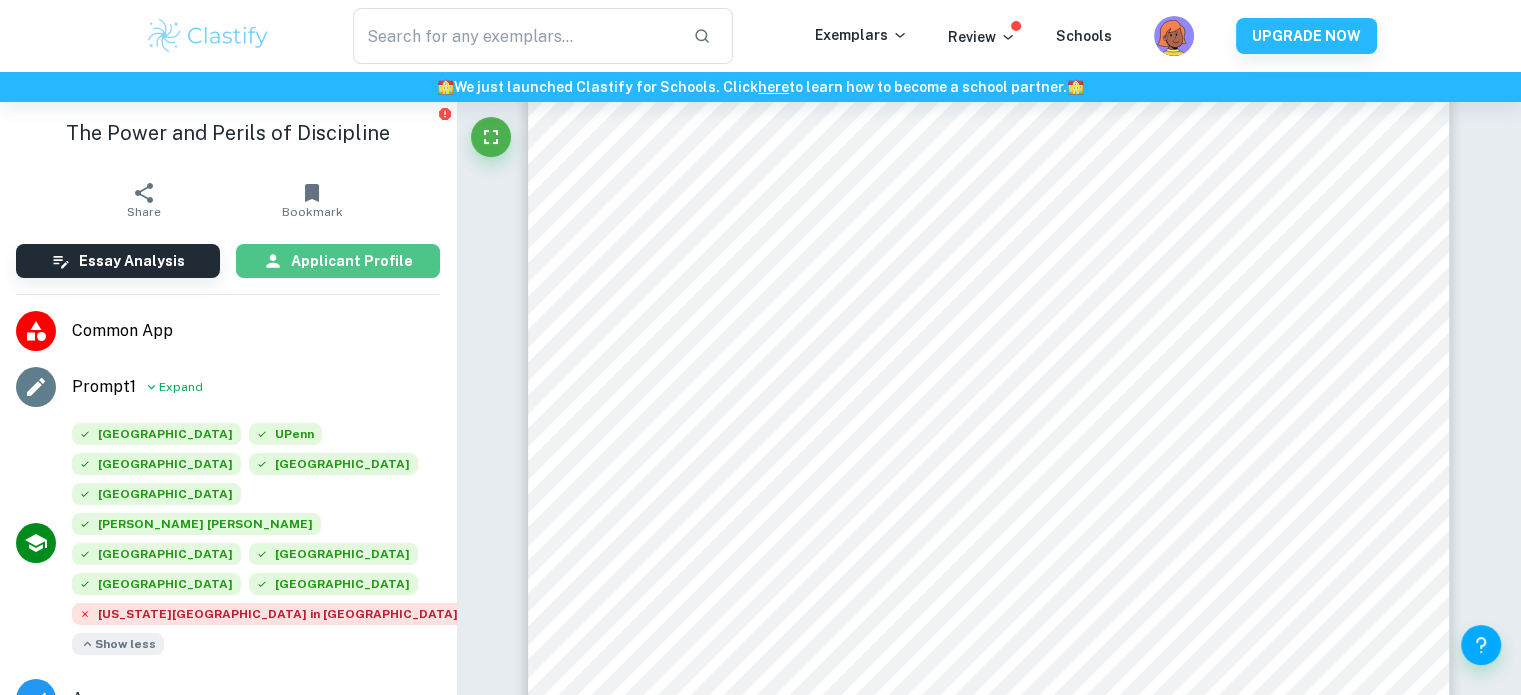 click on "Applicant Profile" at bounding box center (338, 261) 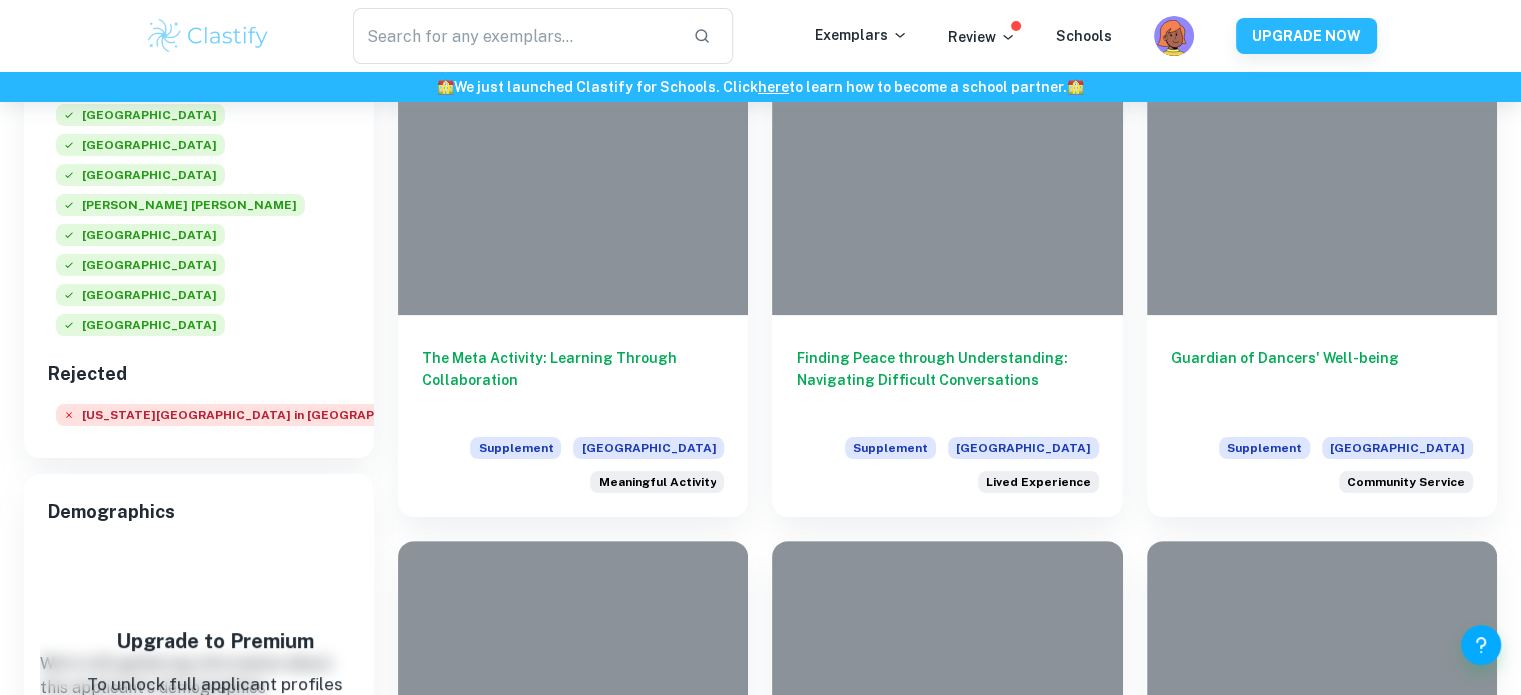 scroll, scrollTop: 480, scrollLeft: 0, axis: vertical 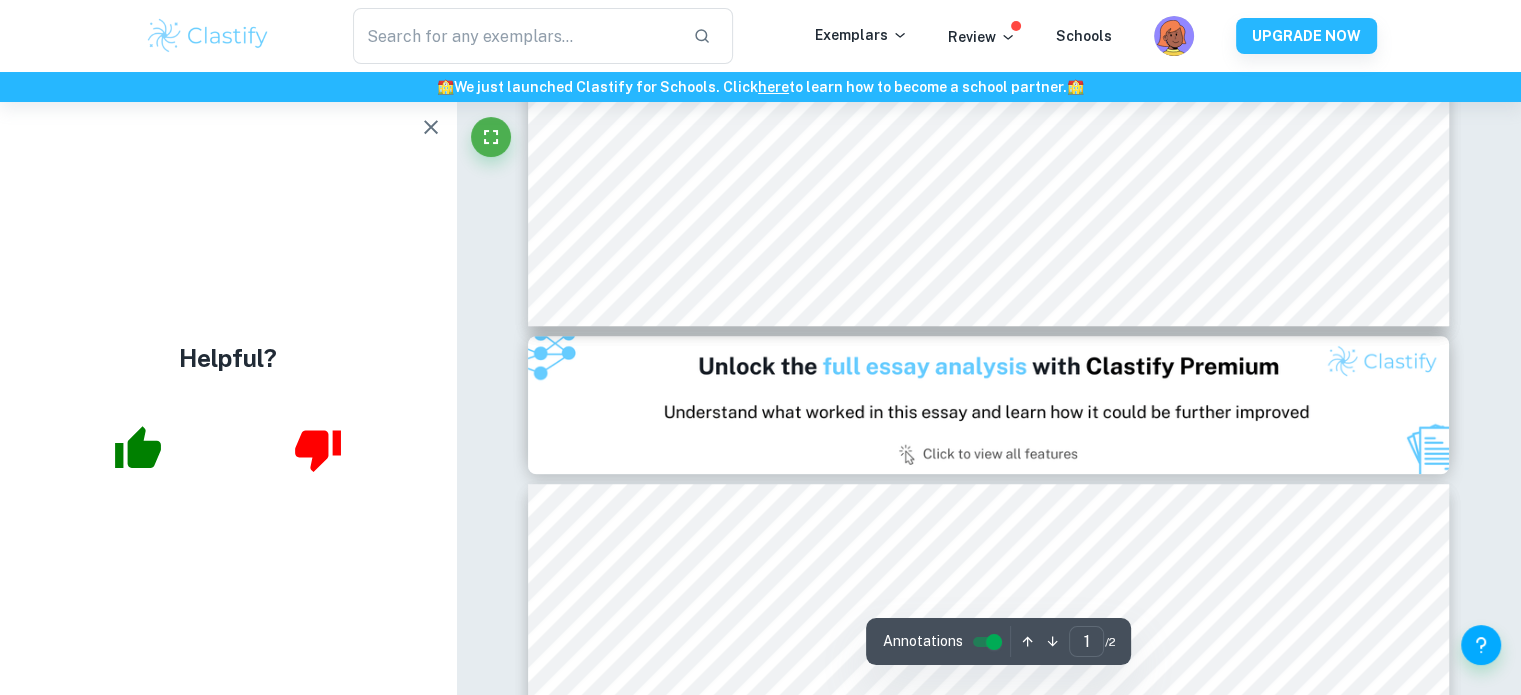 type on "2" 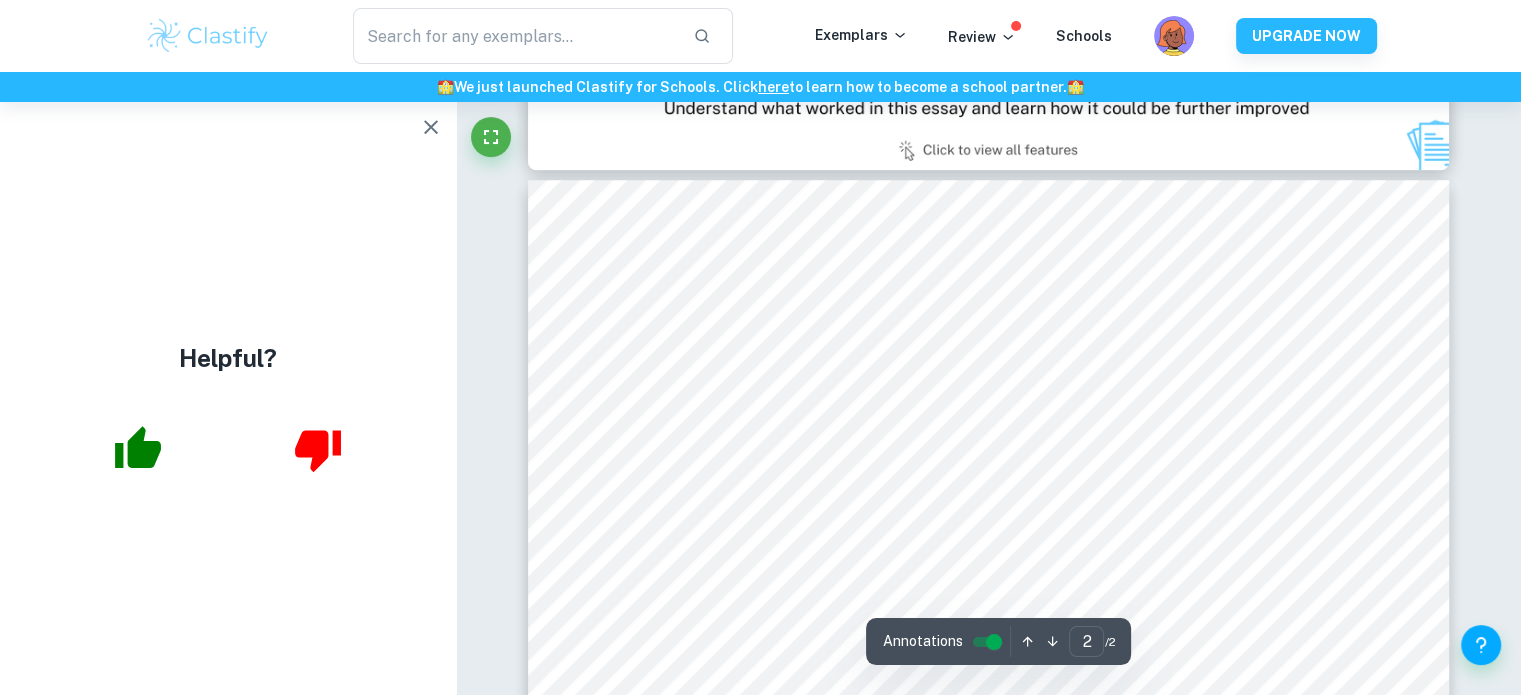 scroll, scrollTop: 1295, scrollLeft: 0, axis: vertical 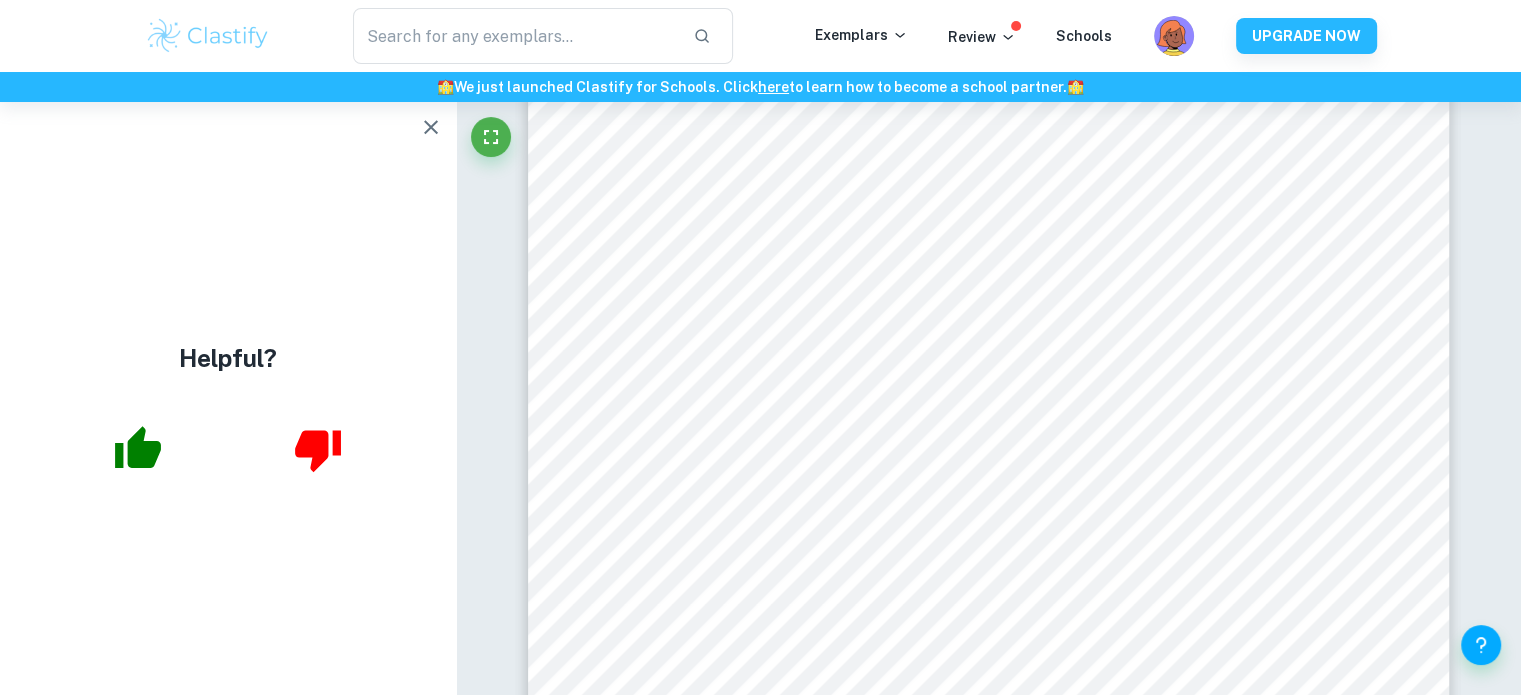 click on "Done well   Comment:  This repetitive string of notes serves as an effective literary device to mimic the monotony and endurance required in piano practice. By visually representing the repetition, the student immerses the reader in their experience, making the audience feel the same sense of endless effort. Admissions officers will appreciate this creative choice as it demonstrates the student’s ability to use structure and form to reinforce the essay’s themes, showcasing an artistic and thoughtful approach to writing. Done well   Comment:  This rhetorical question adds an element of humor and relatability while conveying the frustration that comes with mastering a skill. It captures the tension between discipline and drudgery, setting up the essay’s central exploration of how persistence transforms hardship into achievement. Admissions officers will value this as a moment of vulnerability that humanizes the student and invites the reader to reflect on their own experiences with discipline and growth." at bounding box center [988, -222] 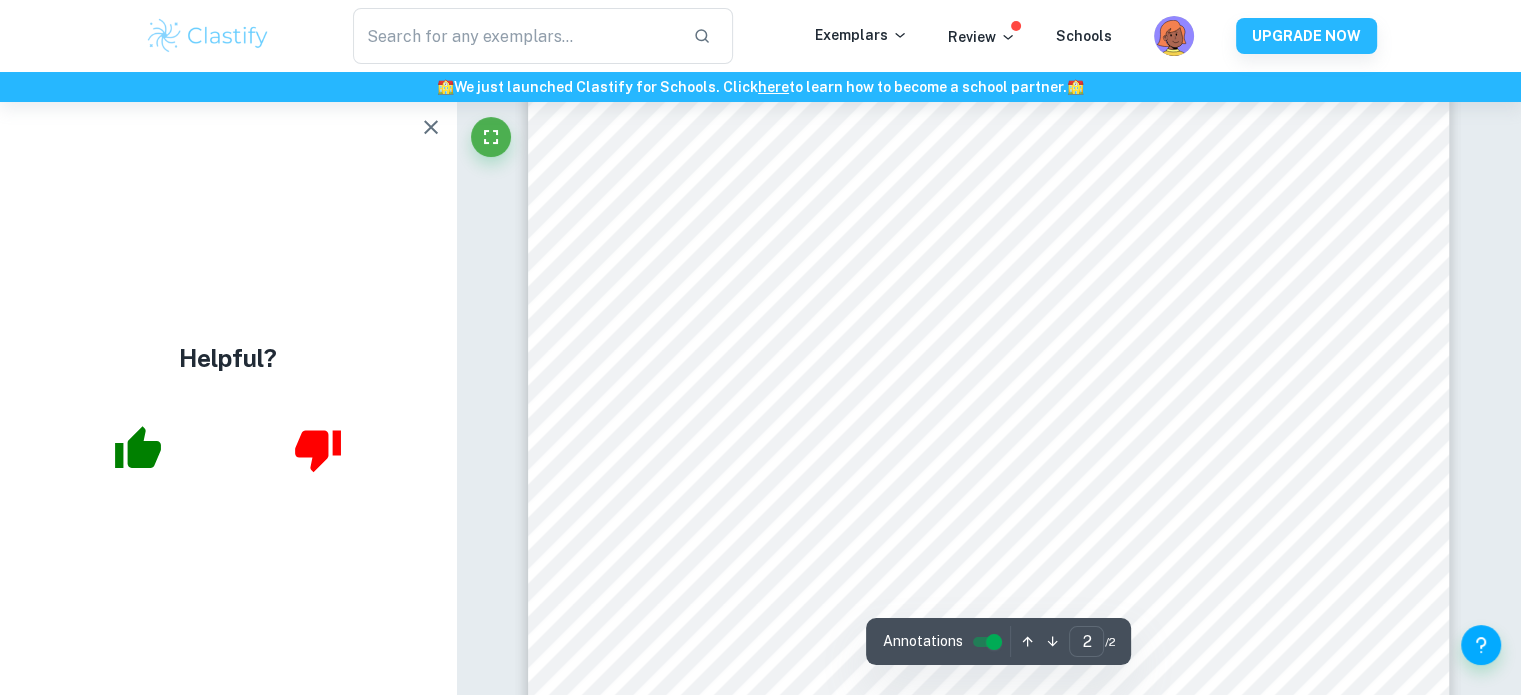 scroll, scrollTop: 1446, scrollLeft: 0, axis: vertical 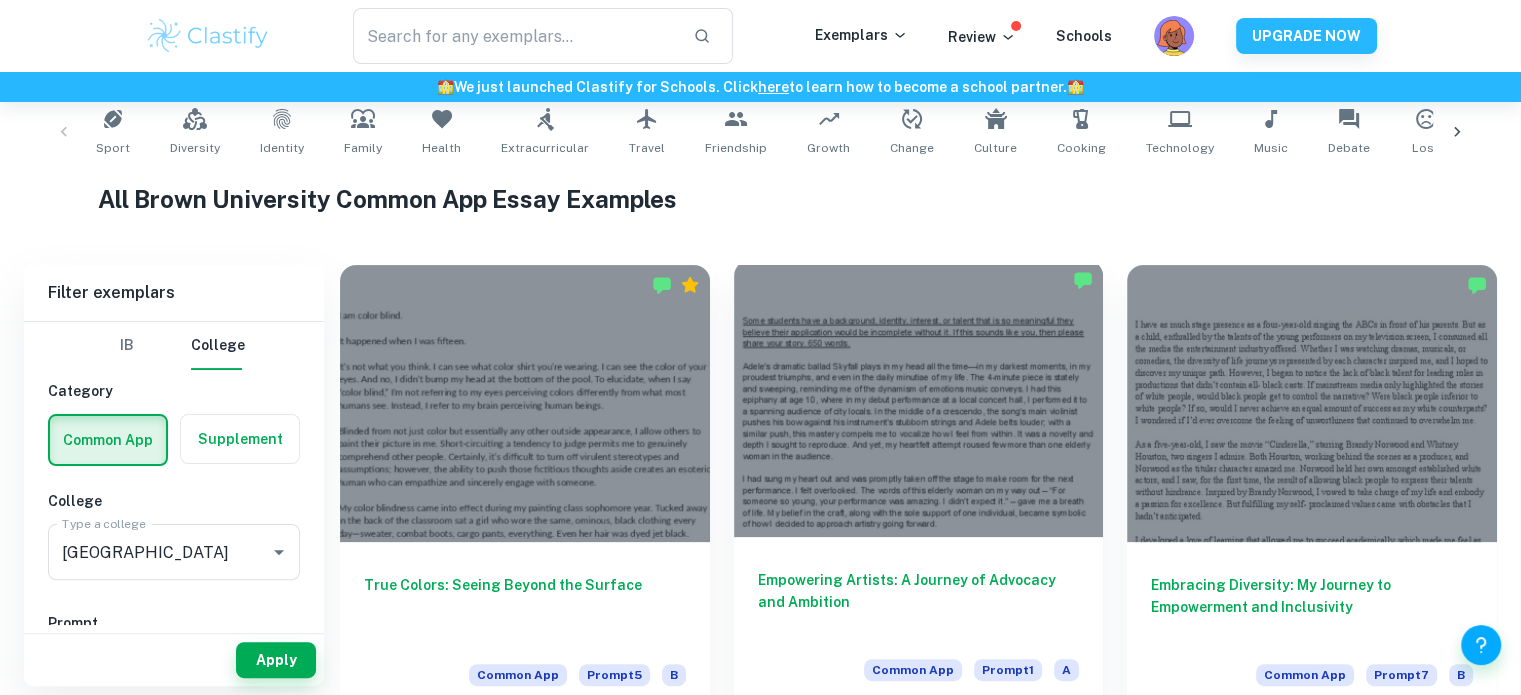 click at bounding box center [919, 398] 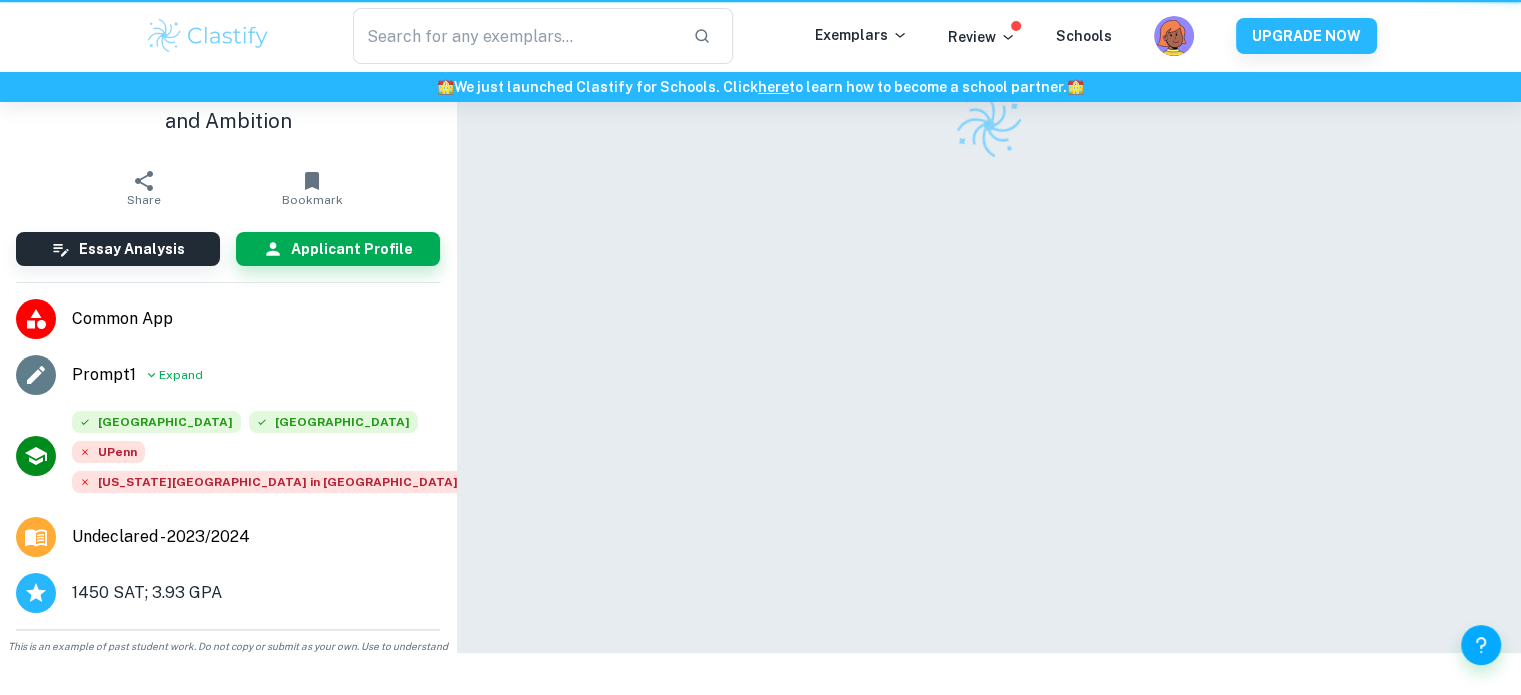 scroll, scrollTop: 0, scrollLeft: 0, axis: both 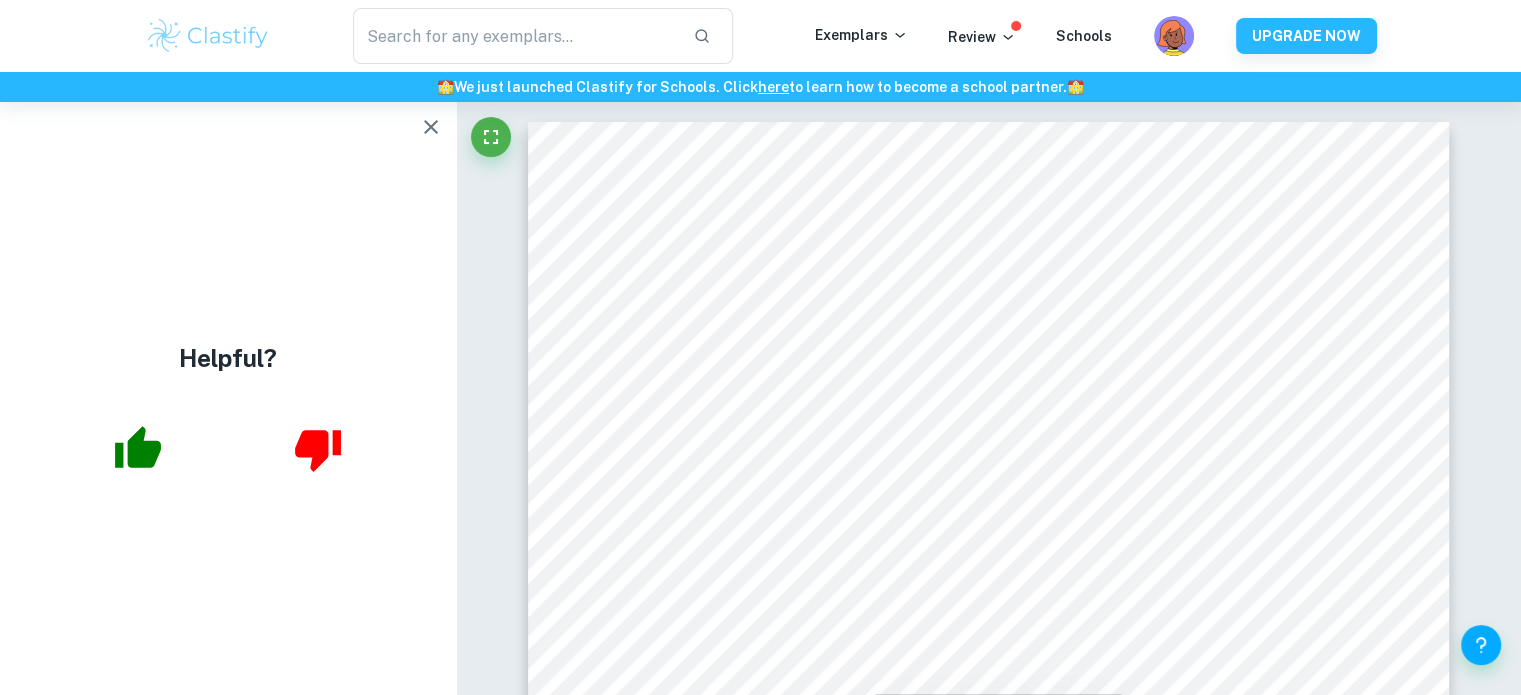 click 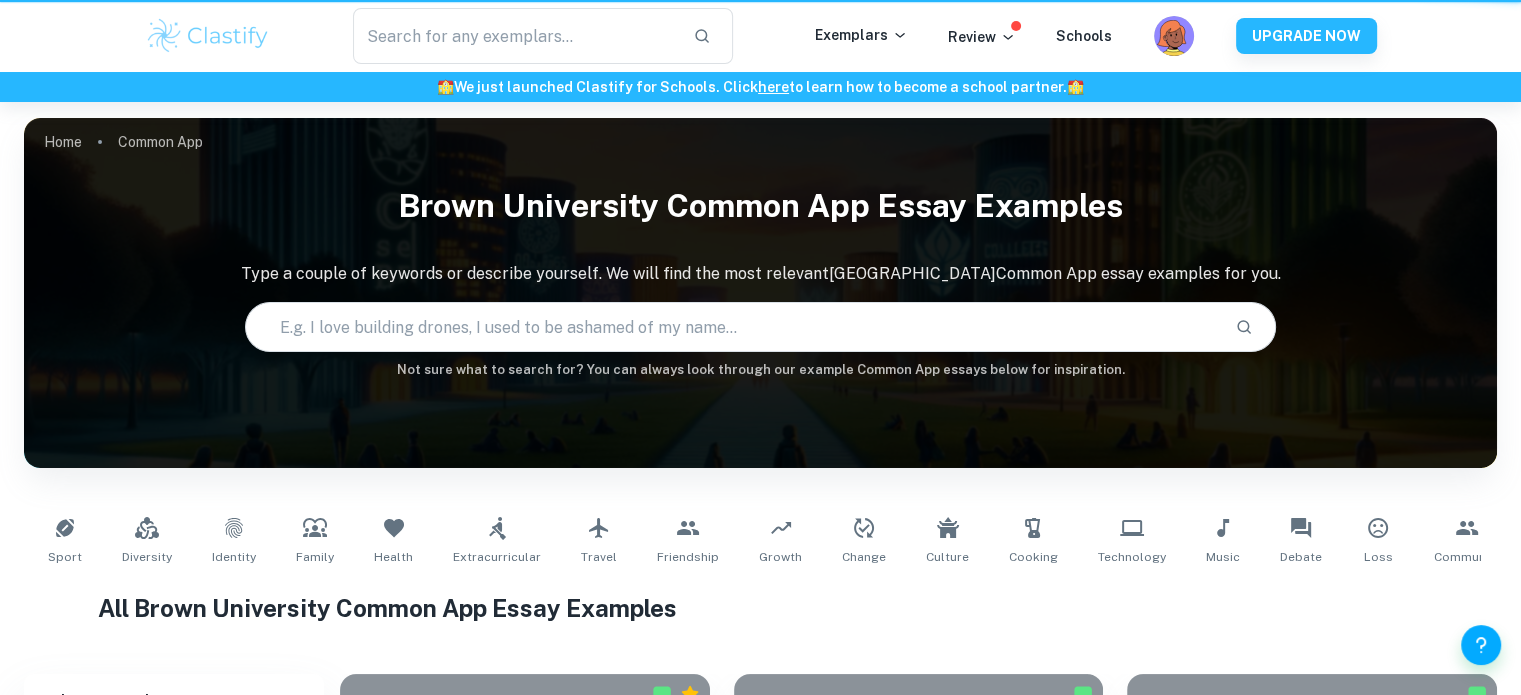 scroll, scrollTop: 409, scrollLeft: 0, axis: vertical 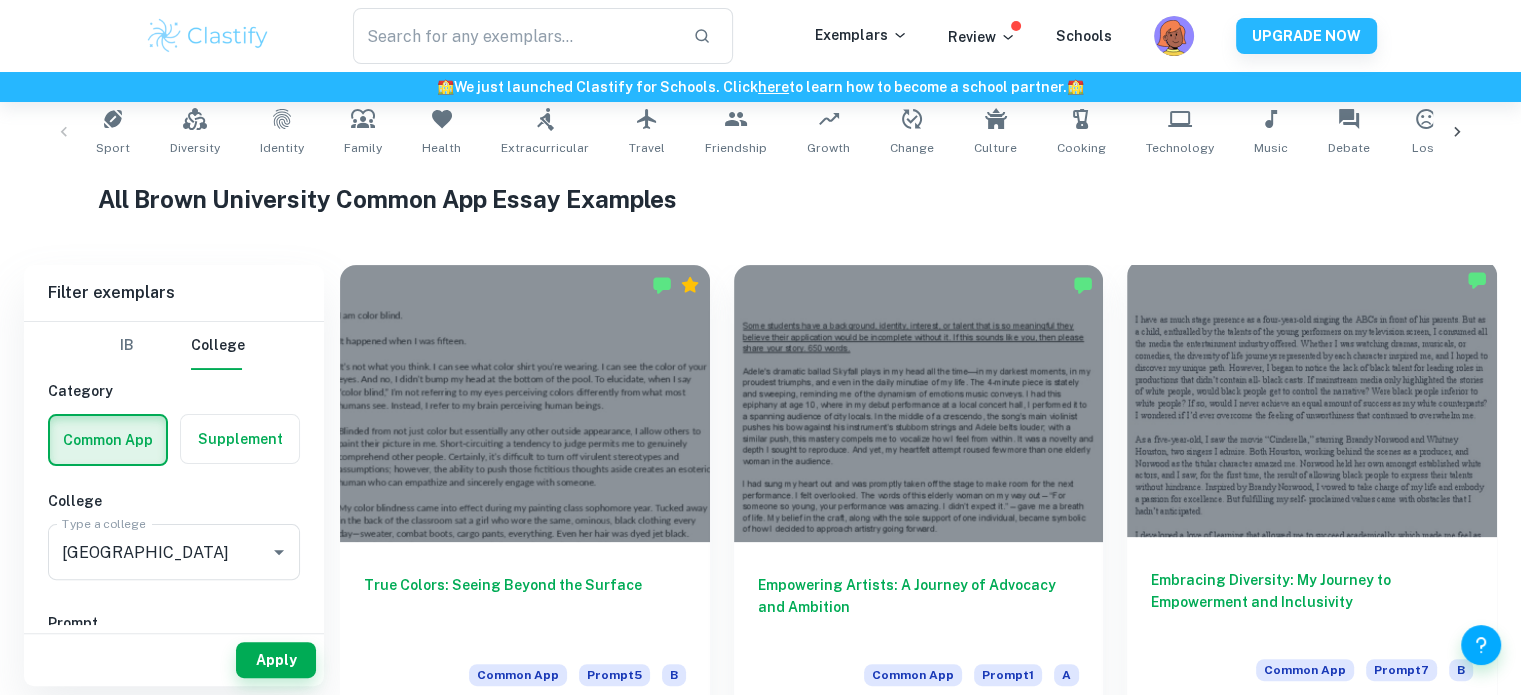 click at bounding box center [1312, 398] 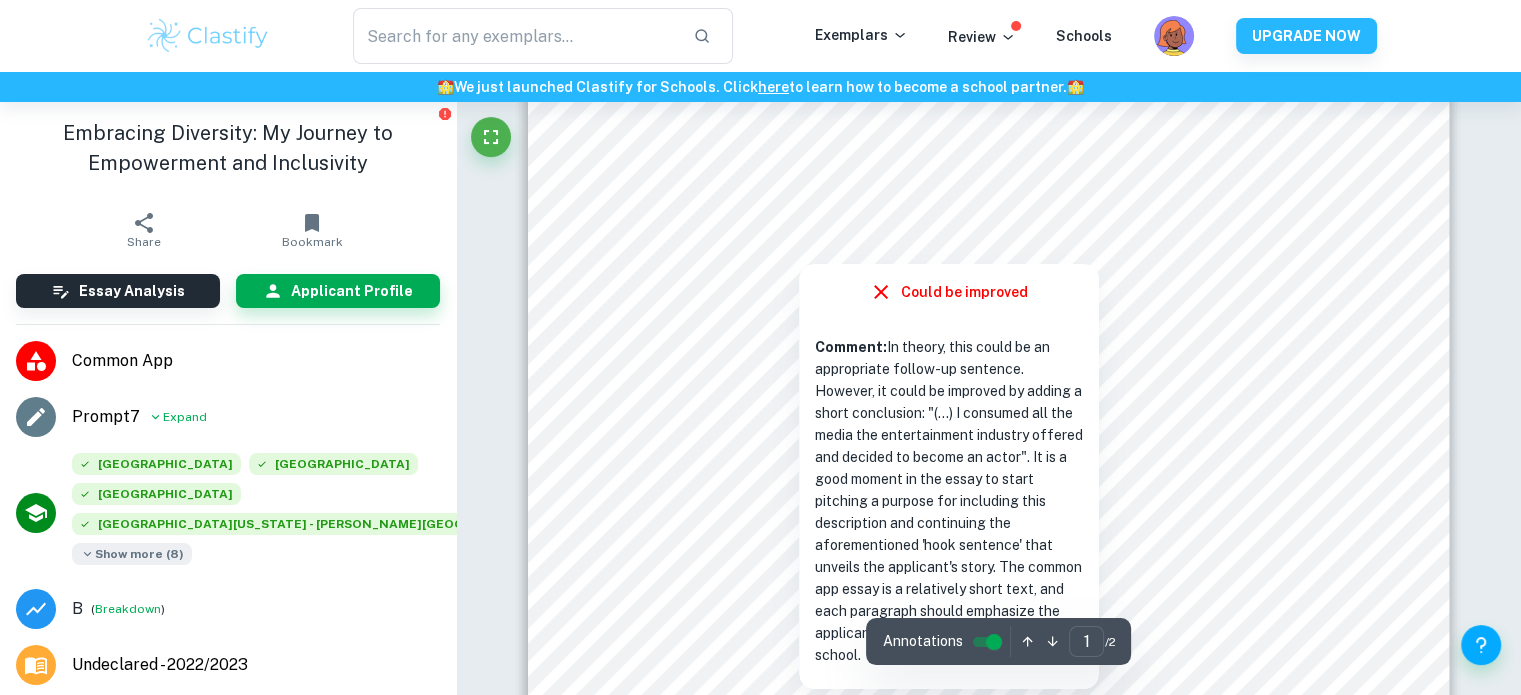 scroll, scrollTop: 80, scrollLeft: 0, axis: vertical 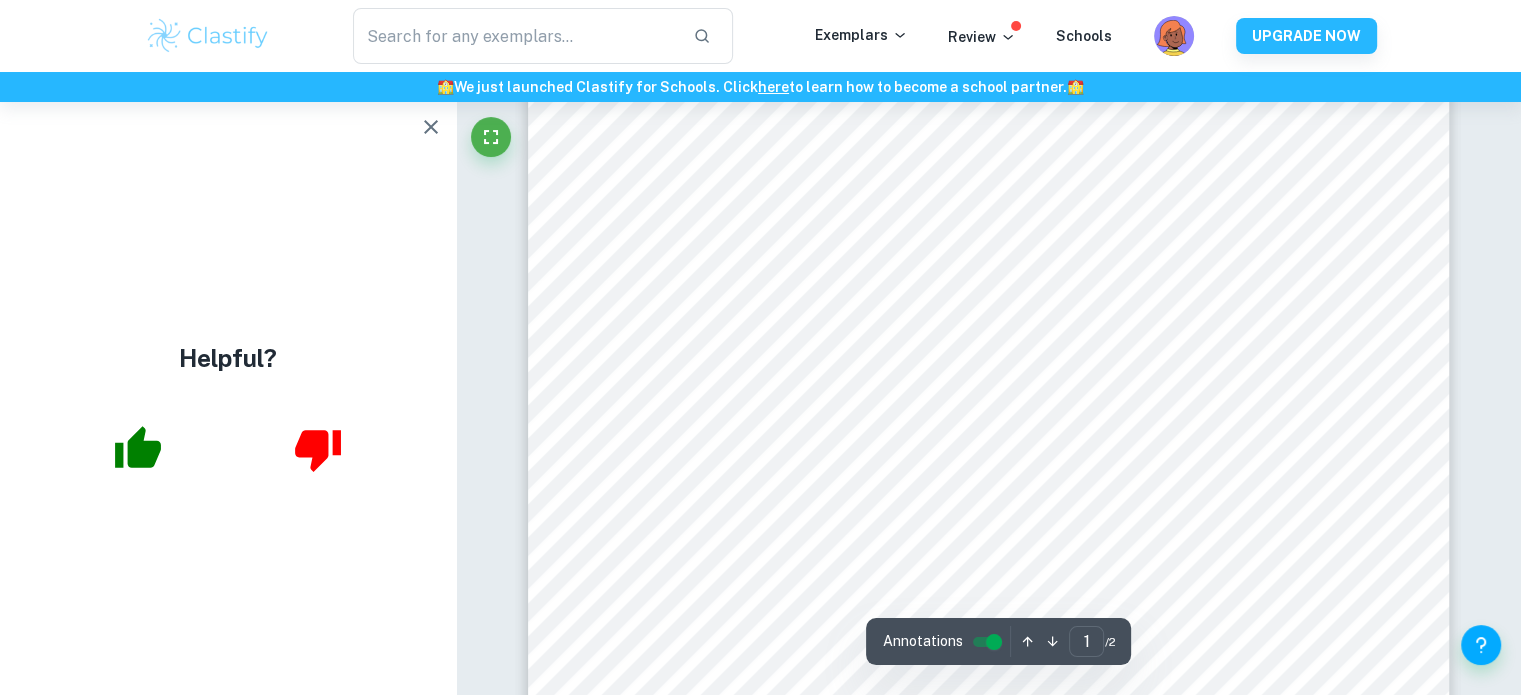 click 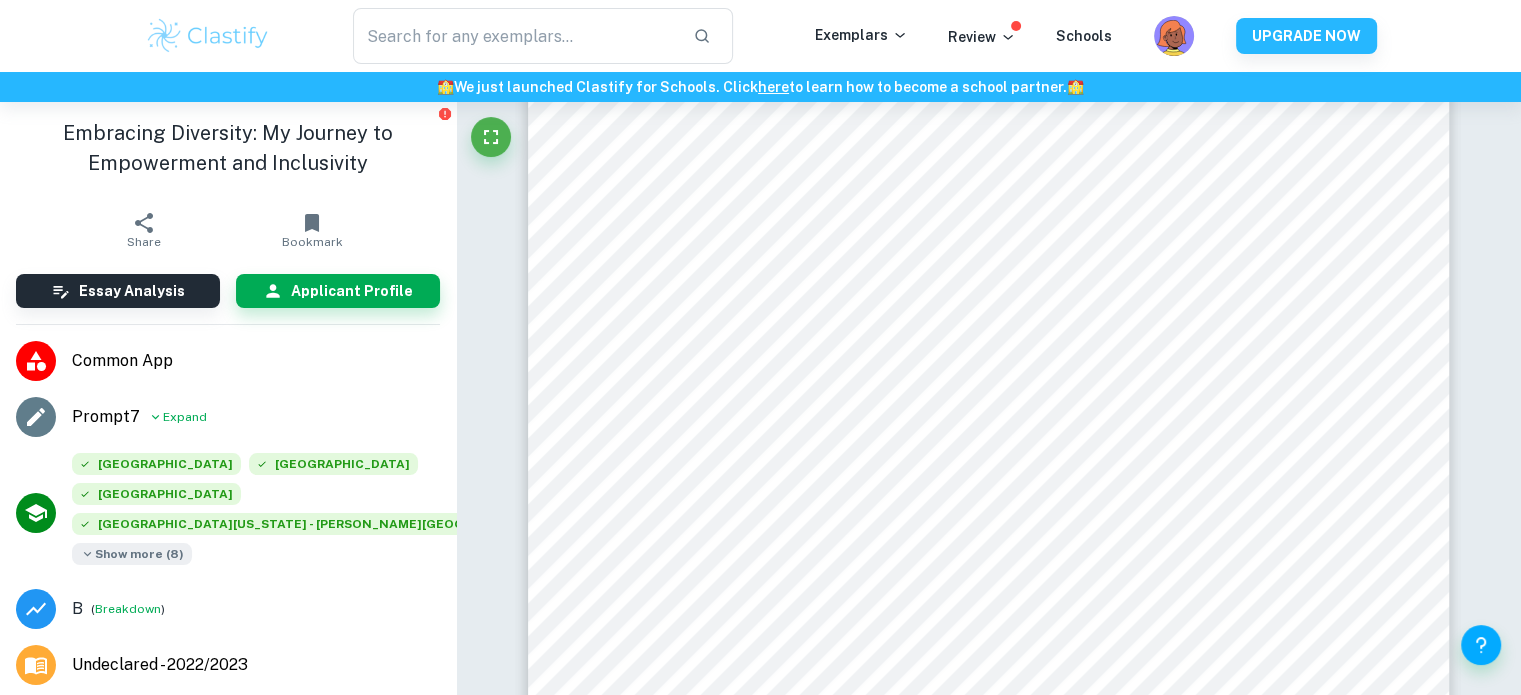 click on "Show more ( 8 )" at bounding box center [132, 554] 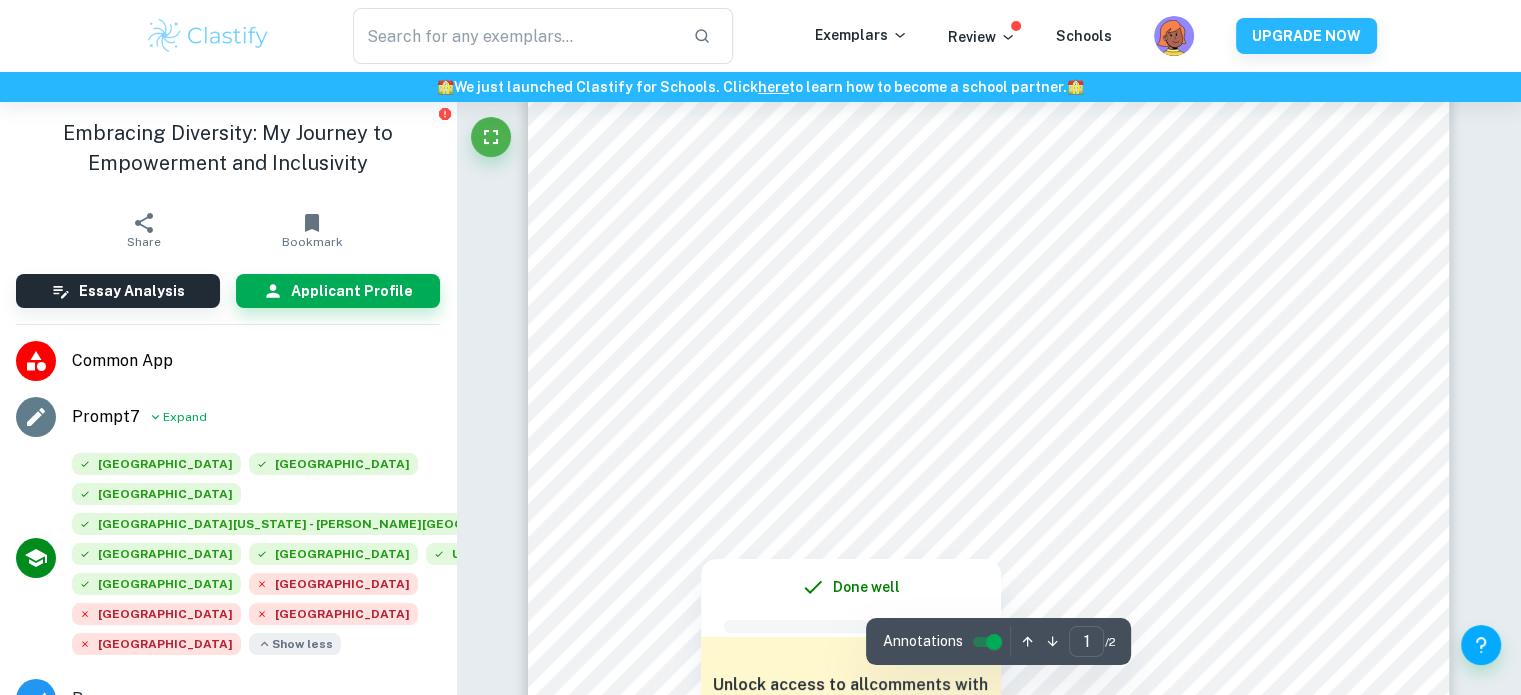 click at bounding box center (970, 519) 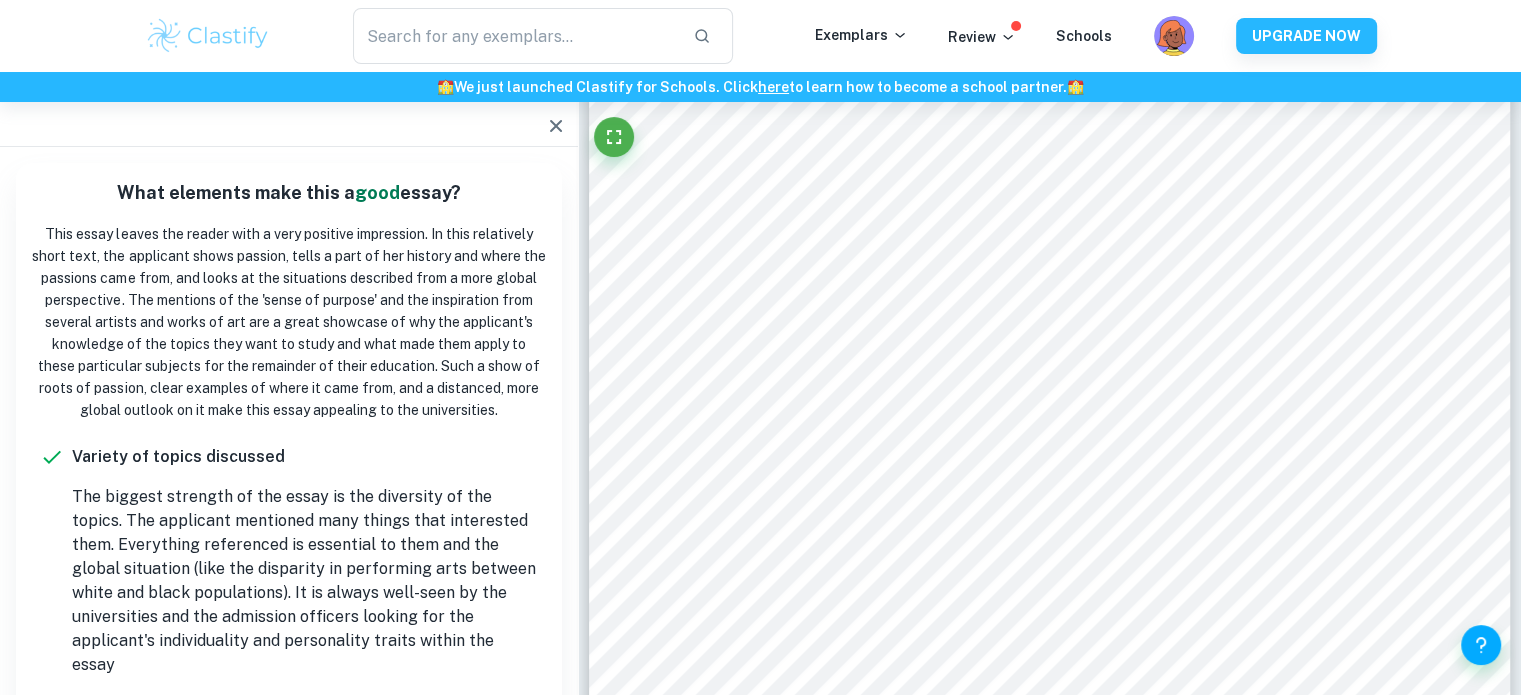 click on "What elements make this a  good  essay? This essay leaves the reader with a very positive impression. In this relatively short text, the applicant shows passion, tells a part of her history and where the passions came from, and looks at the situations described from a more global perspective. The mentions of the 'sense of purpose' and the inspiration from several artists and works of art are a great showcase of why the applicant's knowledge of the topics they want to study and what made them apply to these particular subjects for the remainder of their education. Such a show of roots of passion, clear examples of where it came from, and a distanced, more global outlook on it make this essay appealing to the universities.  Variety of topics discussed This is just a placeholder title. Upgrade to Premium to gain full access. This is just a placeholder title. Upgrade to Premium to gain full access.   Upgrade to Premium To unlock the full essay analysis View Plans" at bounding box center (289, 720) 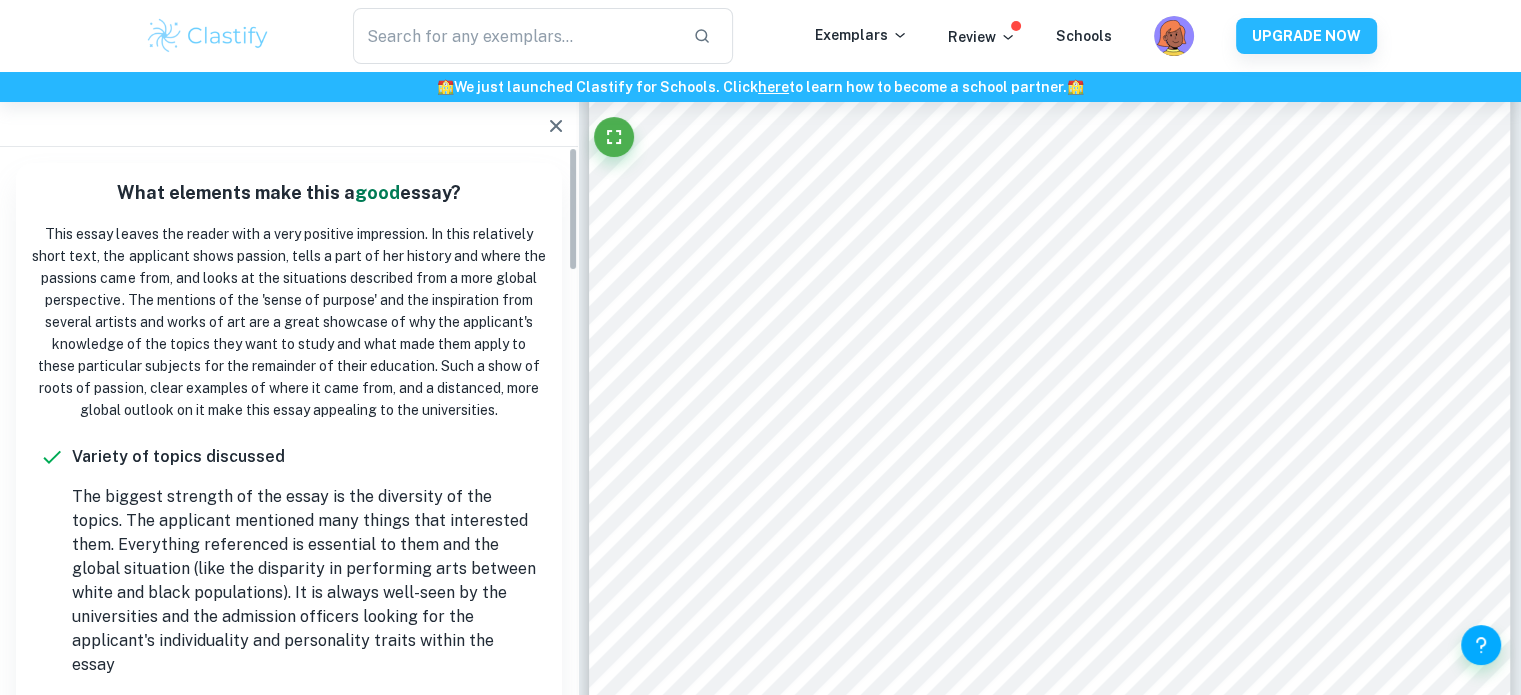click on "What elements make this a  good  essay? This essay leaves the reader with a very positive impression. In this relatively short text, the applicant shows passion, tells a part of her history and where the passions came from, and looks at the situations described from a more global perspective. The mentions of the 'sense of purpose' and the inspiration from several artists and works of art are a great showcase of why the applicant's knowledge of the topics they want to study and what made them apply to these particular subjects for the remainder of their education. Such a show of roots of passion, clear examples of where it came from, and a distanced, more global outlook on it make this essay appealing to the universities.  Variety of topics discussed This is just a placeholder title. Upgrade to Premium to gain full access. This is just a placeholder title. Upgrade to Premium to gain full access.   Upgrade to Premium To unlock the full essay analysis View Plans   Are Common App essay exemplars helpful? $100" at bounding box center (289, 1396) 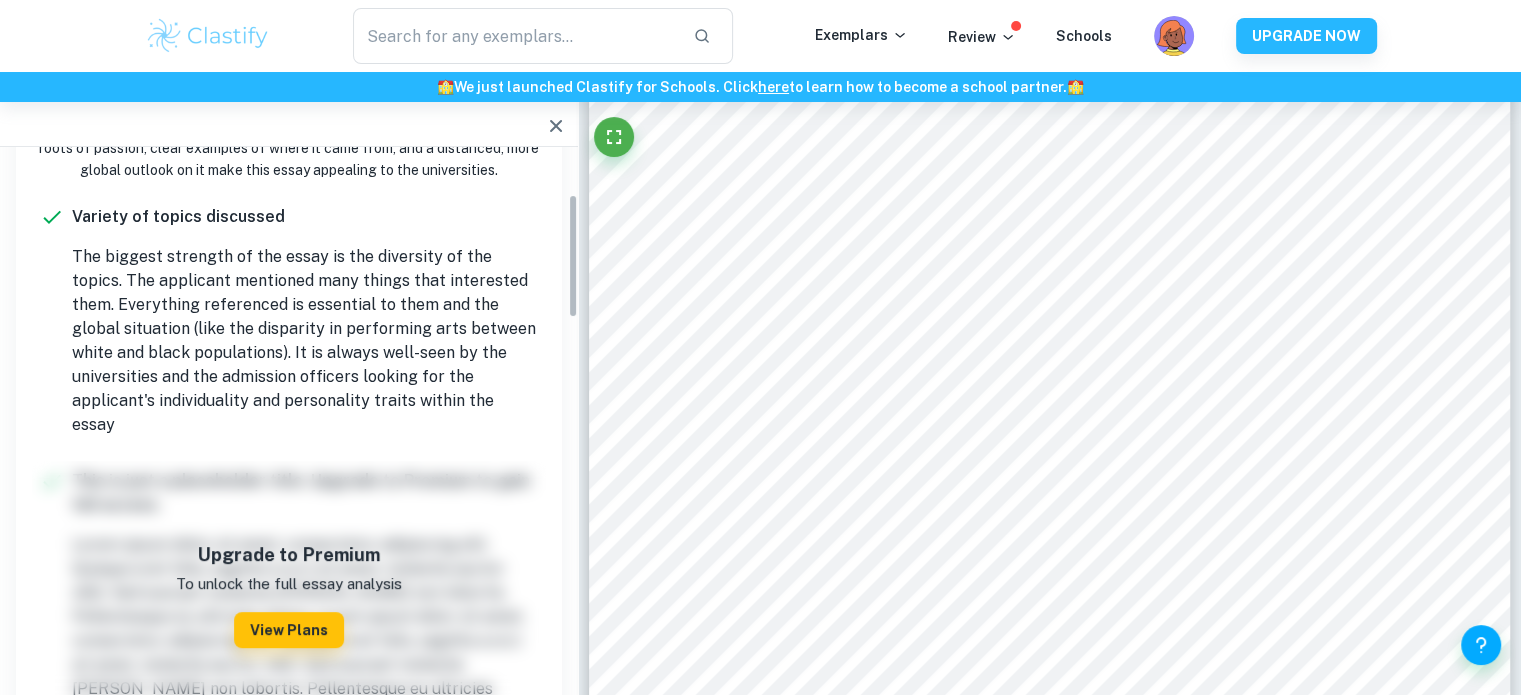 scroll, scrollTop: 262, scrollLeft: 0, axis: vertical 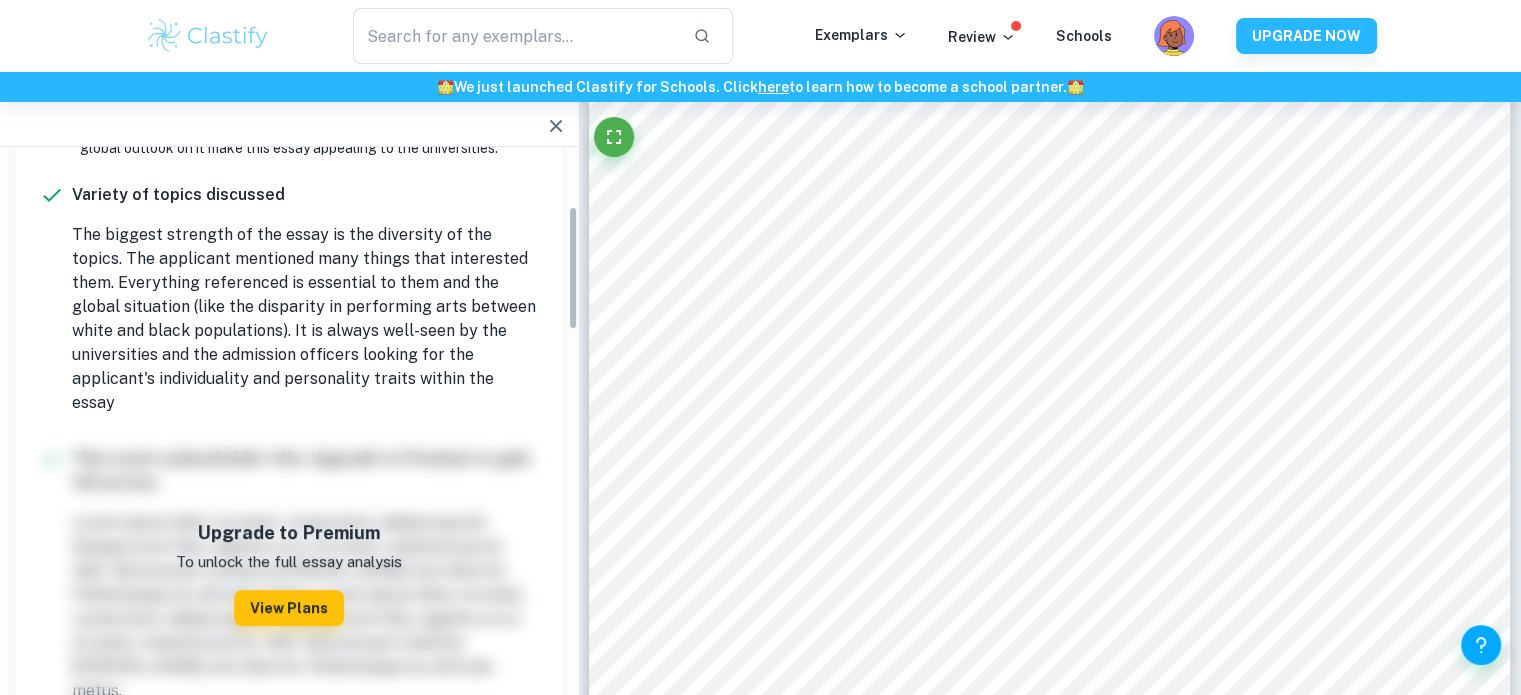 drag, startPoint x: 569, startPoint y: 241, endPoint x: 568, endPoint y: 301, distance: 60.00833 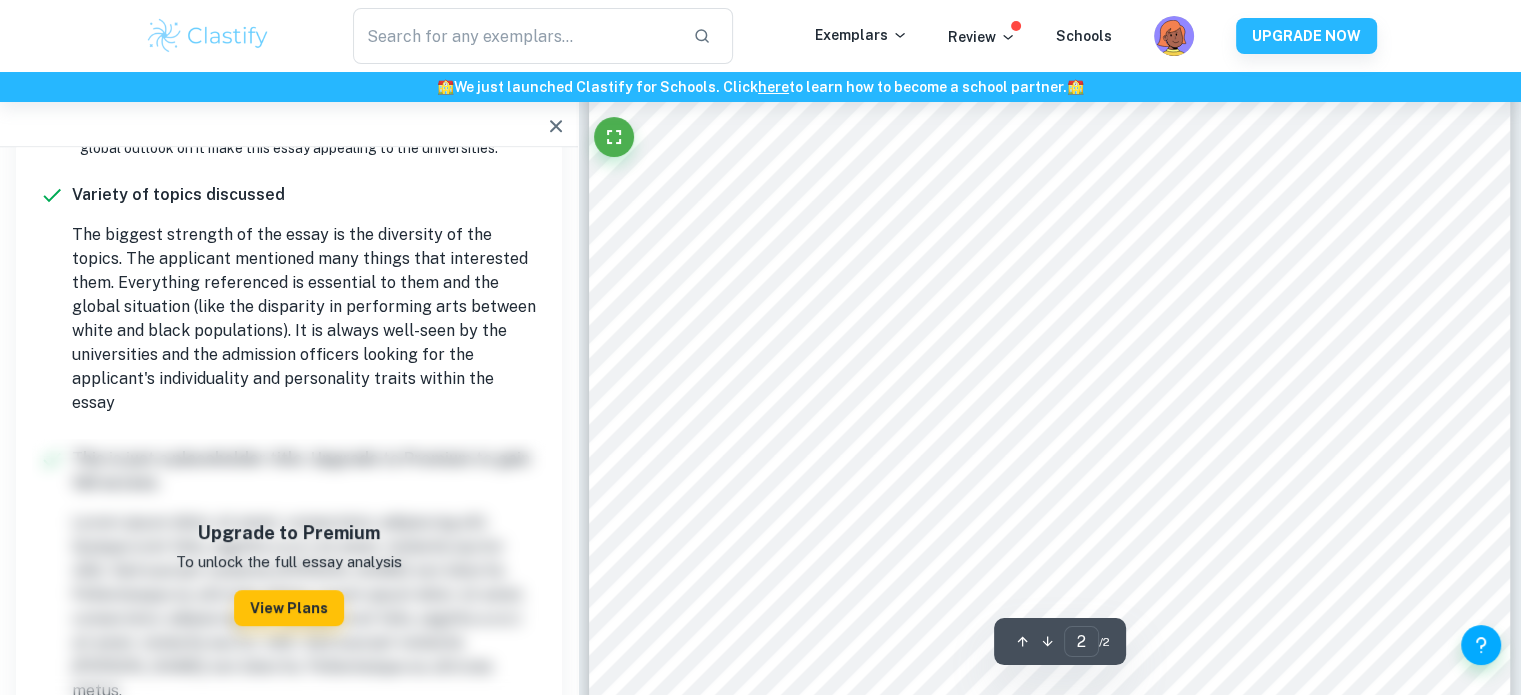 scroll, scrollTop: 1507, scrollLeft: 0, axis: vertical 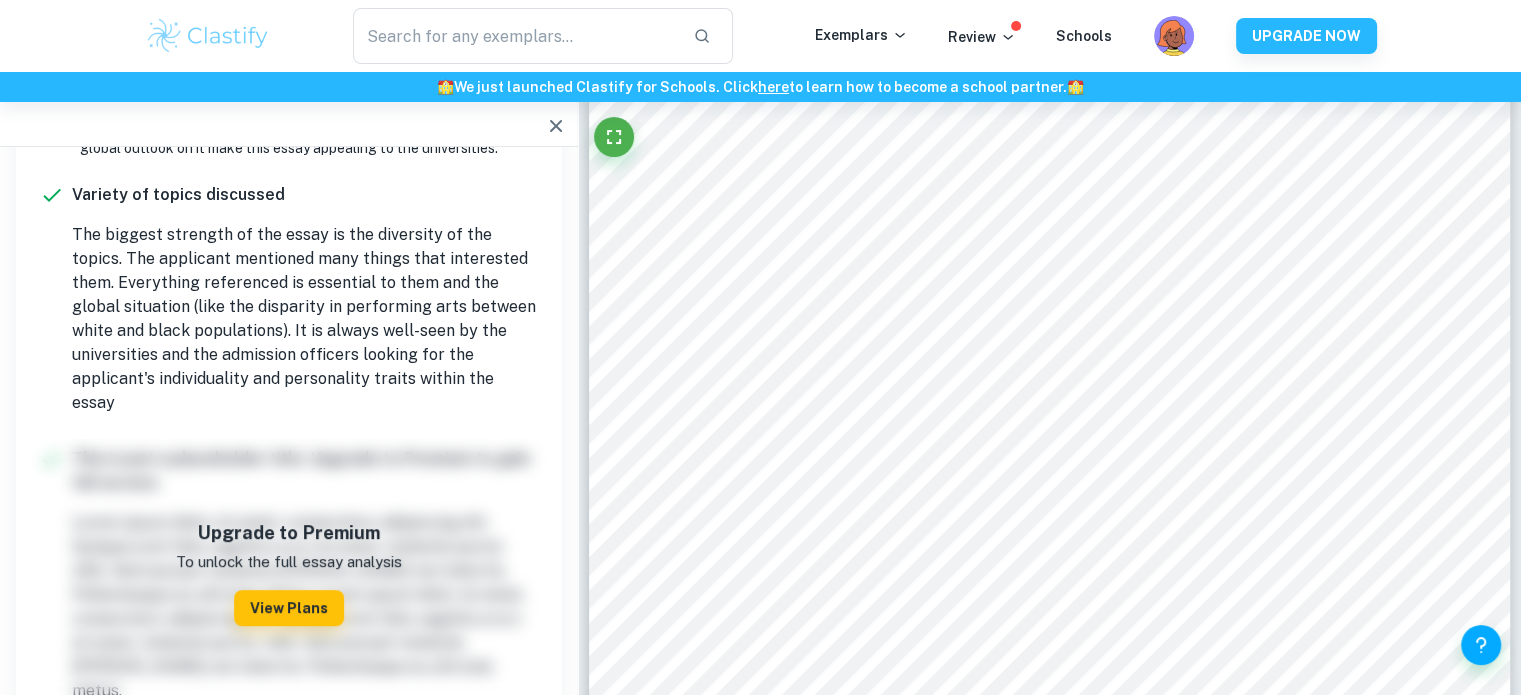 click on "Done well   Comment:  It is always effective to start an essay with an intriguing hook sentence. In this particular case, the reader doesn't know what that means exactly or what that says about the applicant, but it gains their attention, which is a crucial aspect for Admission Officers who screen a great number of essays. Could be improved   Comment:  In theory, this could be an appropriate follow-up sentence. However, it could be improved by adding a short conclusion: "(...) I consumed all the media the entertainment industry offered and decided to become an actor". It is a good moment in the essay to start pitching a purpose for including this description and continuing the aforementioned 'hook sentence' that unveils the applicant's story. The common app essay is a relatively short text, and each paragraph should emphasize the applicant's motivation to apply to the school. Done well   Comment: Could be improved   Comment: Unlock access to all   comments with Clastify Premium Upgrade Now   Done well" at bounding box center (1049, 1102) 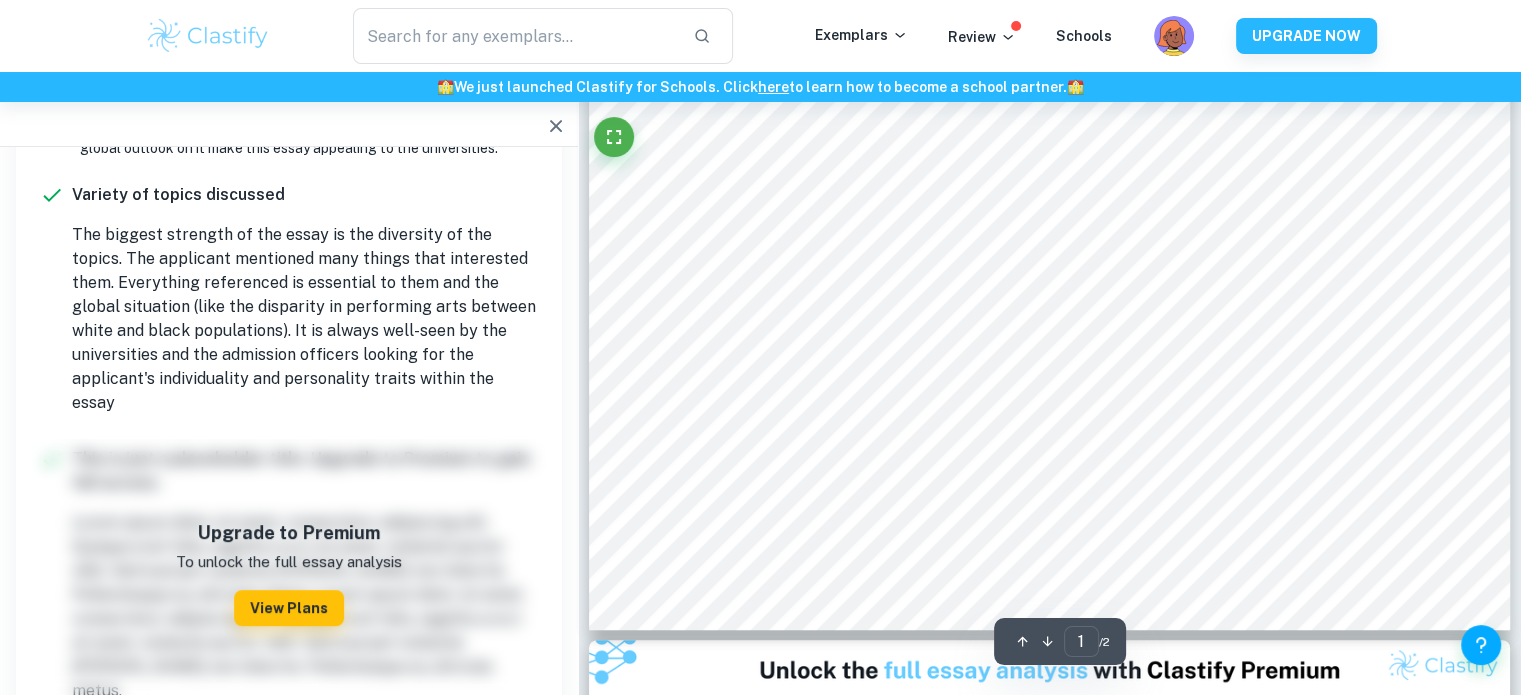 scroll, scrollTop: 691, scrollLeft: 0, axis: vertical 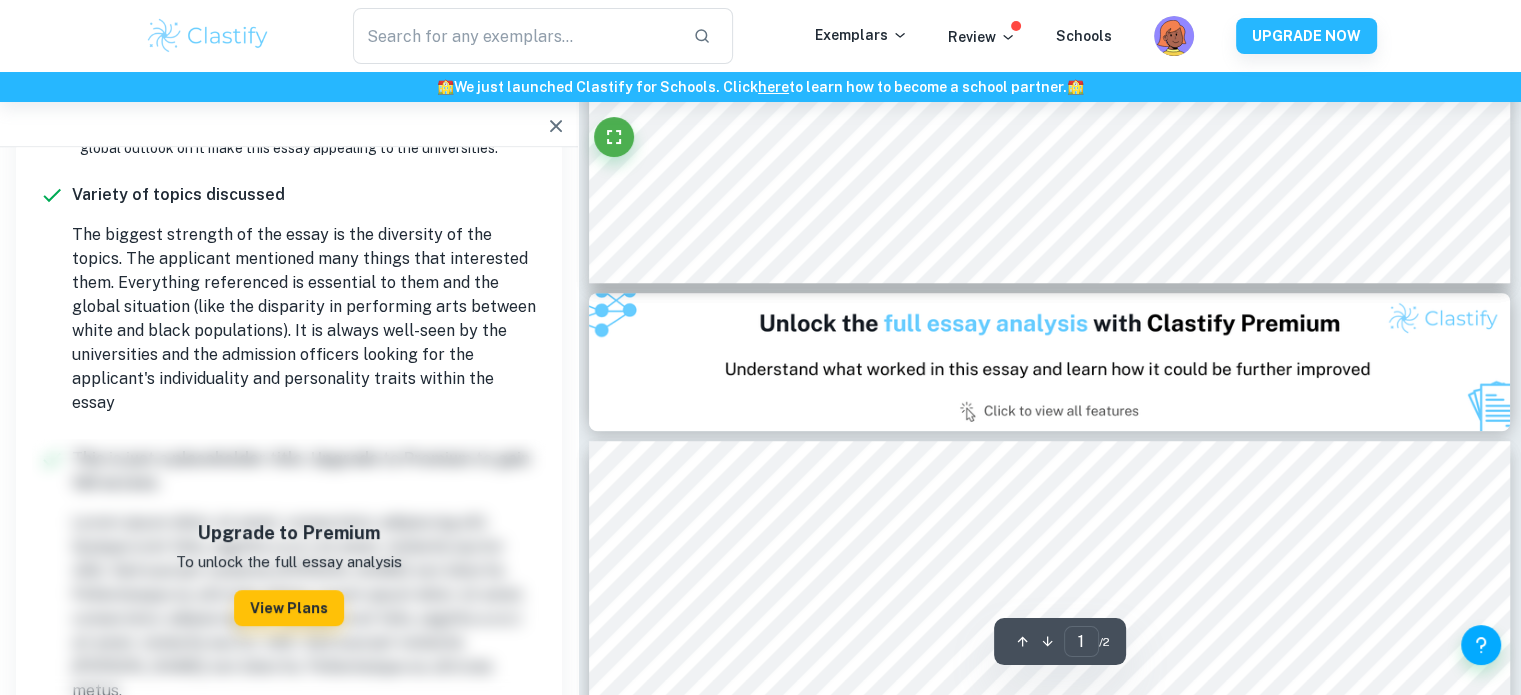 type on "2" 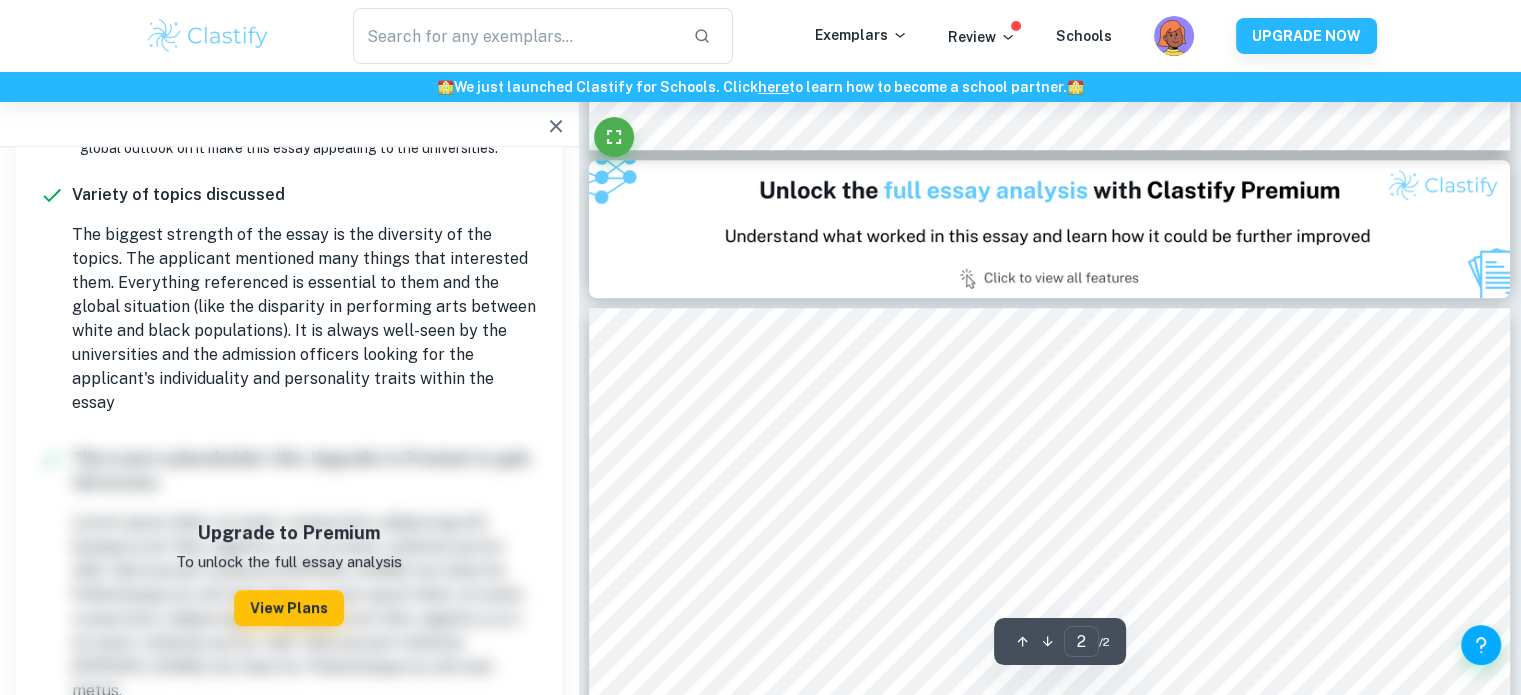 scroll, scrollTop: 1171, scrollLeft: 0, axis: vertical 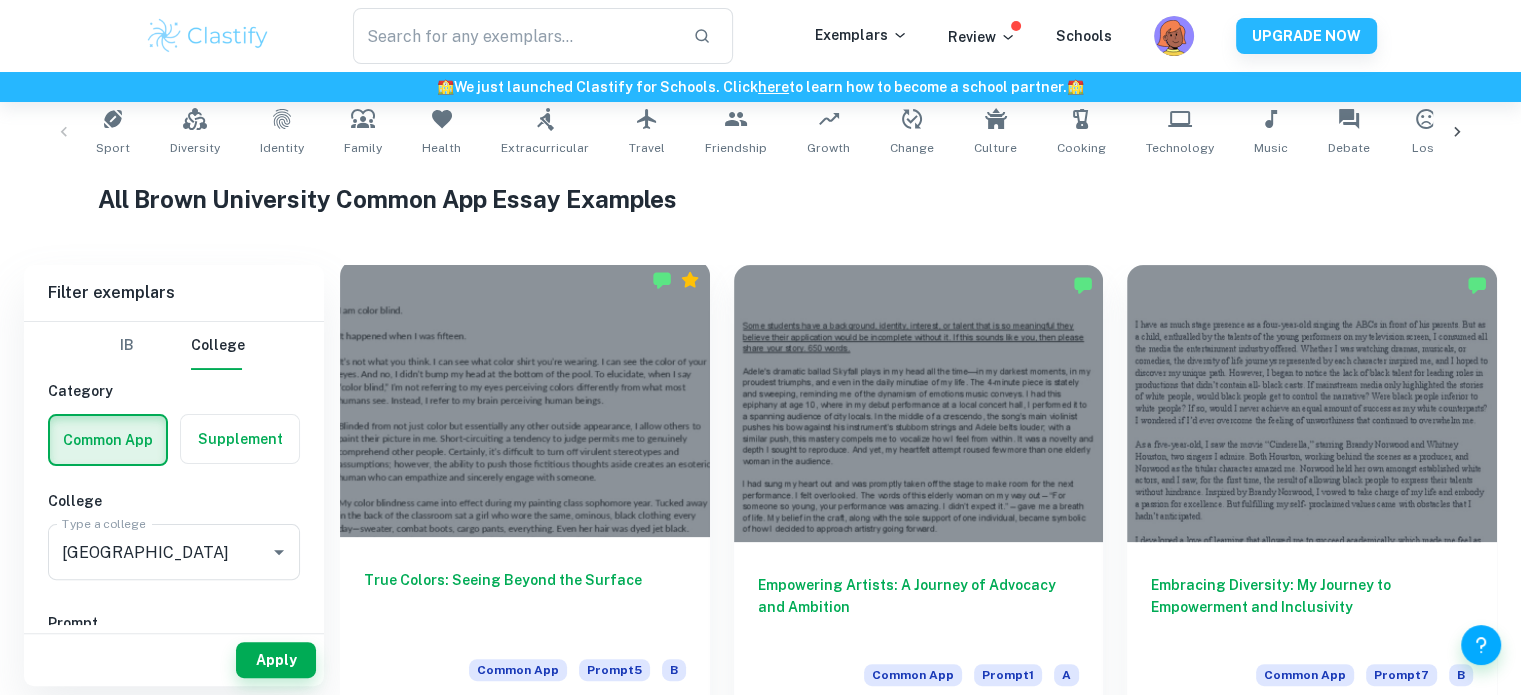 click at bounding box center (525, 398) 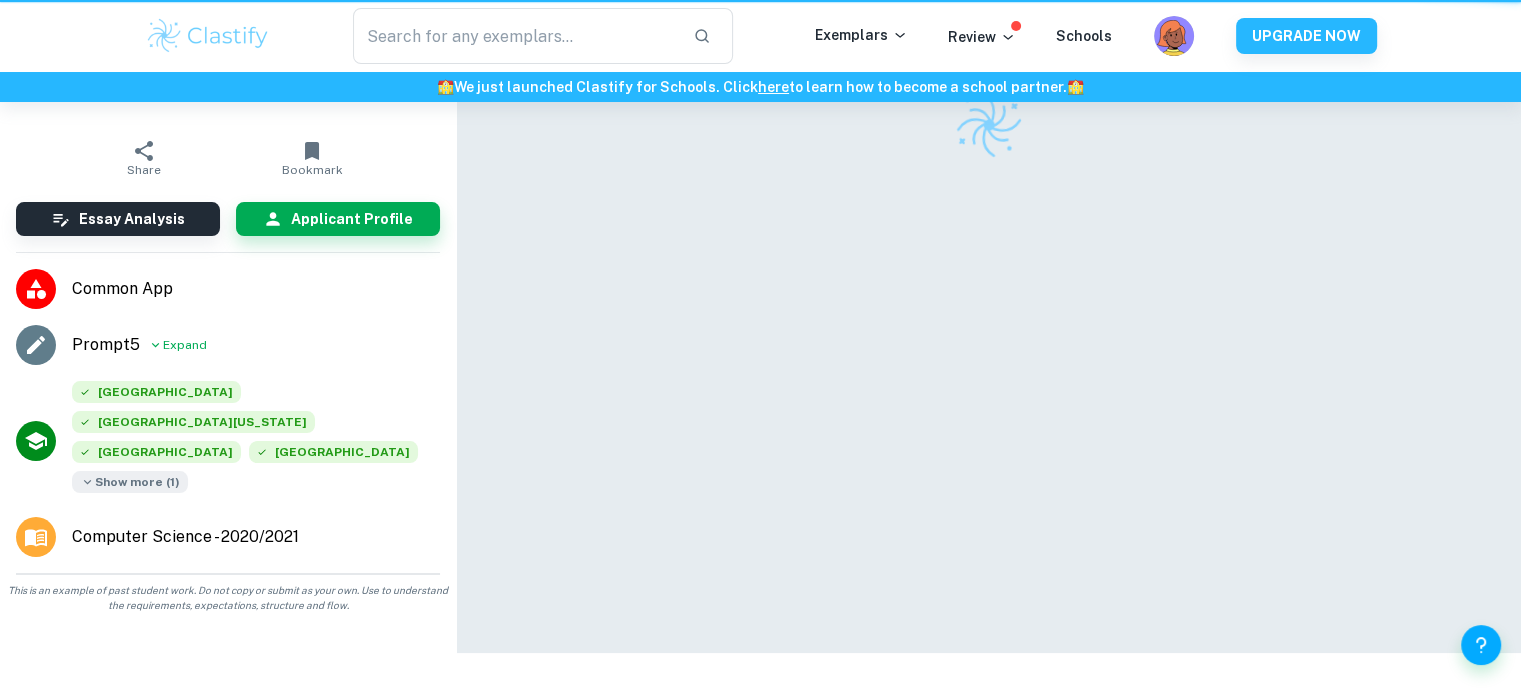 scroll, scrollTop: 0, scrollLeft: 0, axis: both 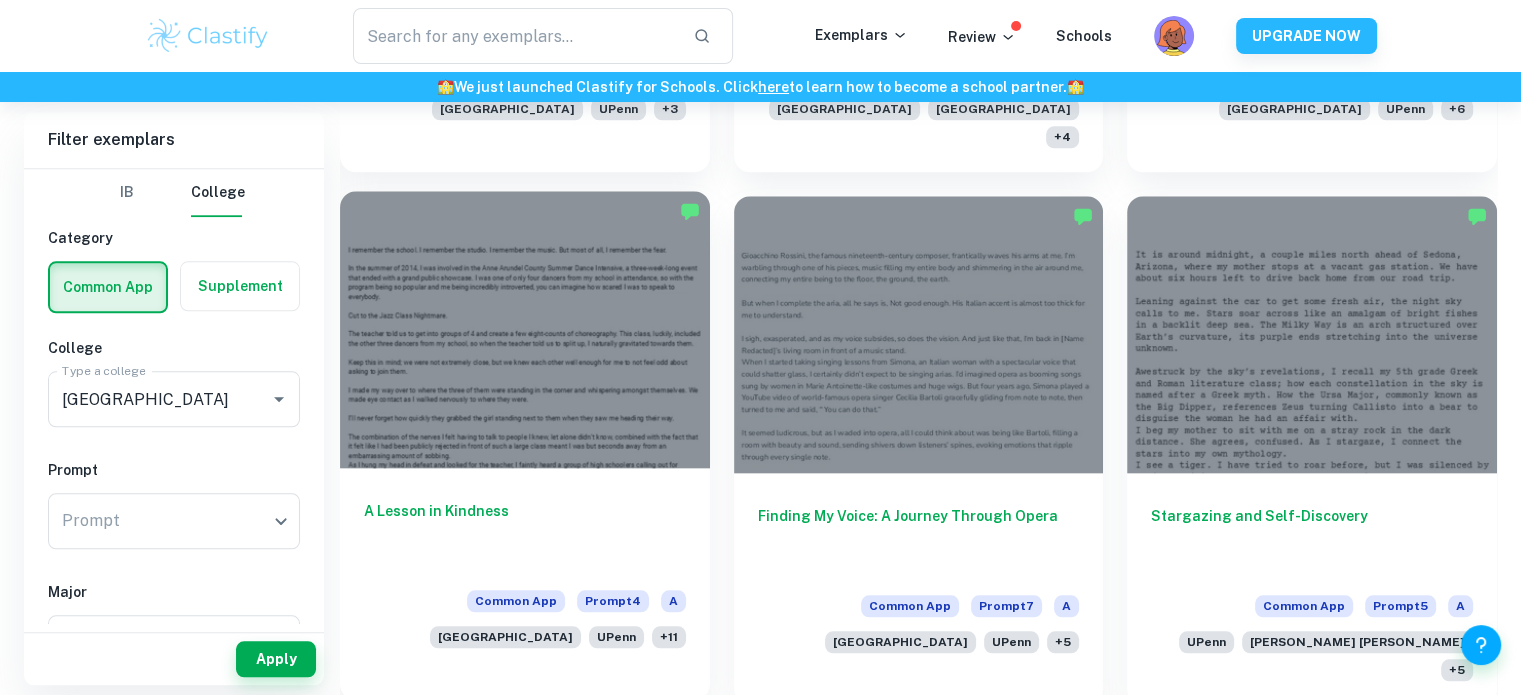 click at bounding box center [525, 329] 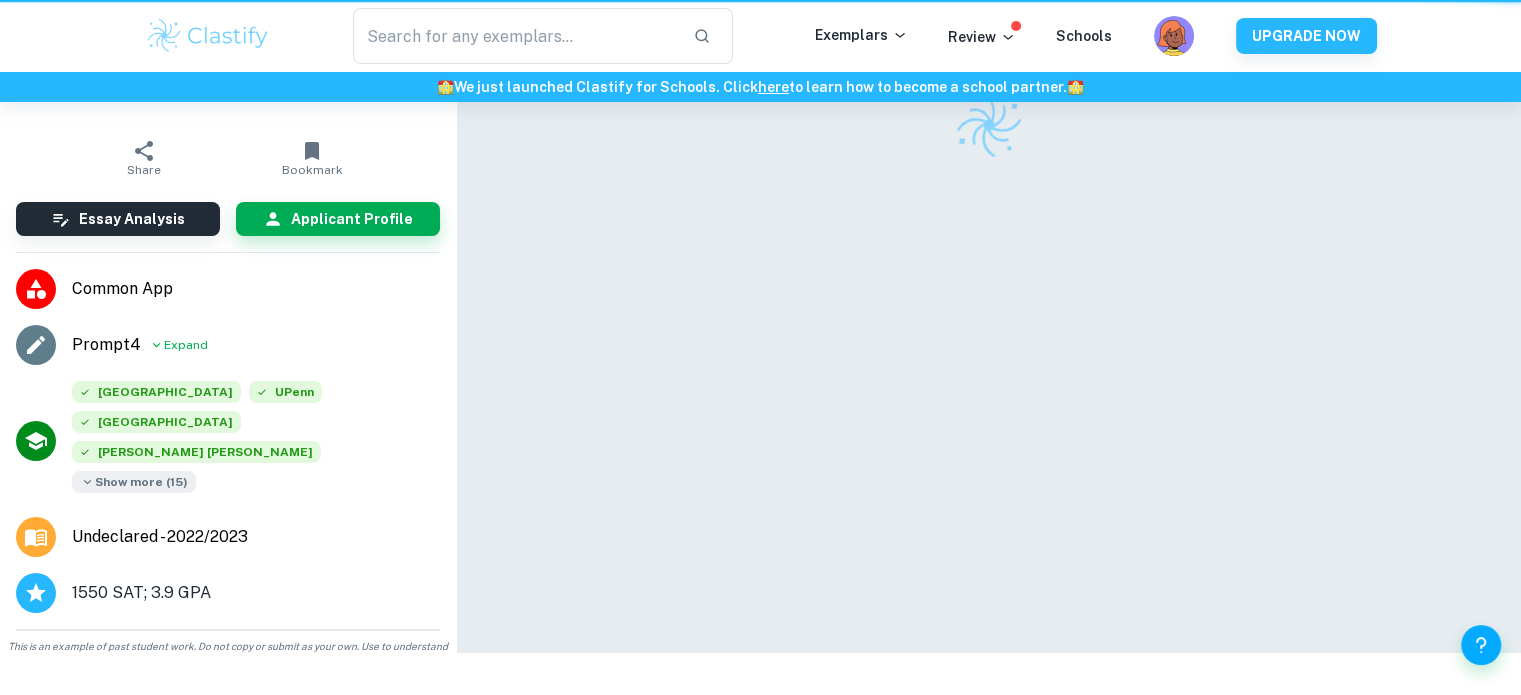 scroll, scrollTop: 0, scrollLeft: 0, axis: both 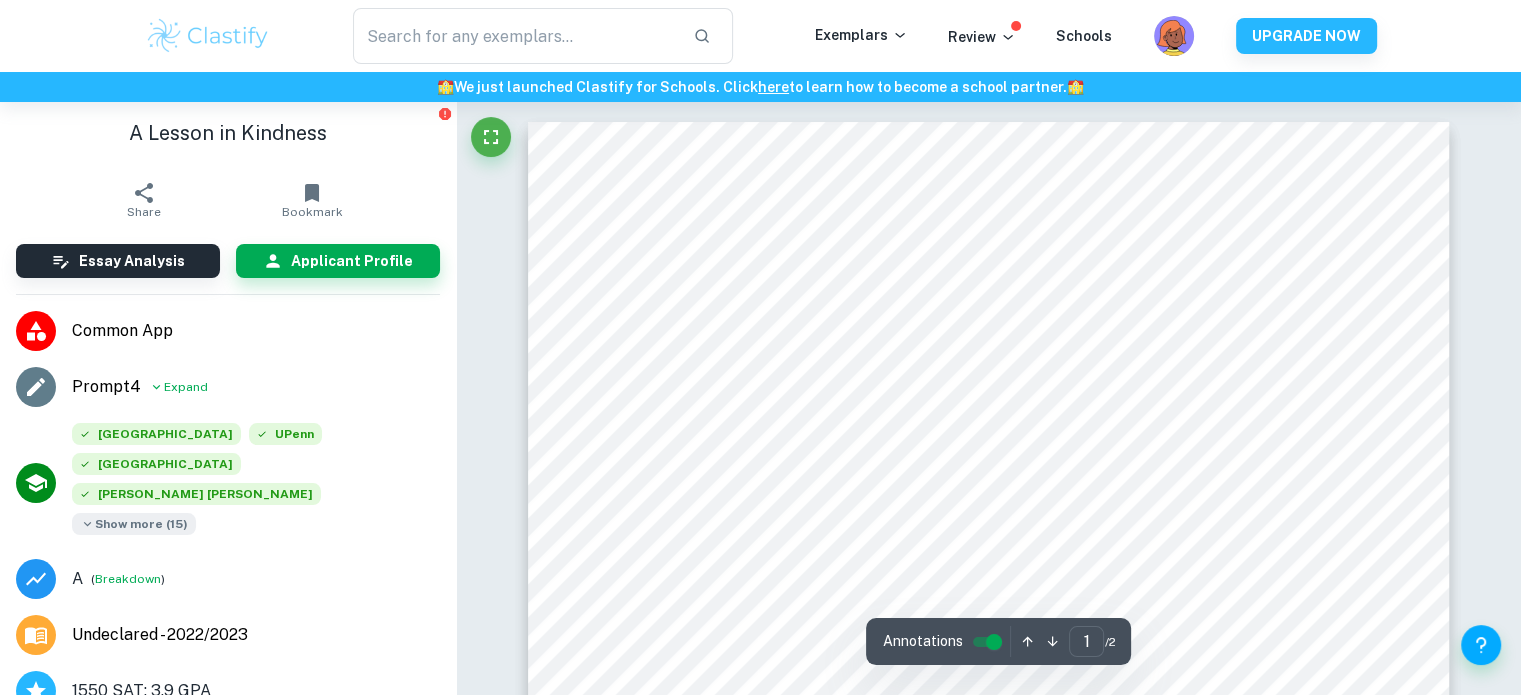 click on "Done well   Comment:  The introductory sentence draws readers in with its simplicity and impact. This string of recollections evokes a sense of tension and sets a reflective tone that makes the reader eager to learn more. By immediately expressing vulnerability with "fear," the writer gives a glimpse into their emotional landscape, signaling that this essay will be a personal journey. This approach creates an immediate connection, pulling readers into the writer’s experience with dance. For future applicants, this shows how an opening that combines vivid details and emotions can create curiosity and establish an authentic connection right from the start. Done well   Comment: Done well   Comment: Done well   Comment: Unlock access to all   comments with Clastify Premium Upgrade Now   Done well   Comment: Unlock access to all   comments with Clastify Premium Upgrade Now   Done well   Comment: Unlock access to all   comments with Clastify Premium Upgrade Now   Done well   Comment: Unlock access to all" at bounding box center [988, 1319] 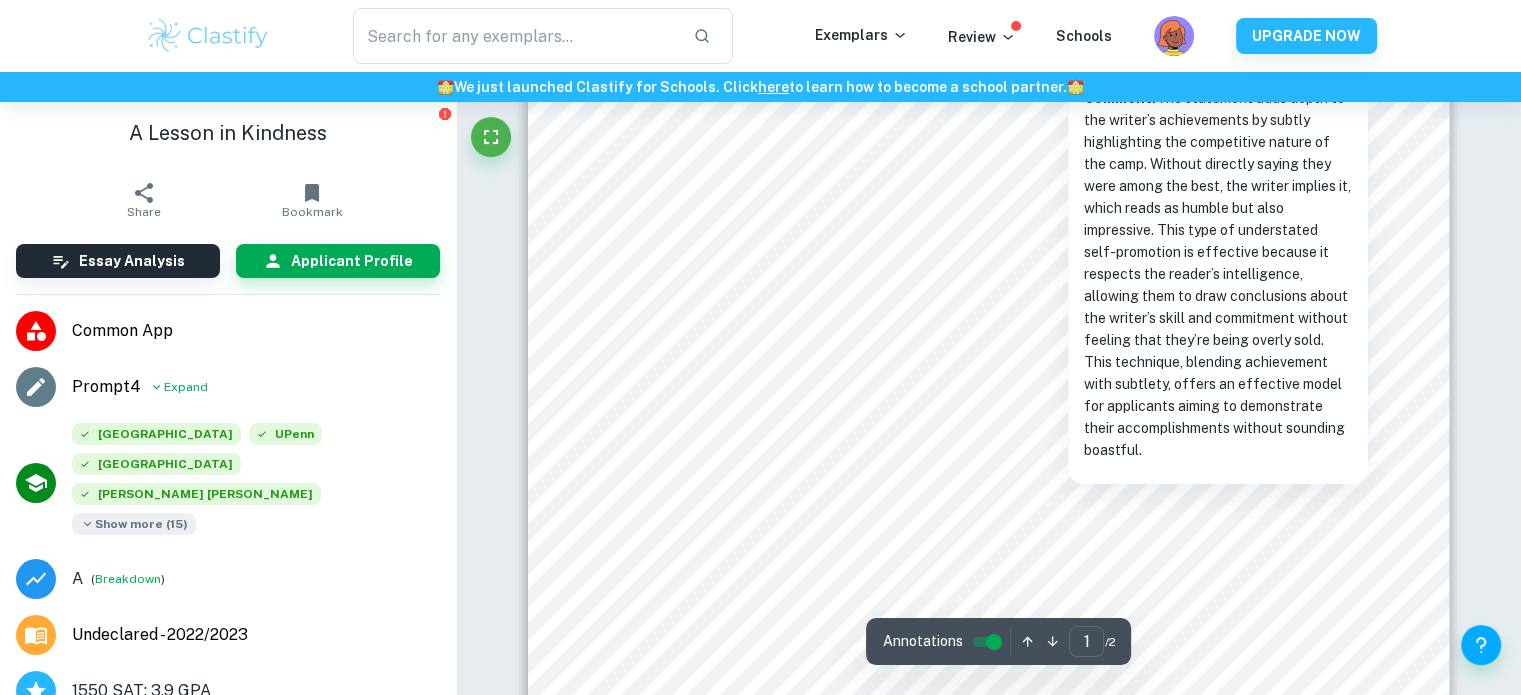 scroll, scrollTop: 80, scrollLeft: 0, axis: vertical 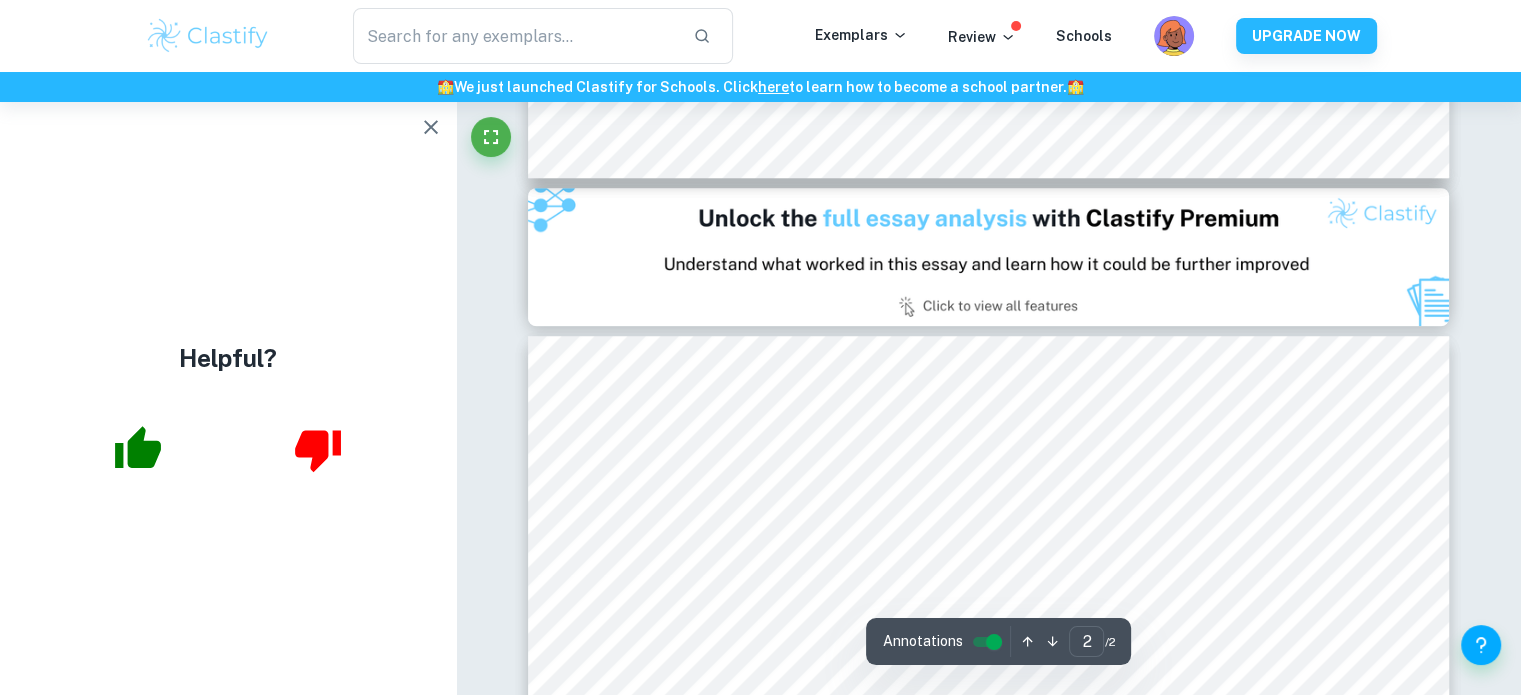 type on "1" 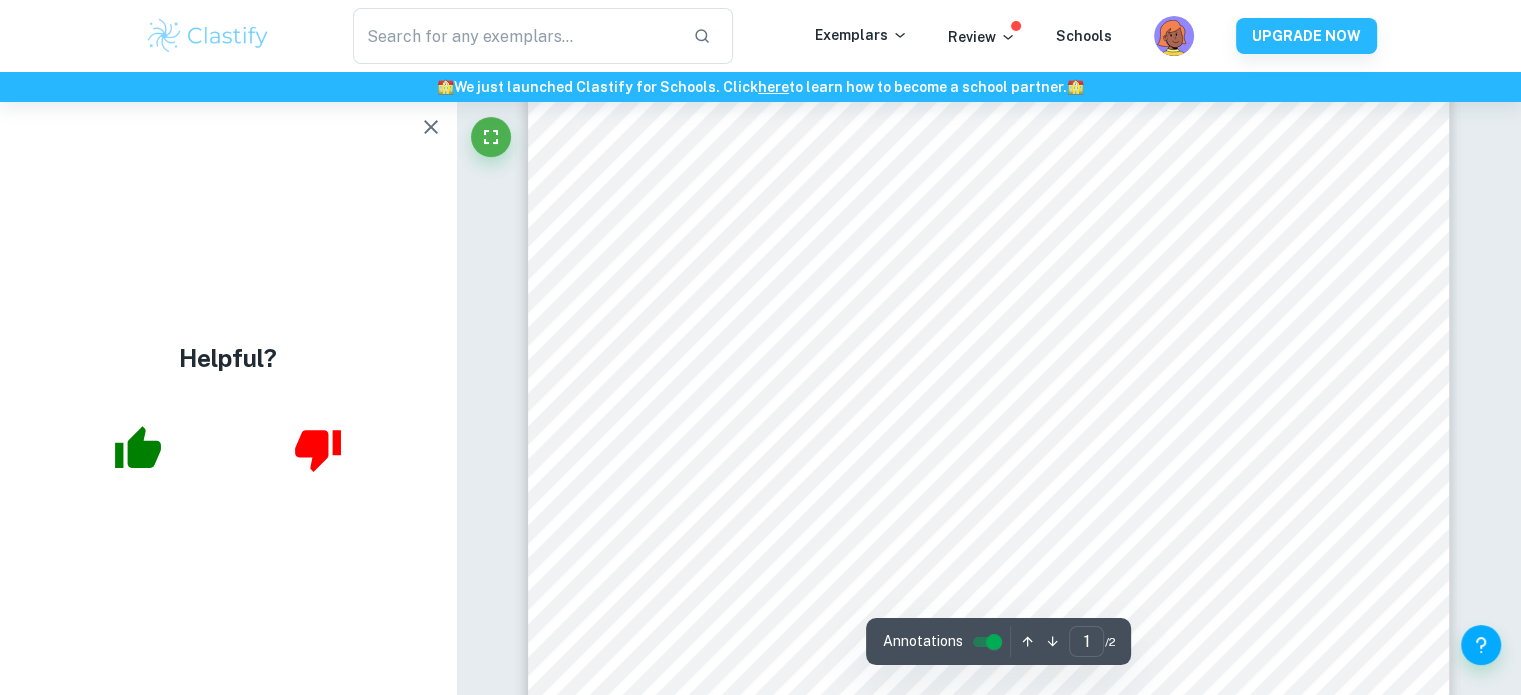 scroll, scrollTop: 484, scrollLeft: 0, axis: vertical 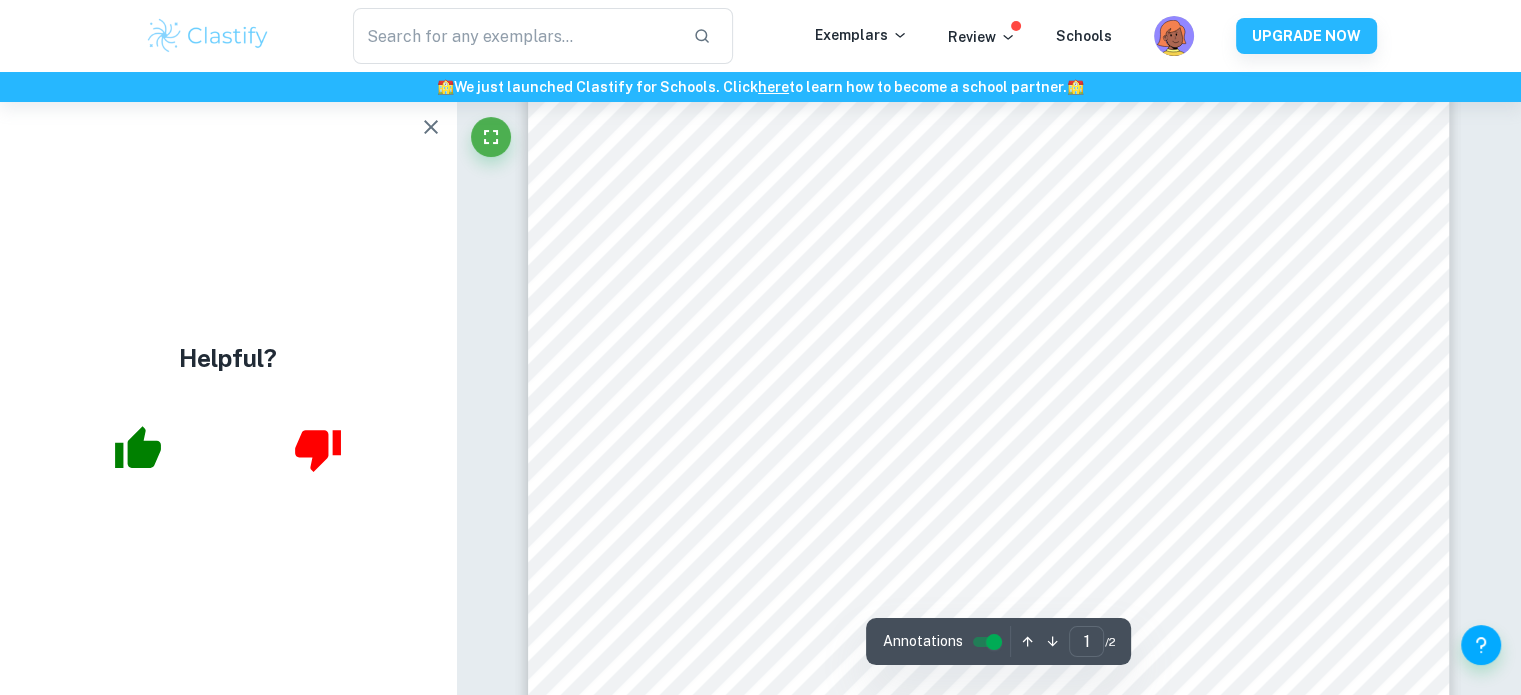 click 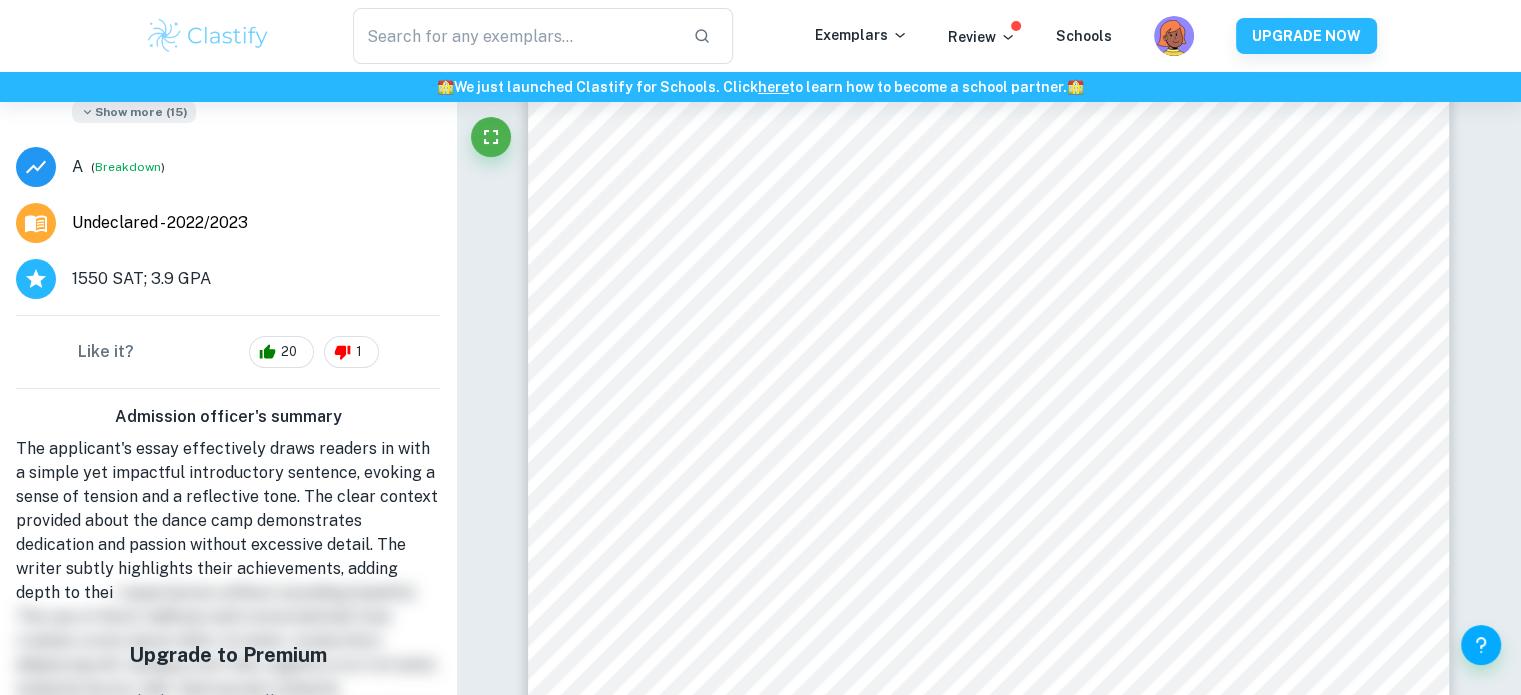 scroll, scrollTop: 442, scrollLeft: 0, axis: vertical 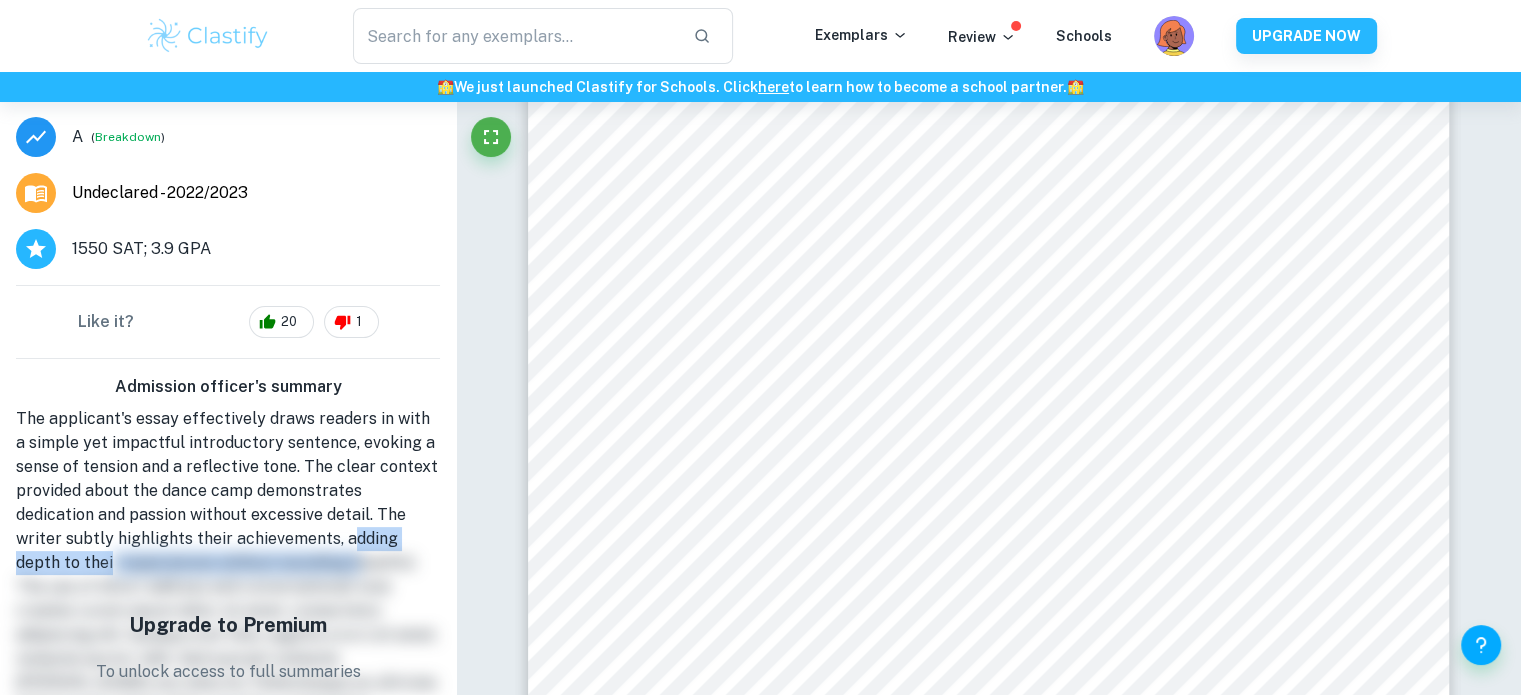 drag, startPoint x: 354, startPoint y: 533, endPoint x: 351, endPoint y: 494, distance: 39.115215 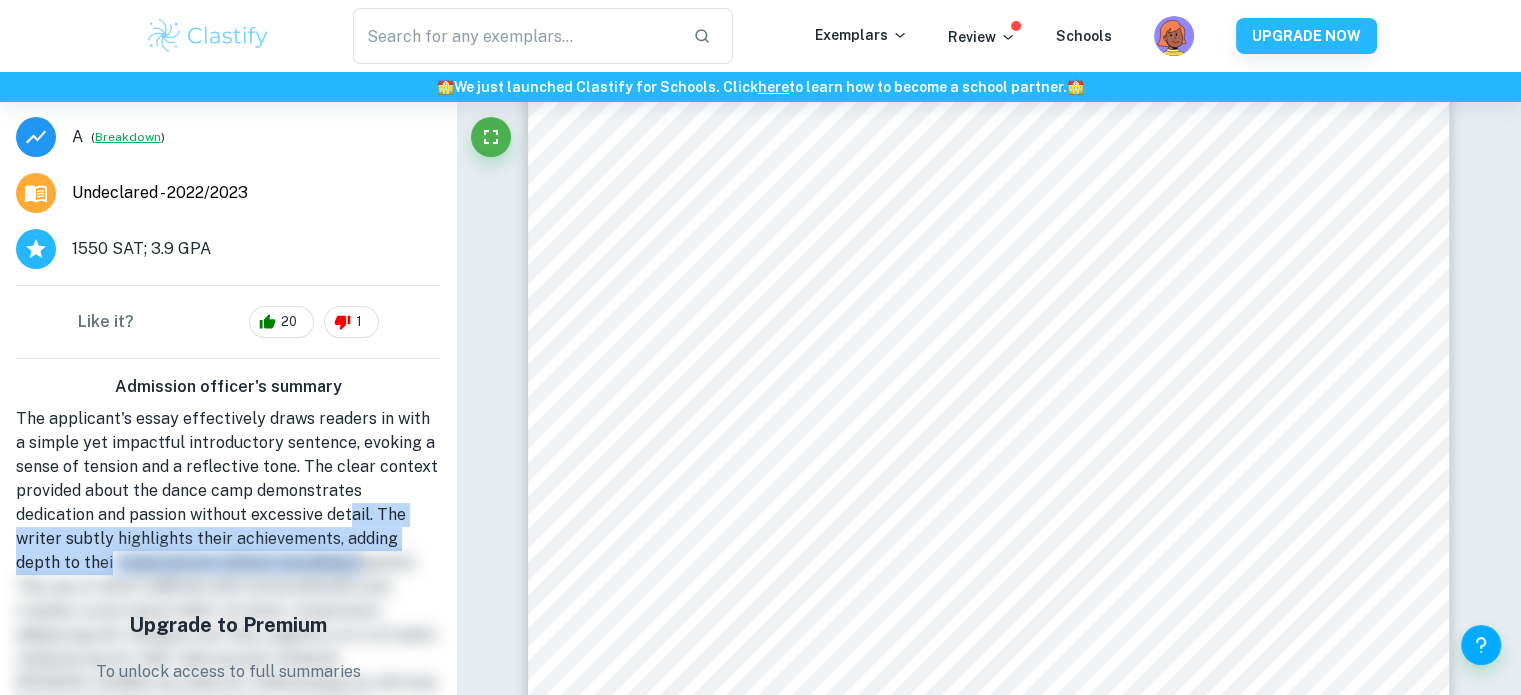 click on "Breakdown" at bounding box center [128, 137] 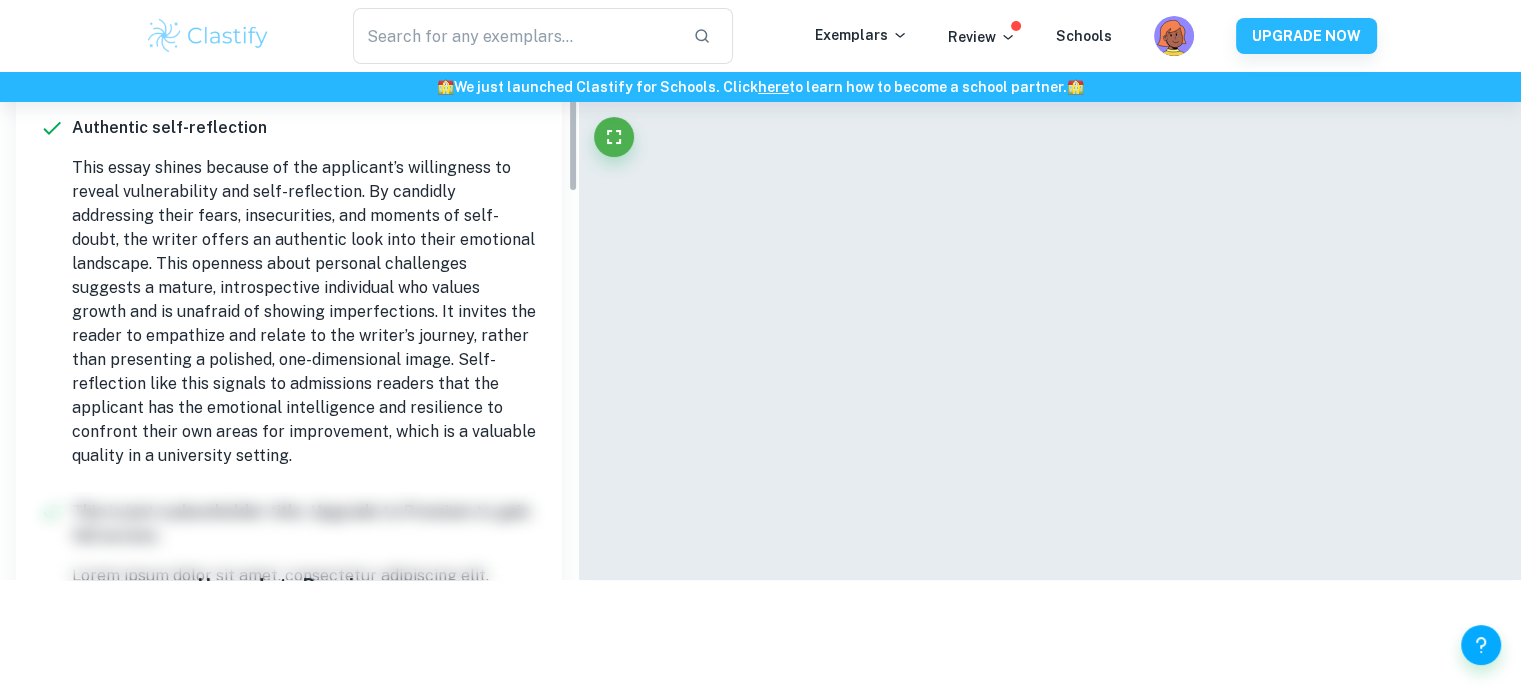 scroll, scrollTop: 174, scrollLeft: 0, axis: vertical 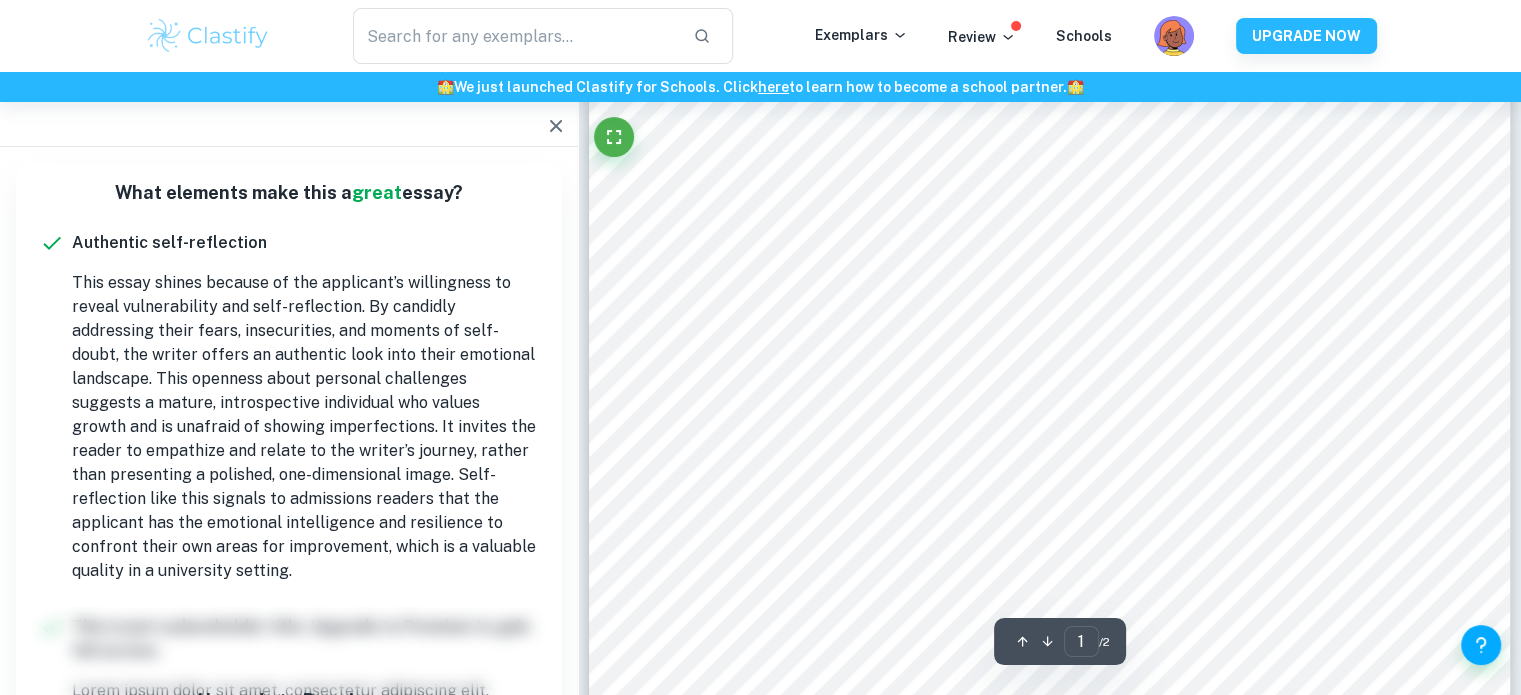 drag, startPoint x: 581, startPoint y: 293, endPoint x: 1529, endPoint y: 344, distance: 949.37085 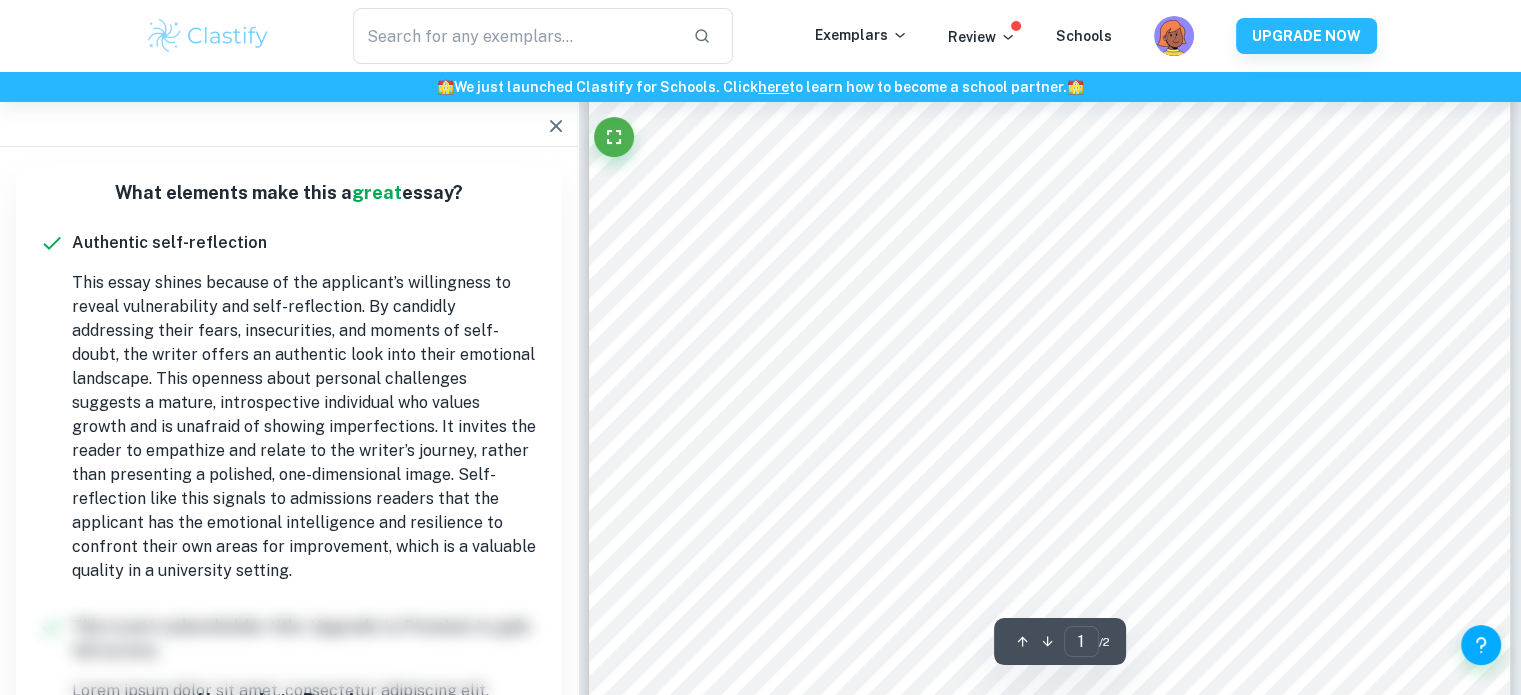 scroll, scrollTop: 639, scrollLeft: 0, axis: vertical 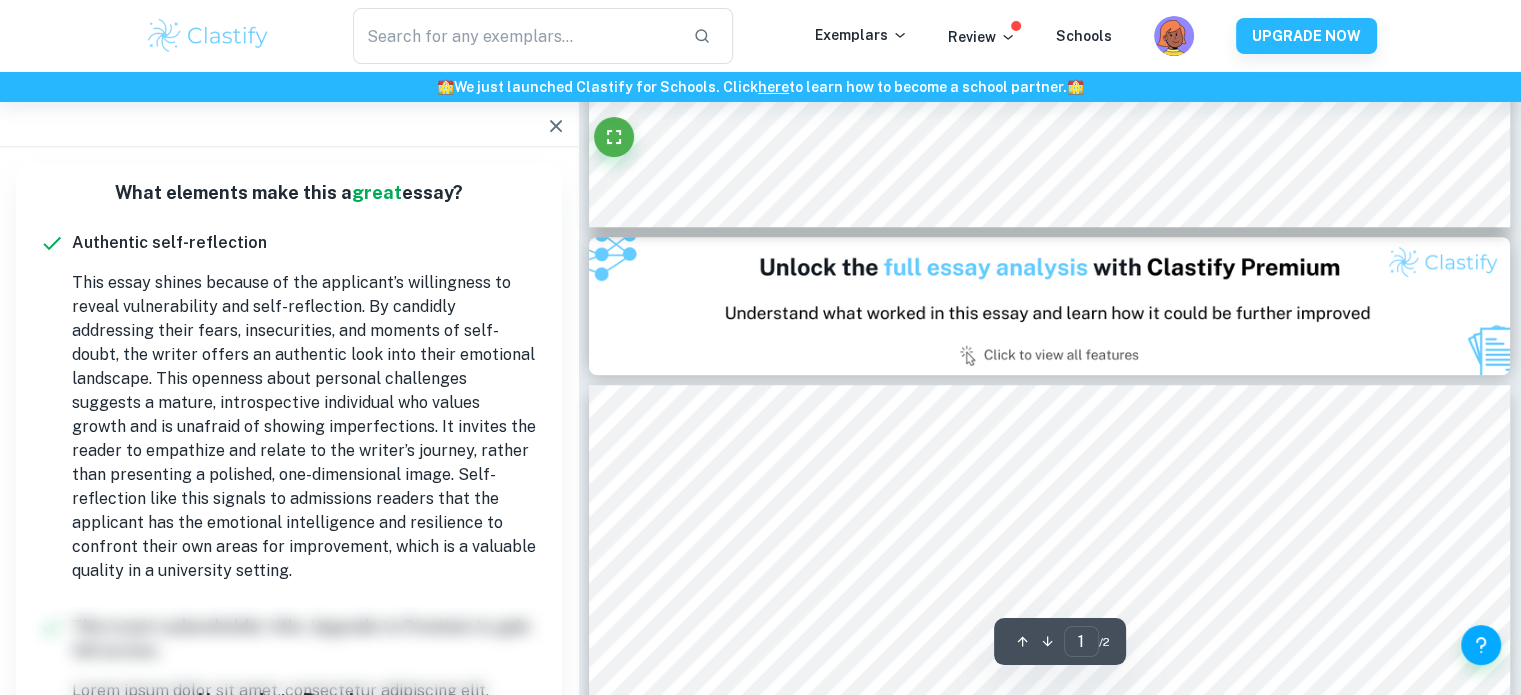 type on "2" 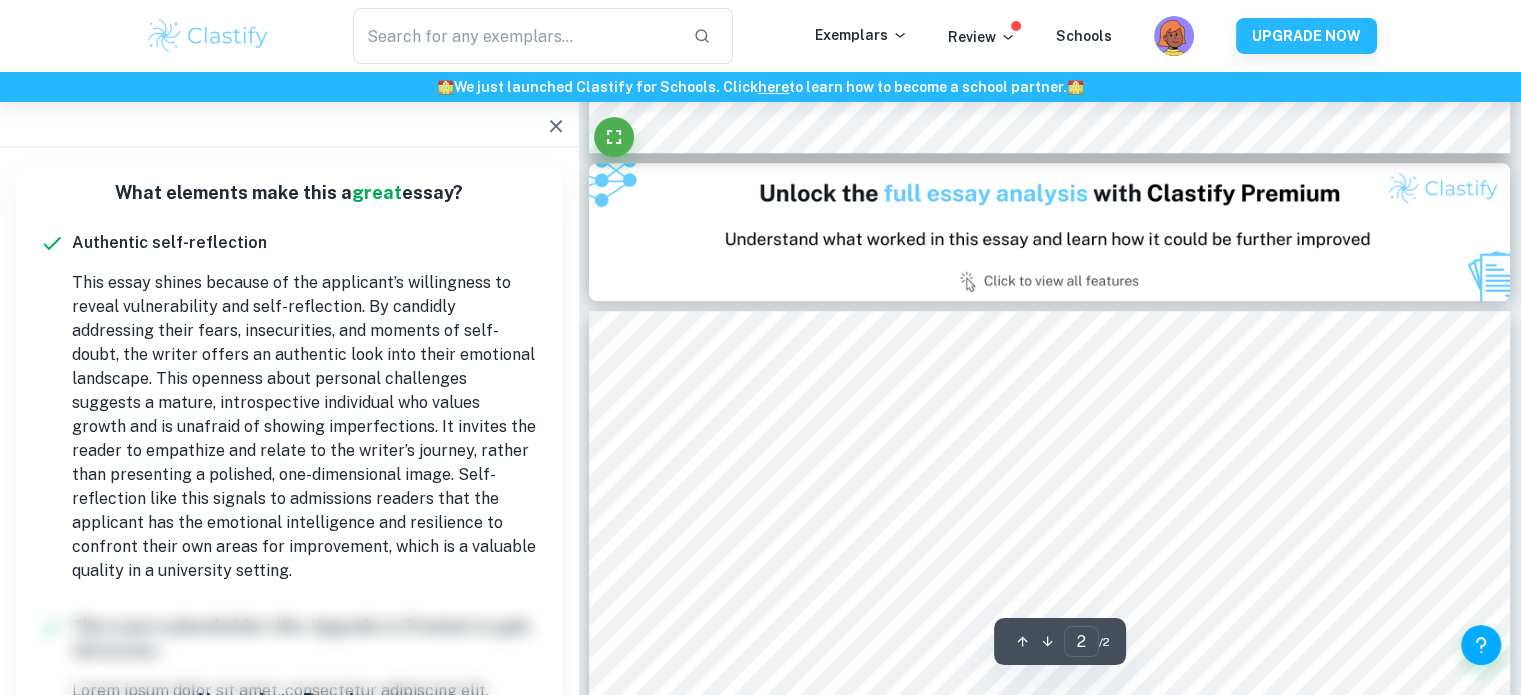 scroll, scrollTop: 1168, scrollLeft: 0, axis: vertical 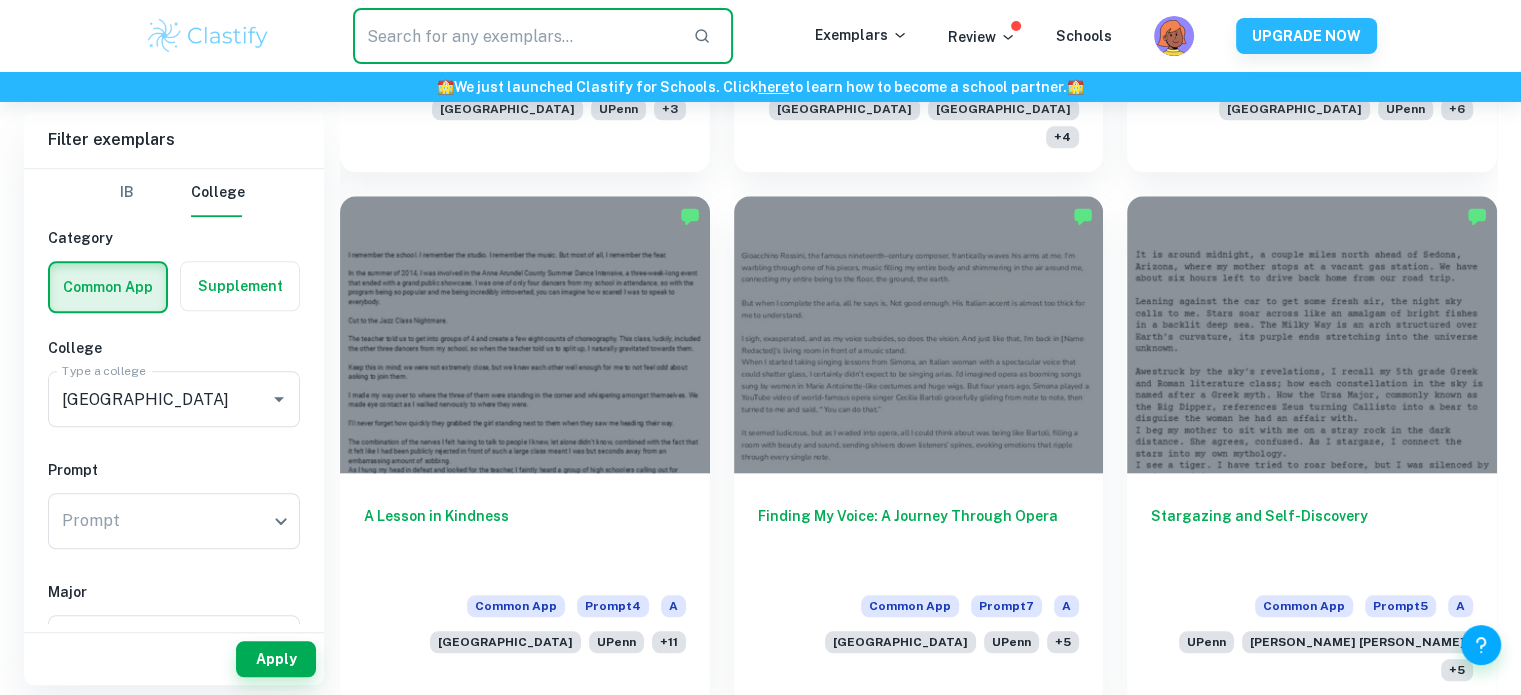 click at bounding box center [515, 36] 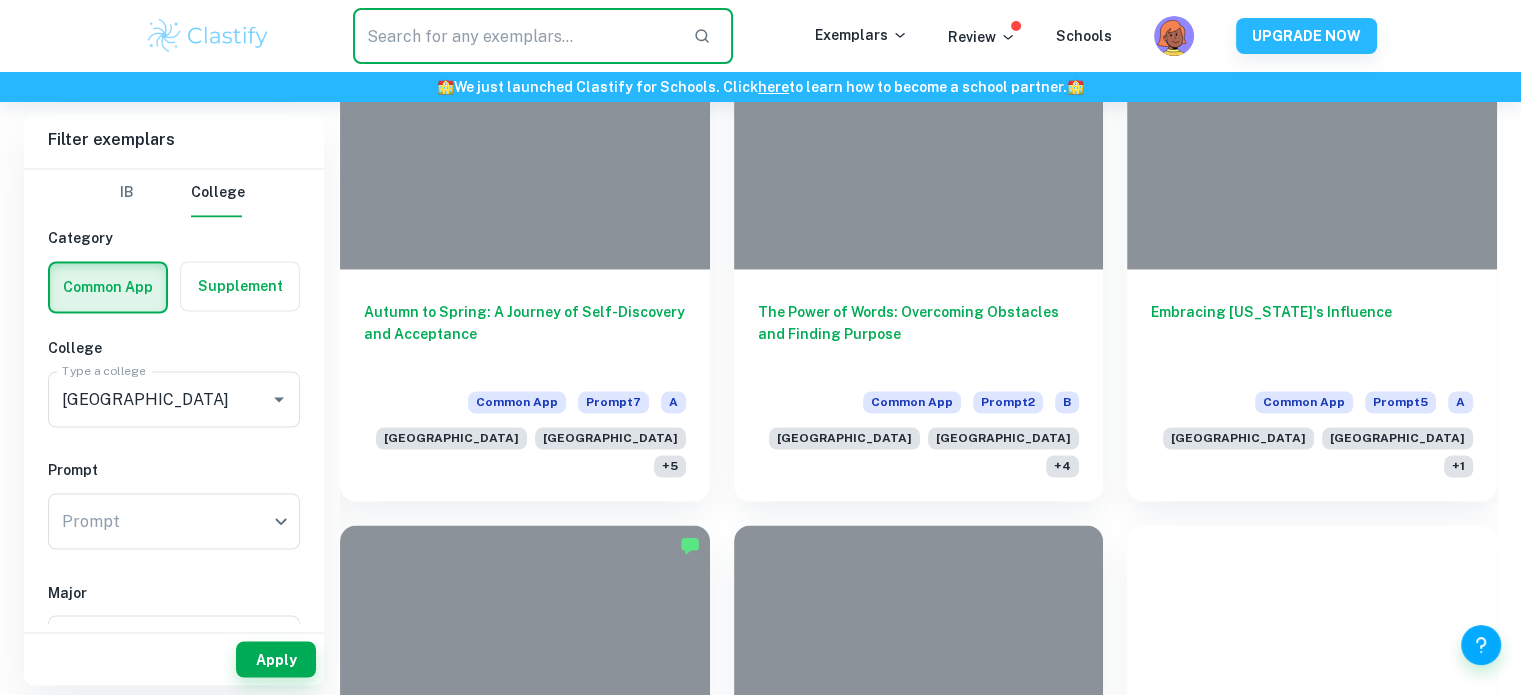 scroll, scrollTop: 3570, scrollLeft: 0, axis: vertical 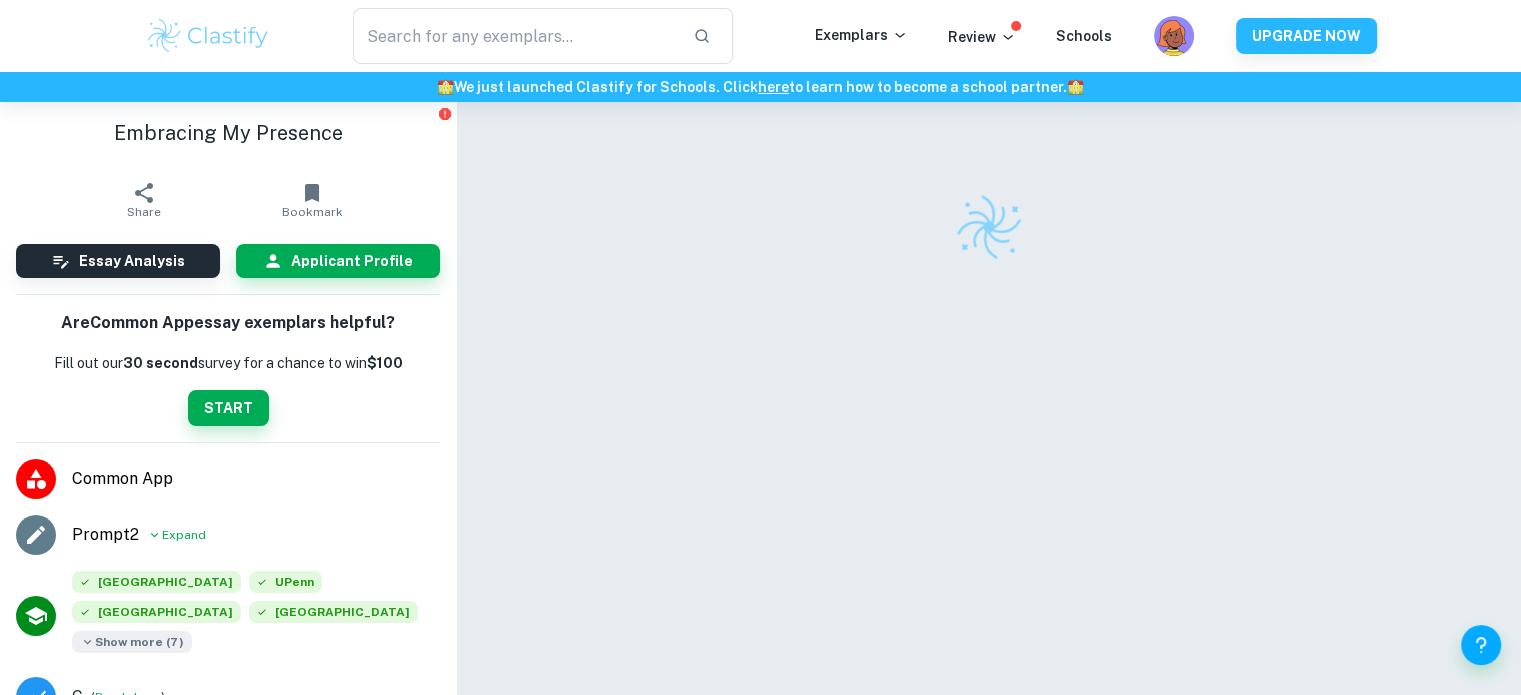 click on "Show more ( 7 )" at bounding box center [132, 642] 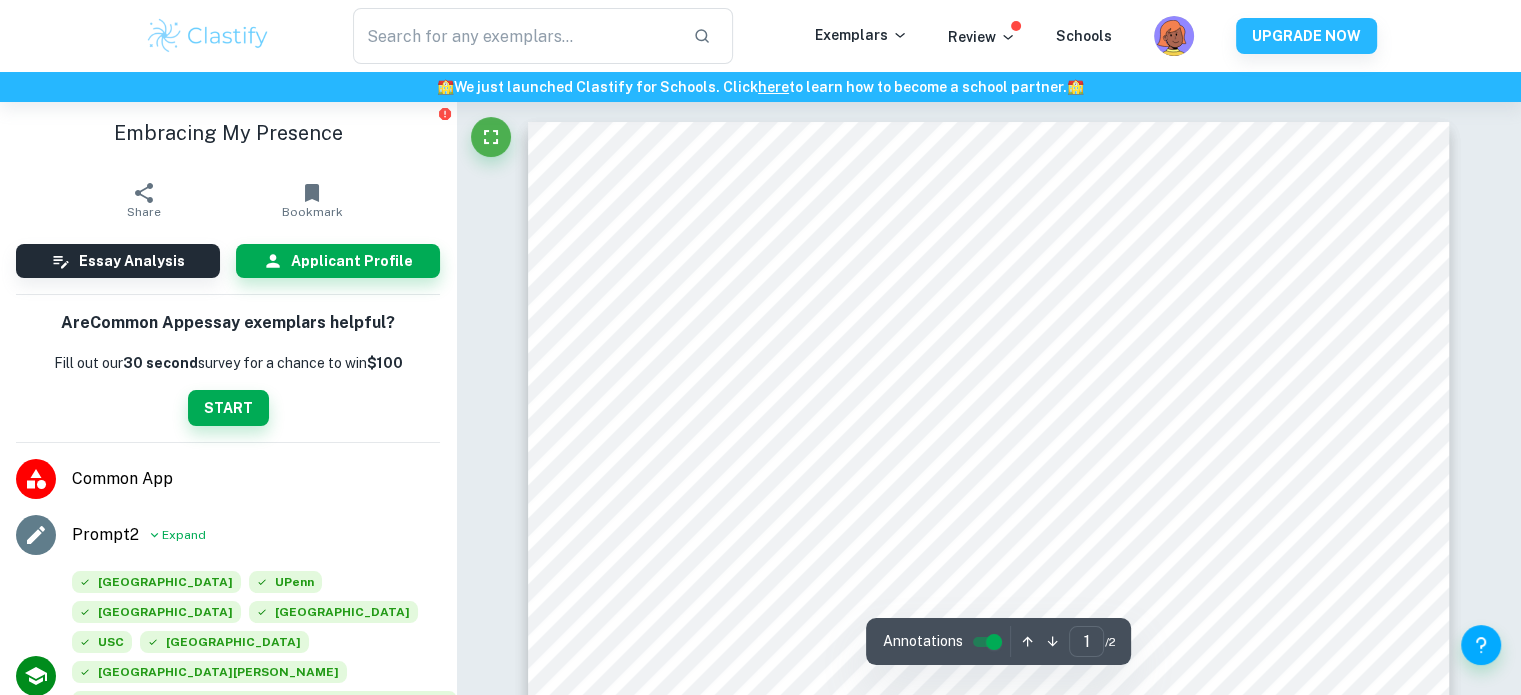 scroll, scrollTop: 302, scrollLeft: 0, axis: vertical 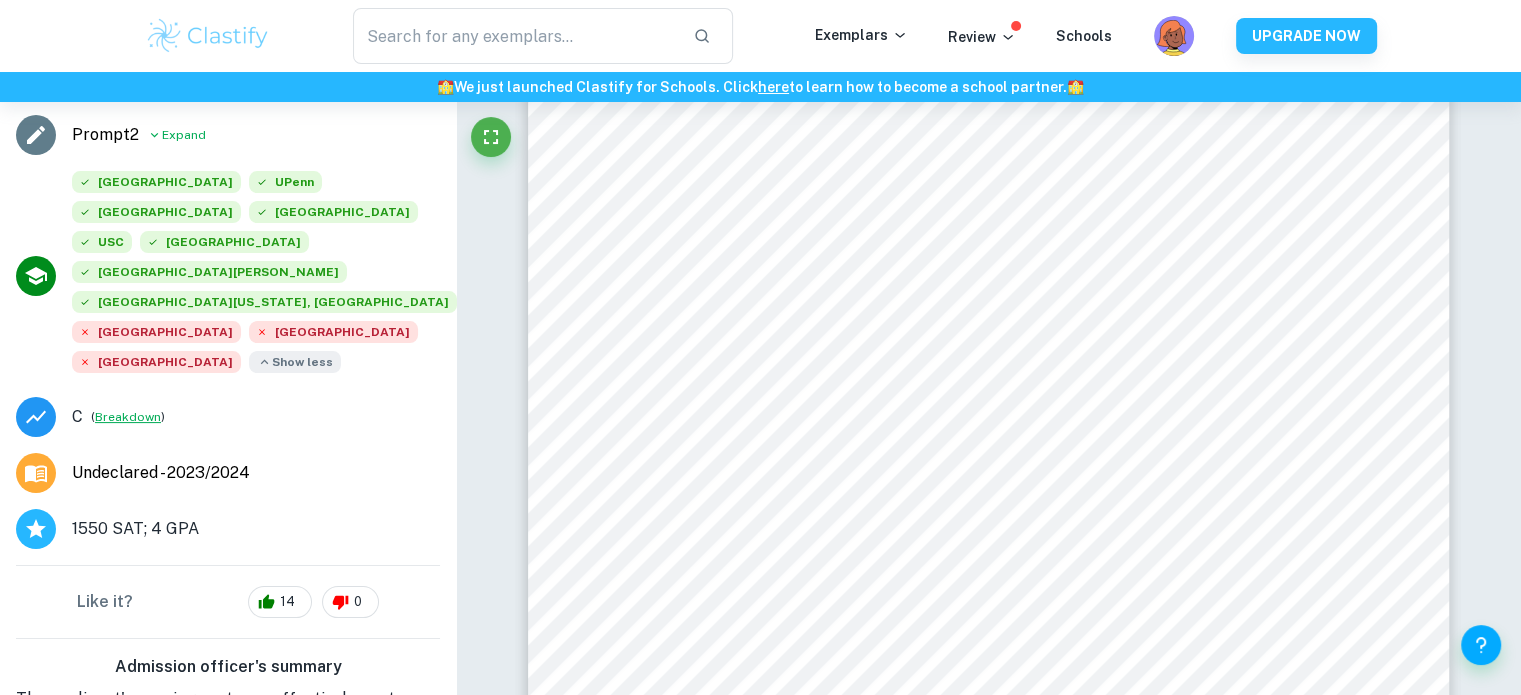 click on "Breakdown" at bounding box center [128, 417] 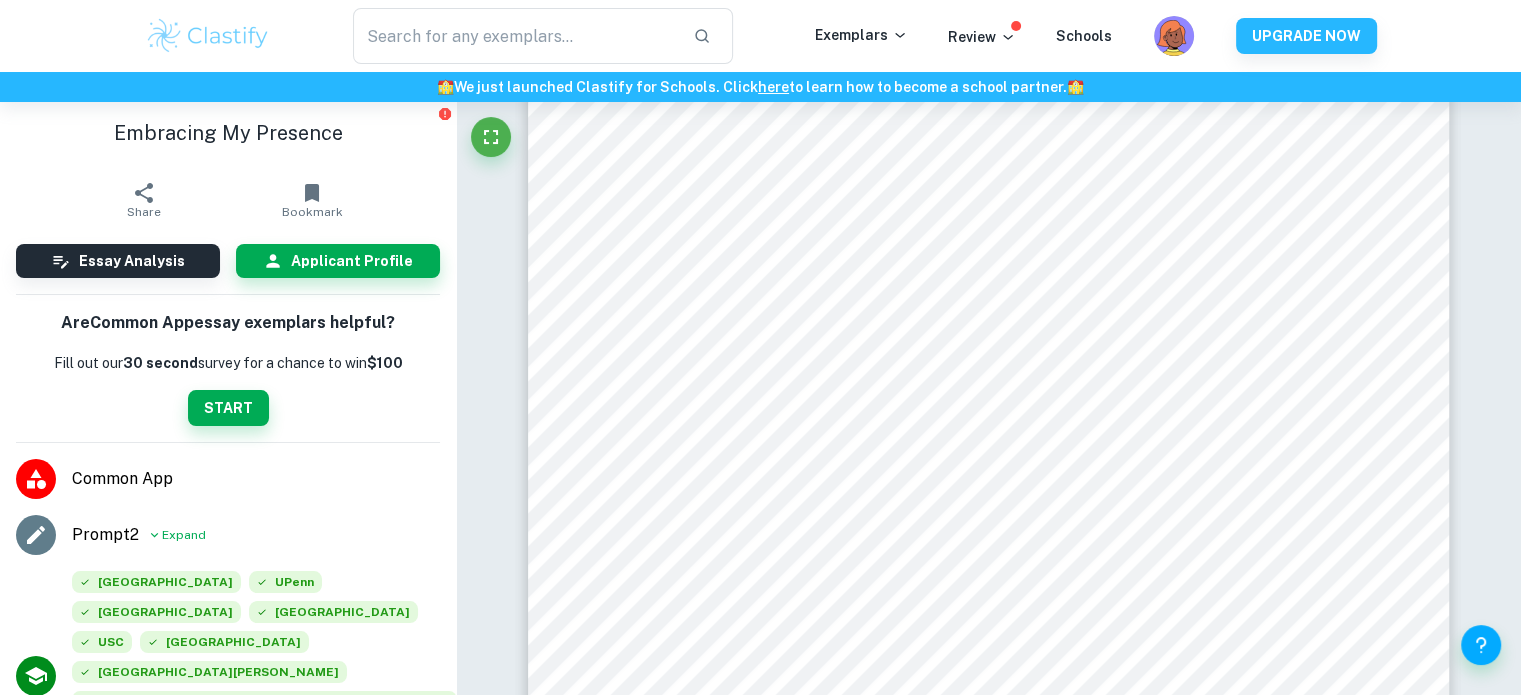 scroll, scrollTop: 102, scrollLeft: 0, axis: vertical 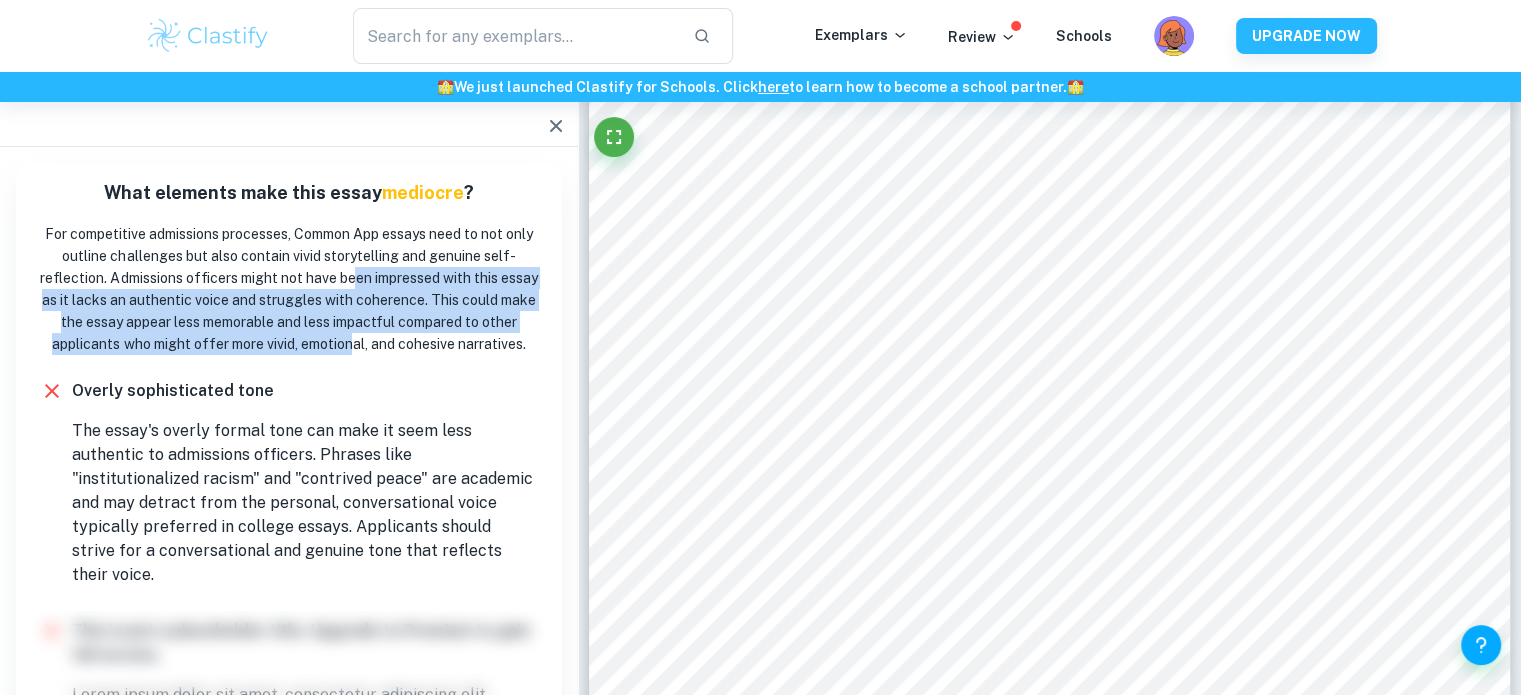 drag, startPoint x: 354, startPoint y: 269, endPoint x: 348, endPoint y: 341, distance: 72.249565 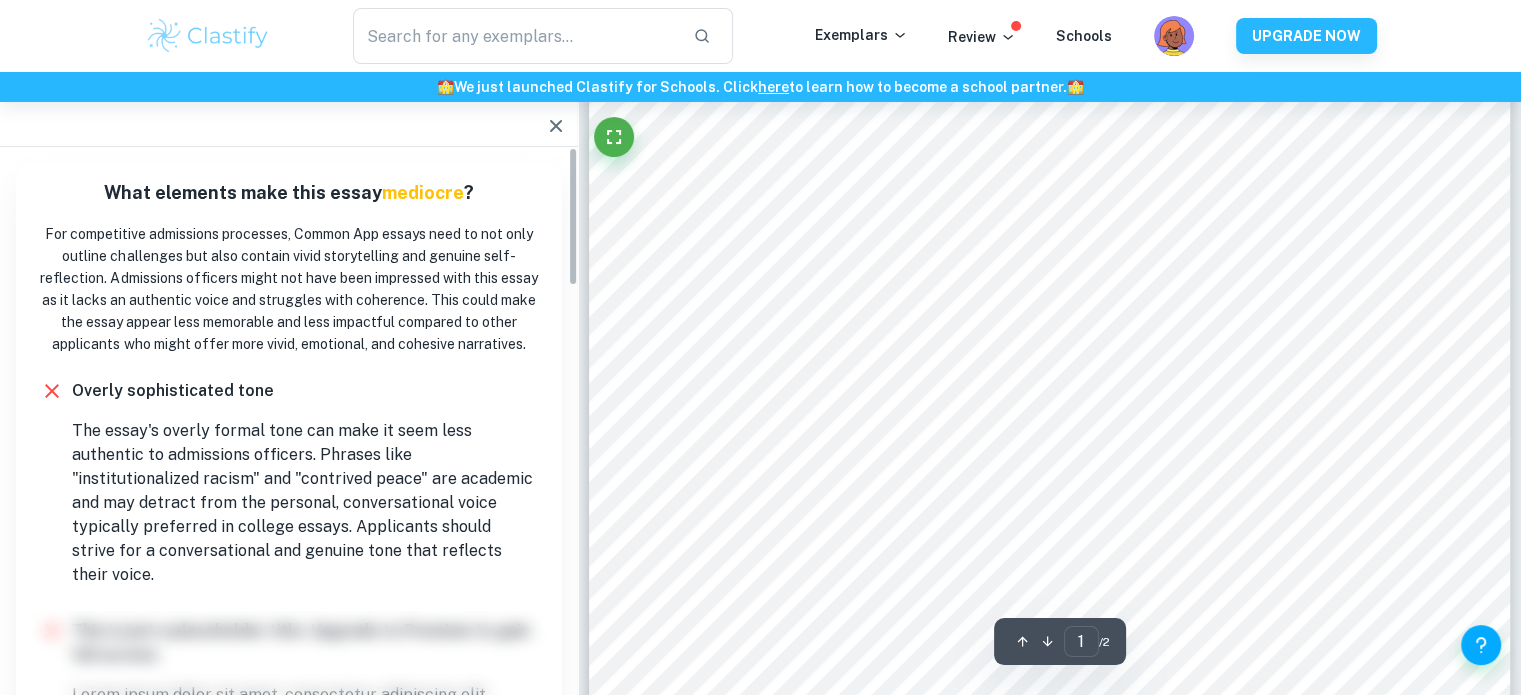 click on "What elements make this essay  mediocre ?" at bounding box center [289, 193] 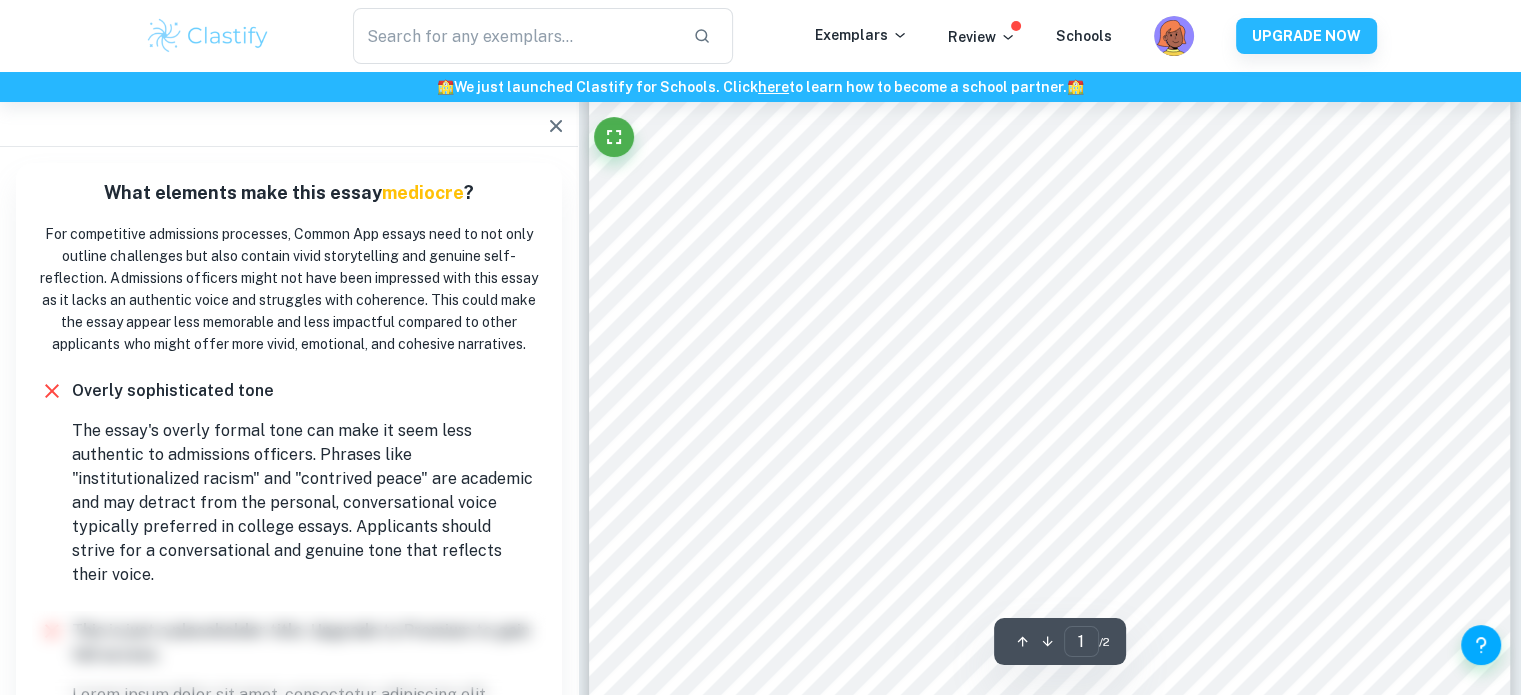scroll, scrollTop: 2, scrollLeft: 0, axis: vertical 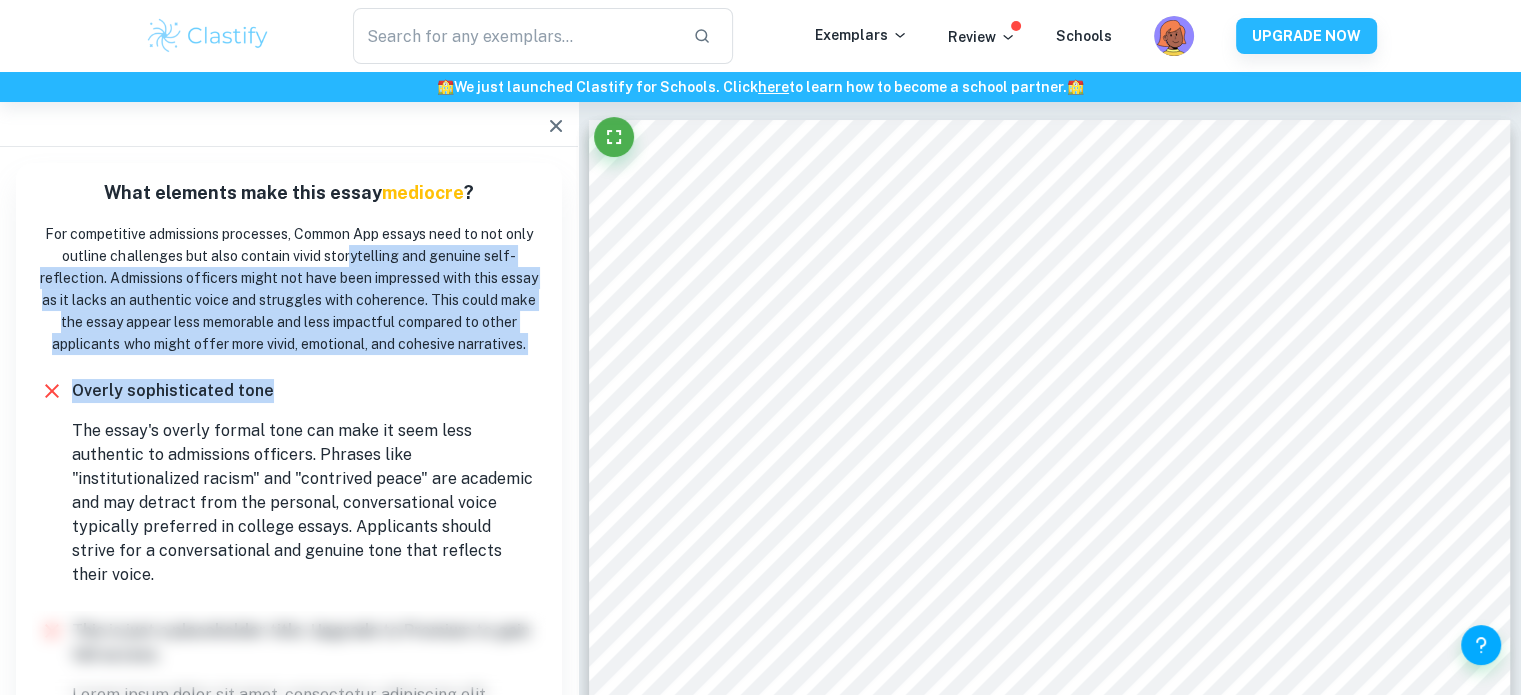 drag, startPoint x: 356, startPoint y: 259, endPoint x: 436, endPoint y: 377, distance: 142.56227 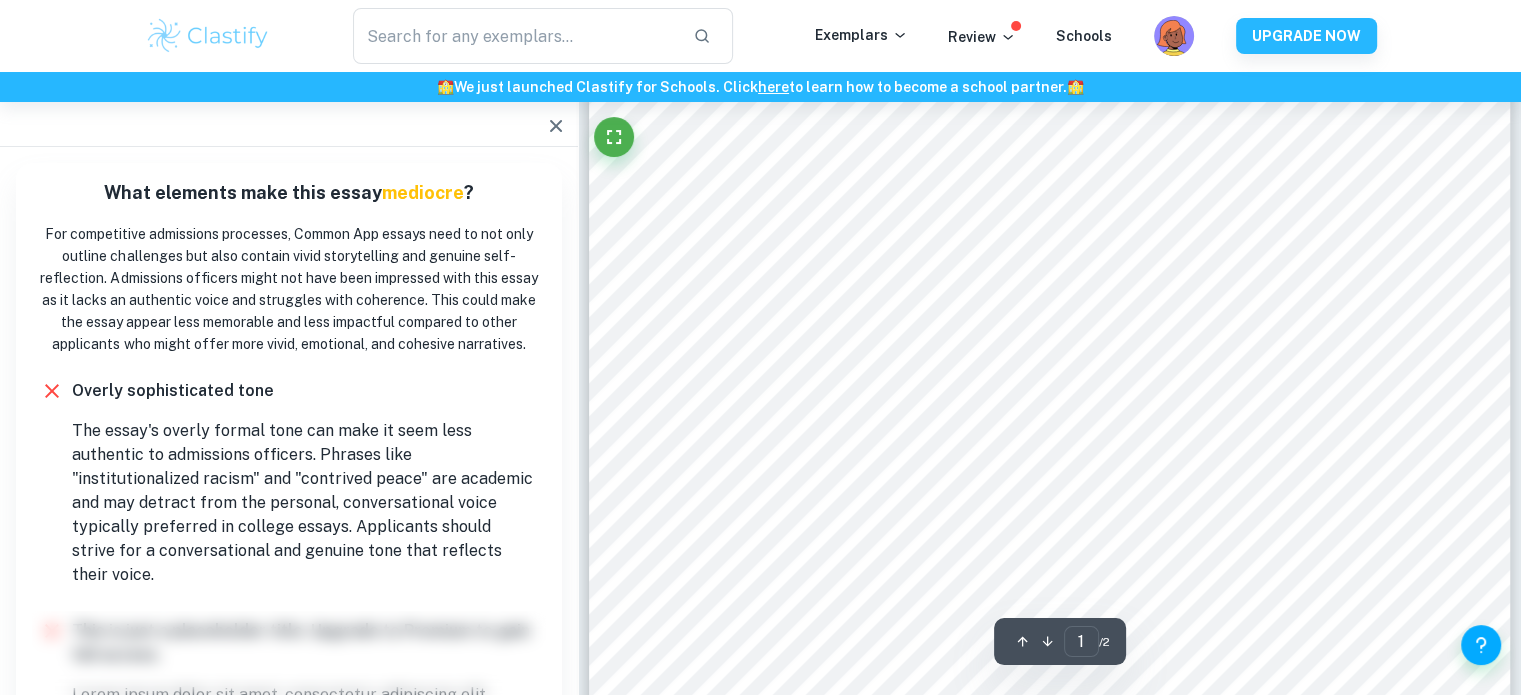 scroll, scrollTop: 202, scrollLeft: 0, axis: vertical 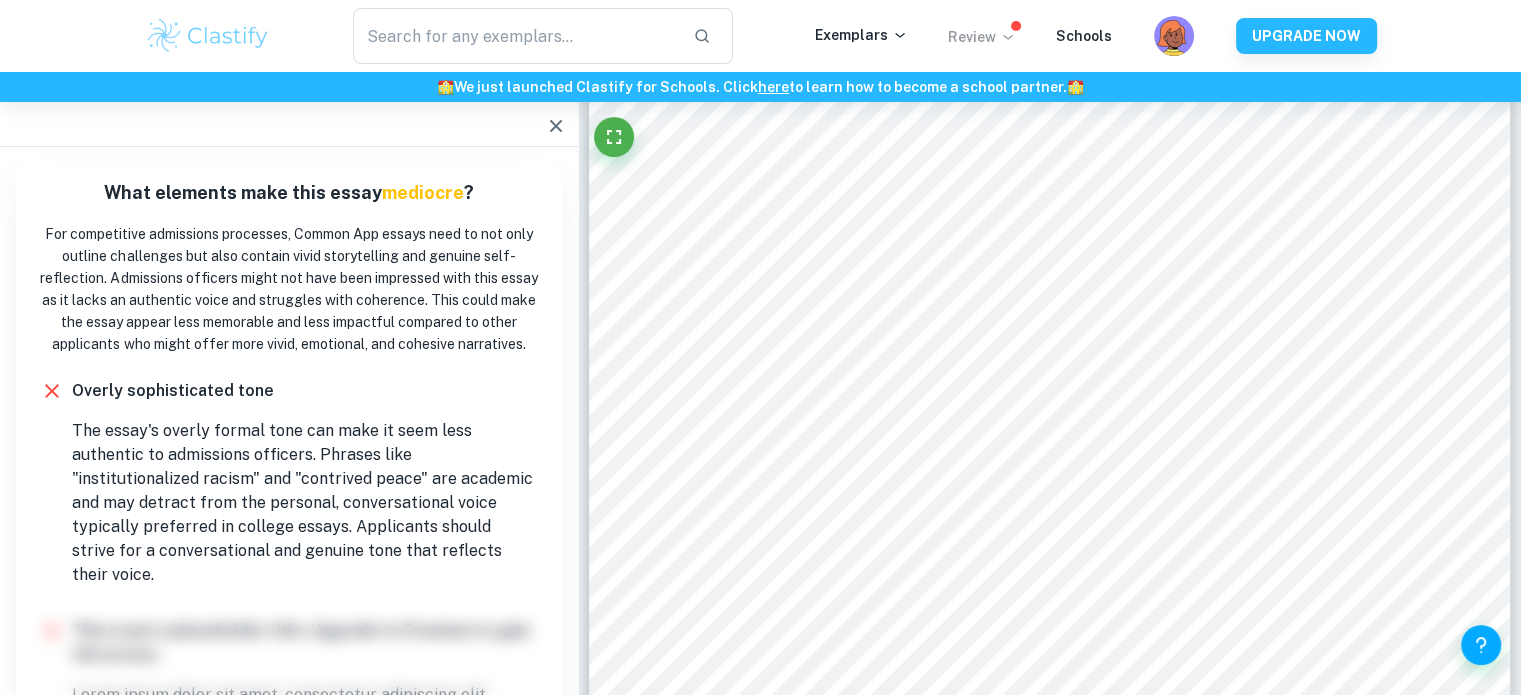 click on "Review" at bounding box center [982, 37] 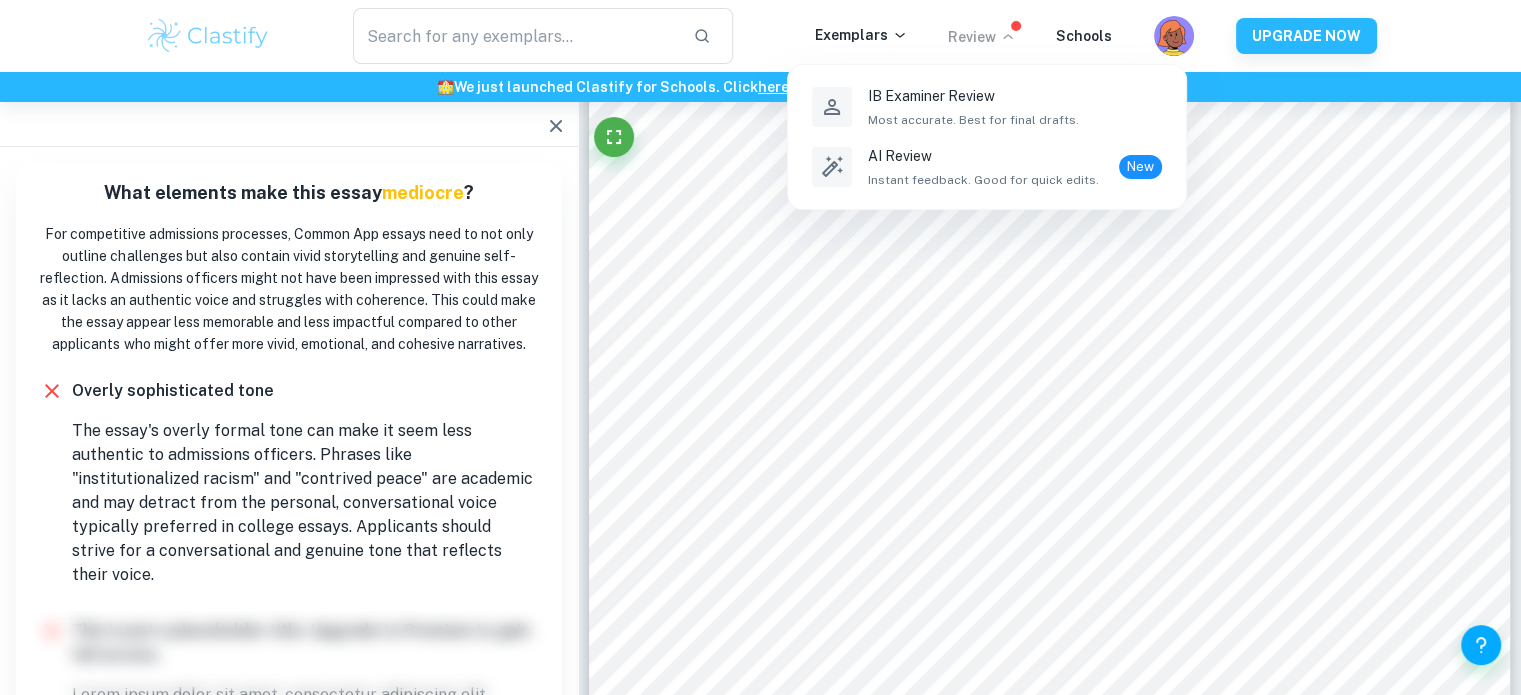 click at bounding box center (760, 347) 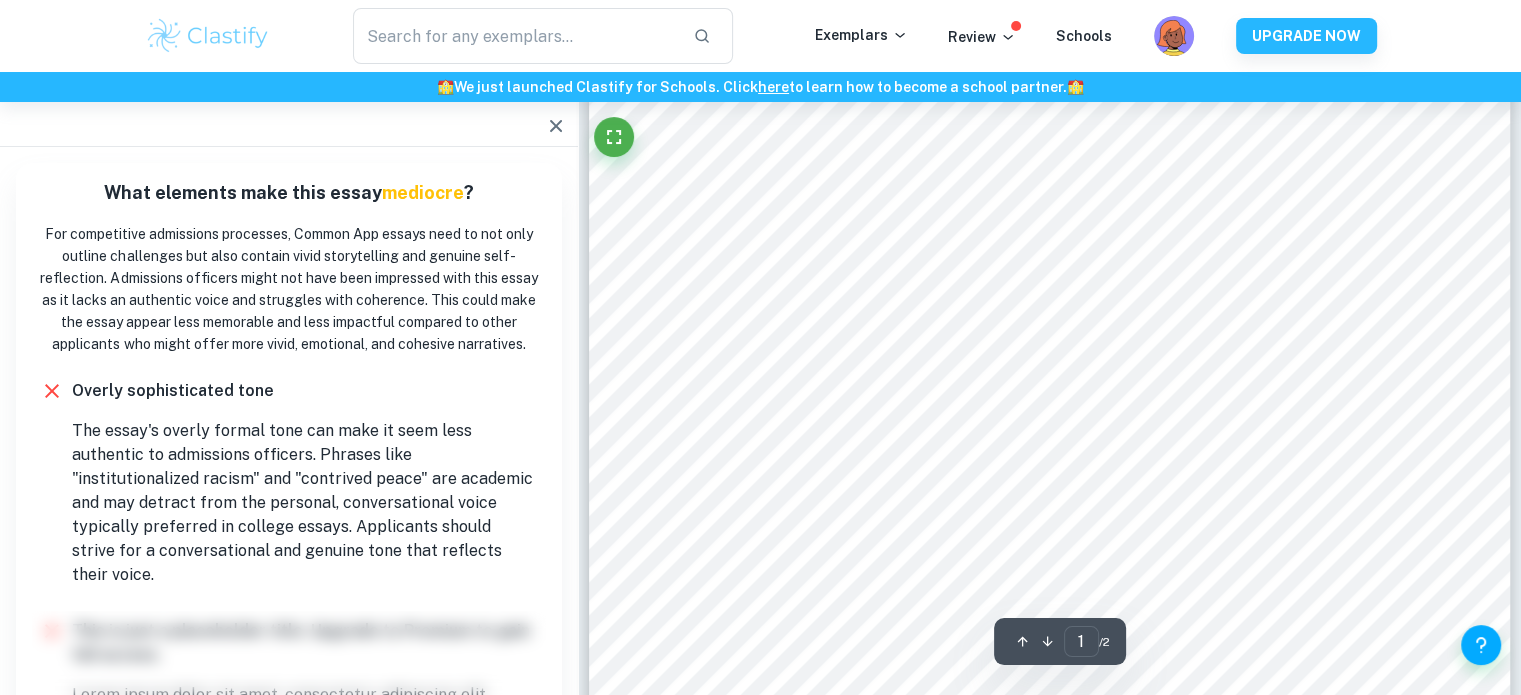 scroll, scrollTop: 602, scrollLeft: 0, axis: vertical 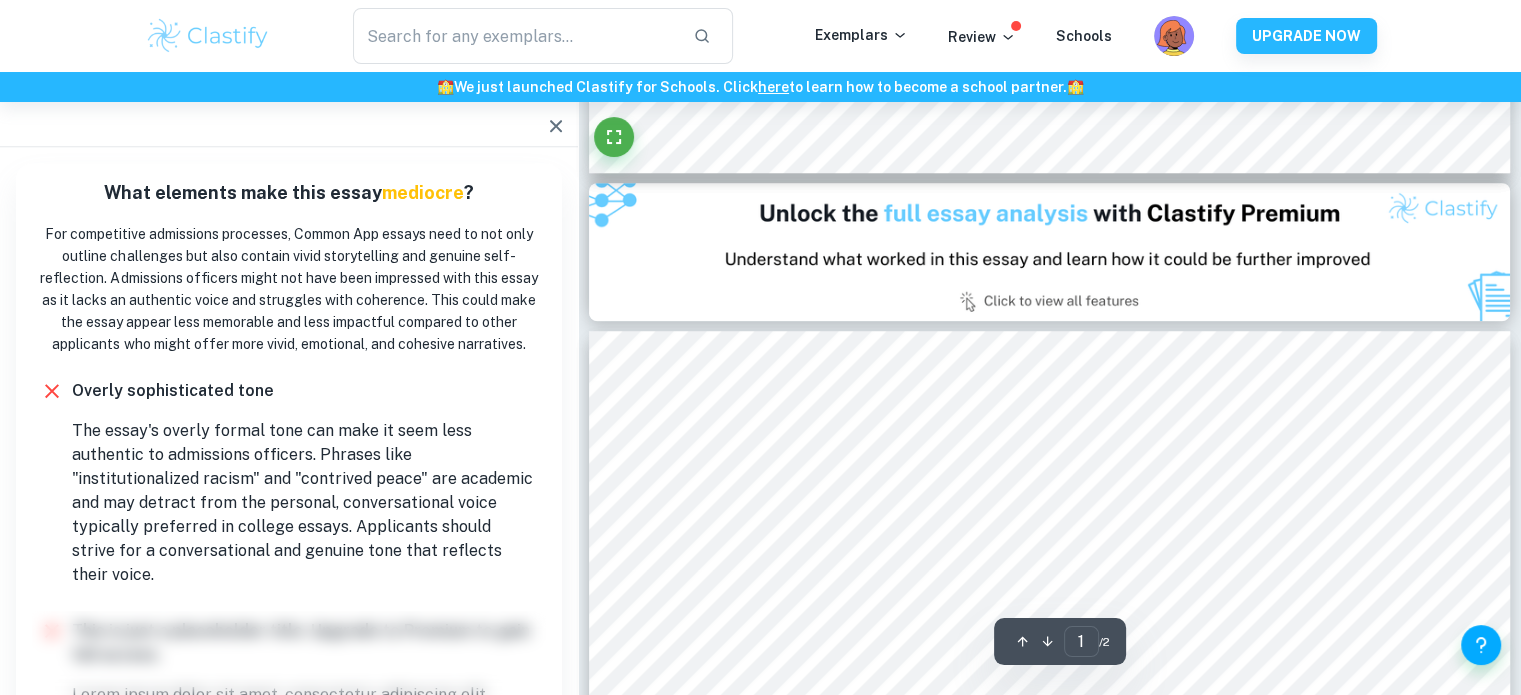 type on "2" 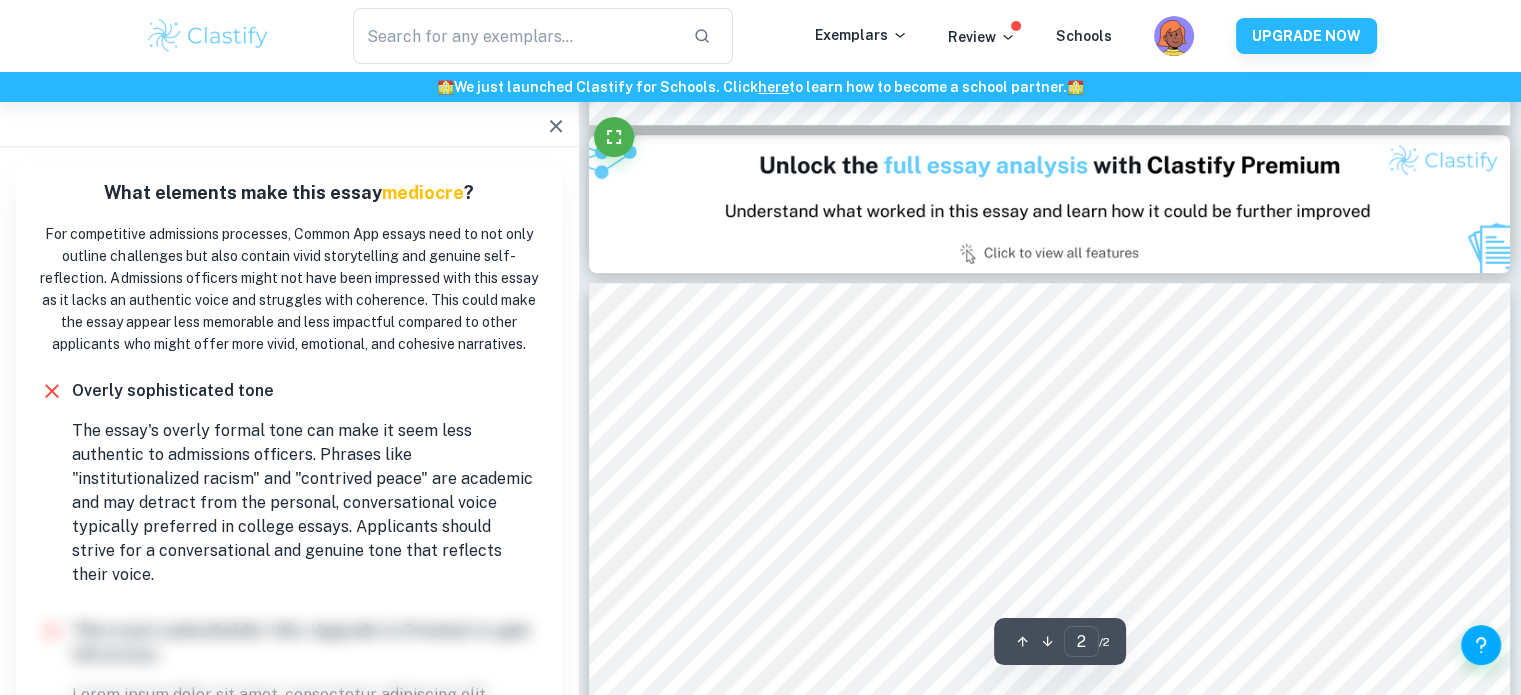 scroll, scrollTop: 1202, scrollLeft: 0, axis: vertical 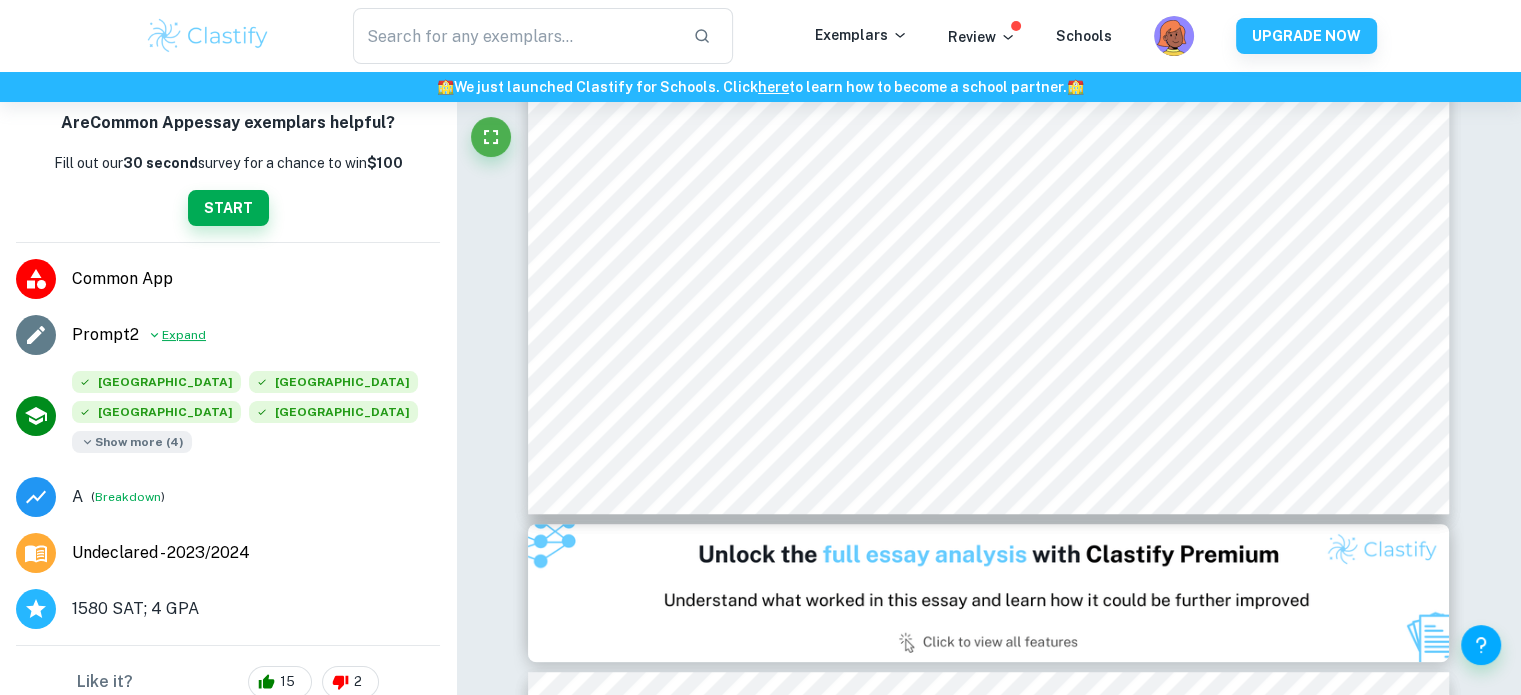 click on "Expand" at bounding box center [176, 335] 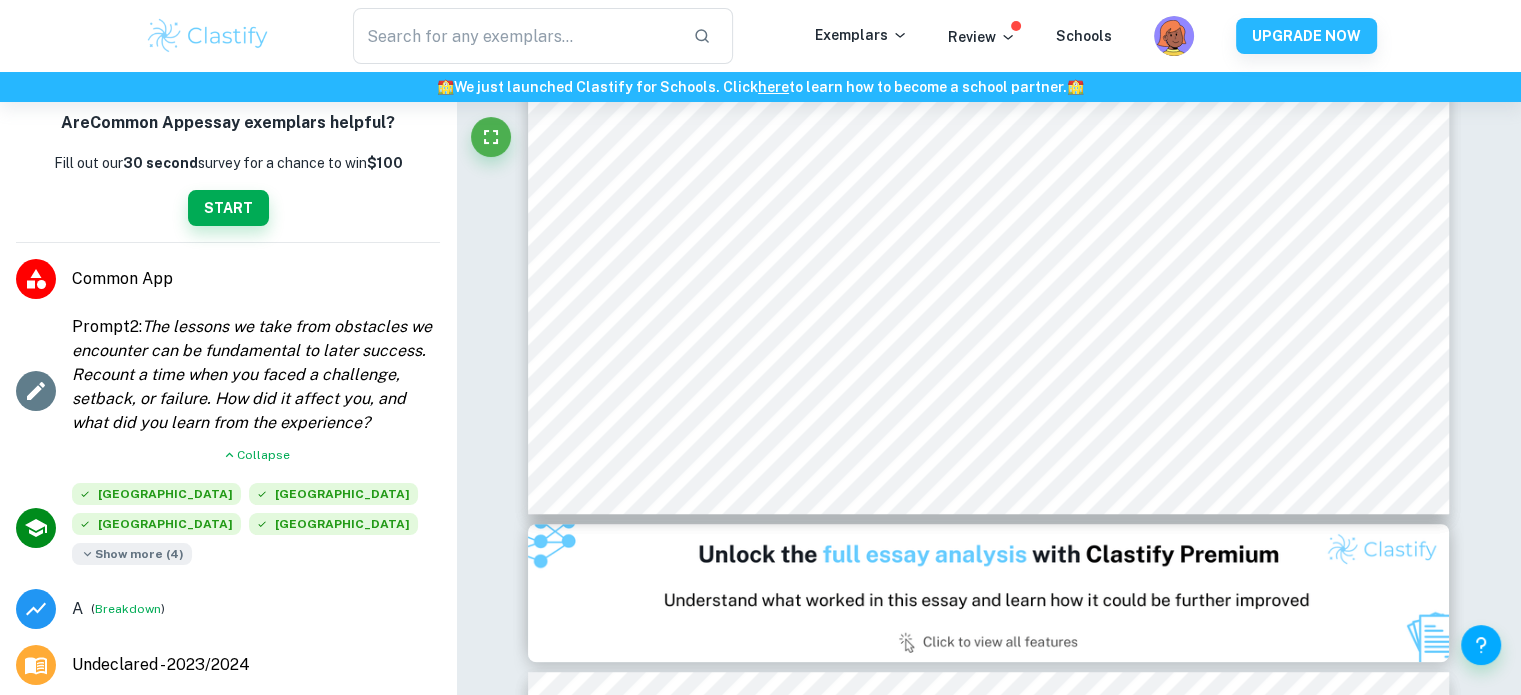 click on "Prompt  2 :  The lessons we take from obstacles we encounter can be fundamental to later success. Recount a time when you faced a challenge, setback, or failure. How did it affect you, and what did you learn from the experience? Collapse" at bounding box center (256, 391) 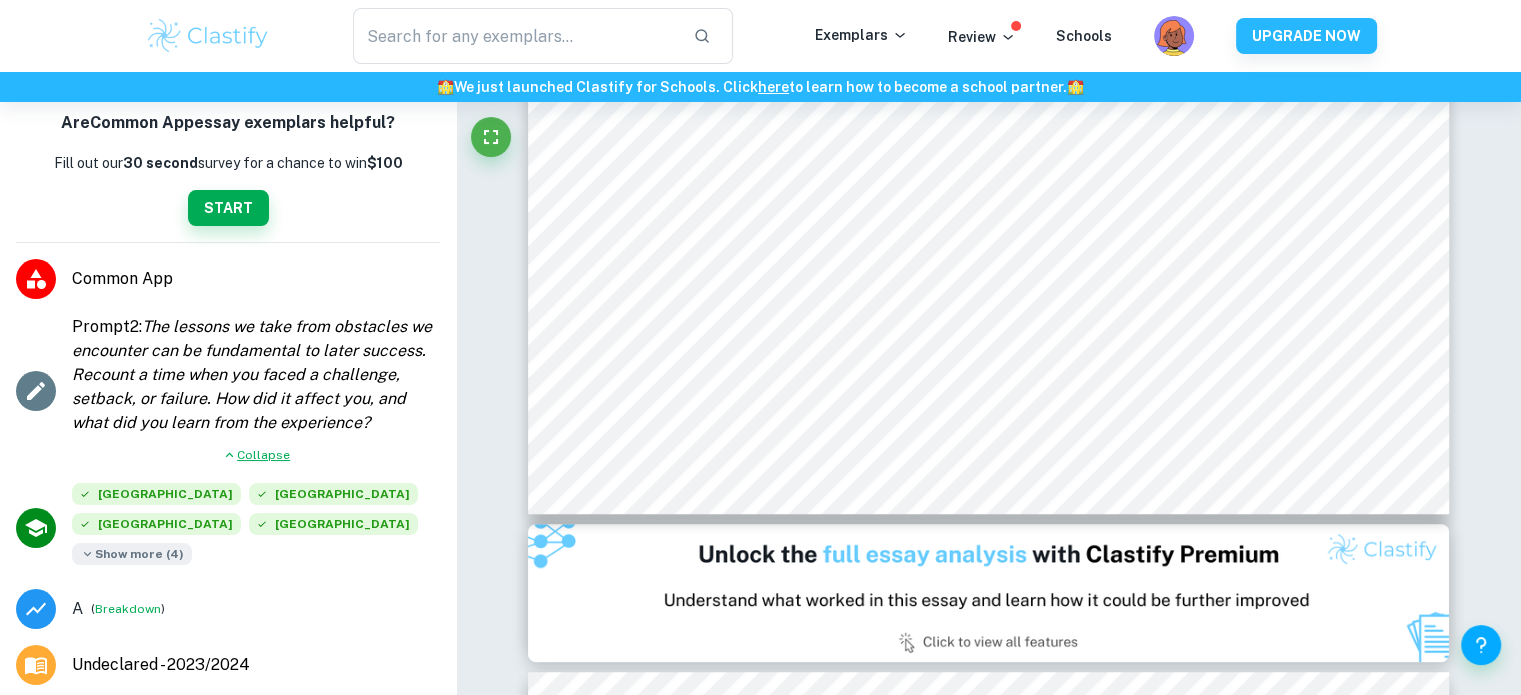 click on "Collapse" at bounding box center [263, 455] 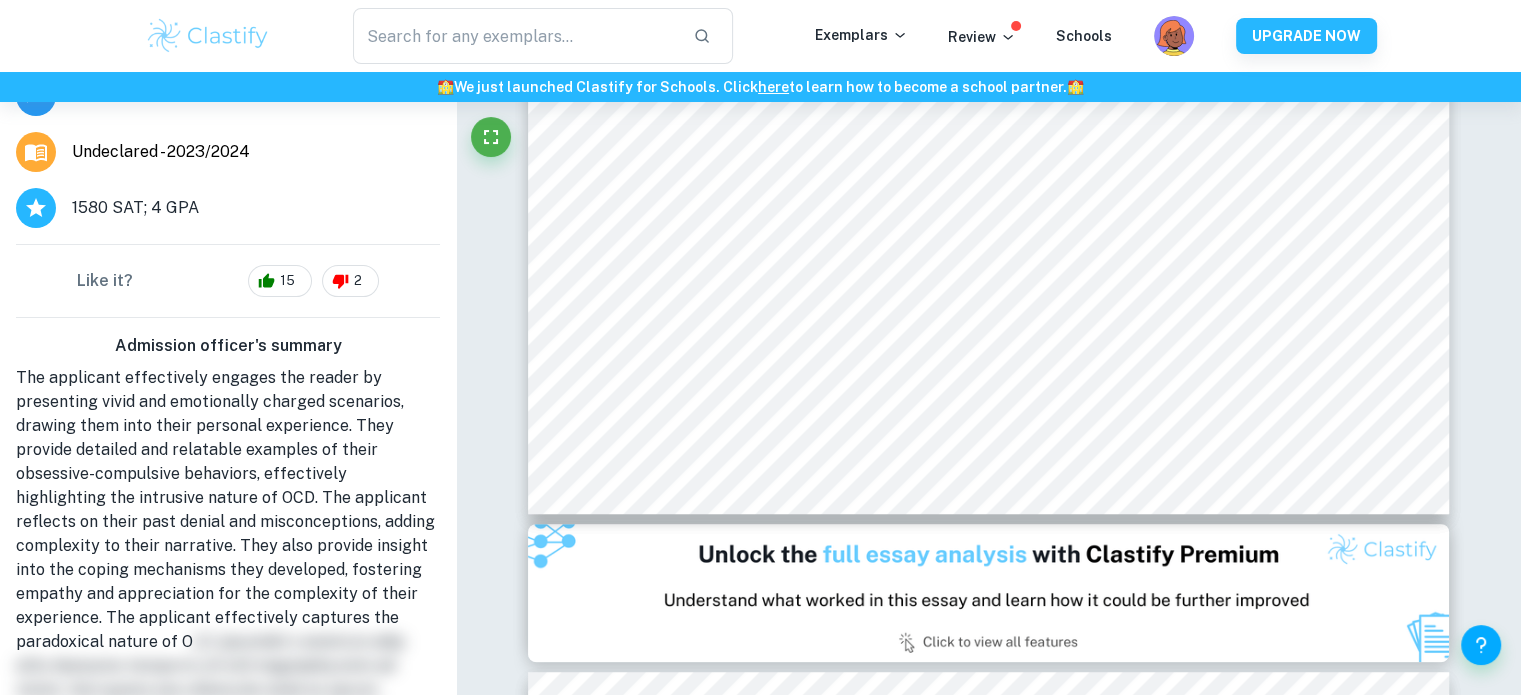 scroll, scrollTop: 600, scrollLeft: 0, axis: vertical 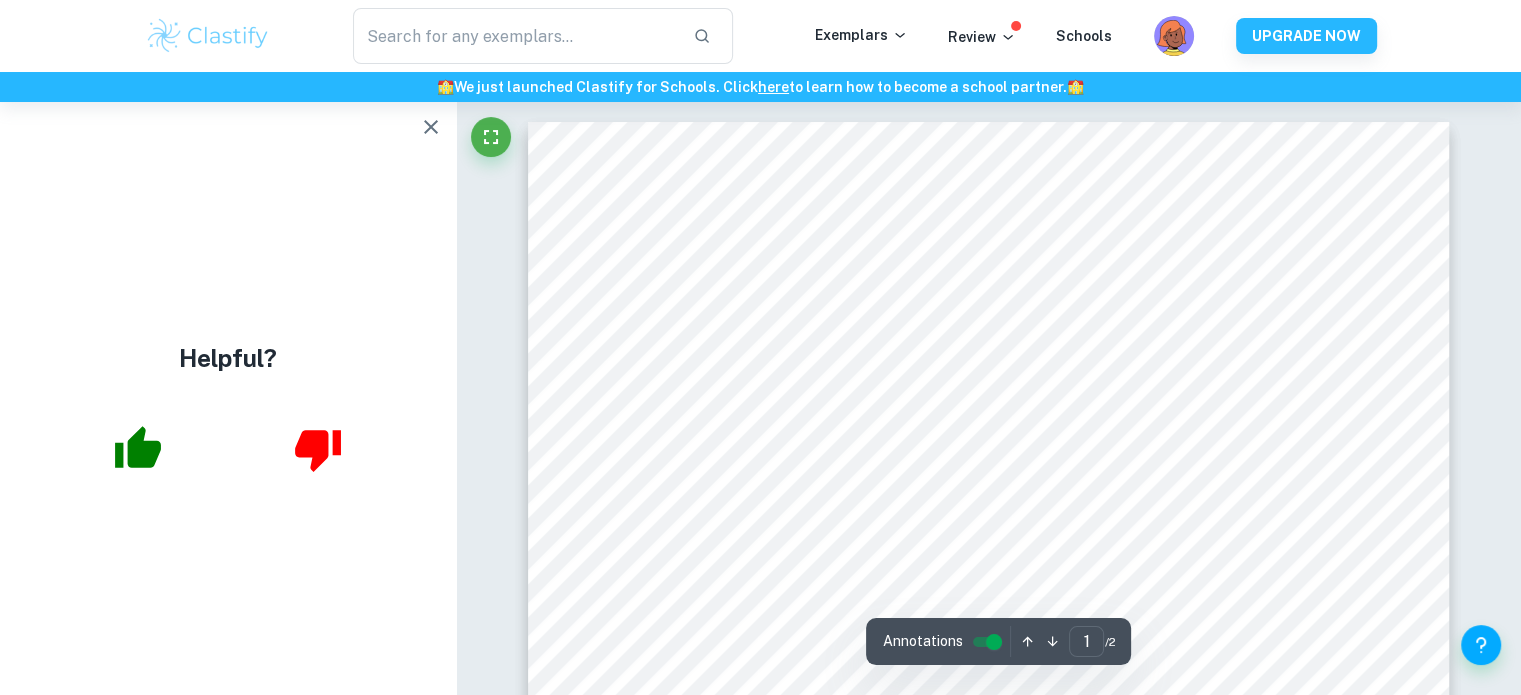 click 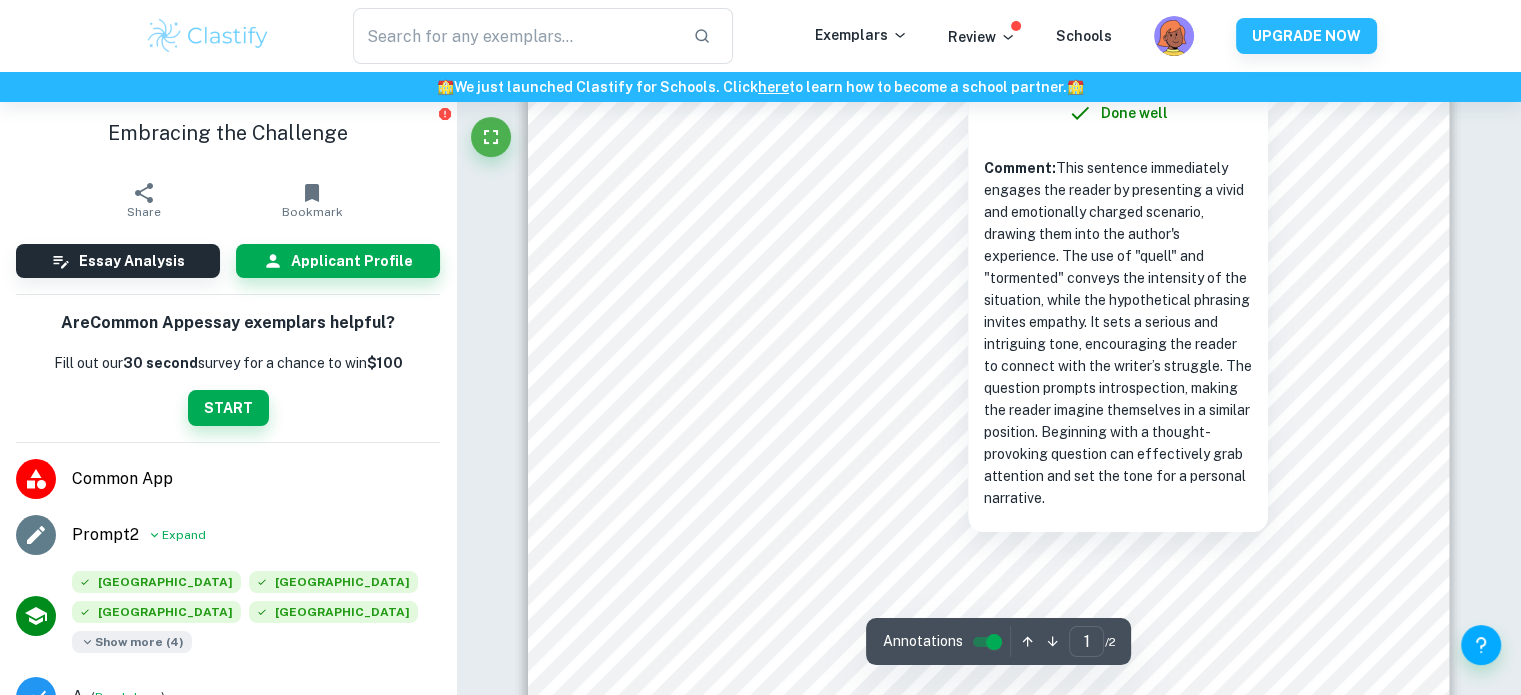scroll, scrollTop: 300, scrollLeft: 0, axis: vertical 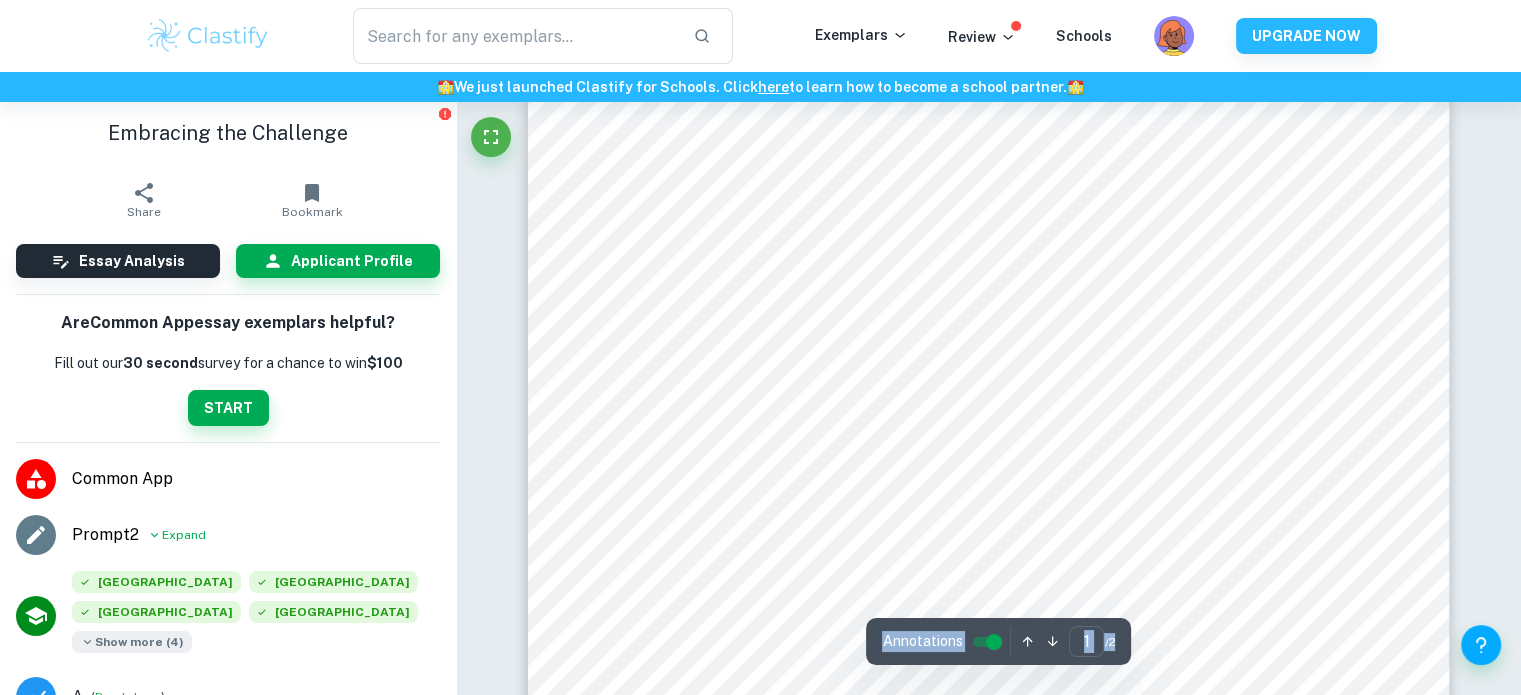 click on "Done well   Comment:  This sentence immediately engages the reader by presenting a vivid and emotionally charged scenario, drawing them into the author's experience. The use of "quell" and "tormented" conveys the intensity of the situation, while the hypothetical phrasing invites empathy.
It sets a serious and intriguing tone, encouraging the reader to connect with the writer’s struggle. The question prompts introspection, making the reader imagine themselves in a similar position.
Beginning with a thought-provoking question can effectively grab attention and set the tone for a personal narrative. Done well   Comment: Done well   Comment: Done well   Comment: Unlock access to all   comments with Clastify Premium Upgrade Now   Done well   Comment: Unlock access to all   comments with Clastify Premium Upgrade Now   Done well   Comment: Unlock access to all   comments with Clastify Premium Upgrade Now   Could be improved   Comment: Unlock access to all   comments with Clastify Premium Upgrade Now   Done well" at bounding box center (988, 1093) 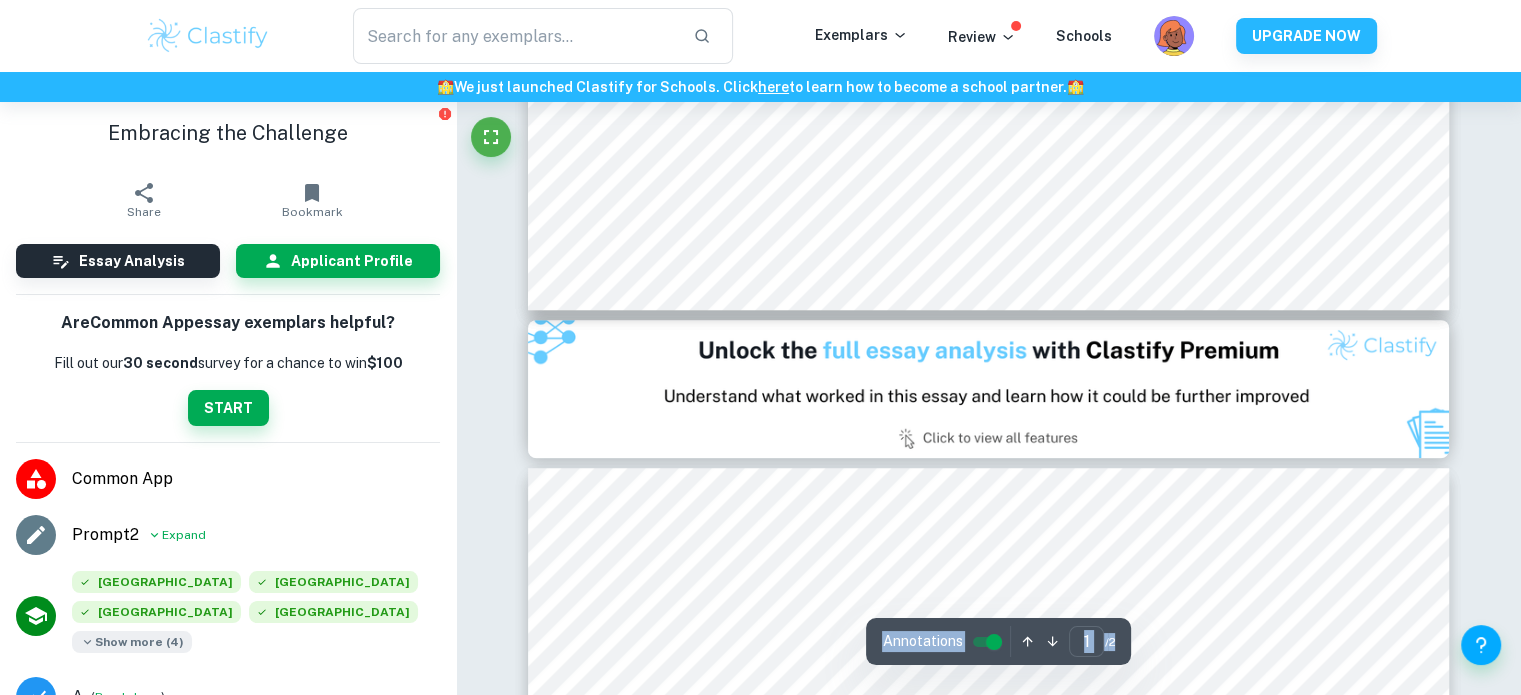 scroll, scrollTop: 1100, scrollLeft: 0, axis: vertical 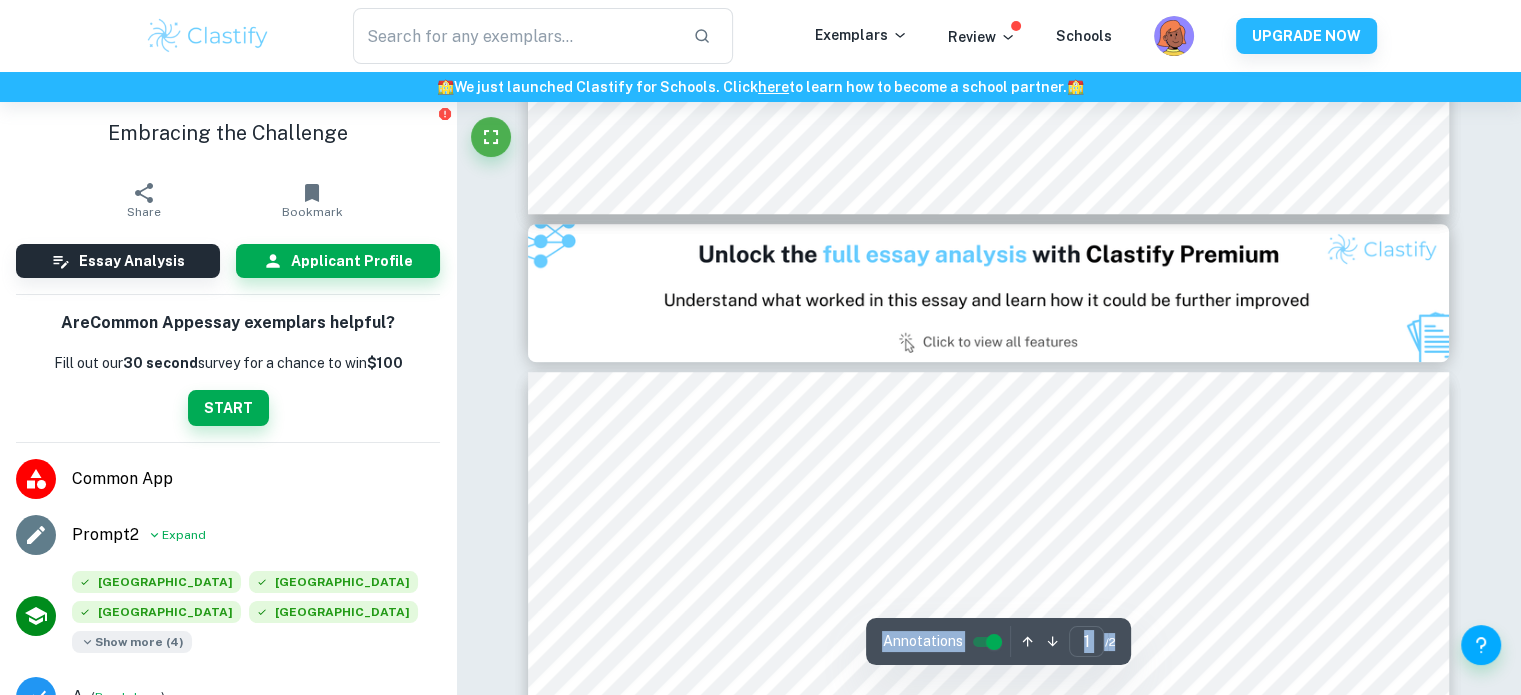 type on "2" 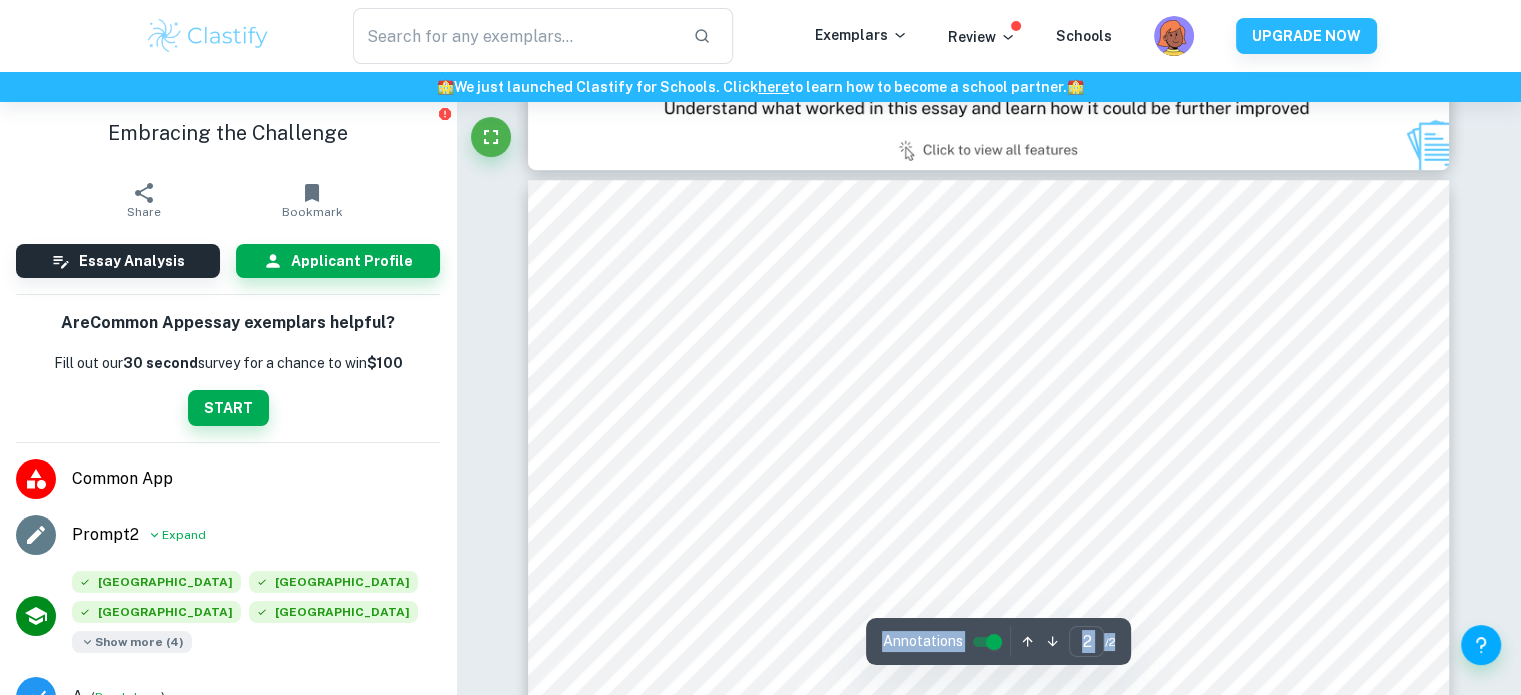 scroll, scrollTop: 1300, scrollLeft: 0, axis: vertical 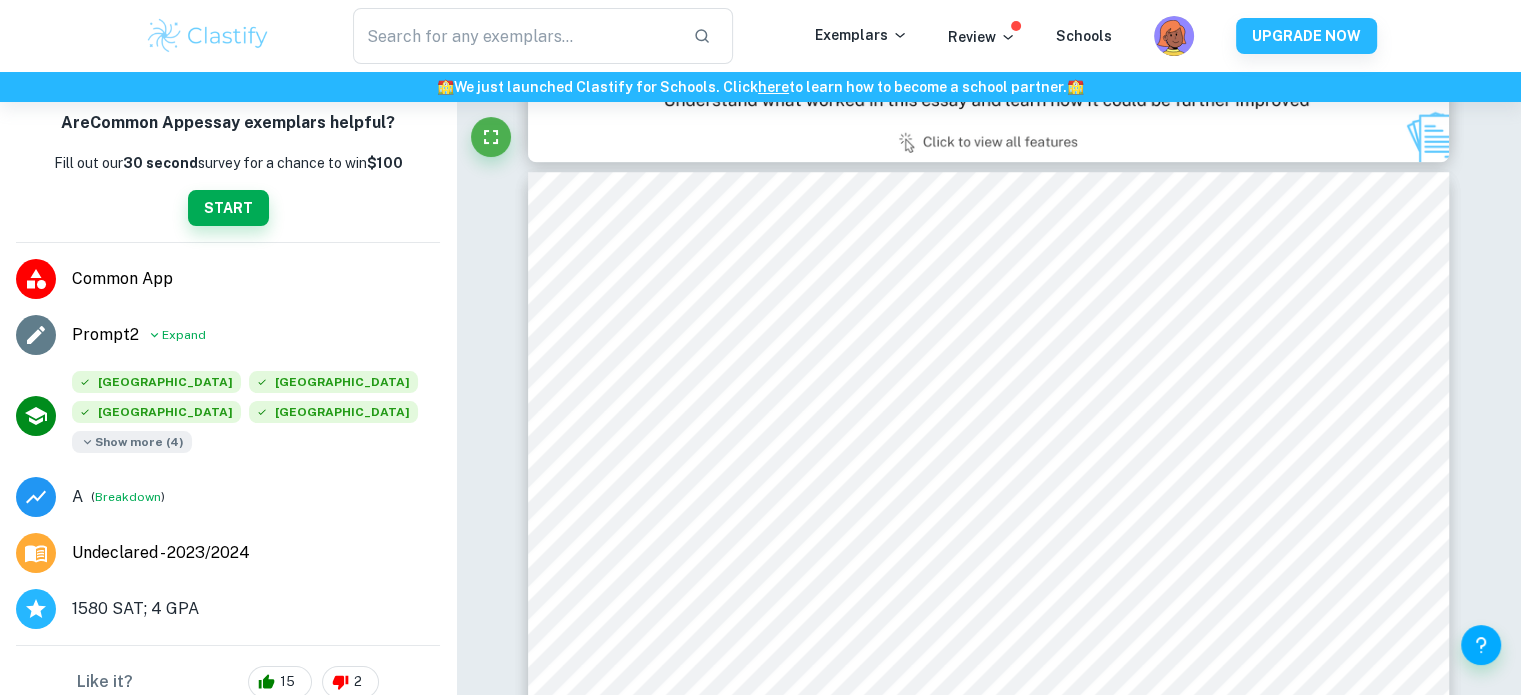 click on "Breakdown" at bounding box center (128, 497) 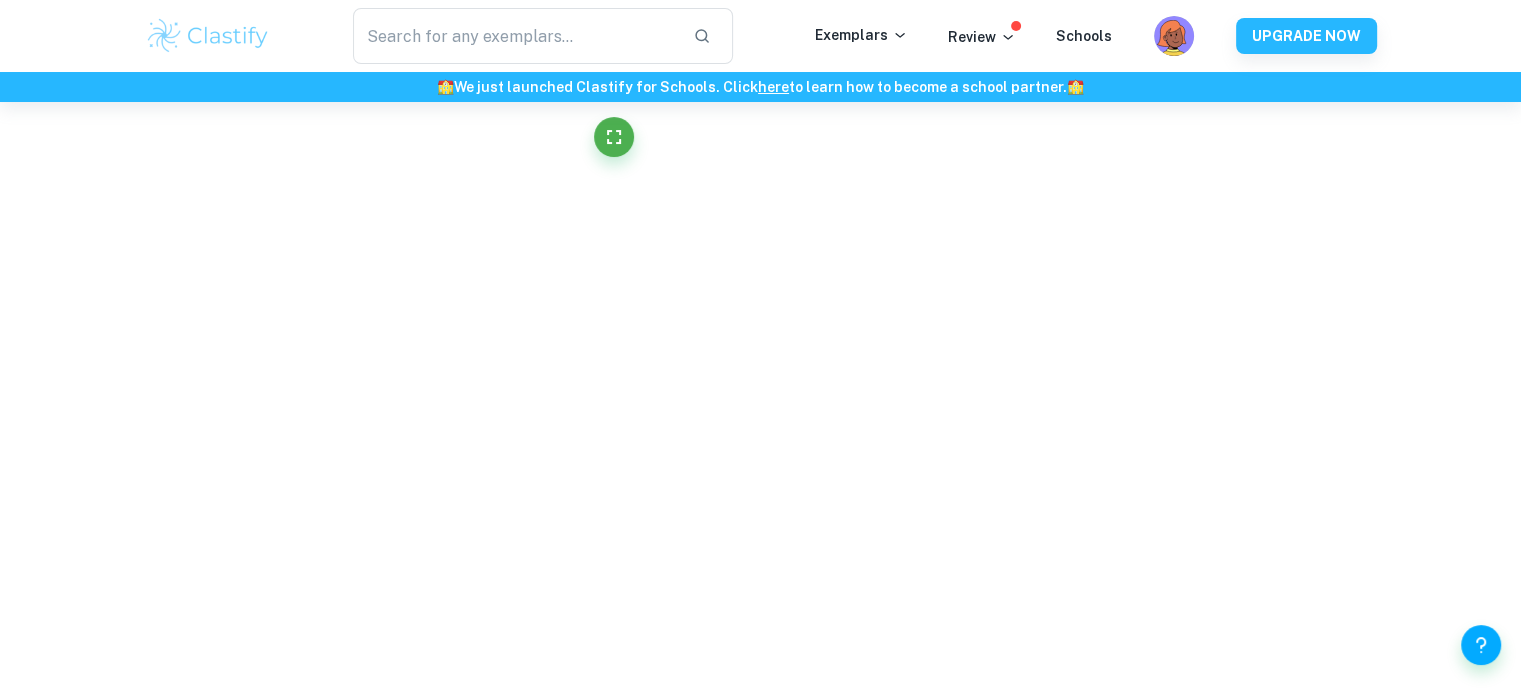 scroll, scrollTop: 1255, scrollLeft: 0, axis: vertical 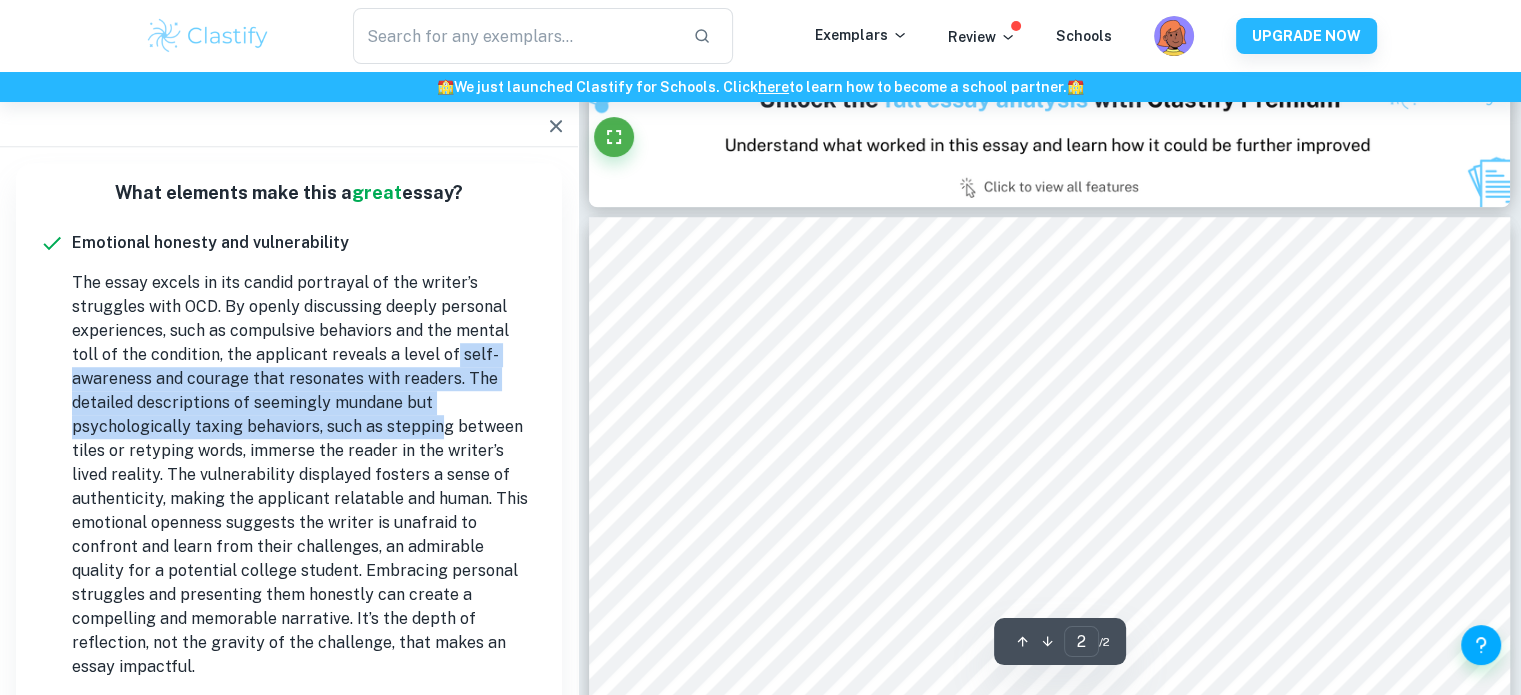 drag, startPoint x: 421, startPoint y: 351, endPoint x: 437, endPoint y: 435, distance: 85.51023 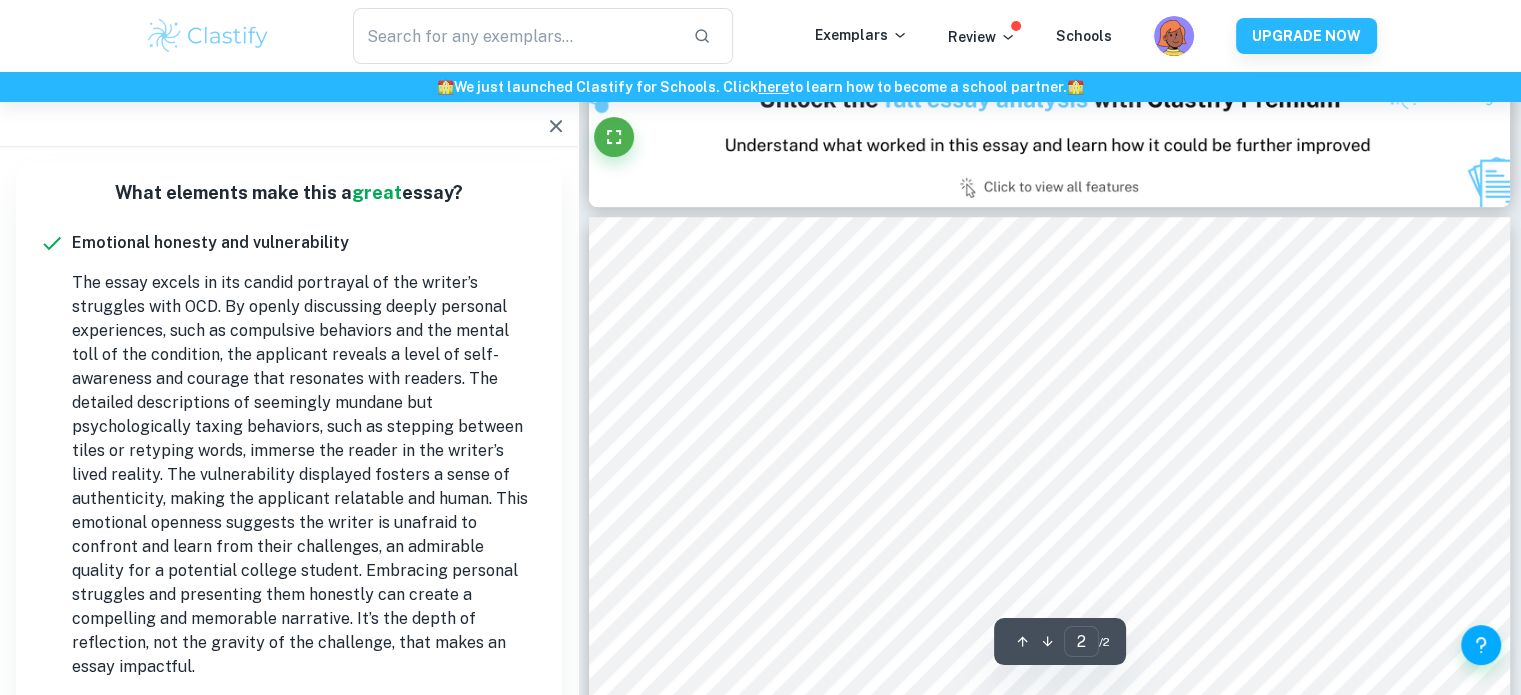 click on "The essay excels in its candid portrayal of the writer’s struggles with OCD. By openly discussing deeply personal experiences, such as compulsive behaviors and the mental toll of the condition, the applicant reveals a level of self-awareness and courage that resonates with readers. The detailed descriptions of seemingly mundane but psychologically taxing behaviors, such as stepping between tiles or retyping words, immerse the reader in the writer’s lived reality. The vulnerability displayed fosters a sense of authenticity, making the applicant relatable and human. This emotional openness suggests the writer is unafraid to confront and learn from their challenges, an admirable quality for a potential college student. Embracing personal struggles and presenting them honestly can create a compelling and memorable narrative. It’s the depth of reflection, not the gravity of the challenge, that makes an essay impactful." at bounding box center [305, 475] 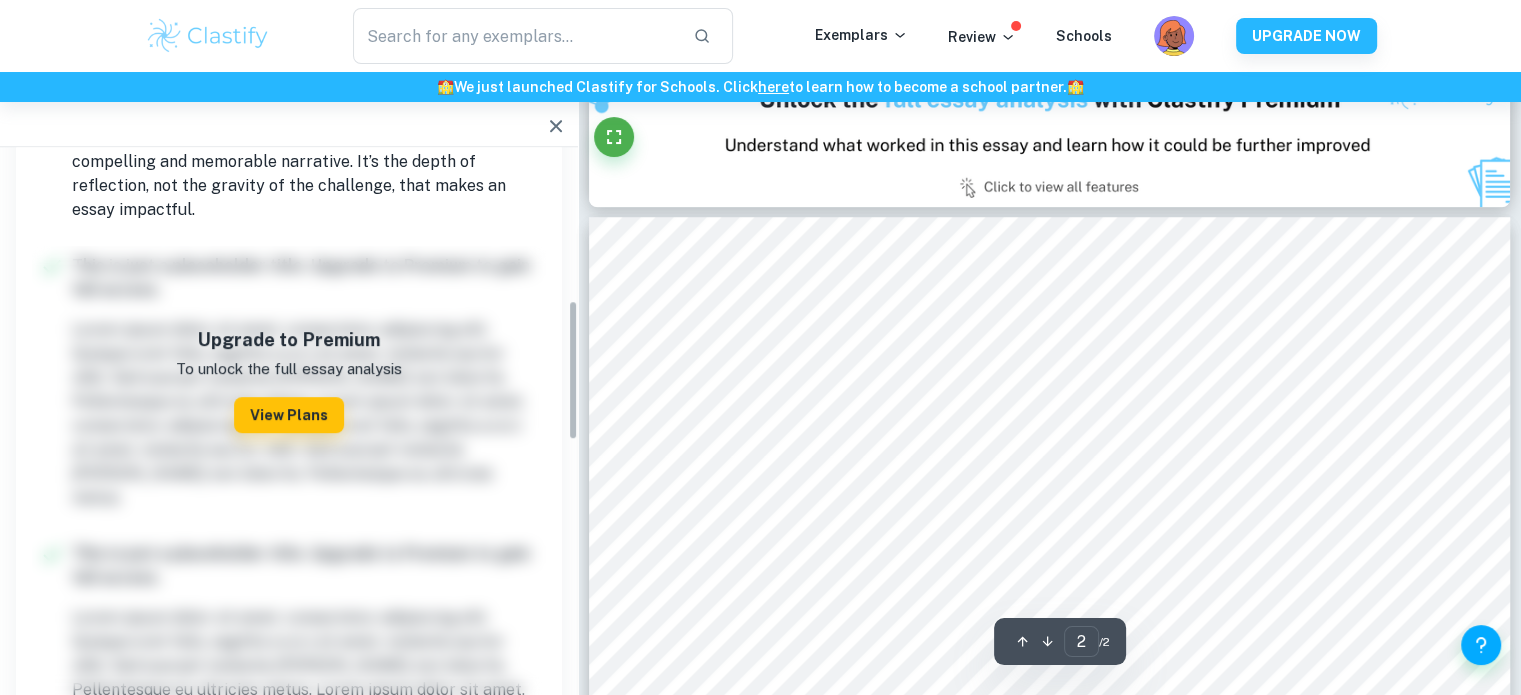 scroll, scrollTop: 600, scrollLeft: 0, axis: vertical 